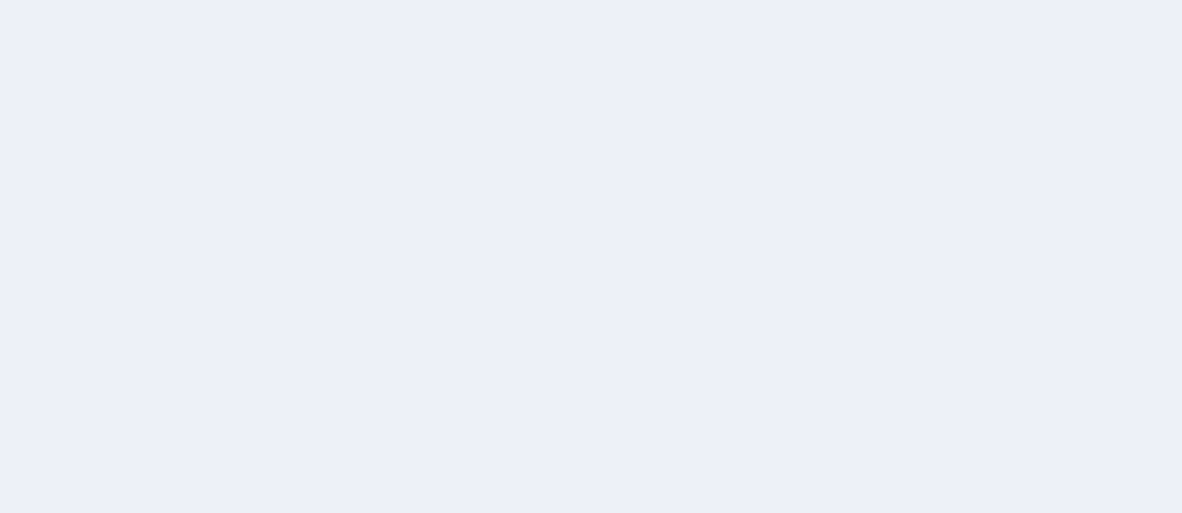 scroll, scrollTop: 0, scrollLeft: 0, axis: both 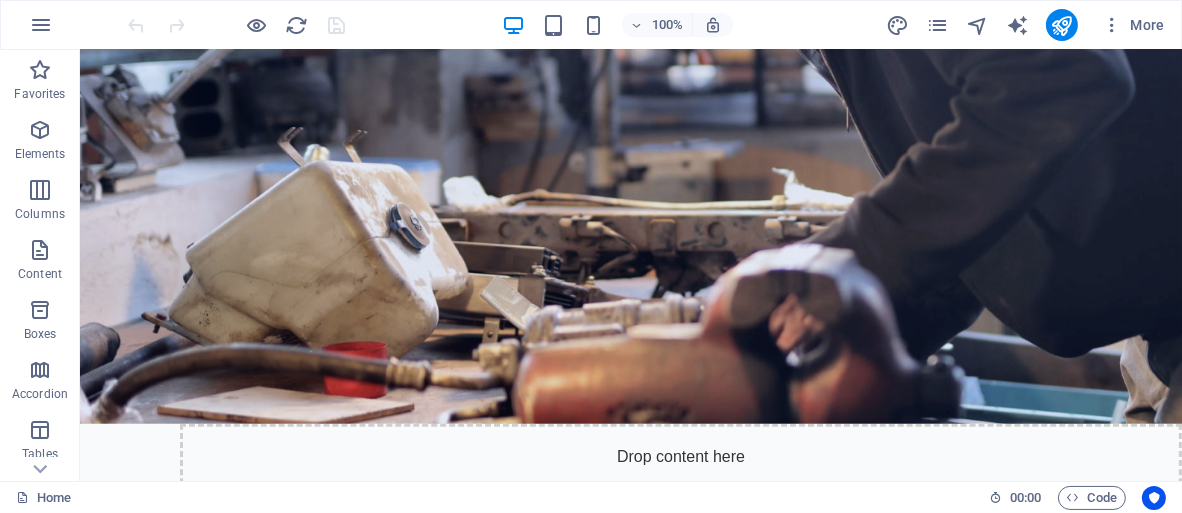 click at bounding box center (630, 886) 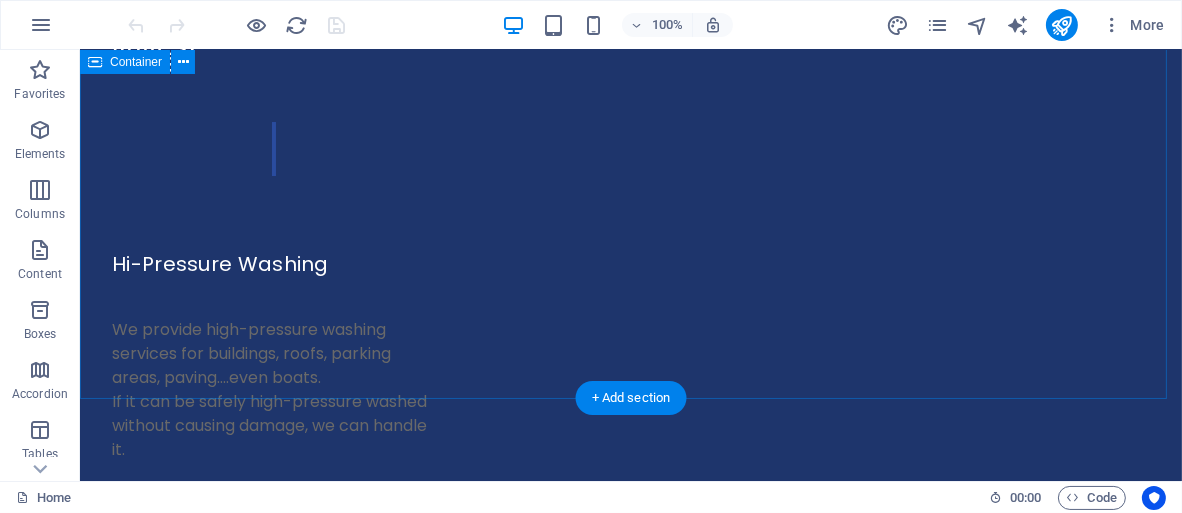 scroll, scrollTop: 7424, scrollLeft: 0, axis: vertical 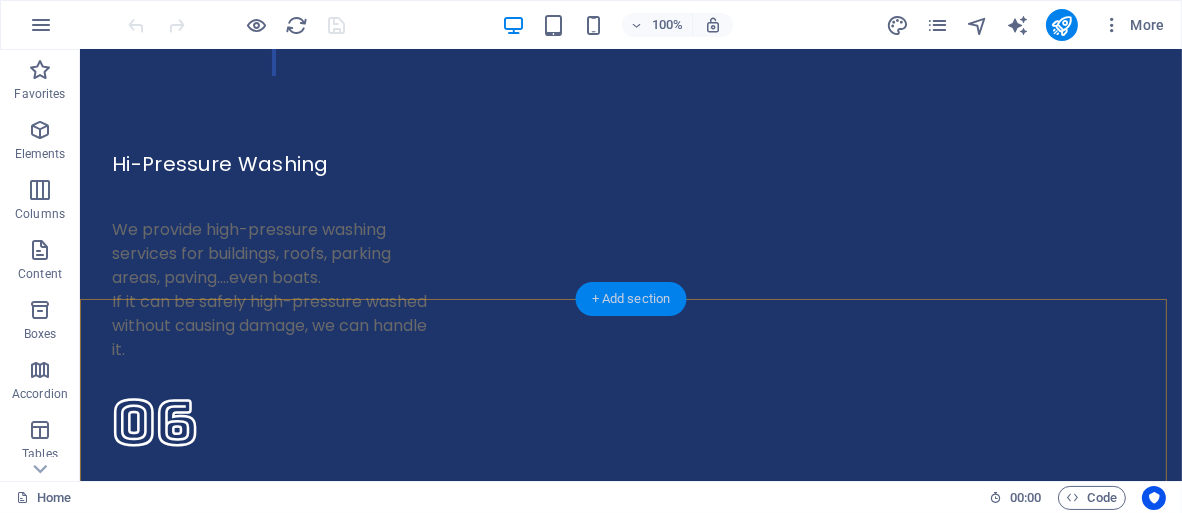 click on "+ Add section" at bounding box center [631, 299] 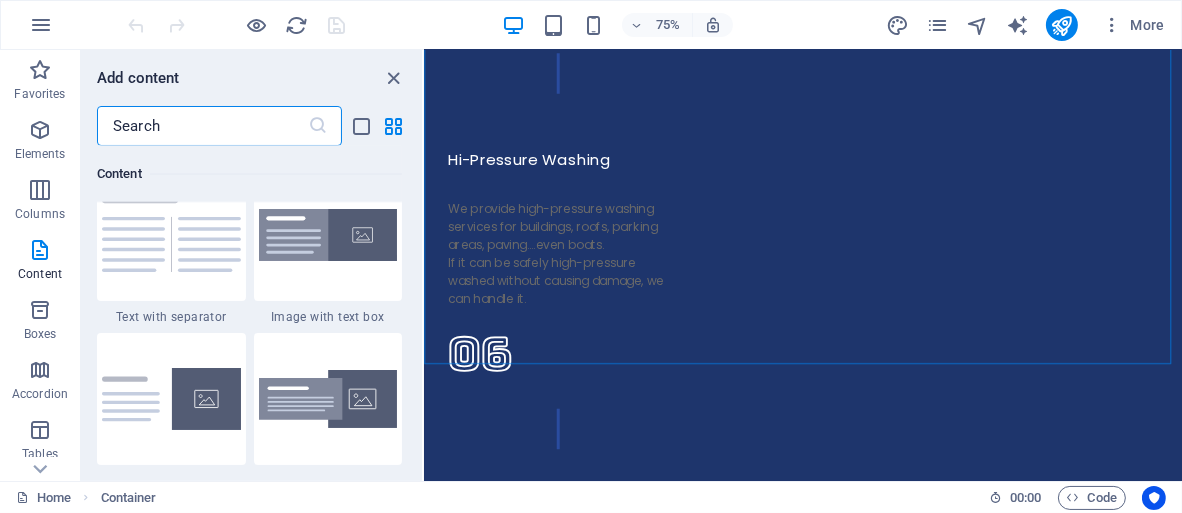 scroll, scrollTop: 3699, scrollLeft: 0, axis: vertical 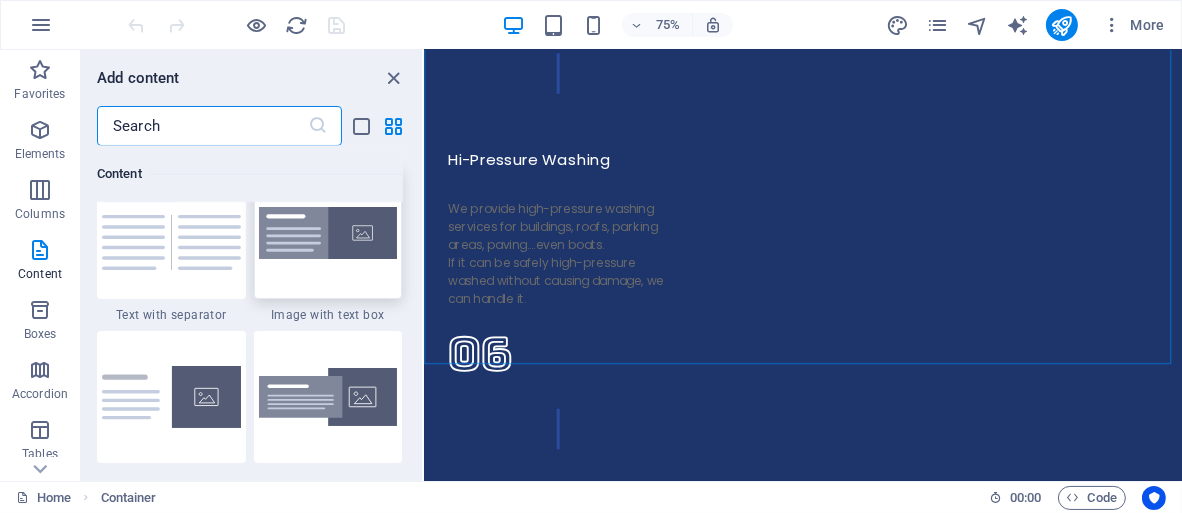 click at bounding box center [328, 233] 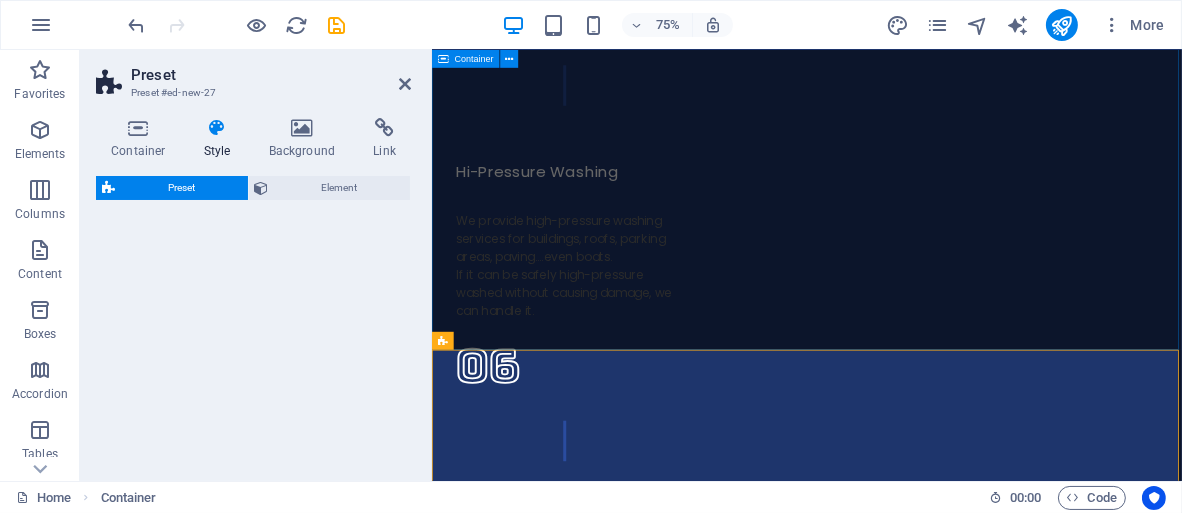 select on "rem" 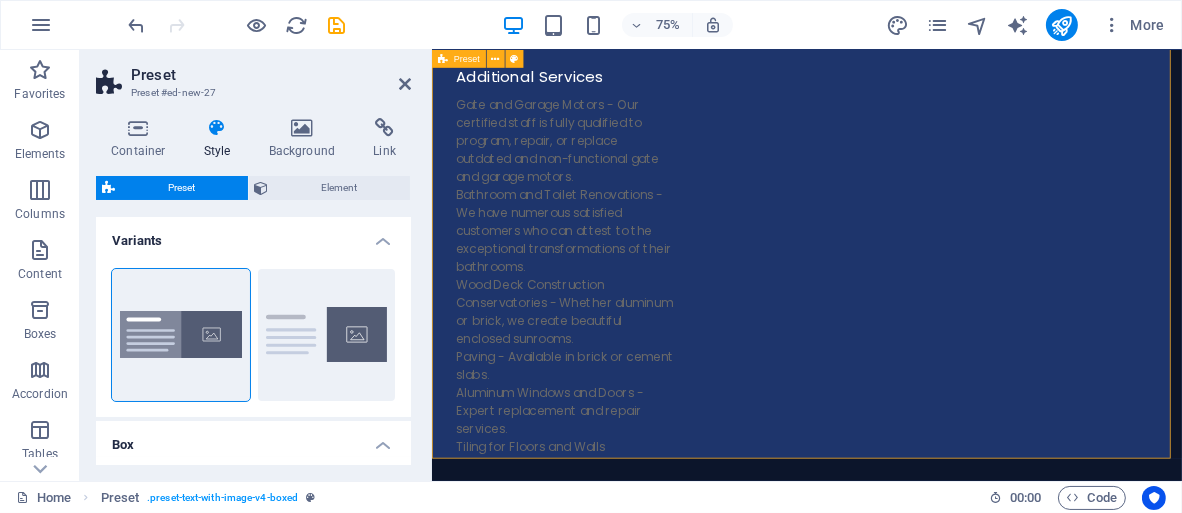 scroll, scrollTop: 7824, scrollLeft: 0, axis: vertical 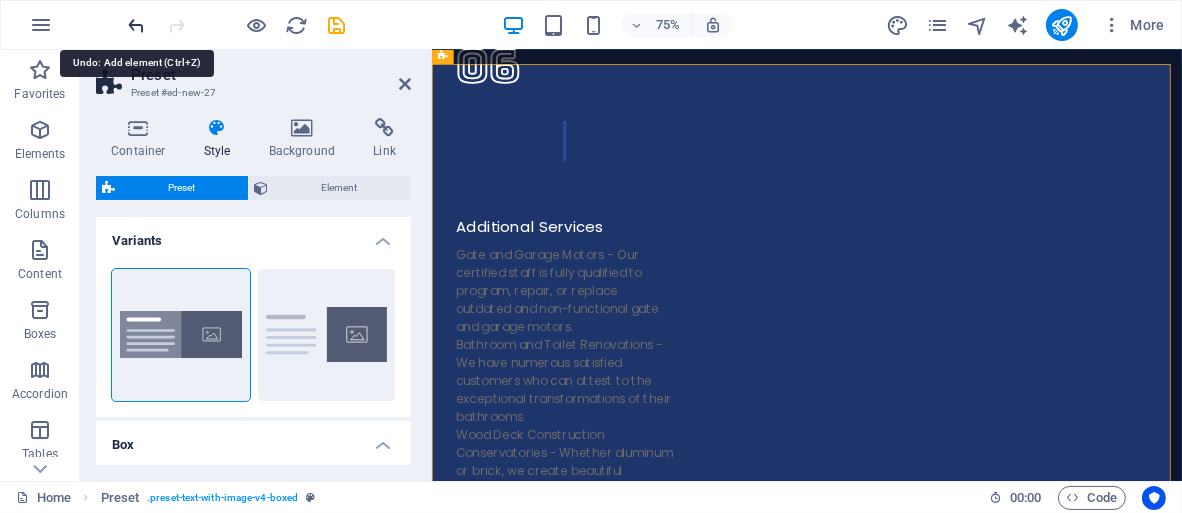 click at bounding box center [137, 25] 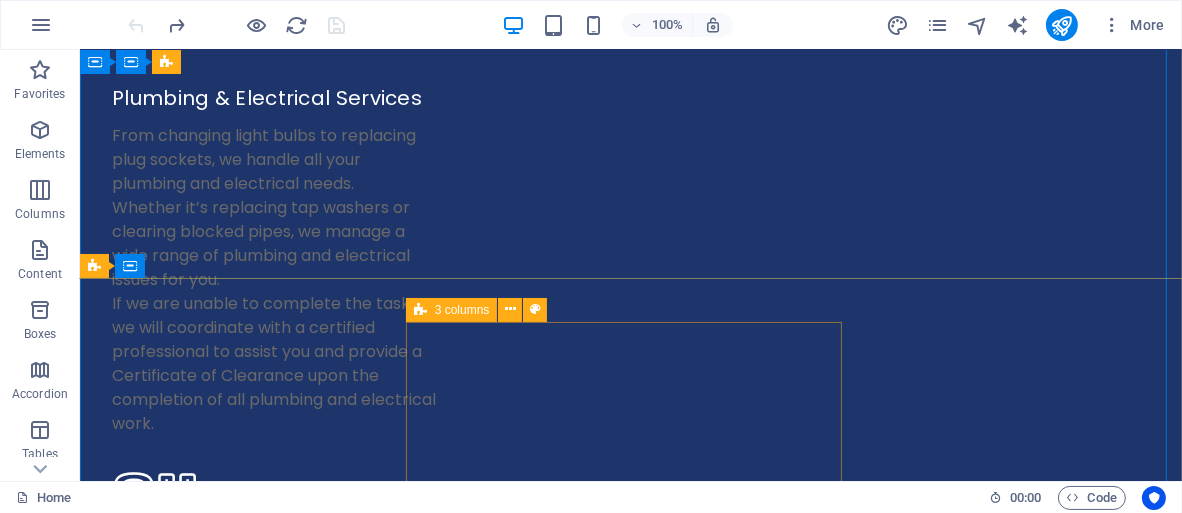 scroll, scrollTop: 6054, scrollLeft: 0, axis: vertical 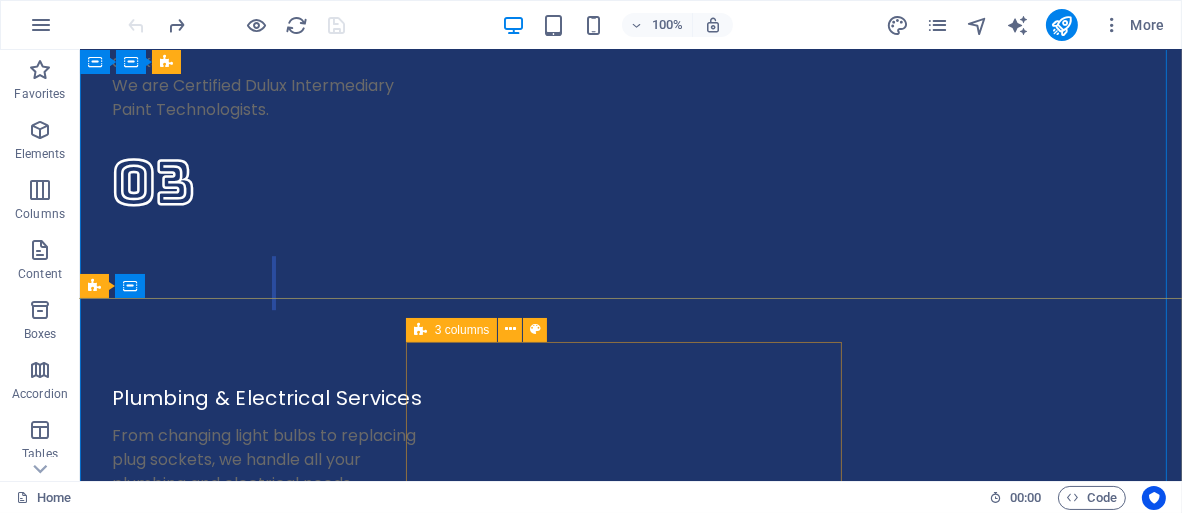click at bounding box center (420, 330) 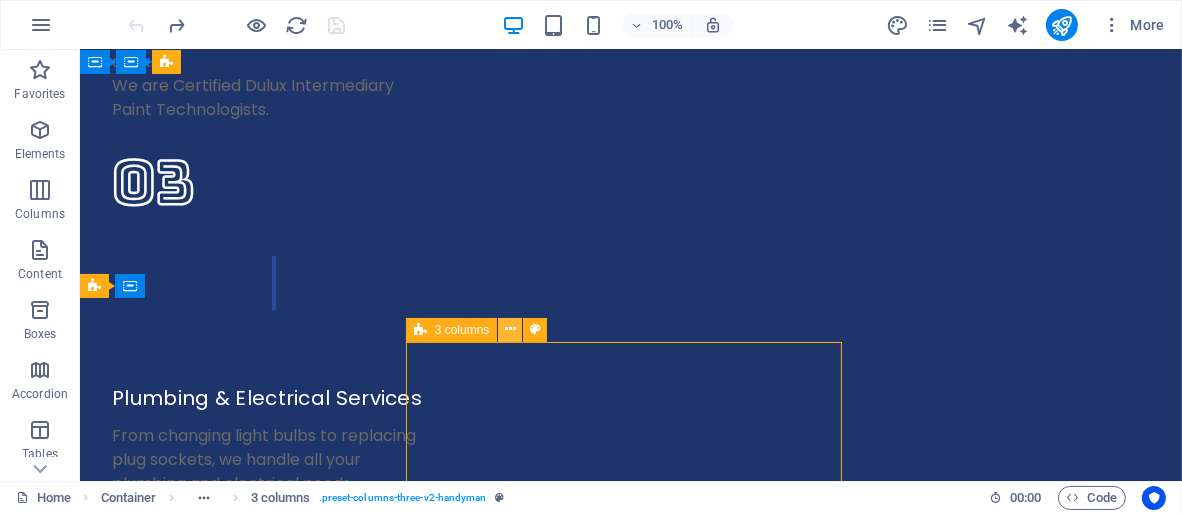click at bounding box center (510, 329) 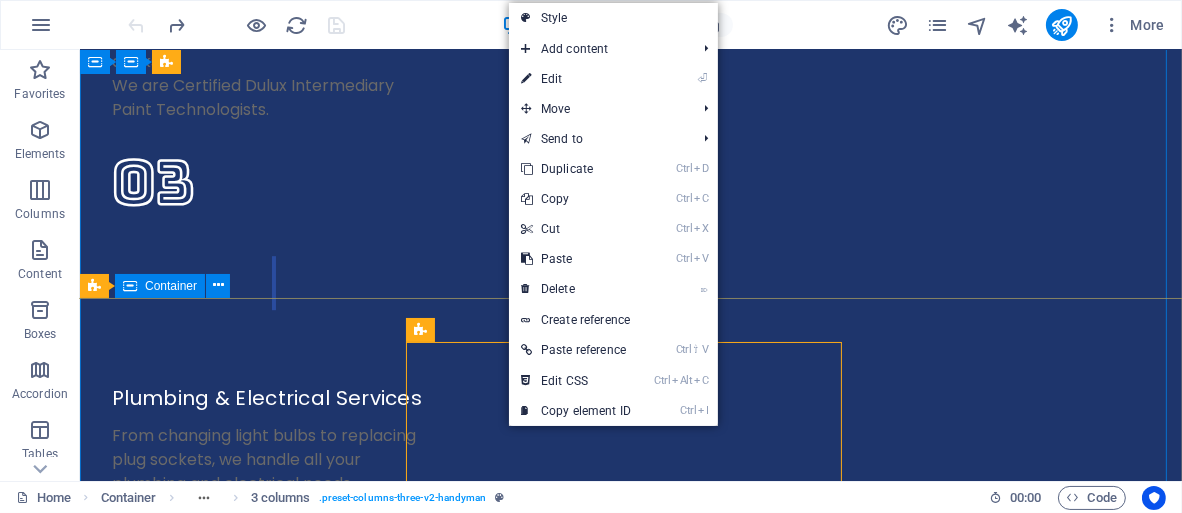 click at bounding box center (630, 7323) 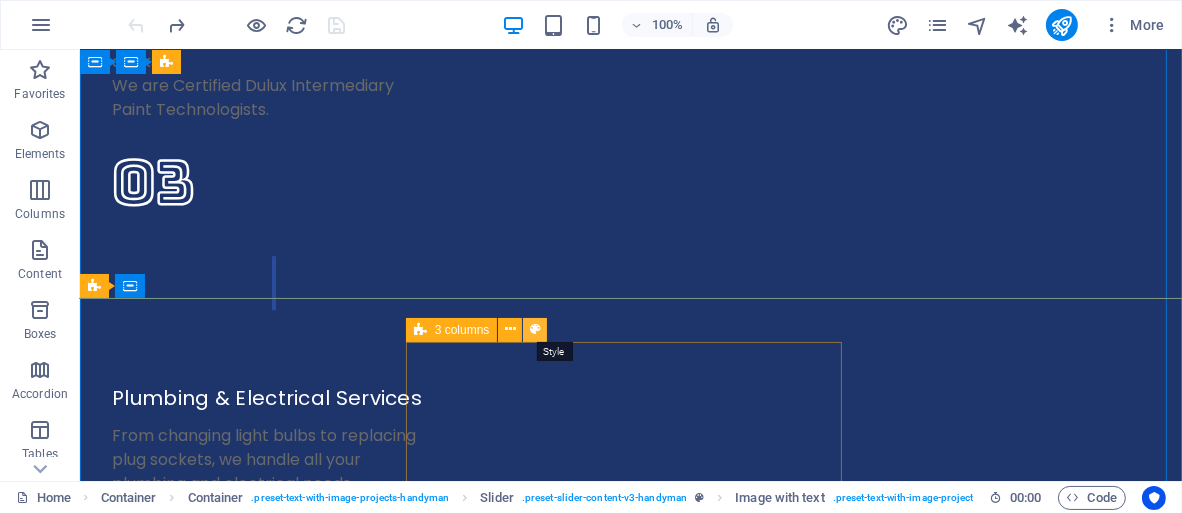 click at bounding box center [535, 329] 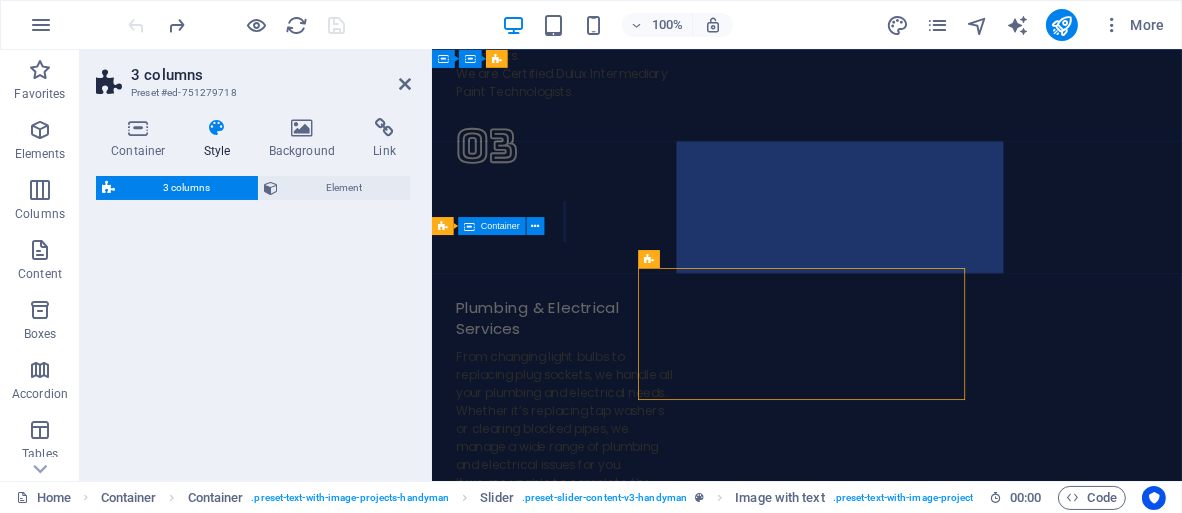 select on "px" 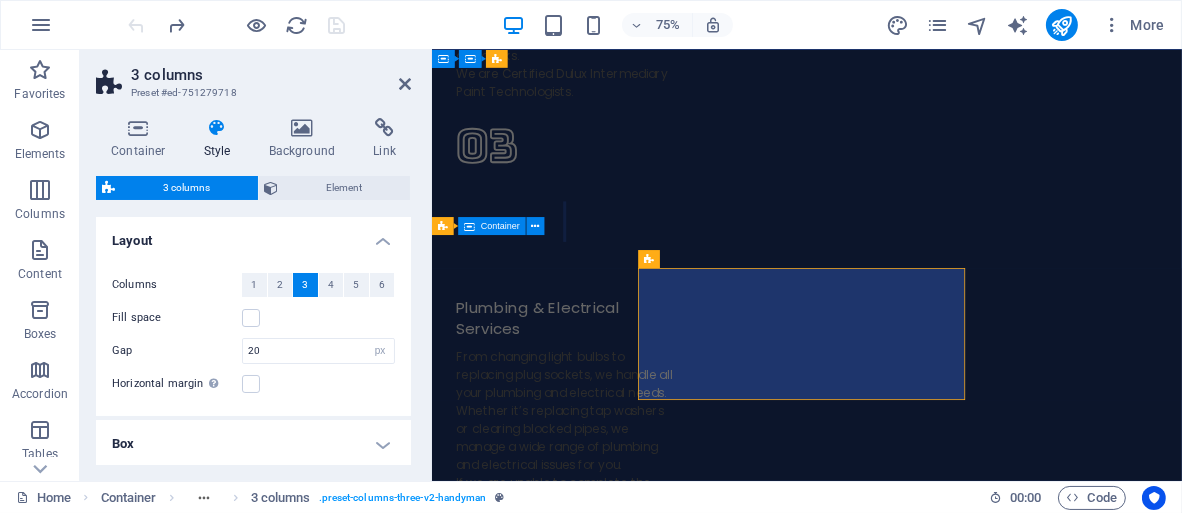 scroll, scrollTop: 6224, scrollLeft: 0, axis: vertical 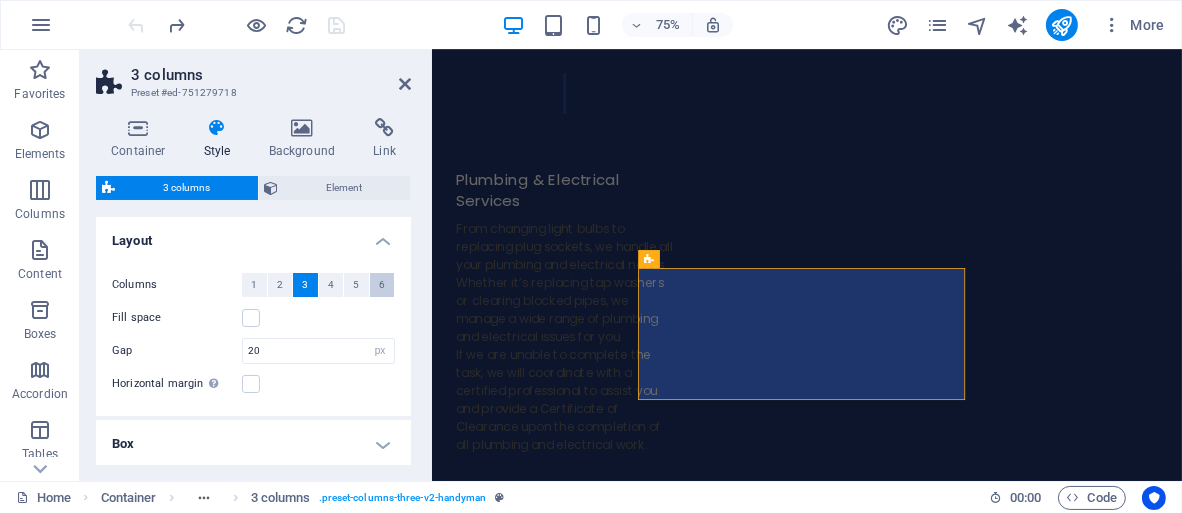click on "6" at bounding box center [382, 285] 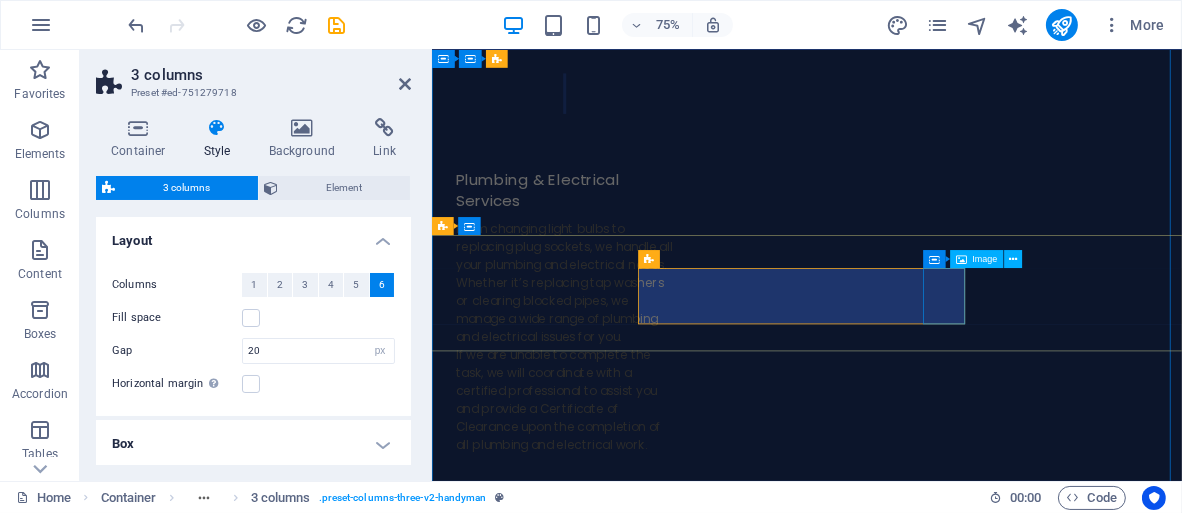click at bounding box center [741, 7585] 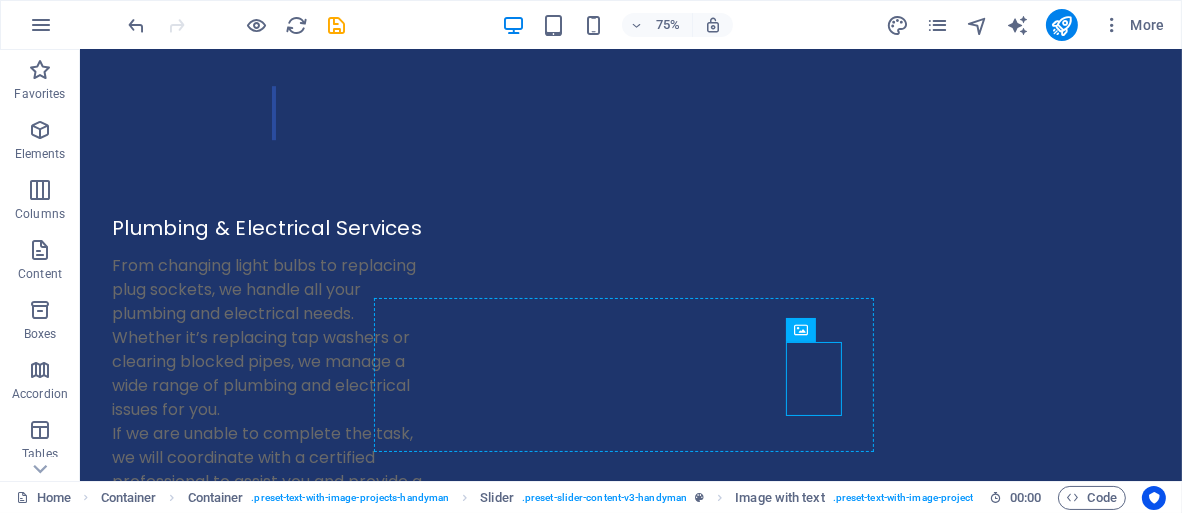 scroll, scrollTop: 6054, scrollLeft: 0, axis: vertical 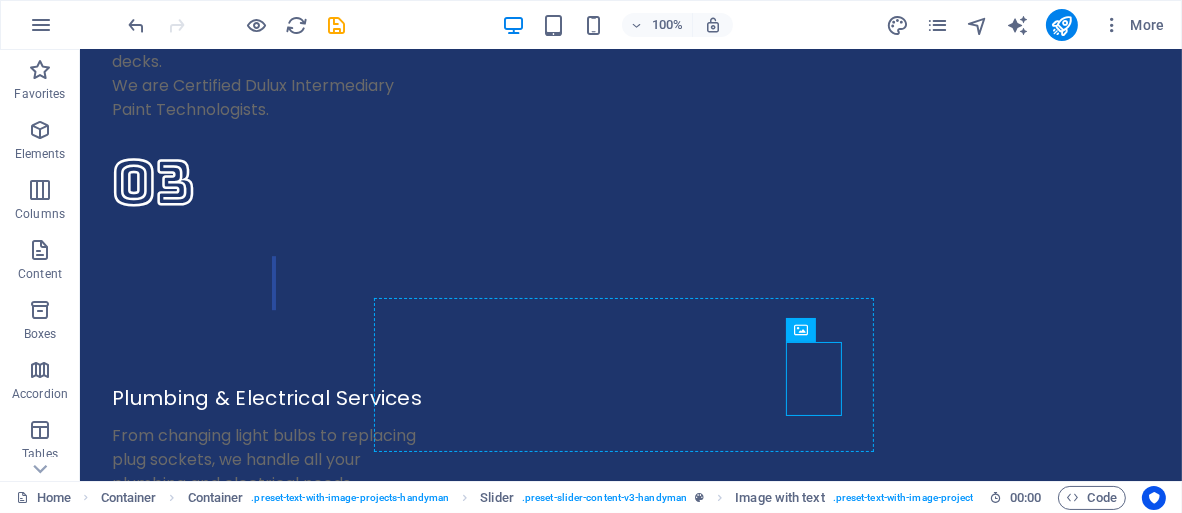 drag, startPoint x: 764, startPoint y: 386, endPoint x: 769, endPoint y: 351, distance: 35.35534 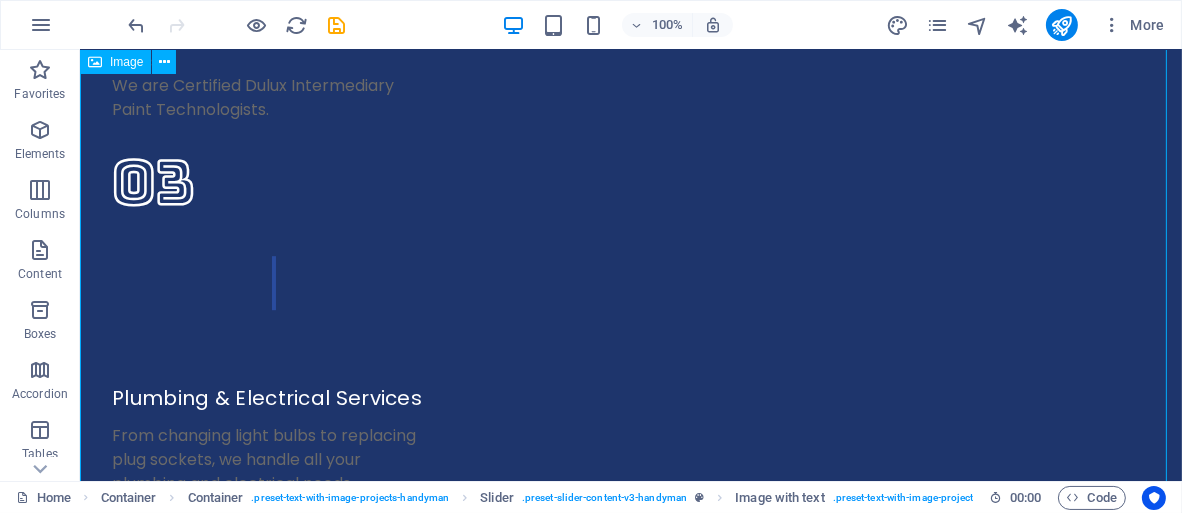 scroll, scrollTop: 8060, scrollLeft: 0, axis: vertical 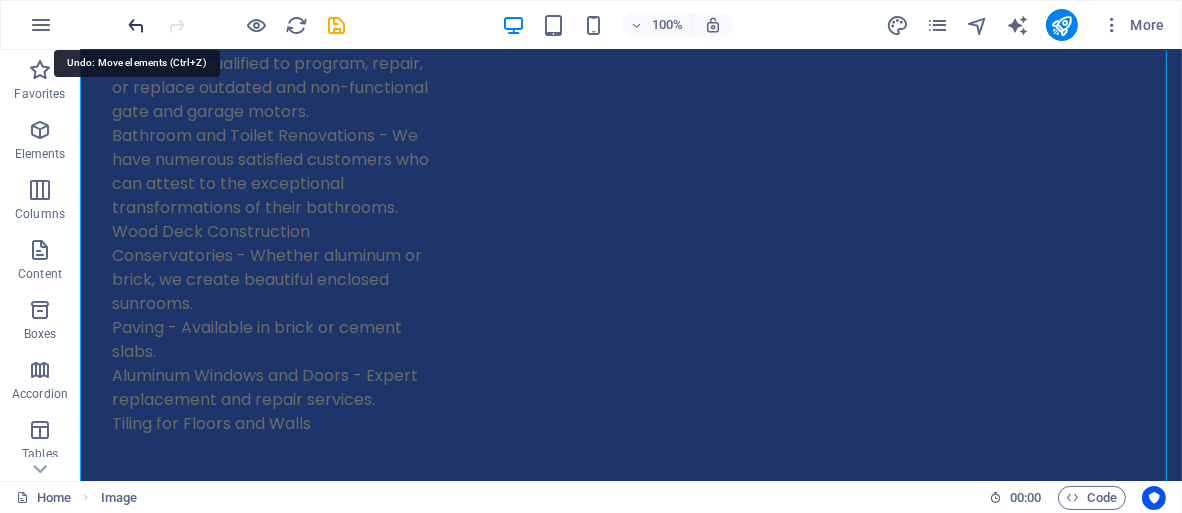 drag, startPoint x: 136, startPoint y: 24, endPoint x: 624, endPoint y: 288, distance: 554.8333 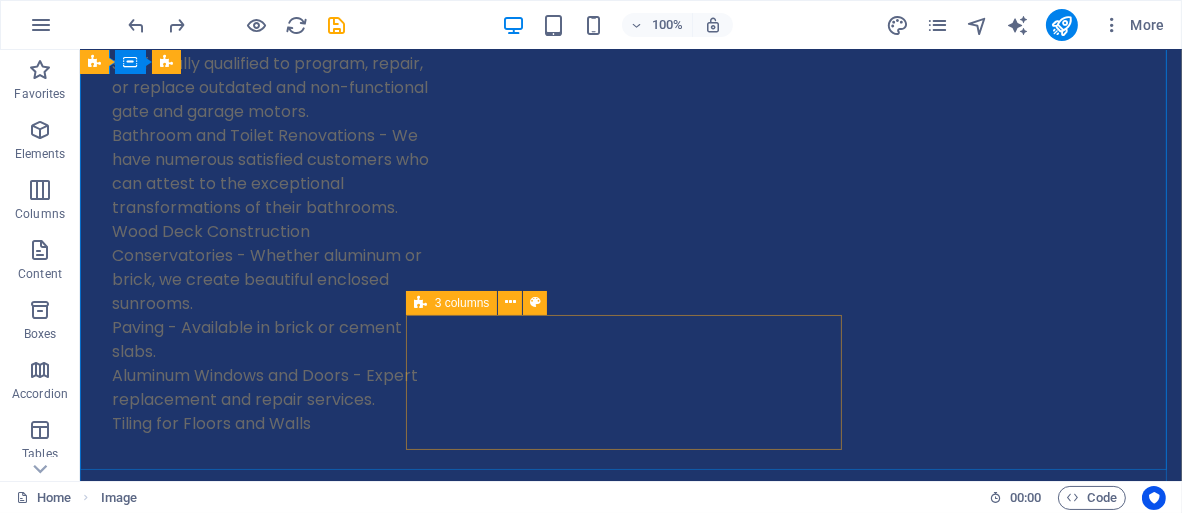 scroll, scrollTop: 6167, scrollLeft: 0, axis: vertical 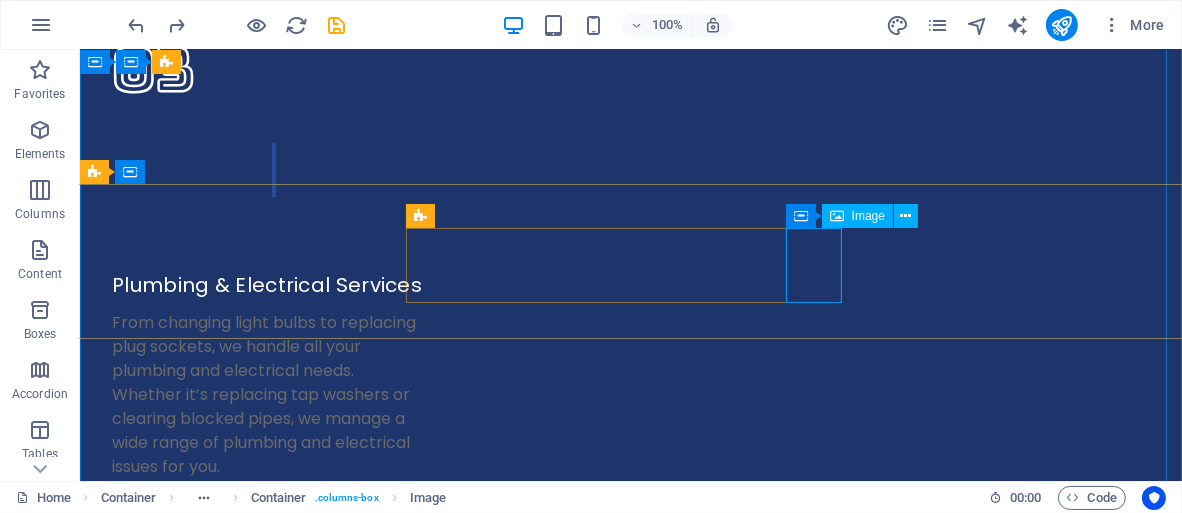 click at bounding box center [440, 7953] 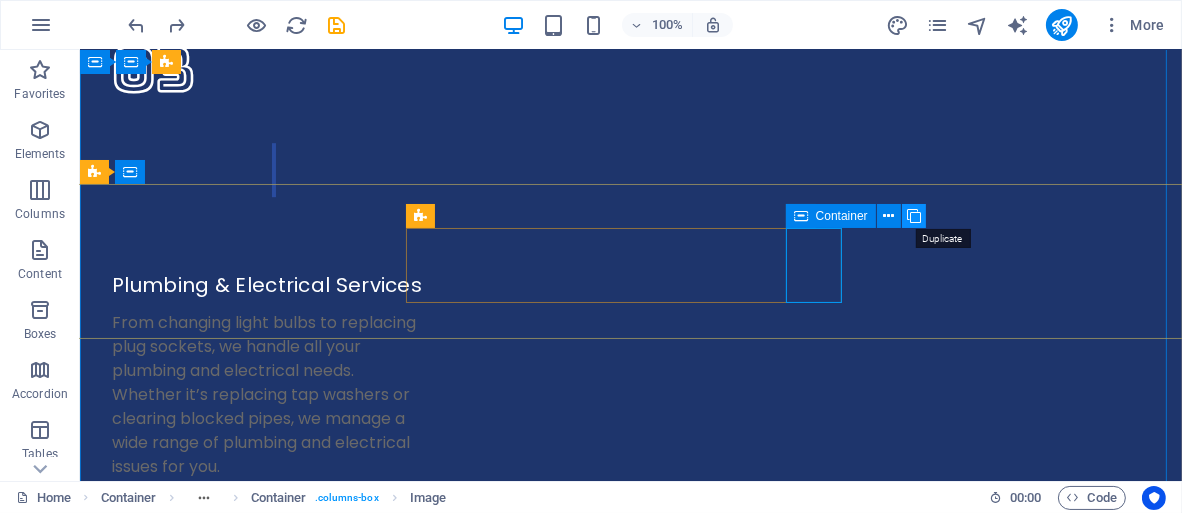 drag, startPoint x: 912, startPoint y: 218, endPoint x: 664, endPoint y: 204, distance: 248.39485 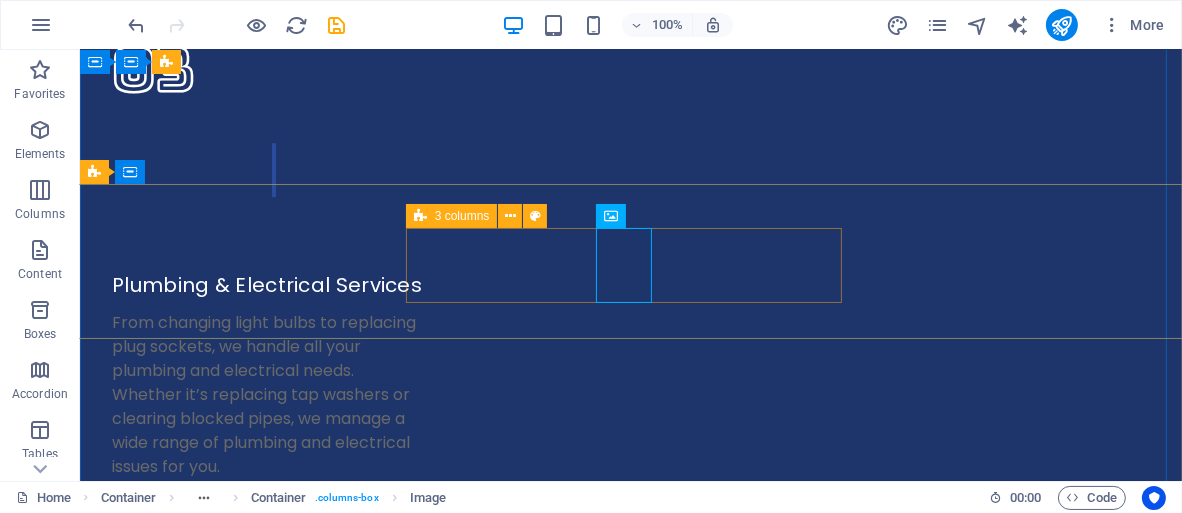 click at bounding box center [630, 7954] 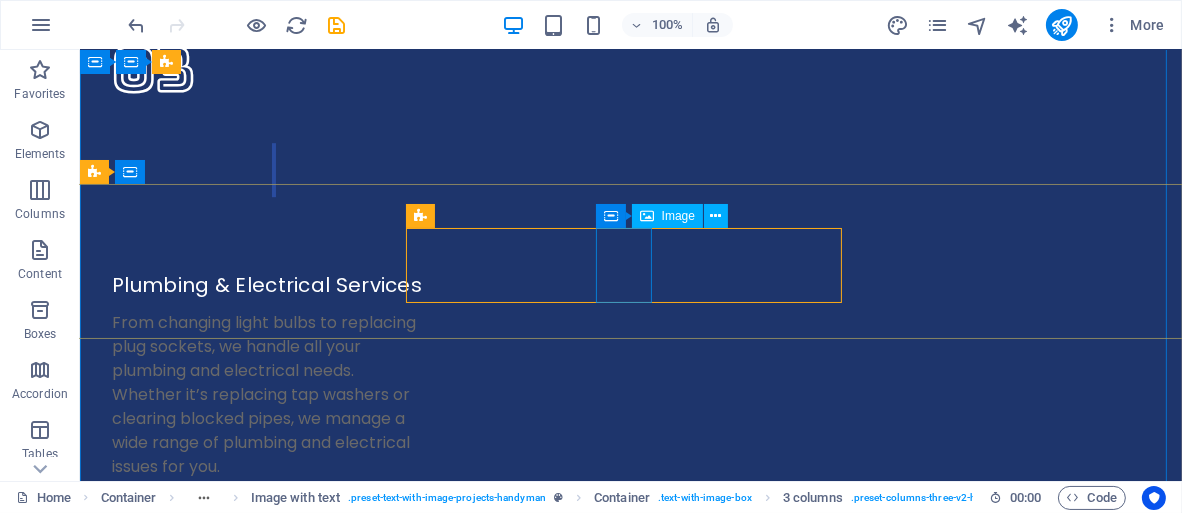click at bounding box center [440, 7953] 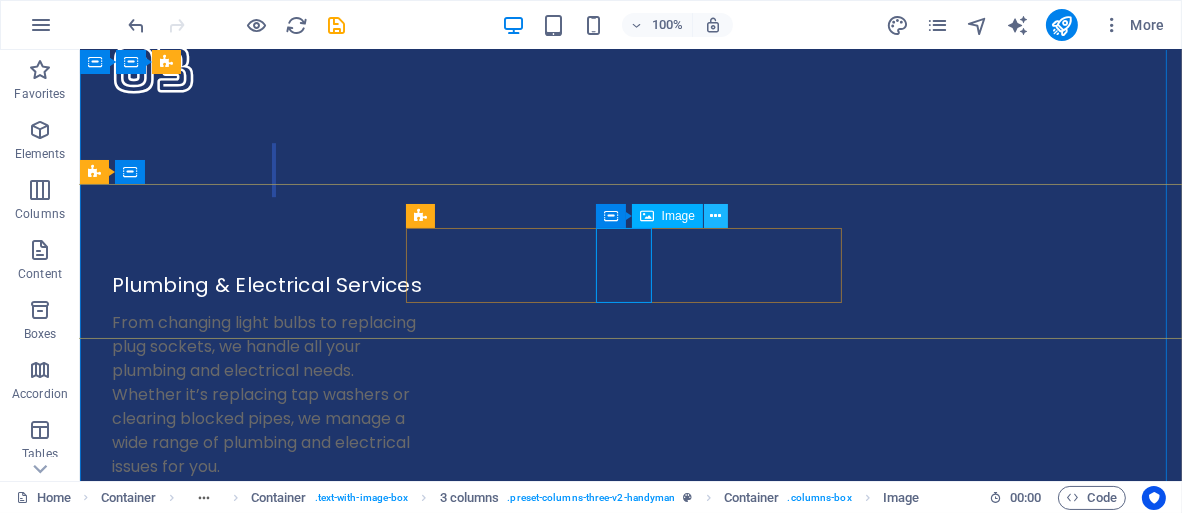 click at bounding box center (716, 216) 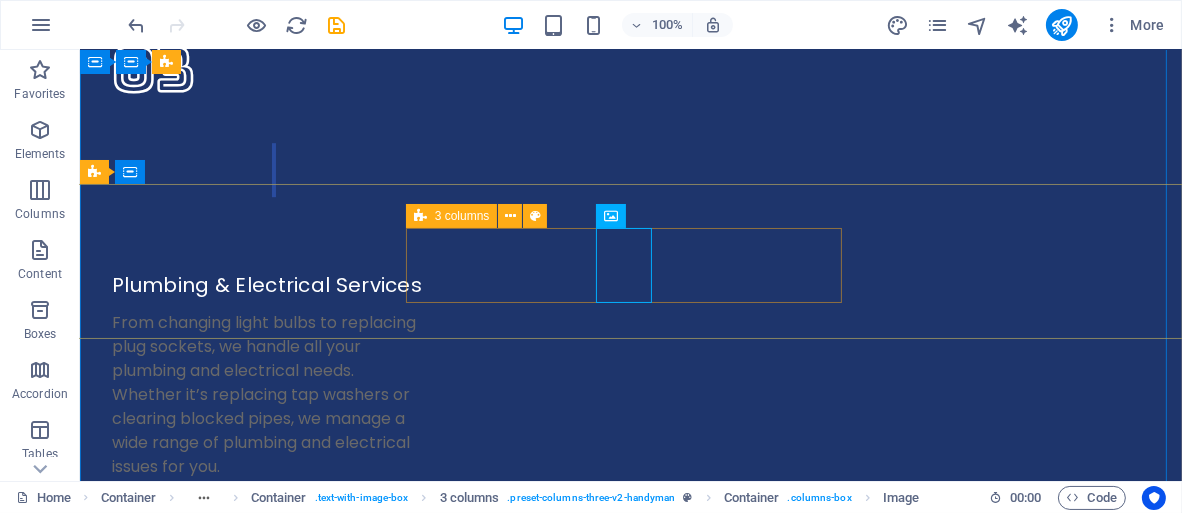 click at bounding box center [630, 7954] 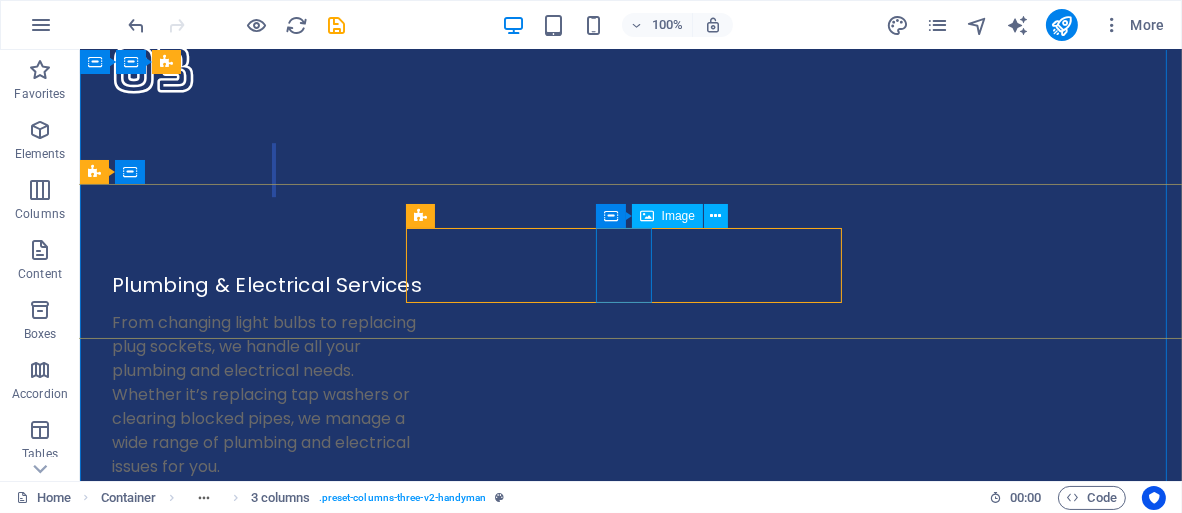 click at bounding box center (647, 216) 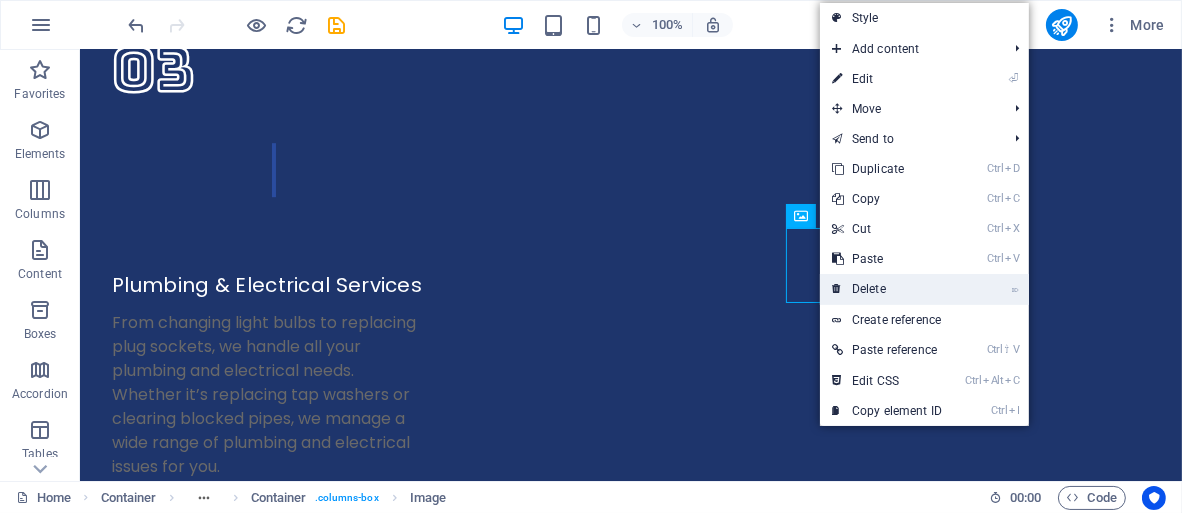 click on "⌦  Delete" at bounding box center (887, 289) 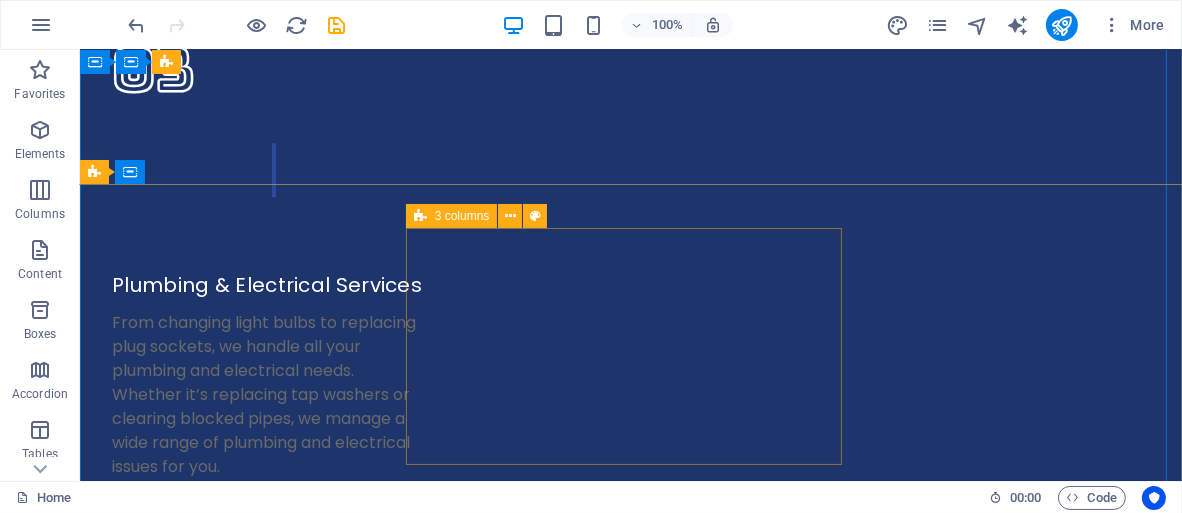 click on "Drop content here or  Add elements  Paste clipboard" at bounding box center (630, 7348) 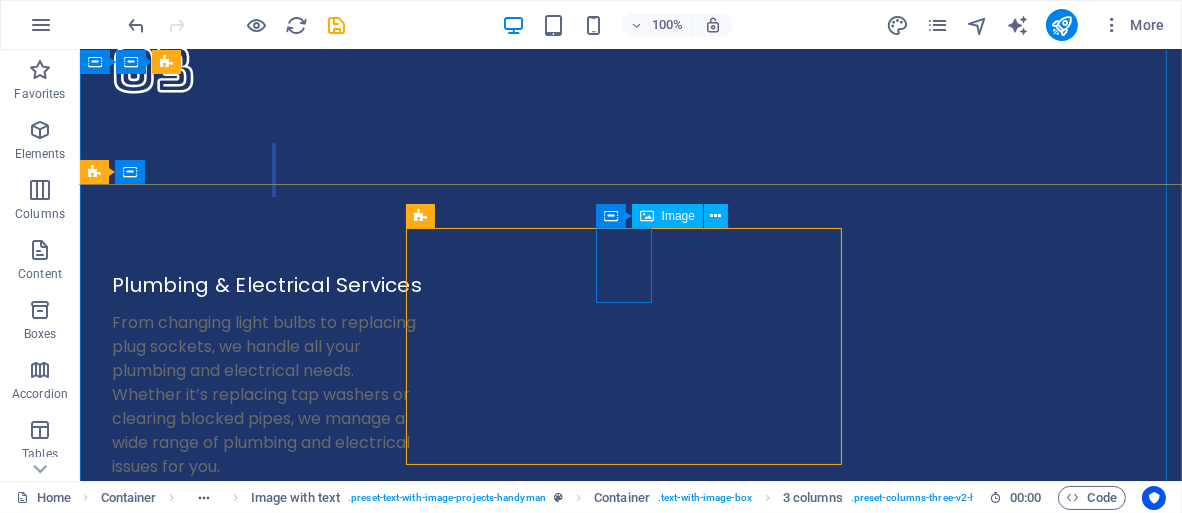 click at bounding box center (440, 7953) 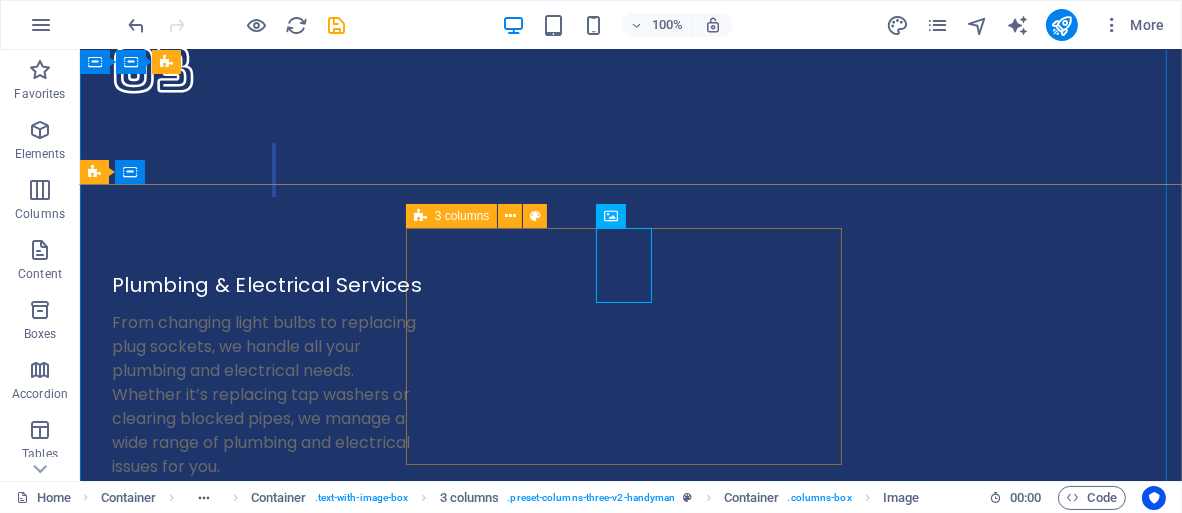 click at bounding box center (420, 216) 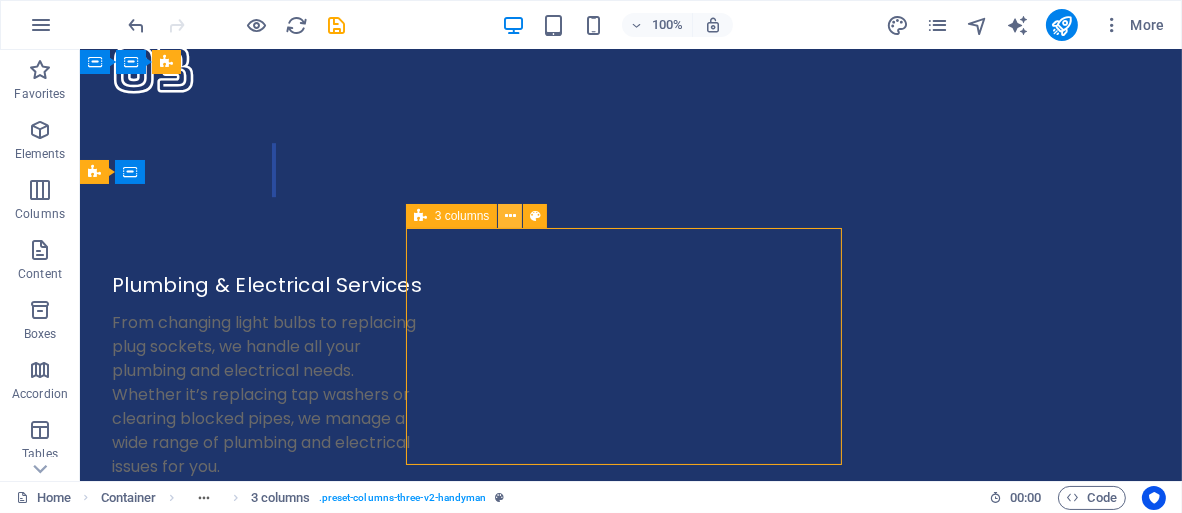 click at bounding box center [510, 216] 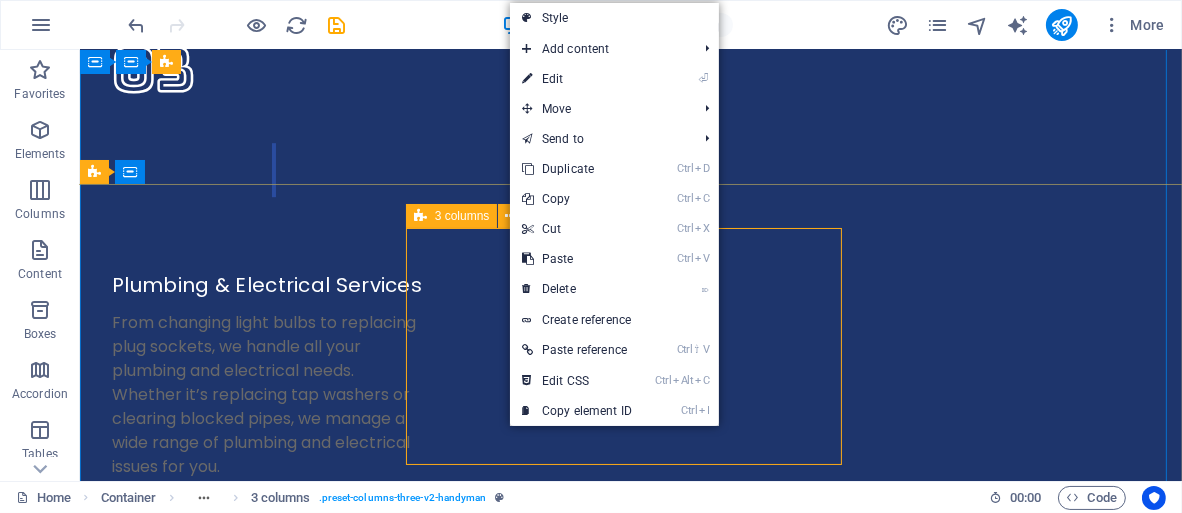 click on "Drop content here or  Add elements  Paste clipboard" at bounding box center (630, 7348) 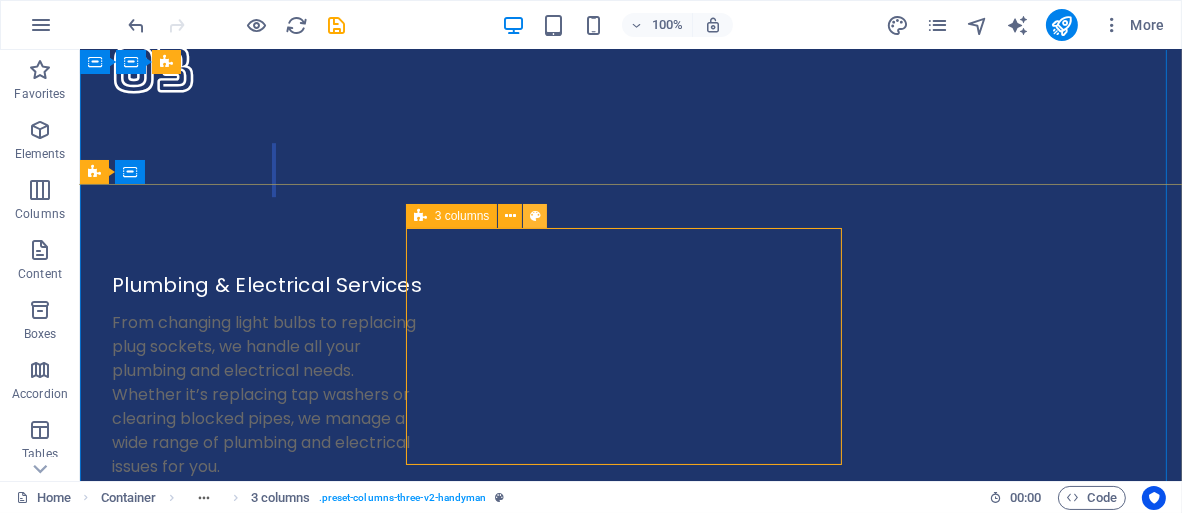 click at bounding box center [535, 216] 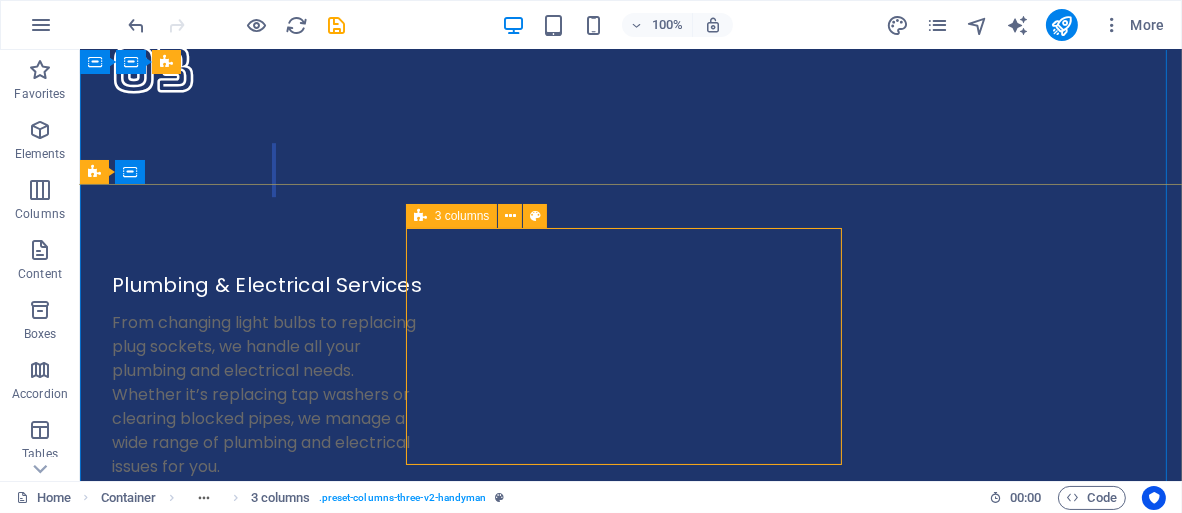 select on "px" 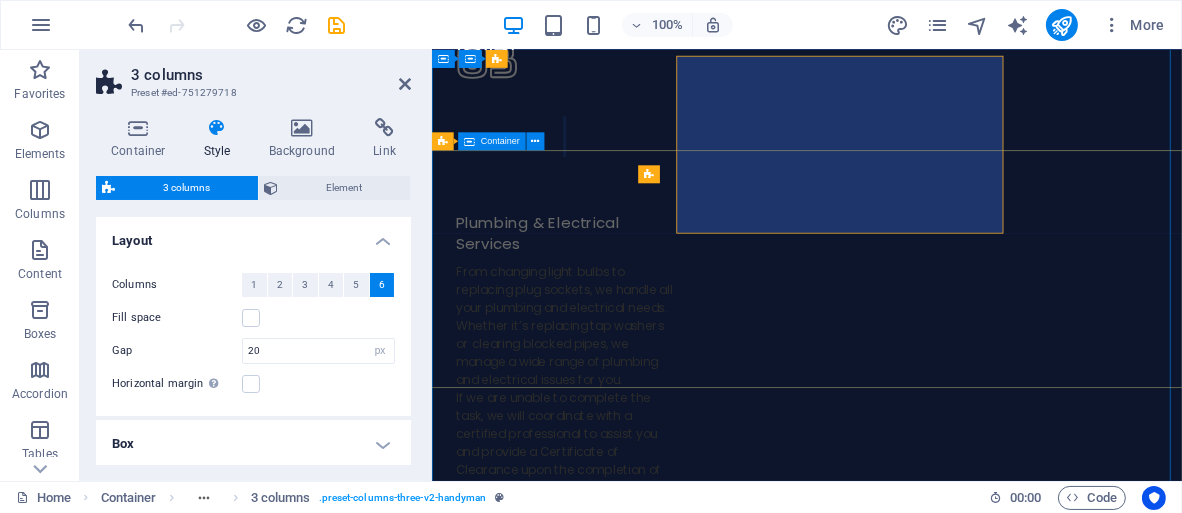 scroll, scrollTop: 6337, scrollLeft: 0, axis: vertical 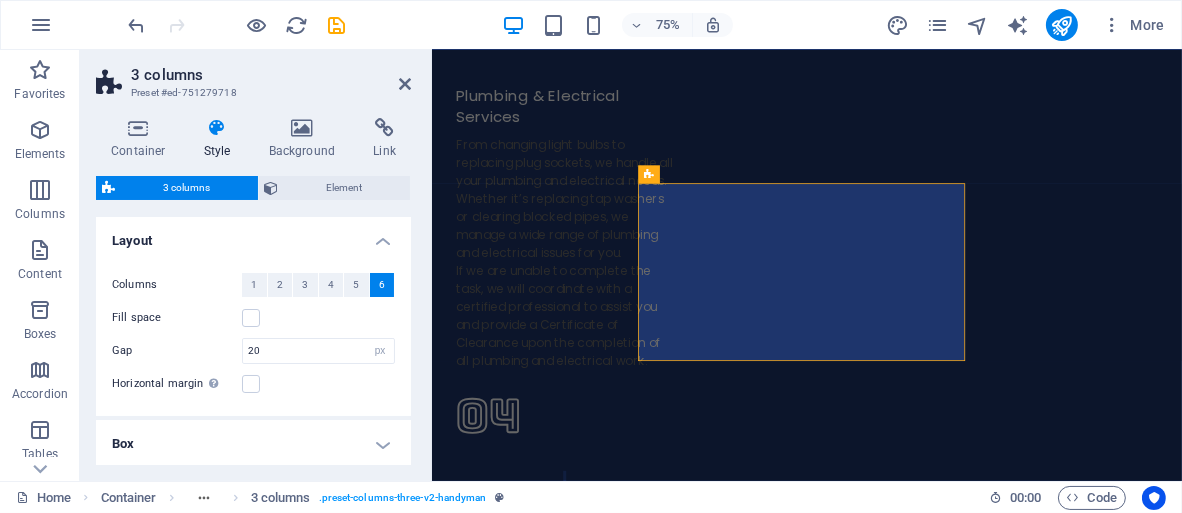 click on "6" at bounding box center (382, 285) 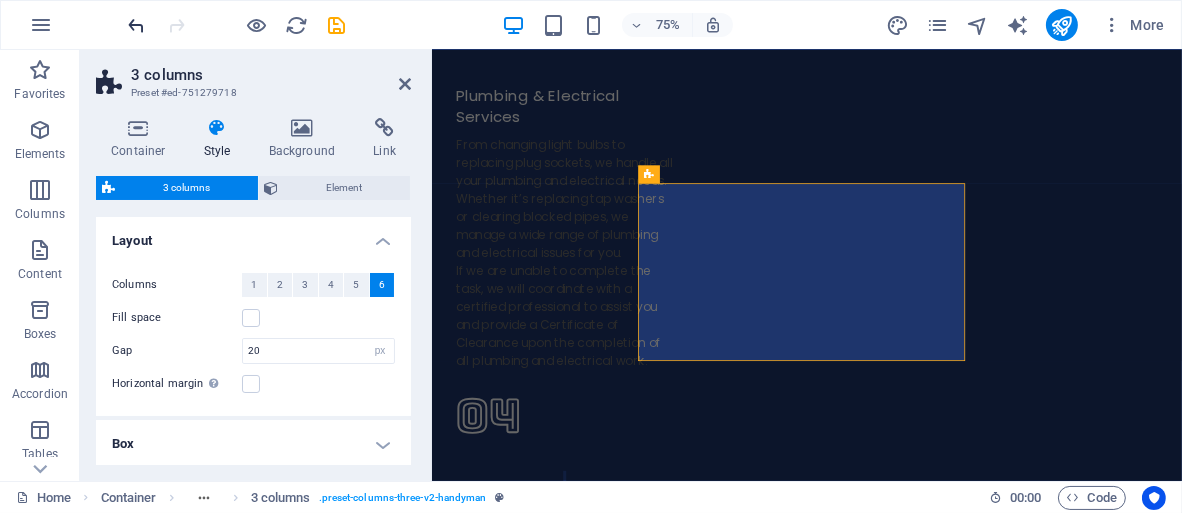 click at bounding box center (137, 25) 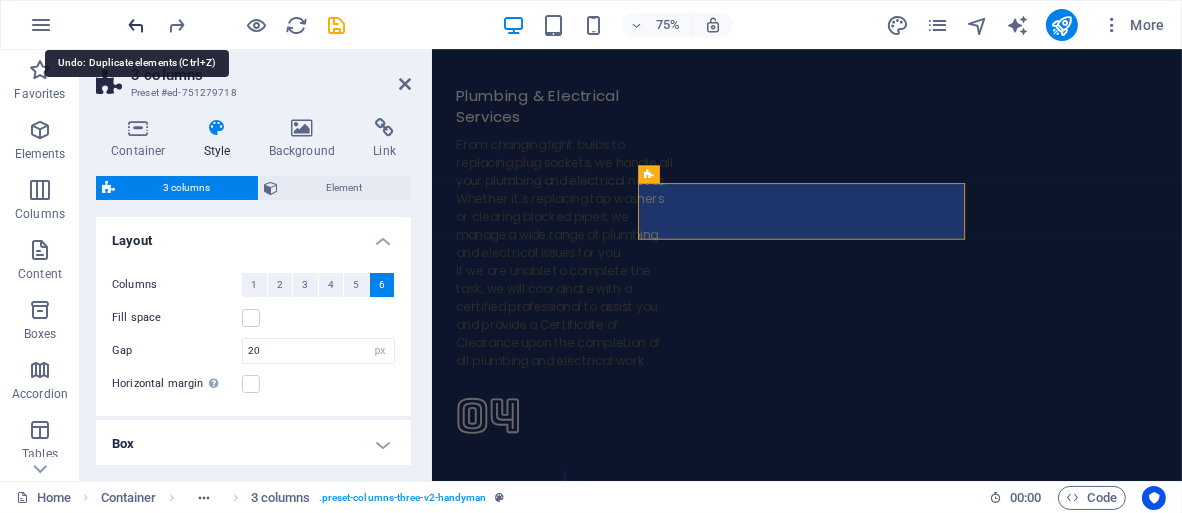 click at bounding box center [137, 25] 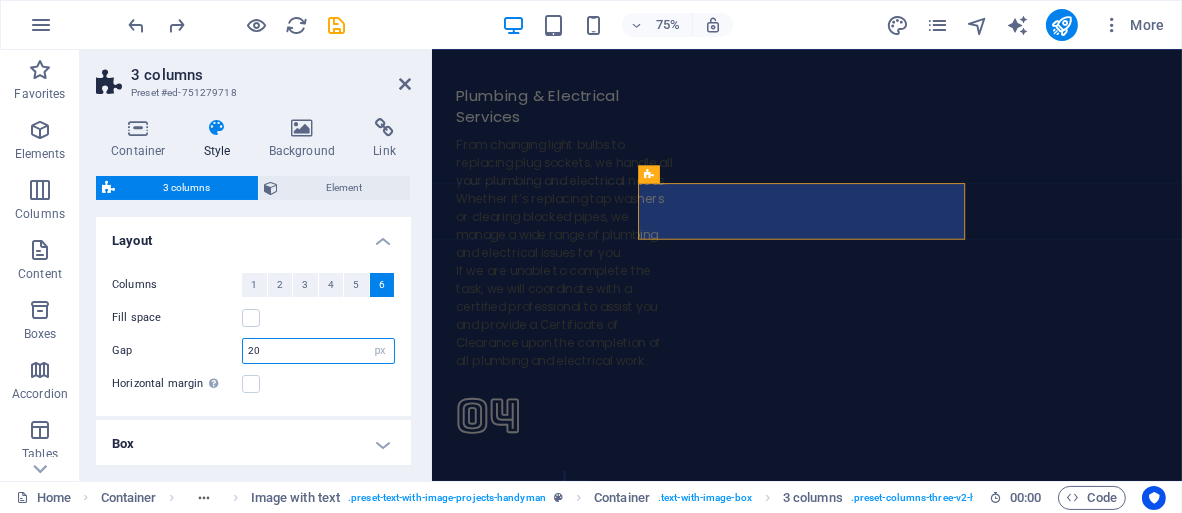 drag, startPoint x: 259, startPoint y: 349, endPoint x: 243, endPoint y: 351, distance: 16.124516 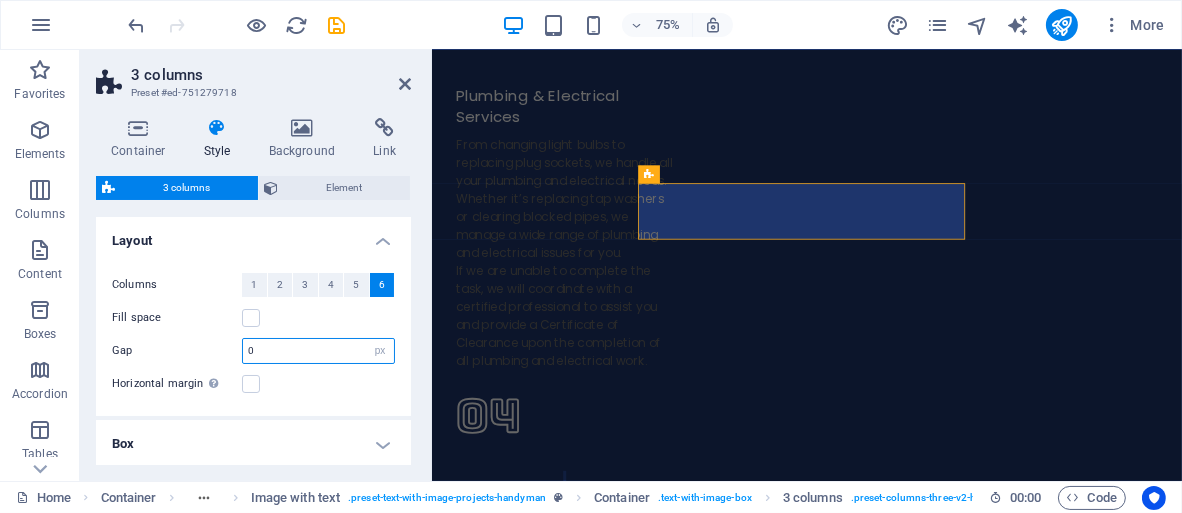 drag, startPoint x: 257, startPoint y: 349, endPoint x: 232, endPoint y: 351, distance: 25.079872 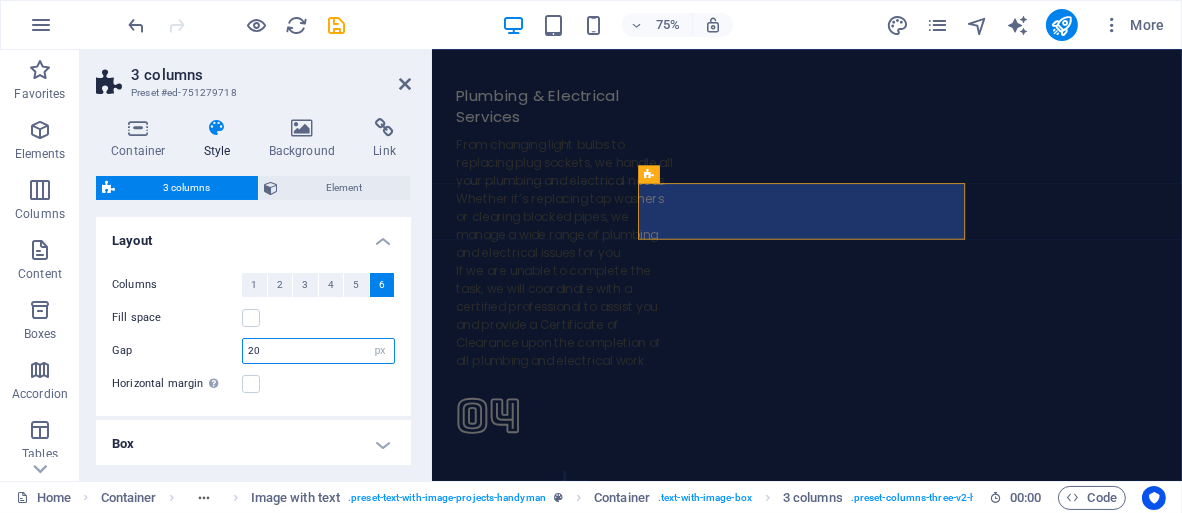type on "0" 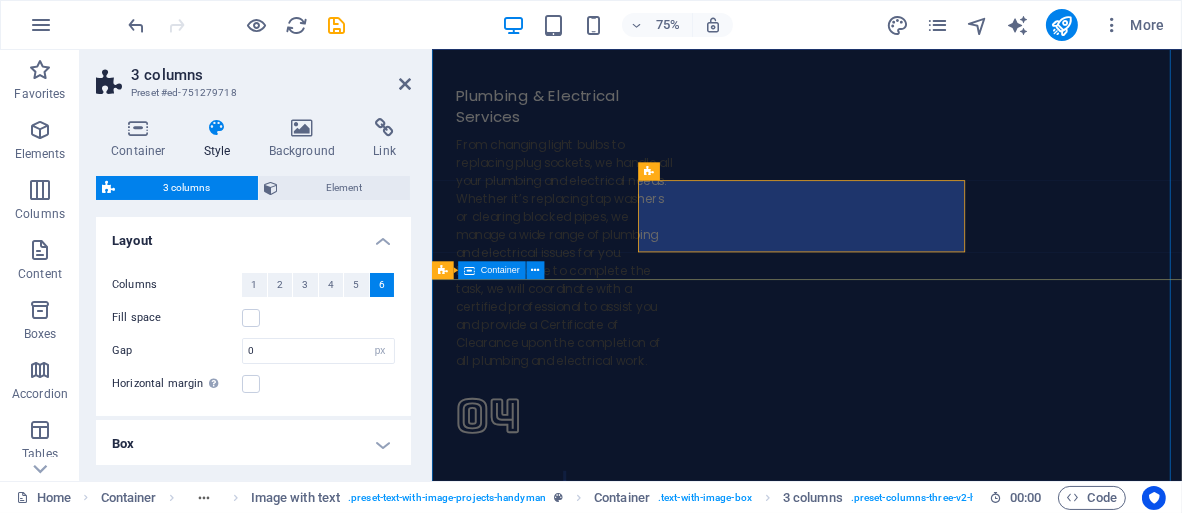 click on "Baboon-Damaged Tiled Roof and Ridge Cappings" at bounding box center [931, 10303] 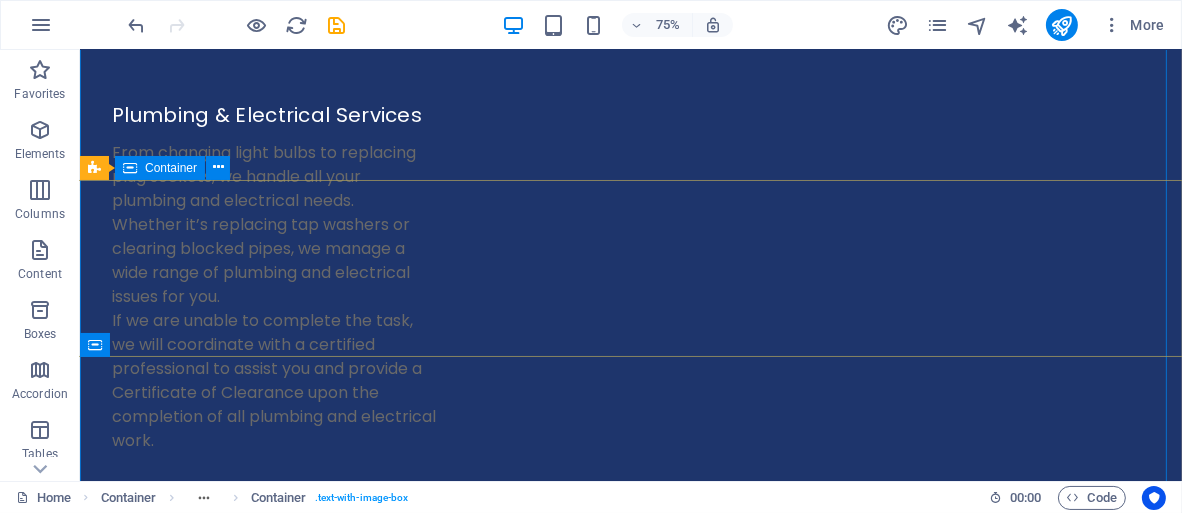 scroll, scrollTop: 6167, scrollLeft: 0, axis: vertical 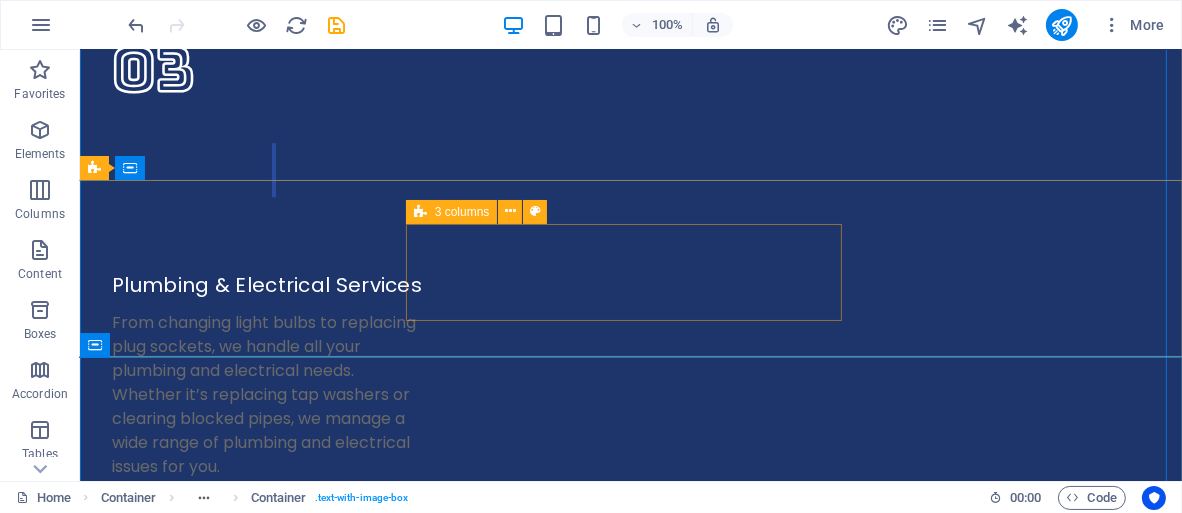 click at bounding box center (630, 7249) 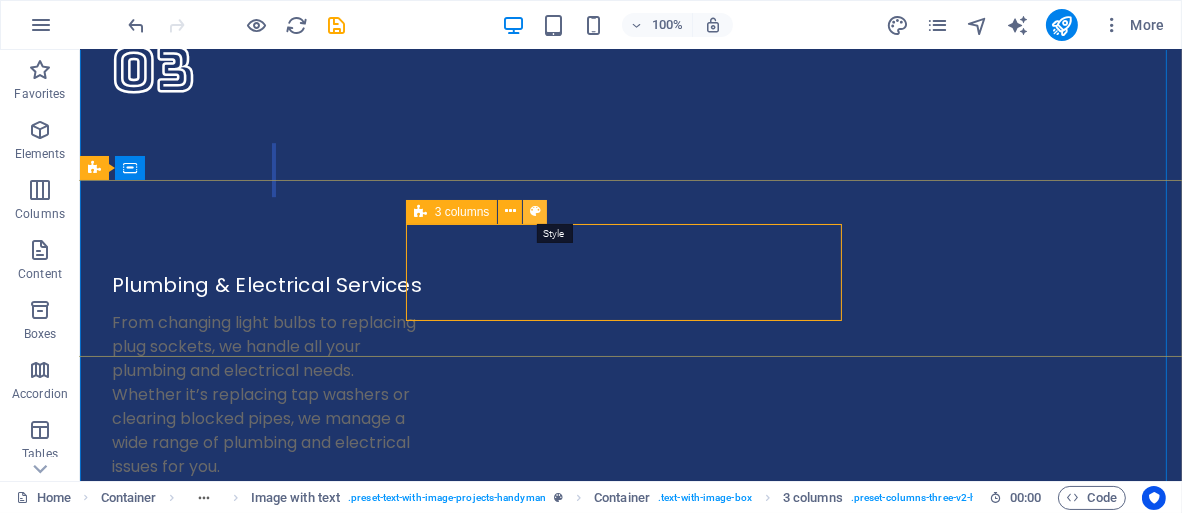 click at bounding box center [535, 211] 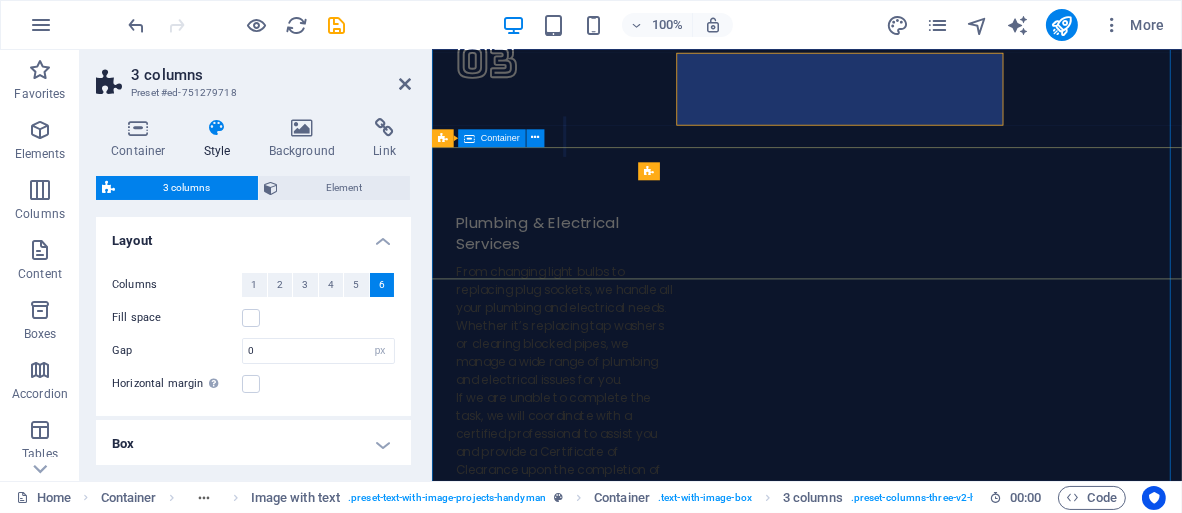 scroll, scrollTop: 6337, scrollLeft: 0, axis: vertical 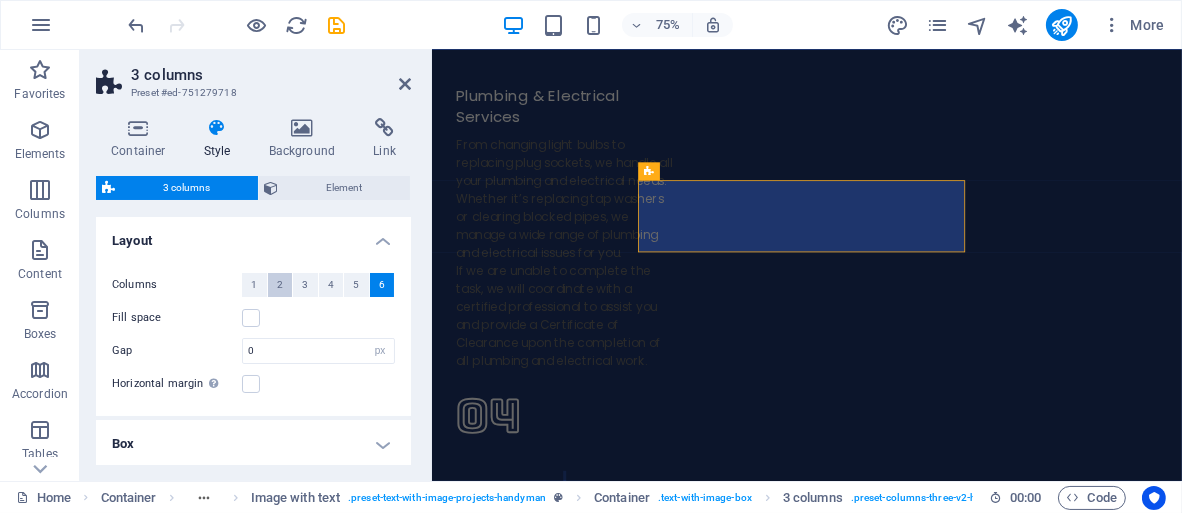 click on "2" at bounding box center [280, 285] 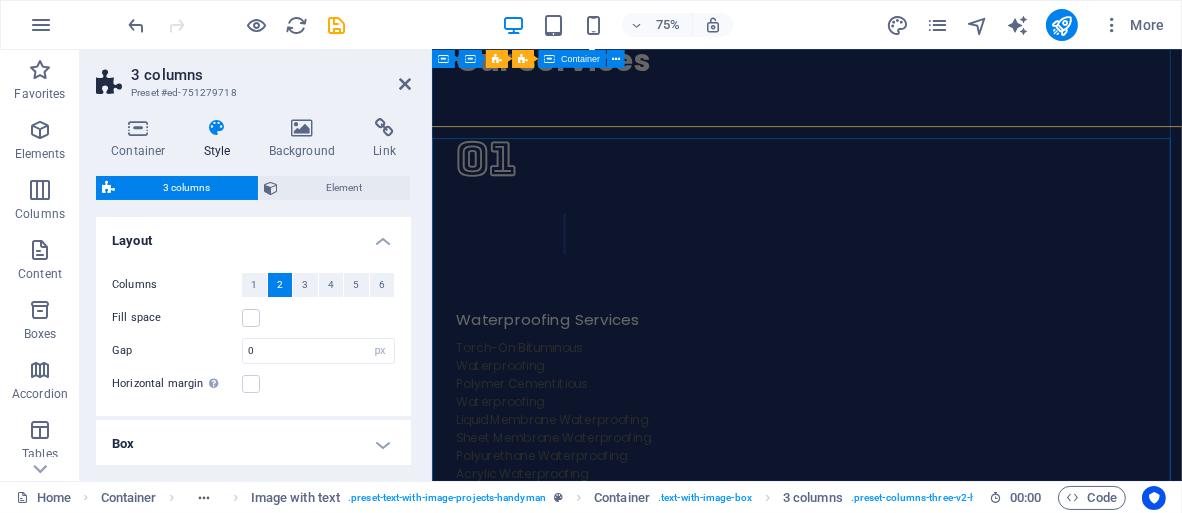 scroll, scrollTop: 4837, scrollLeft: 0, axis: vertical 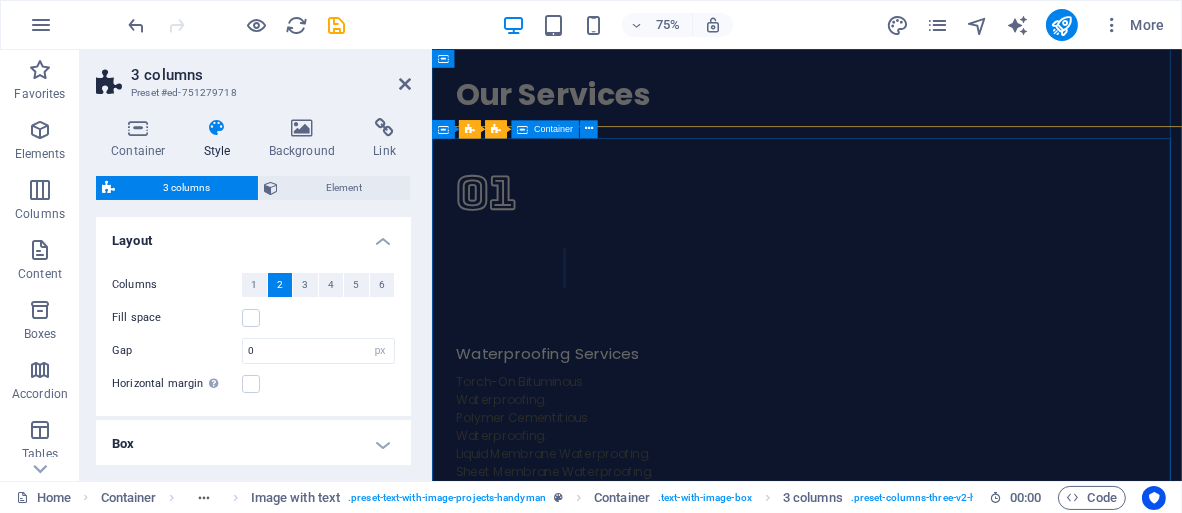 click on "BBathtub Removed and Walk-In Shower Installed" at bounding box center [931, 5347] 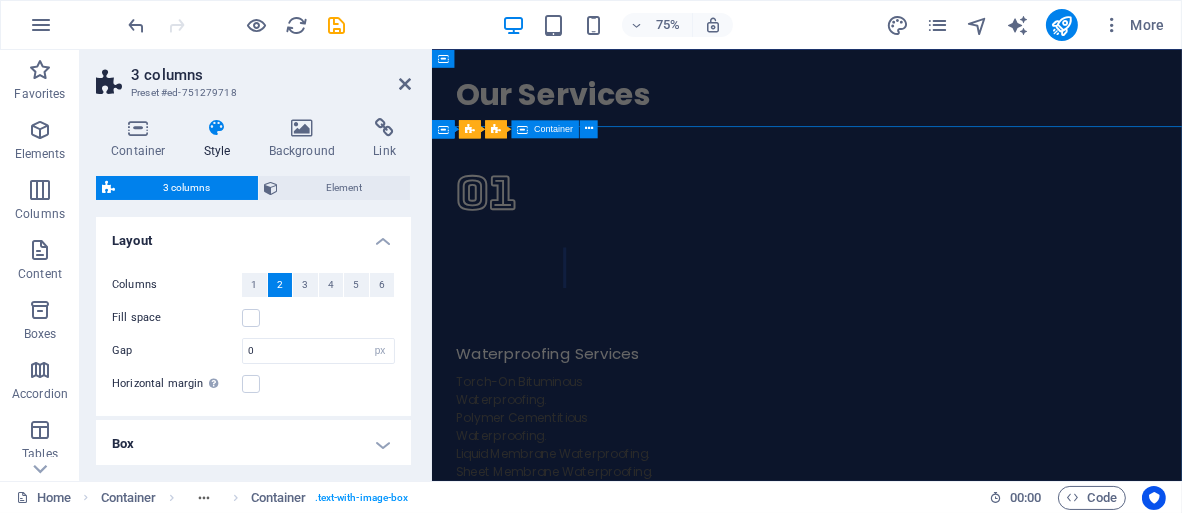 scroll, scrollTop: 4667, scrollLeft: 0, axis: vertical 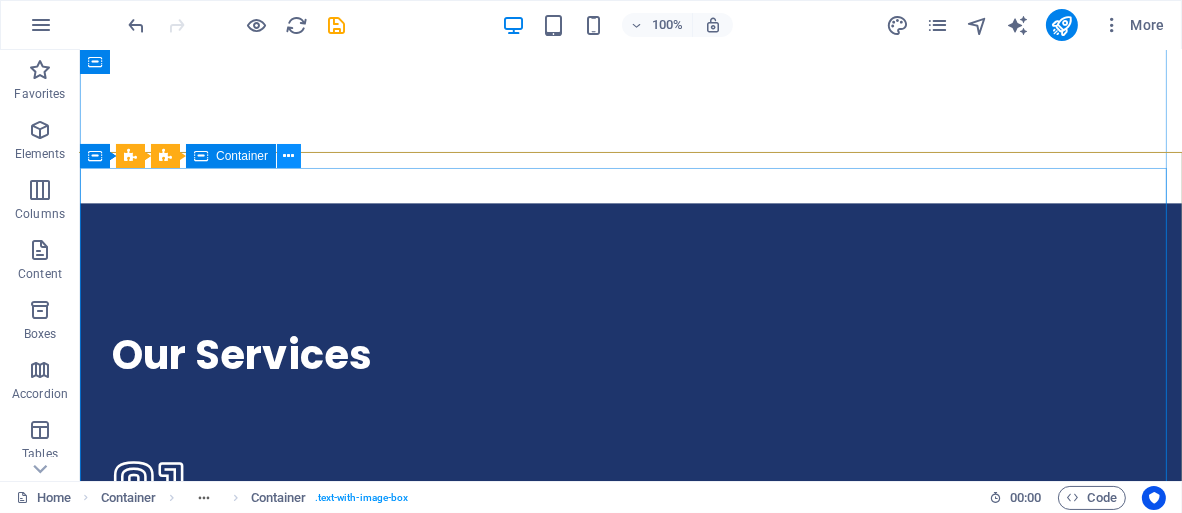 click at bounding box center (289, 156) 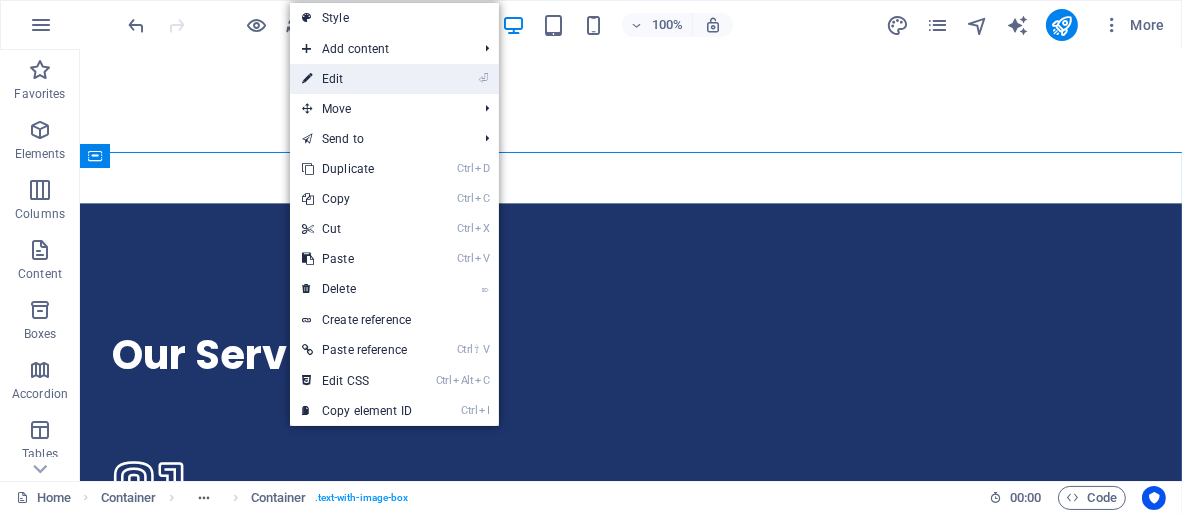 click on "⏎  Edit" at bounding box center (357, 79) 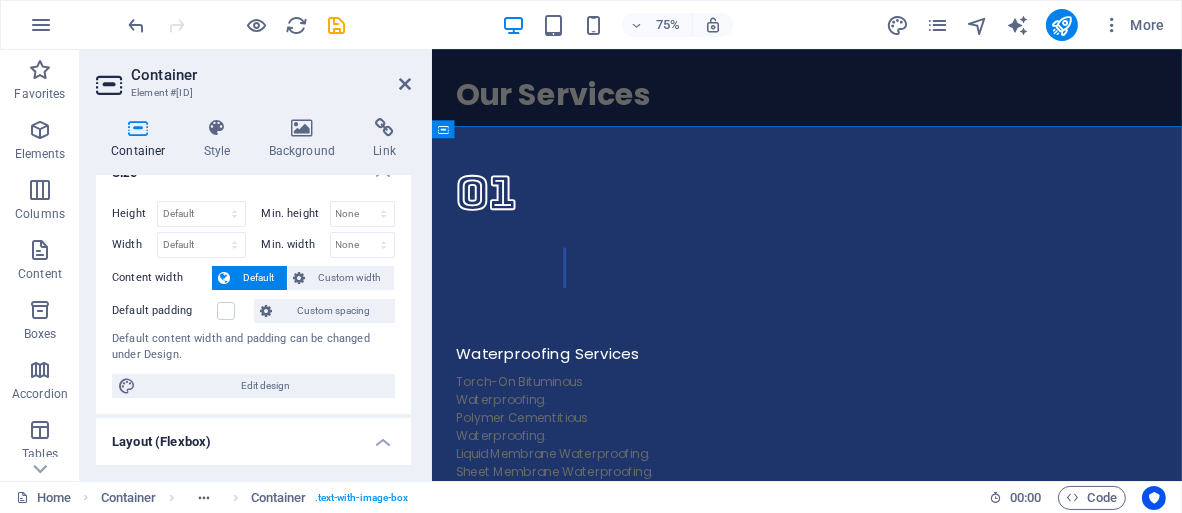 scroll, scrollTop: 0, scrollLeft: 0, axis: both 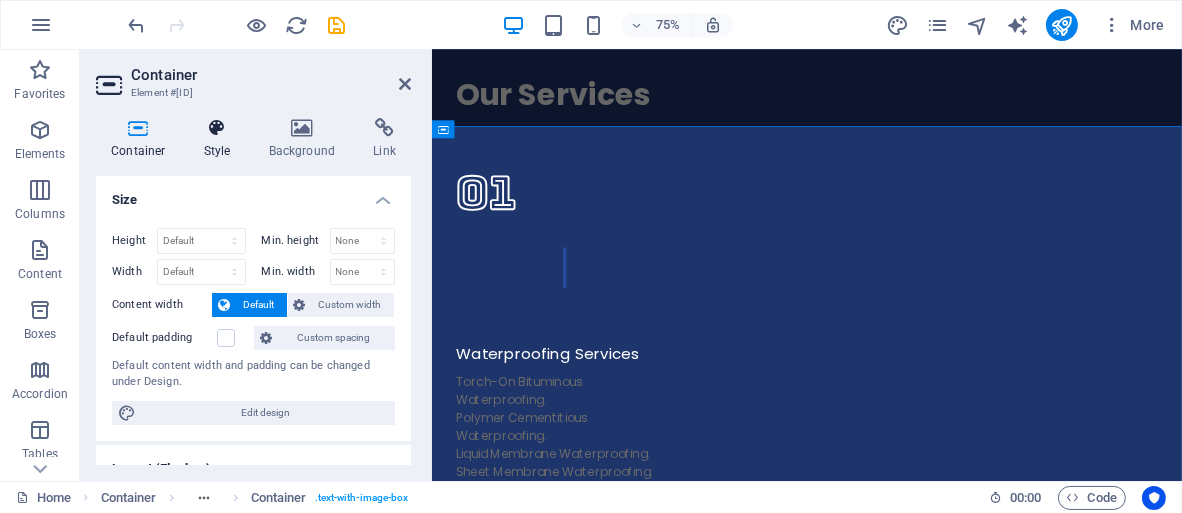 click at bounding box center (217, 128) 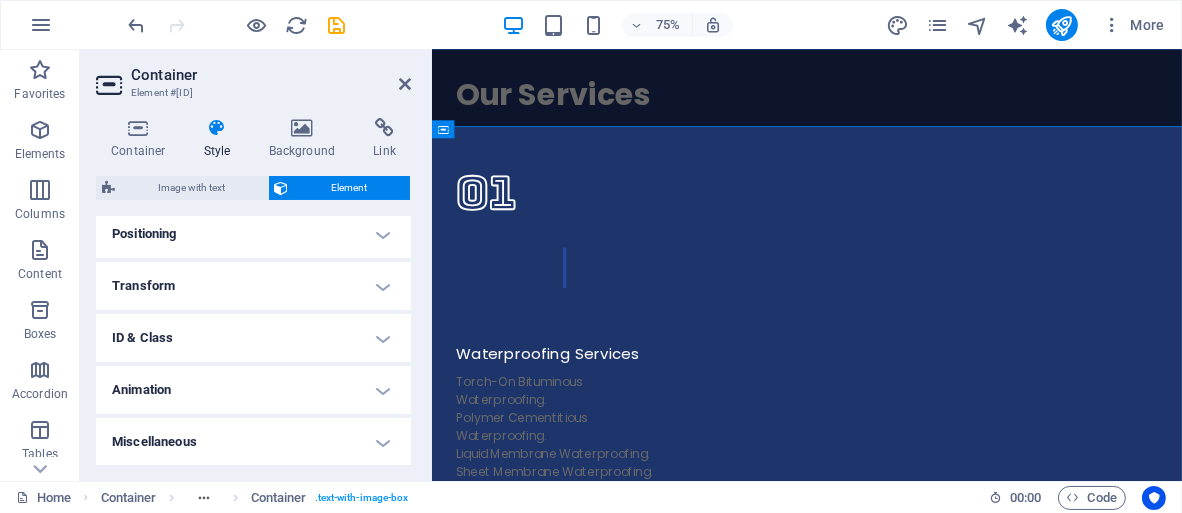 scroll, scrollTop: 0, scrollLeft: 0, axis: both 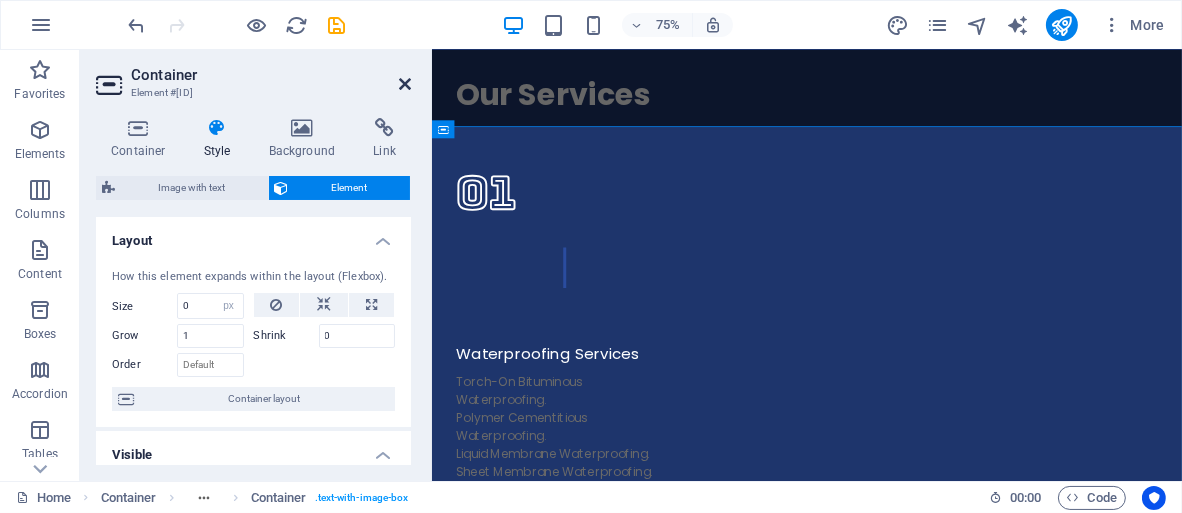 drag, startPoint x: 402, startPoint y: 83, endPoint x: 412, endPoint y: 224, distance: 141.35417 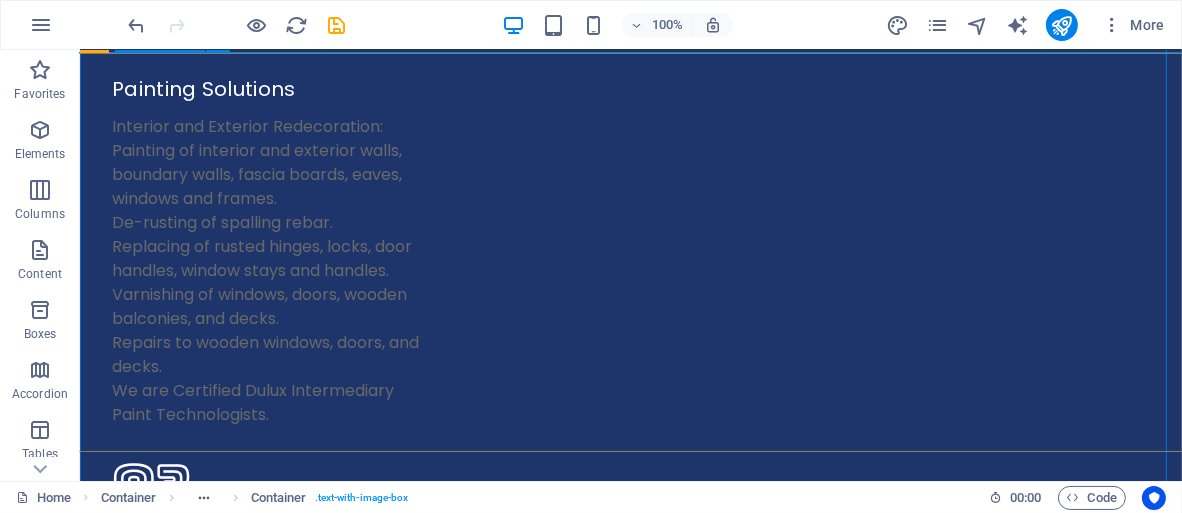 scroll, scrollTop: 5867, scrollLeft: 0, axis: vertical 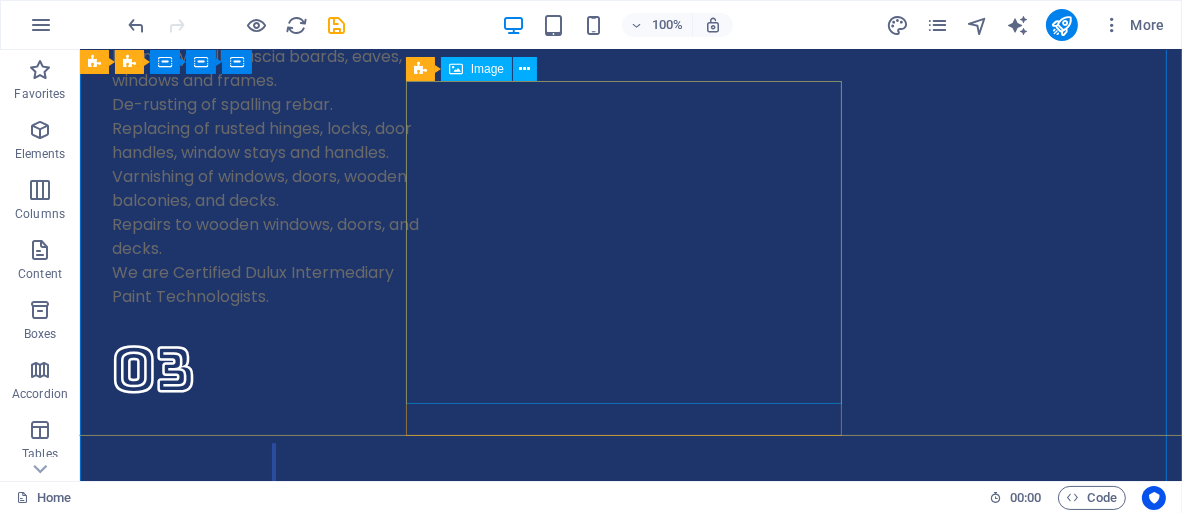 click at bounding box center [630, 5798] 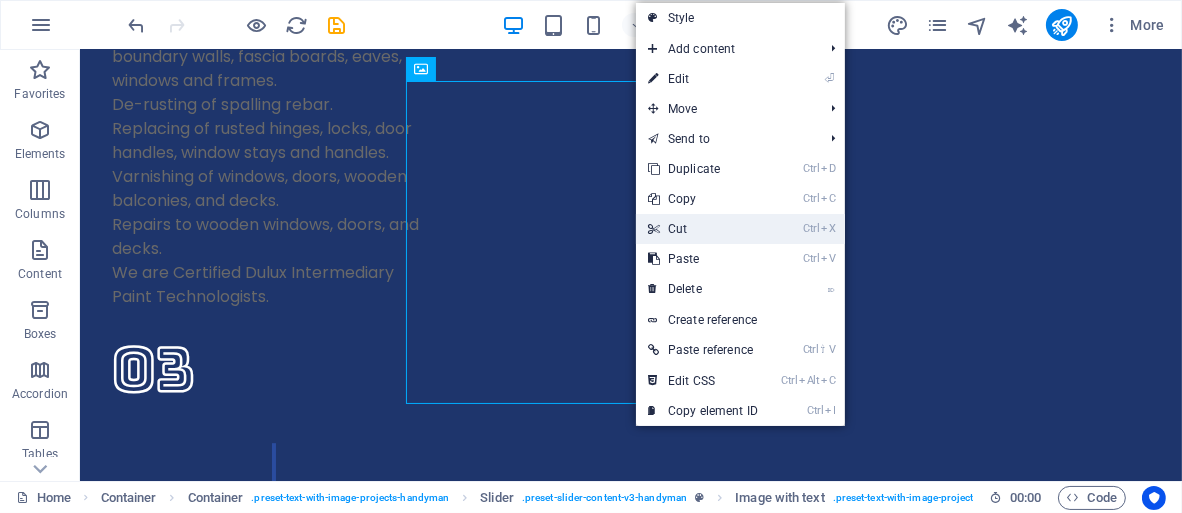 click on "Ctrl X  Cut" at bounding box center [703, 229] 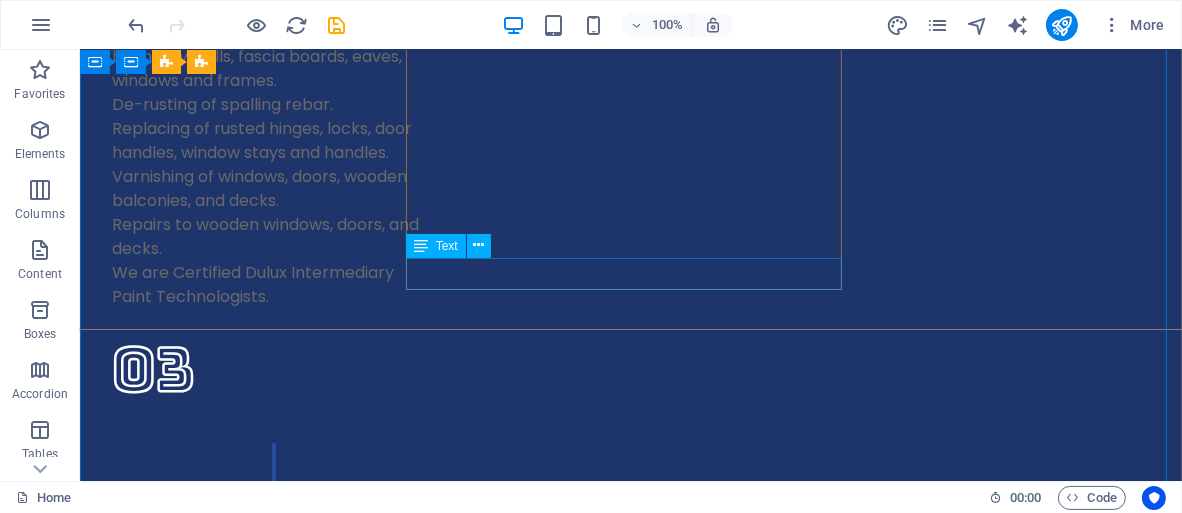 scroll, scrollTop: 5567, scrollLeft: 0, axis: vertical 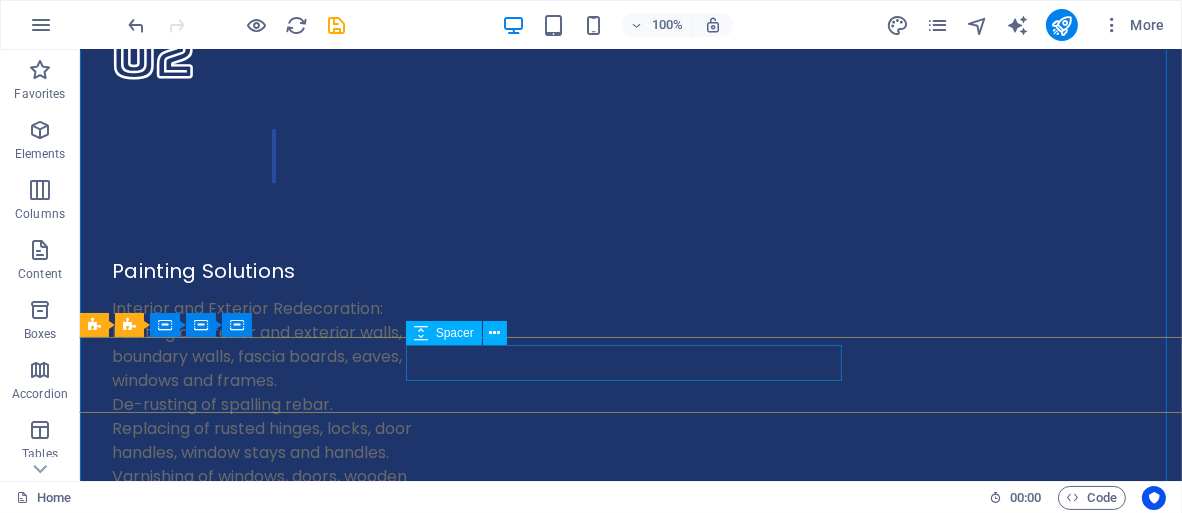 click at bounding box center (630, 5919) 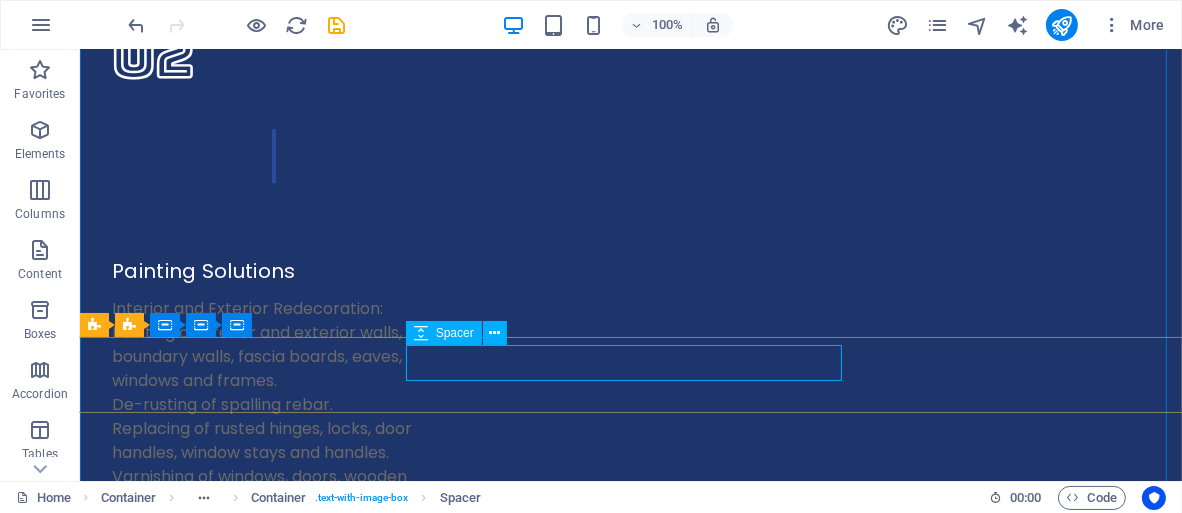 click at bounding box center (630, 5919) 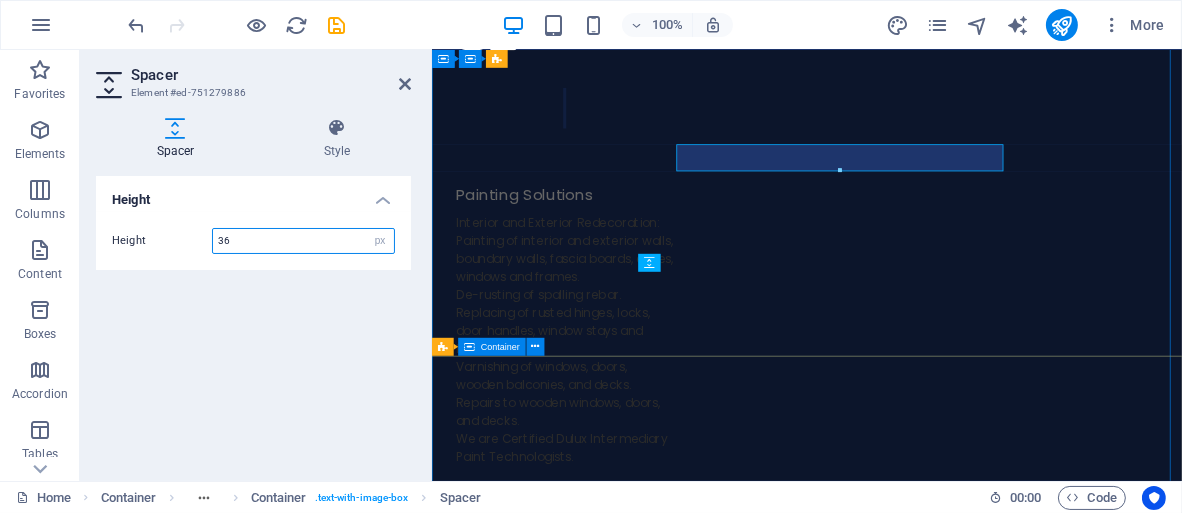 scroll, scrollTop: 5736, scrollLeft: 0, axis: vertical 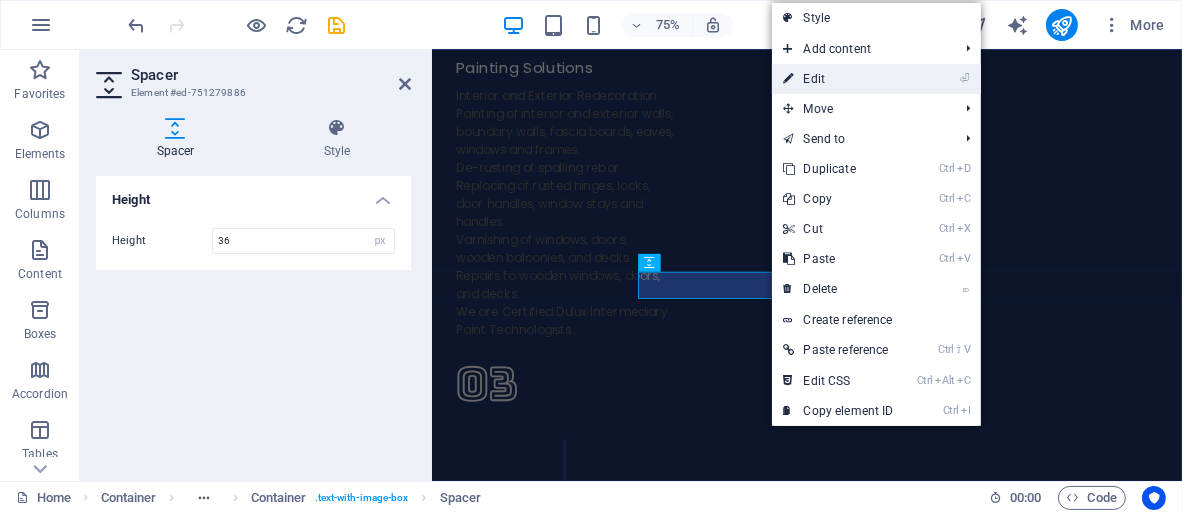 click on "⏎  Edit" at bounding box center (839, 79) 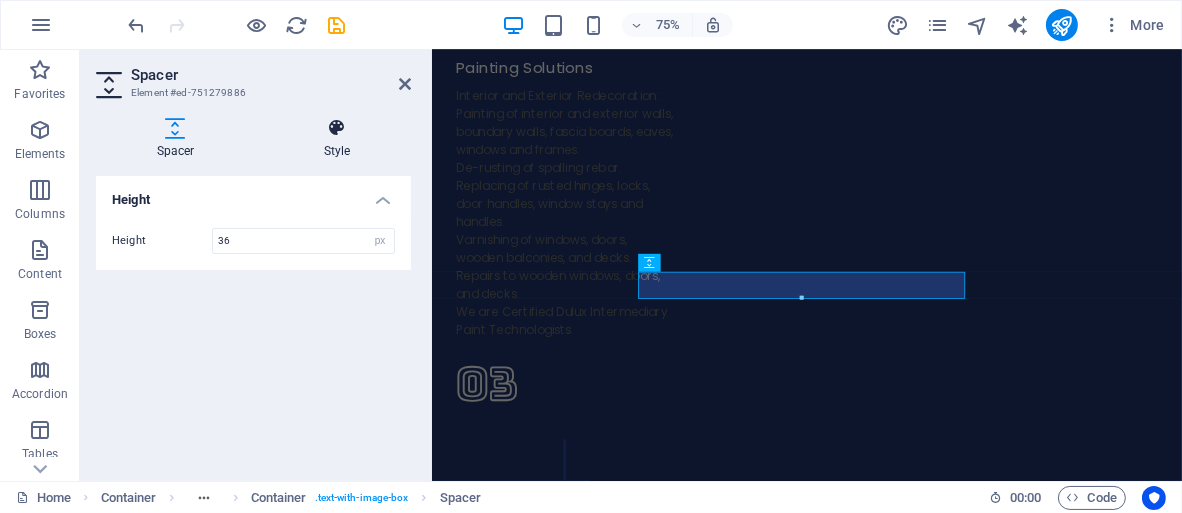 click at bounding box center (337, 128) 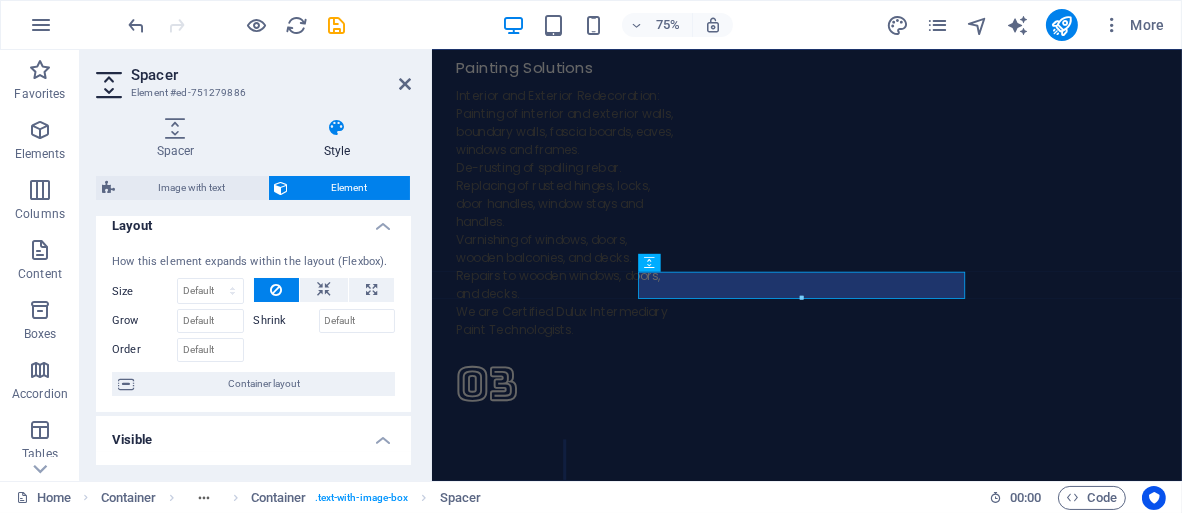 scroll, scrollTop: 0, scrollLeft: 0, axis: both 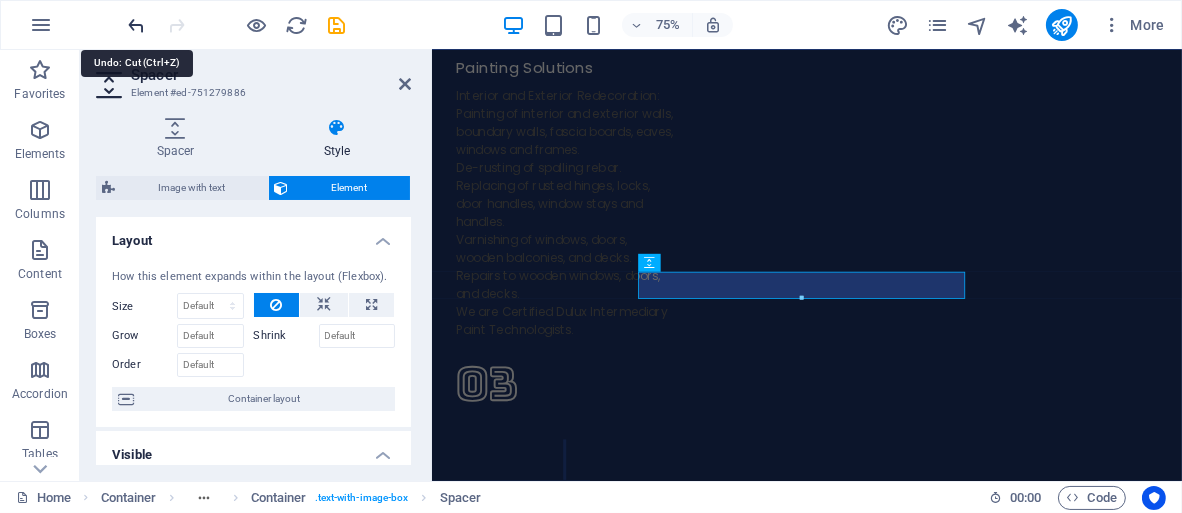 click at bounding box center [137, 25] 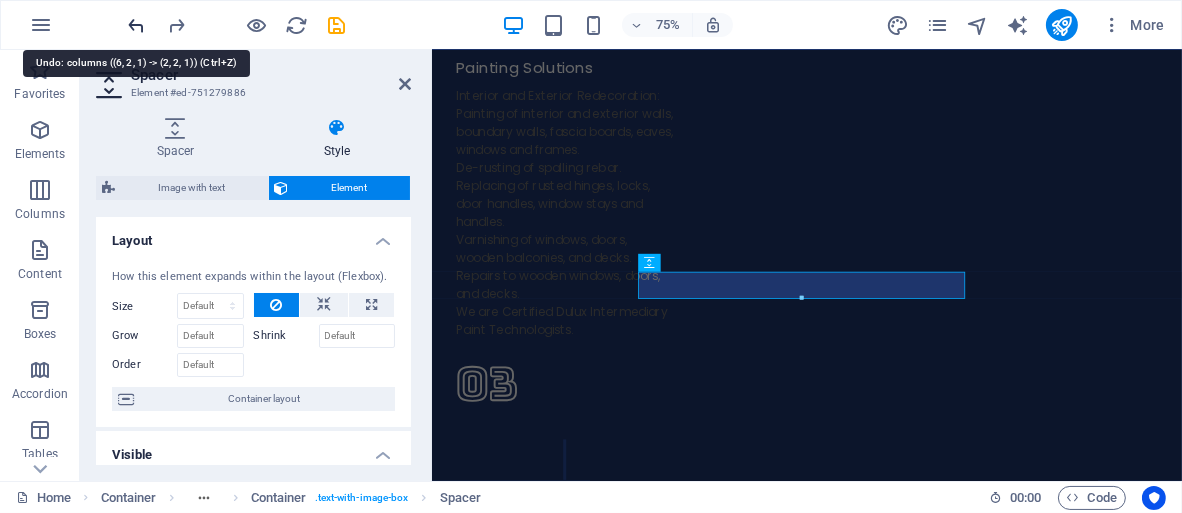 click at bounding box center (137, 25) 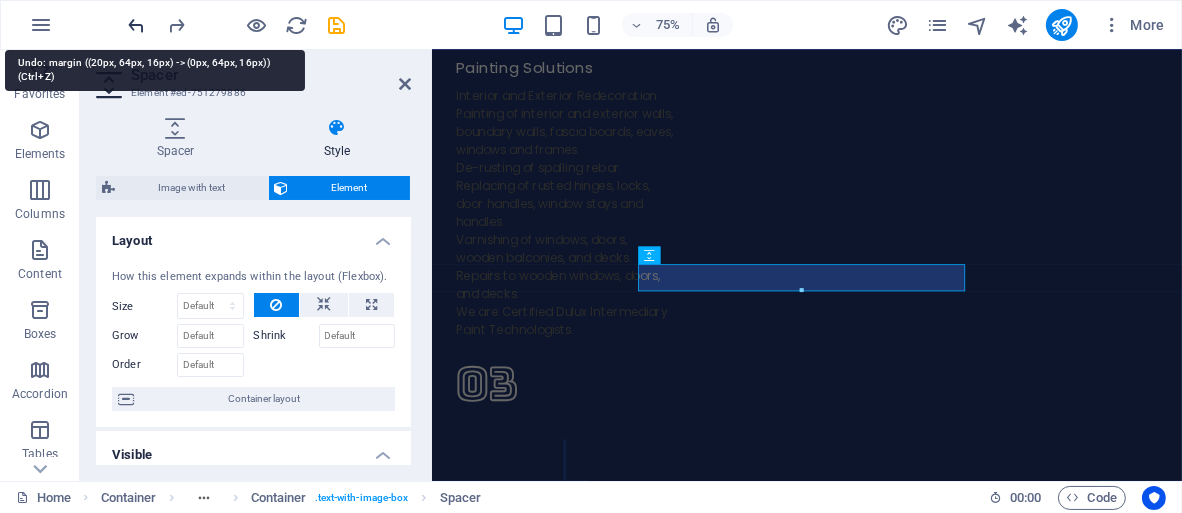 scroll, scrollTop: 6368, scrollLeft: 0, axis: vertical 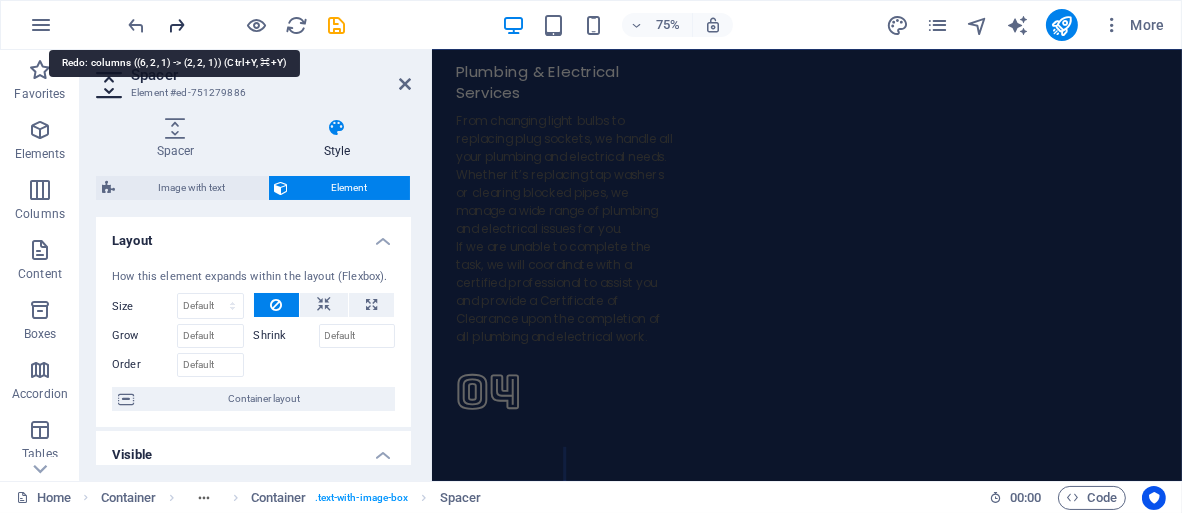 click at bounding box center (177, 25) 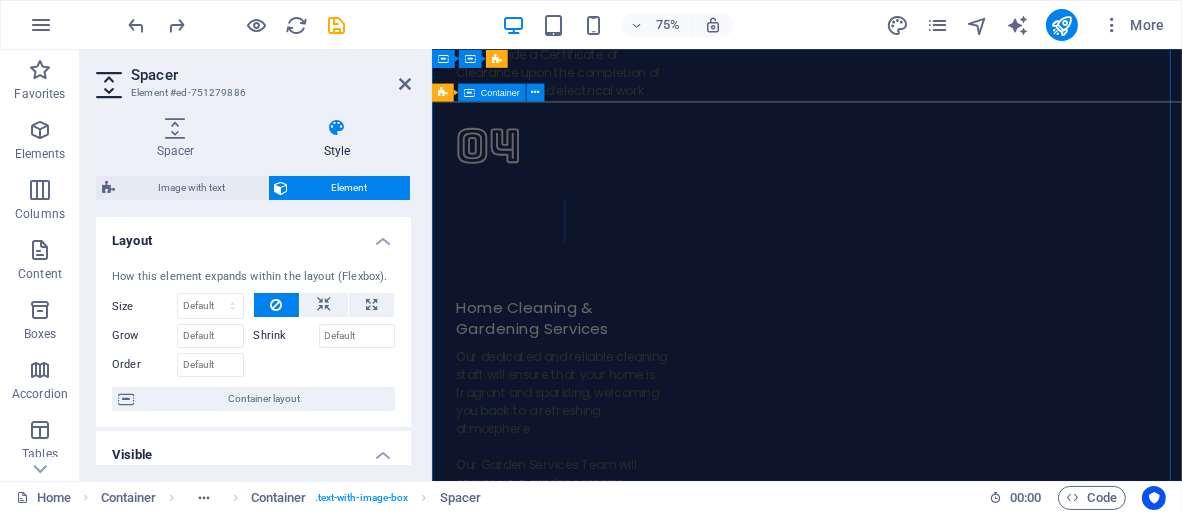 scroll, scrollTop: 6768, scrollLeft: 0, axis: vertical 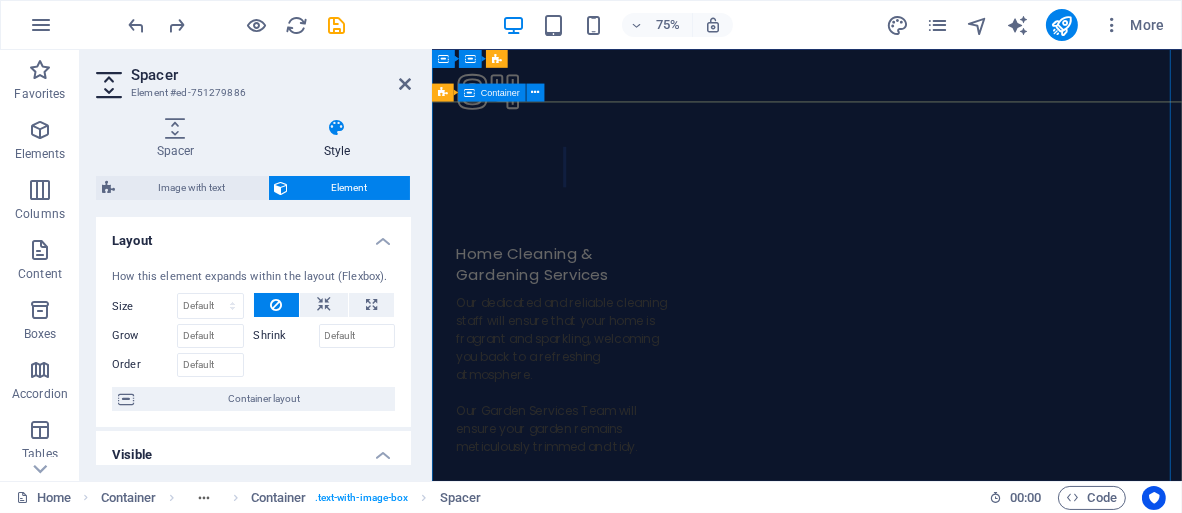 click on "Baboon-Damaged Tiled Roof and Ridge Cappings" at bounding box center (931, 9872) 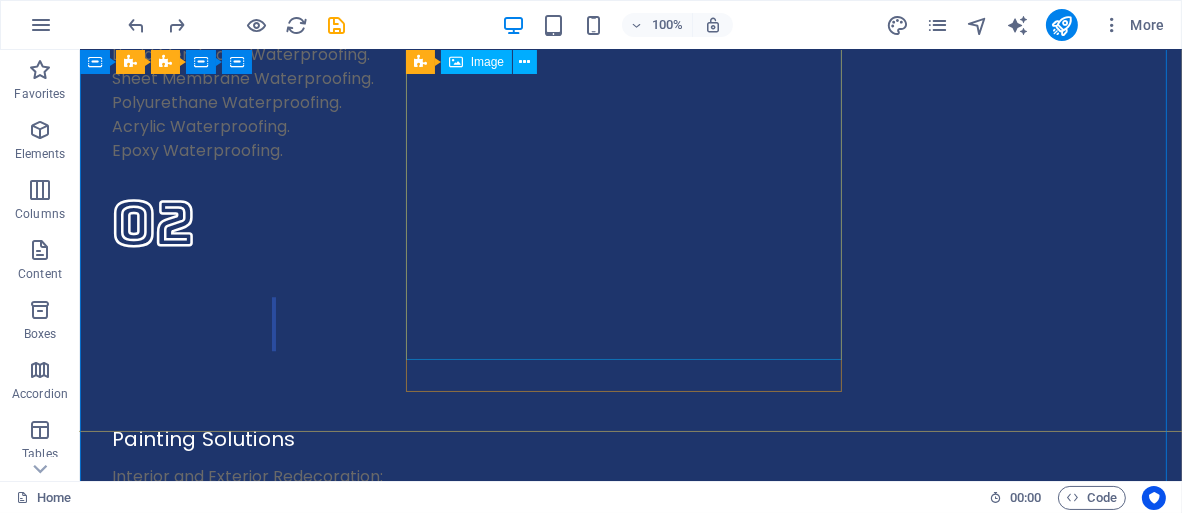 scroll, scrollTop: 5599, scrollLeft: 0, axis: vertical 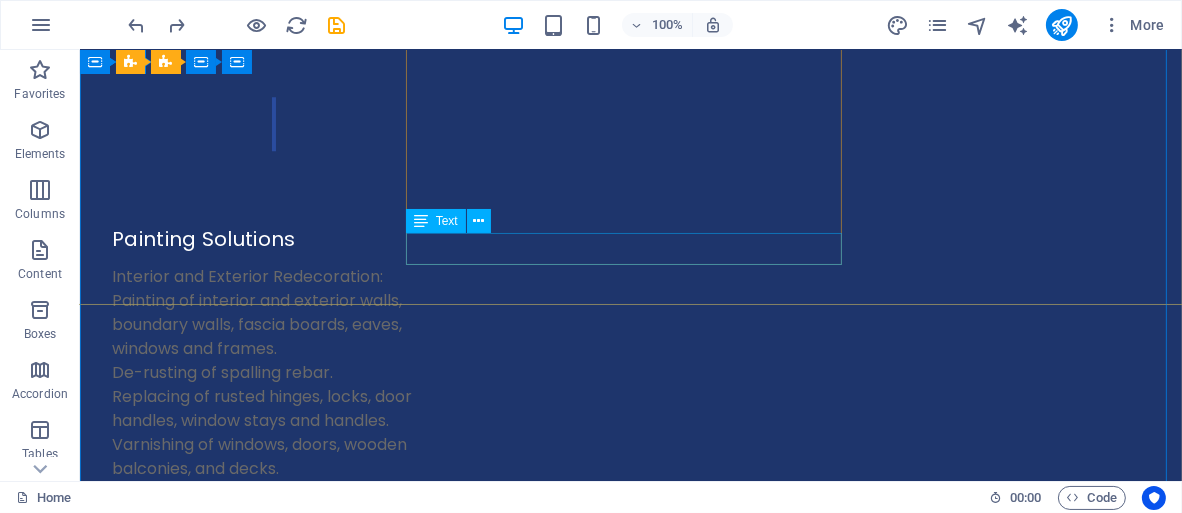 click on "BBathtub Removed and Walk-In Shower Installed" at bounding box center (630, 5805) 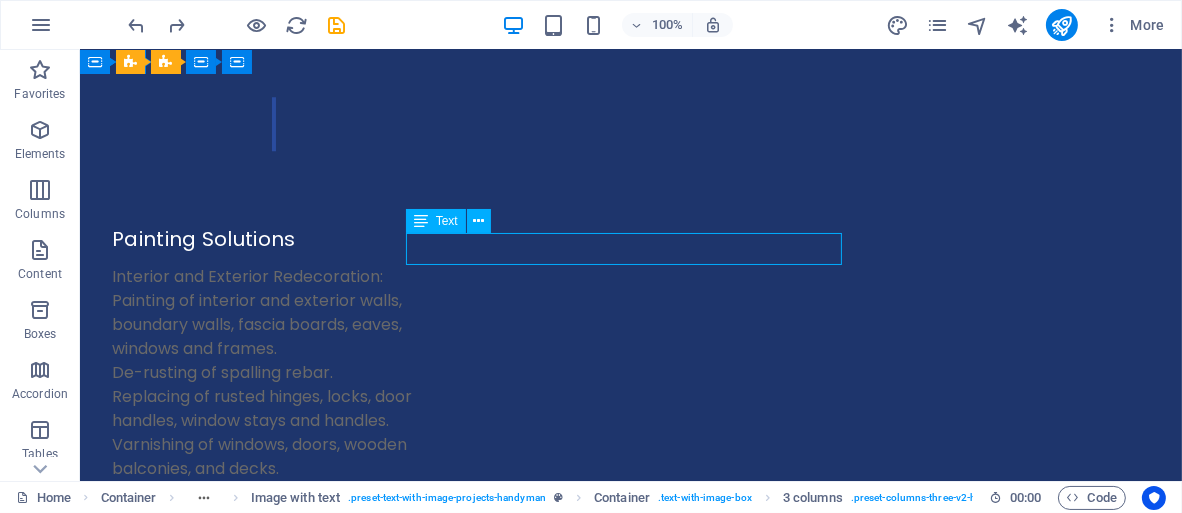 click on "BBathtub Removed and Walk-In Shower Installed" at bounding box center (630, 5805) 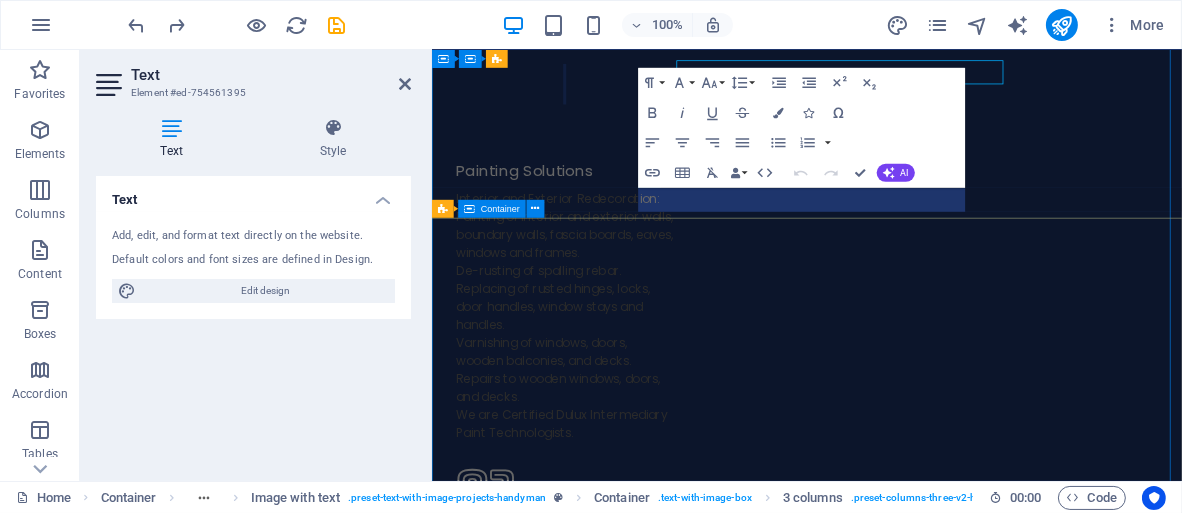 scroll, scrollTop: 5768, scrollLeft: 0, axis: vertical 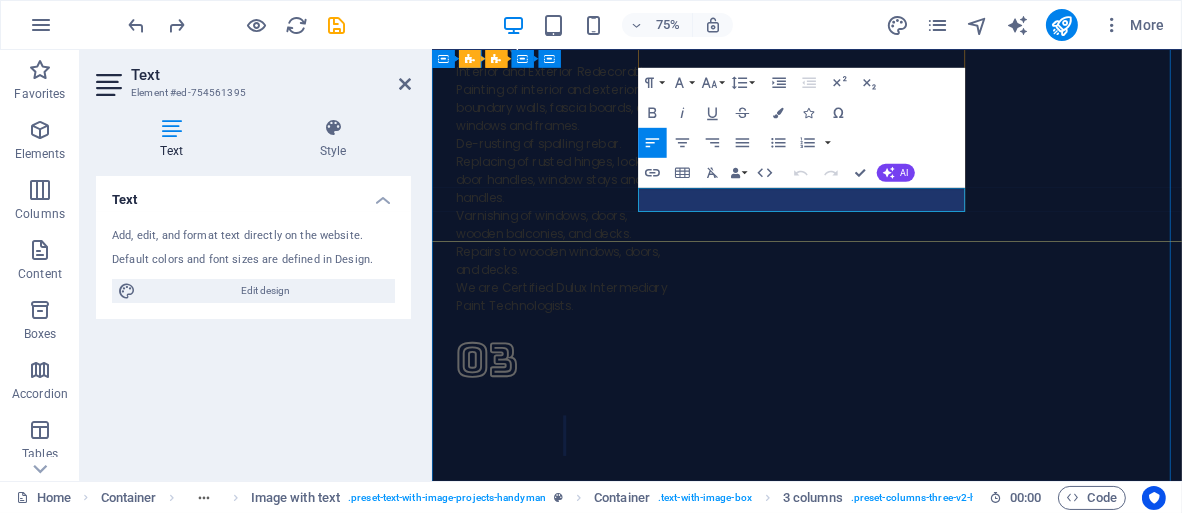 click on "BBathtub Removed and Walk-In Shower Installed" at bounding box center [931, 5529] 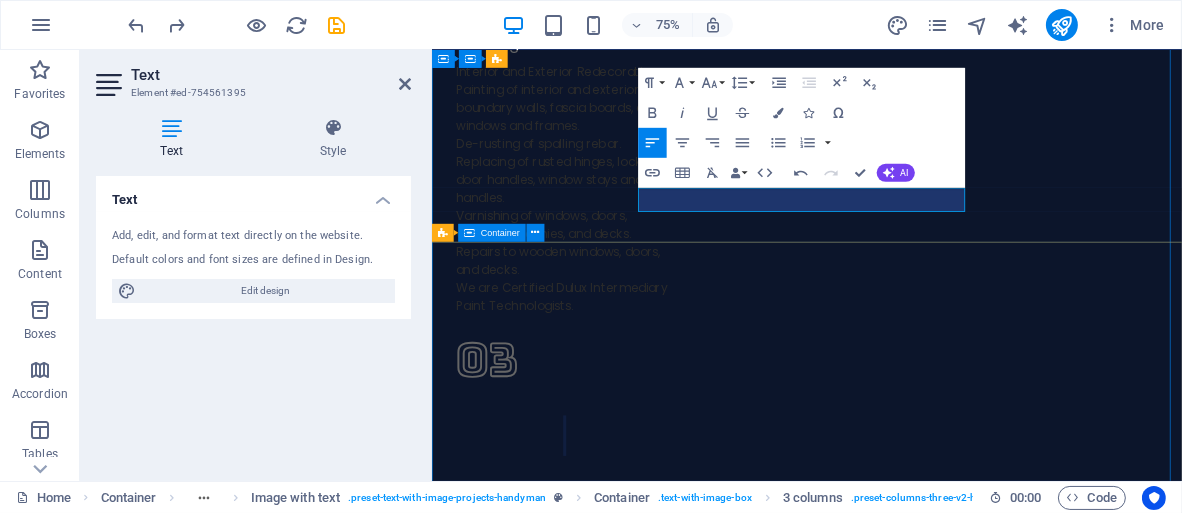 type 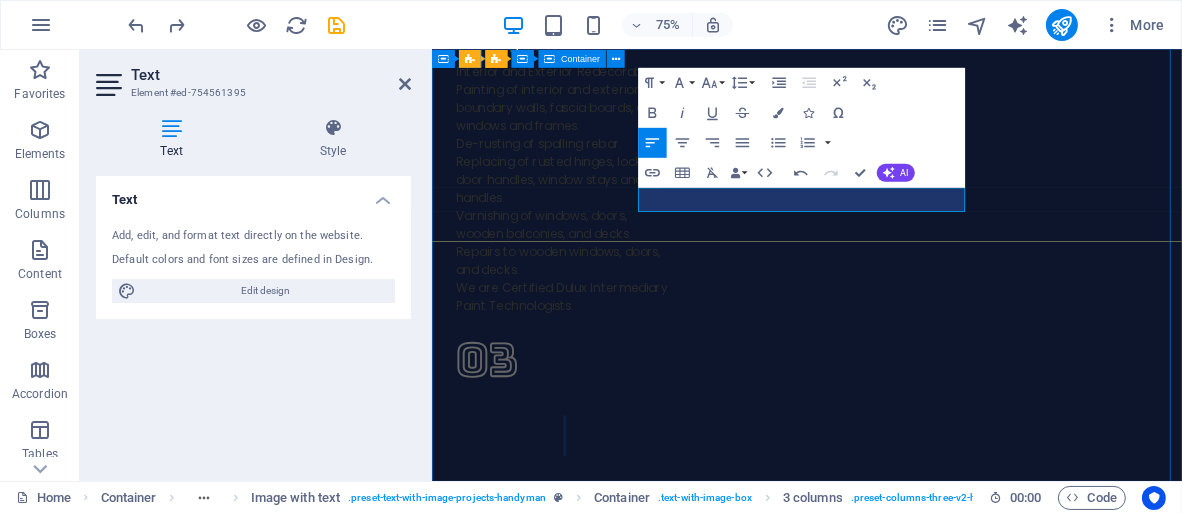 click on "Bathtub Removed and Walk-In Shower Installed" at bounding box center [931, 4416] 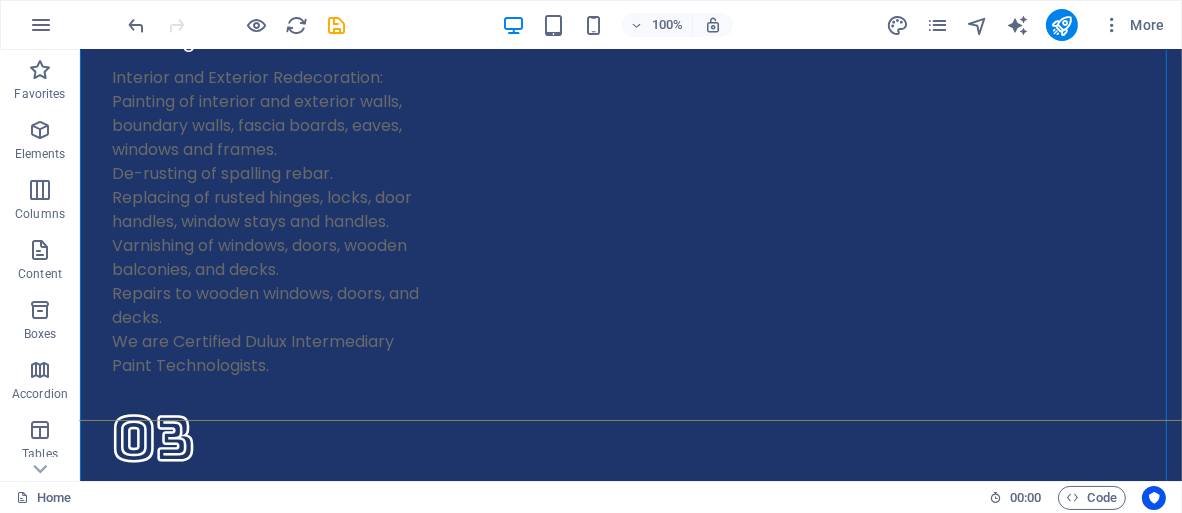 scroll, scrollTop: 5899, scrollLeft: 0, axis: vertical 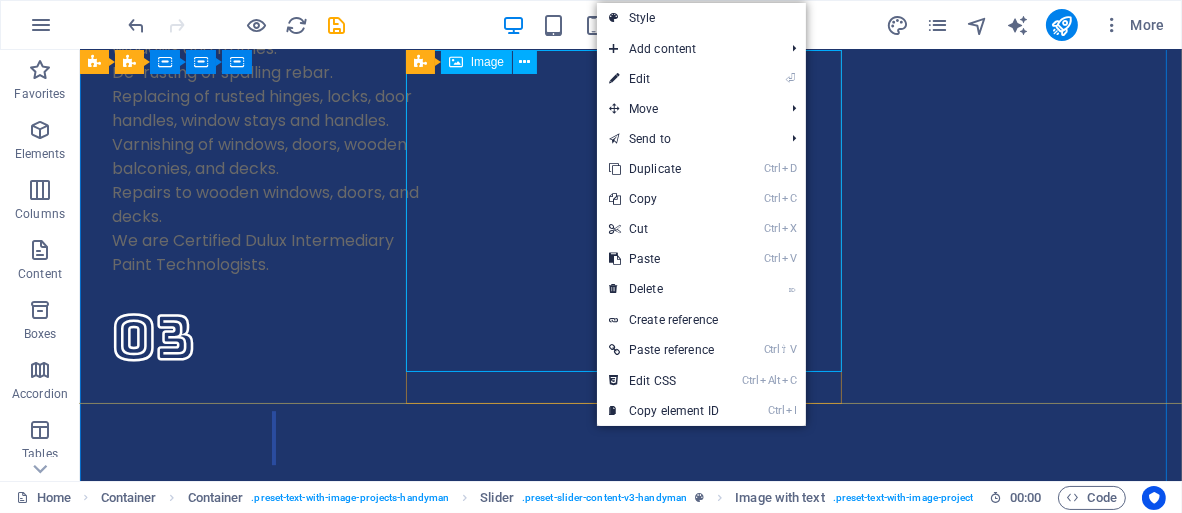 click on "Image" at bounding box center (487, 62) 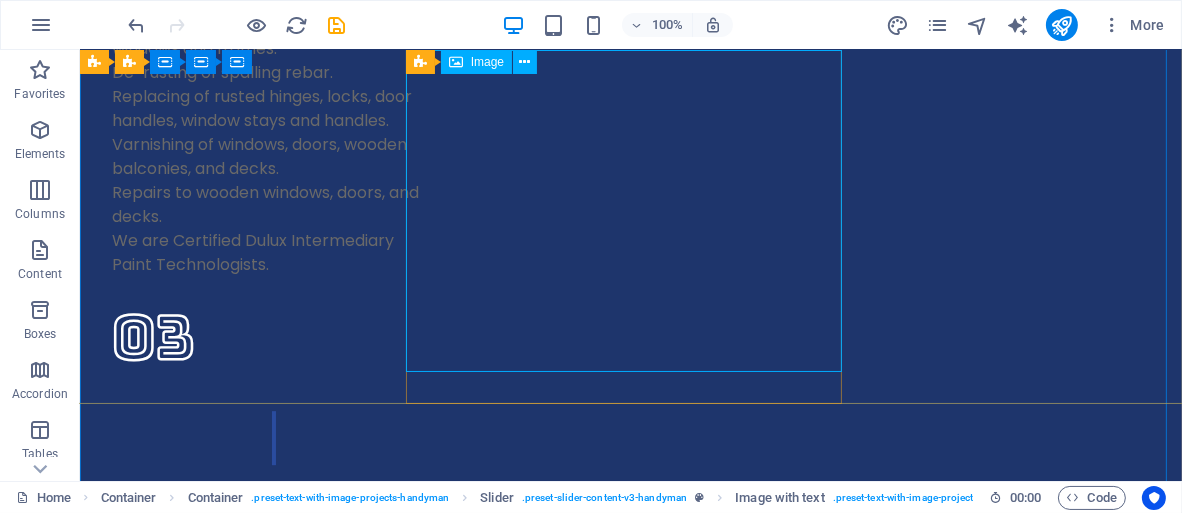 click on "Image" at bounding box center [487, 62] 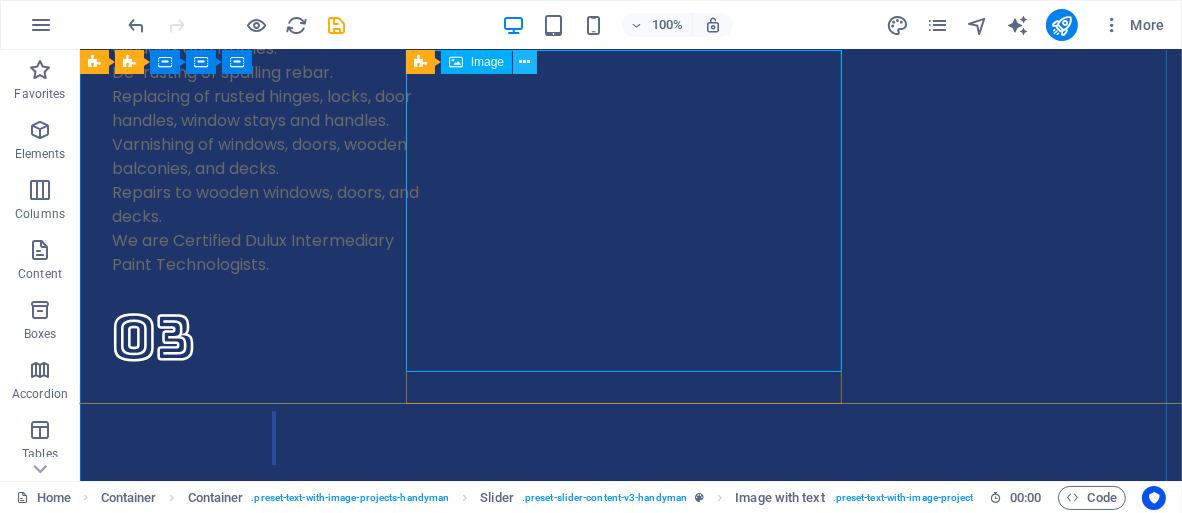 click at bounding box center [525, 62] 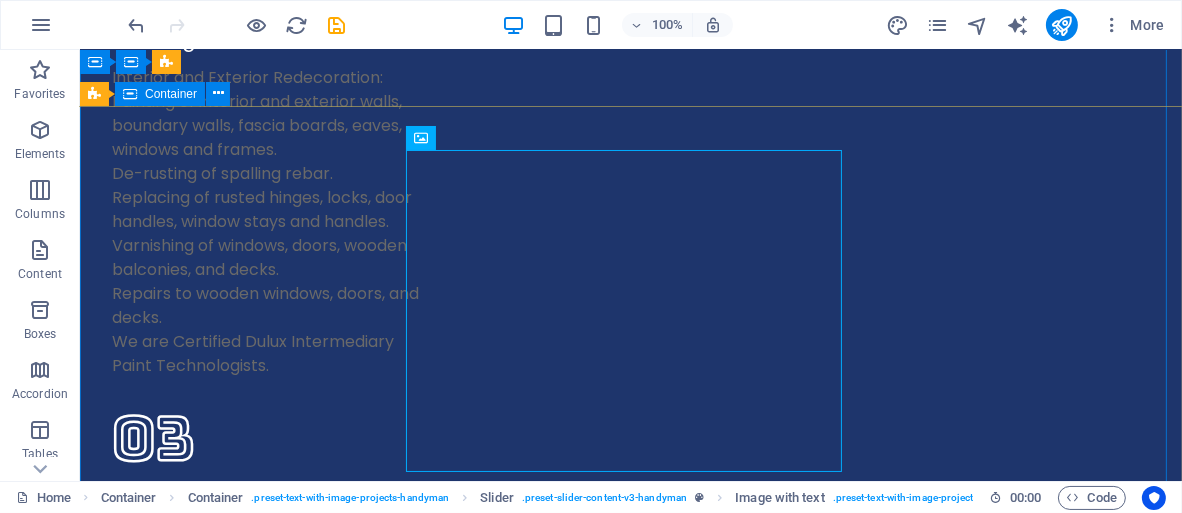 scroll, scrollTop: 5899, scrollLeft: 0, axis: vertical 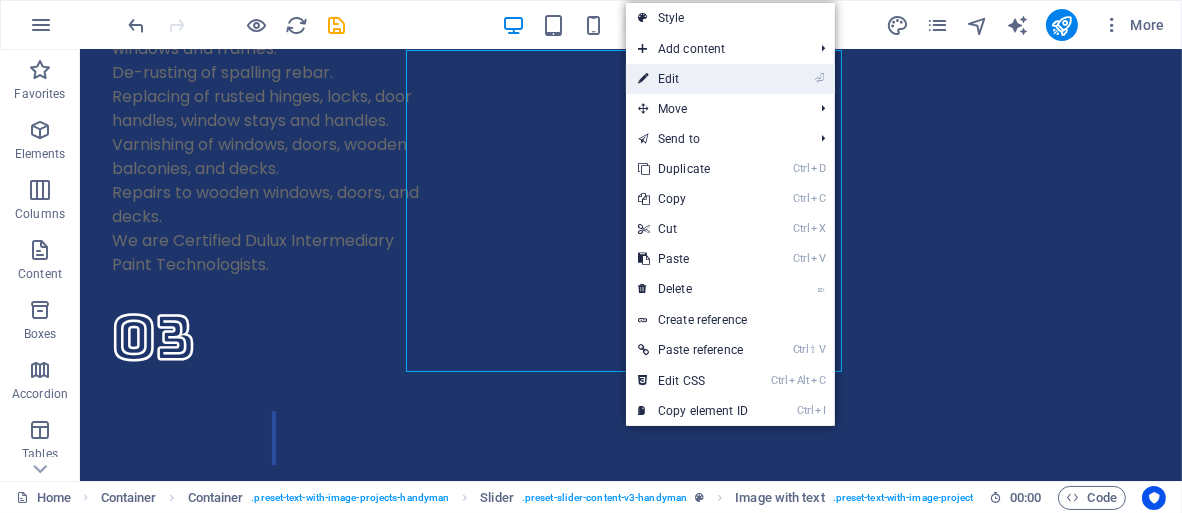 click on "⏎  Edit" at bounding box center (693, 79) 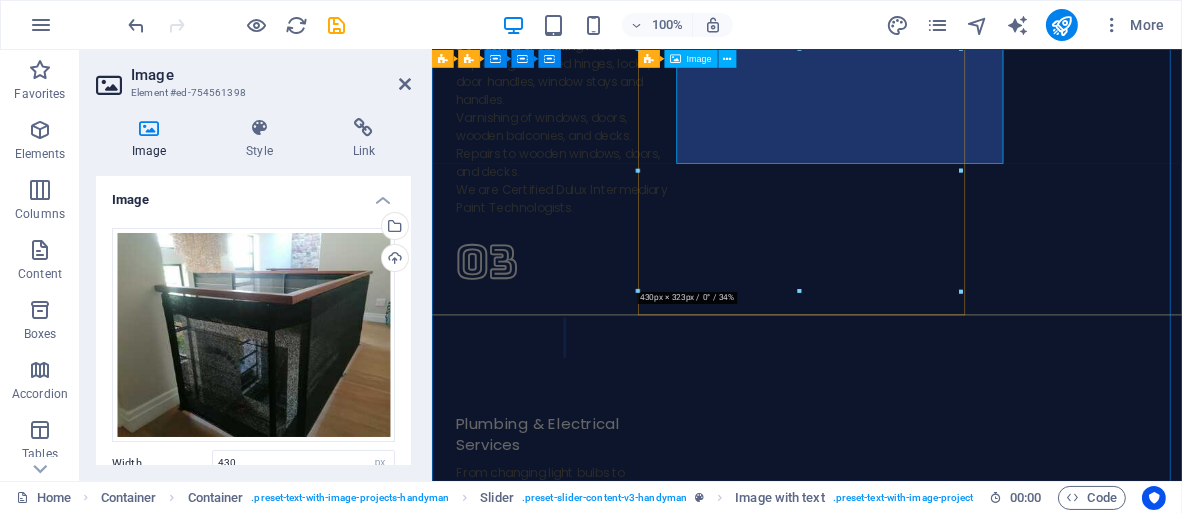 scroll, scrollTop: 6068, scrollLeft: 0, axis: vertical 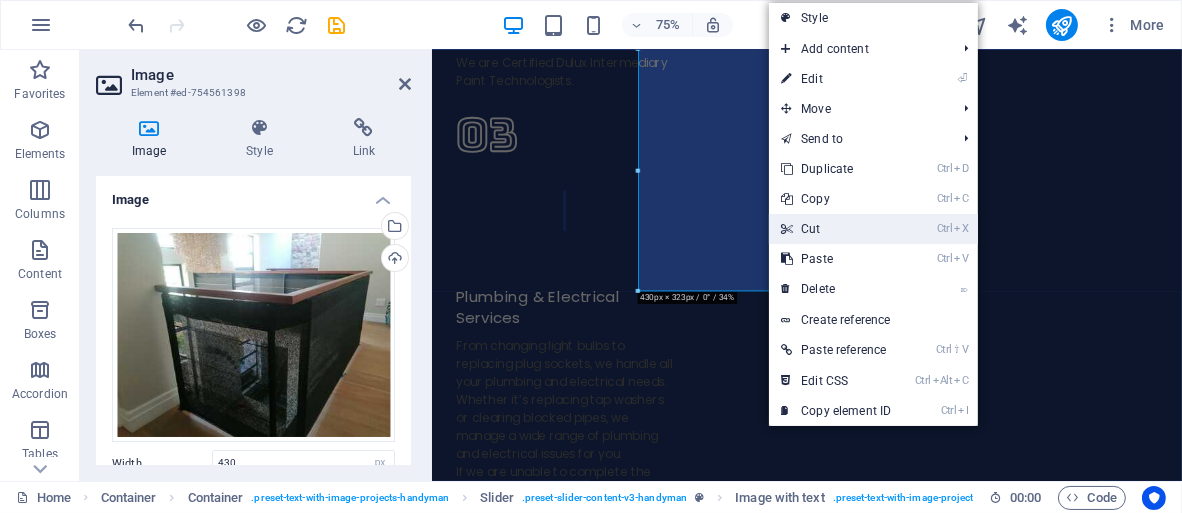 click on "Ctrl X  Cut" at bounding box center (836, 229) 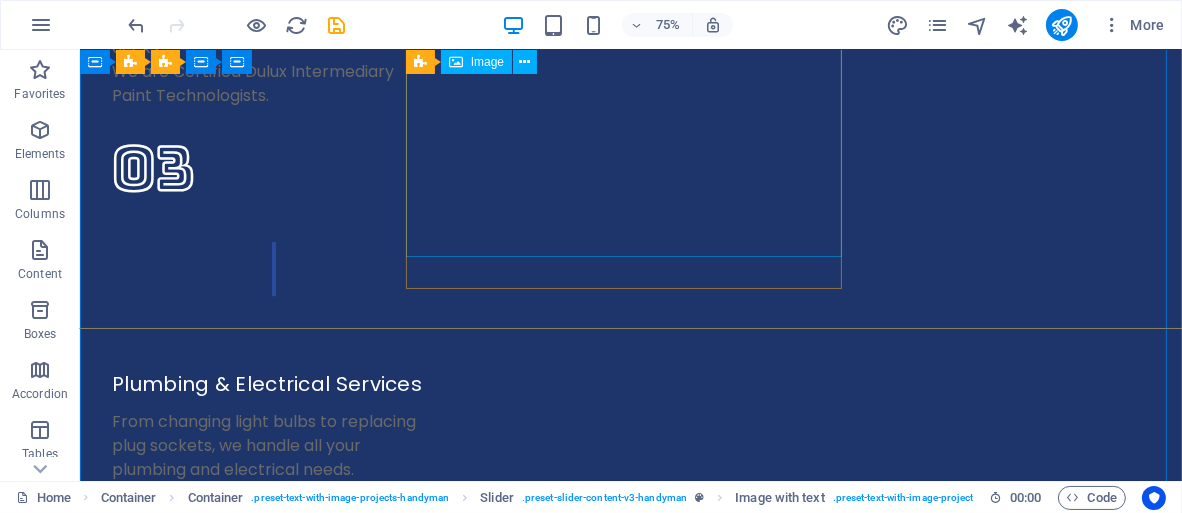 scroll, scrollTop: 5576, scrollLeft: 0, axis: vertical 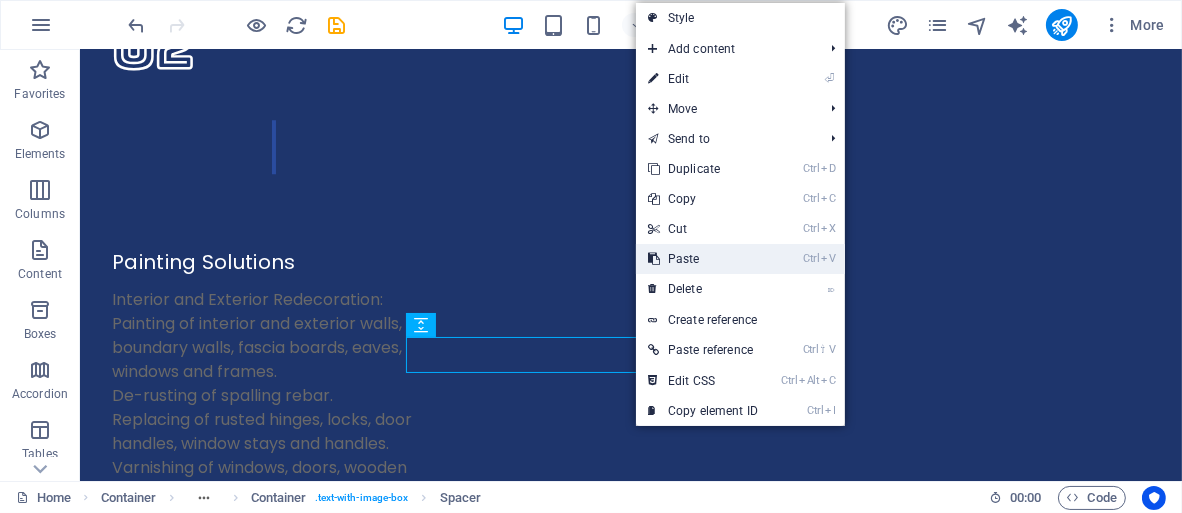 click on "Ctrl V  Paste" at bounding box center (703, 259) 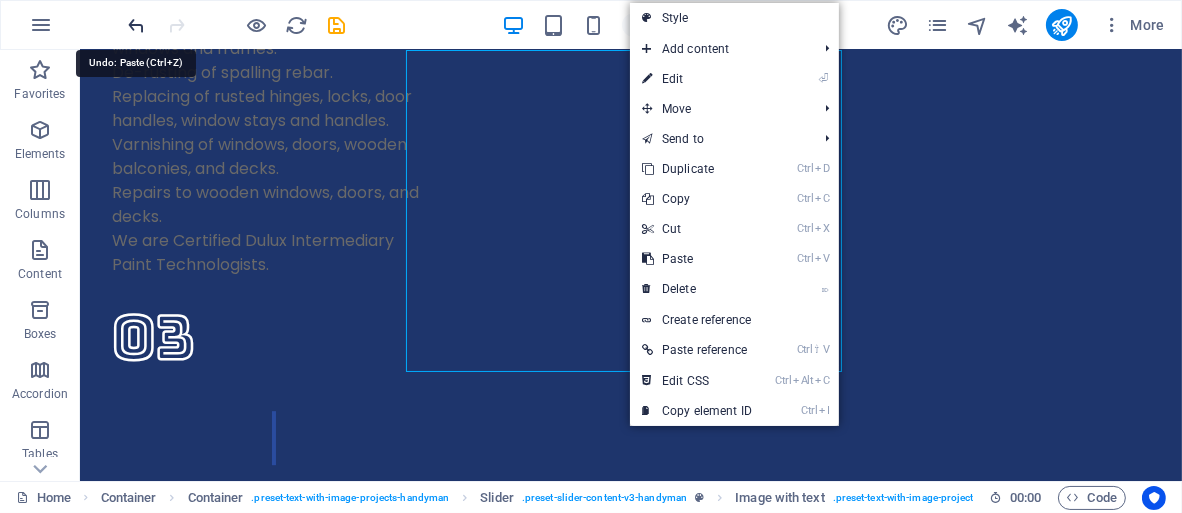click at bounding box center (137, 25) 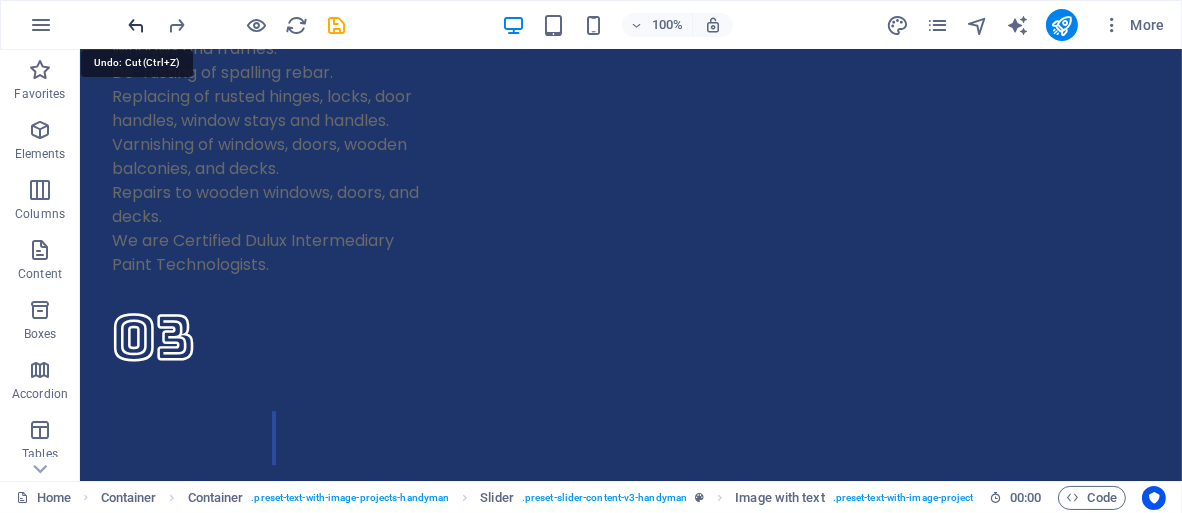 scroll, scrollTop: 5576, scrollLeft: 0, axis: vertical 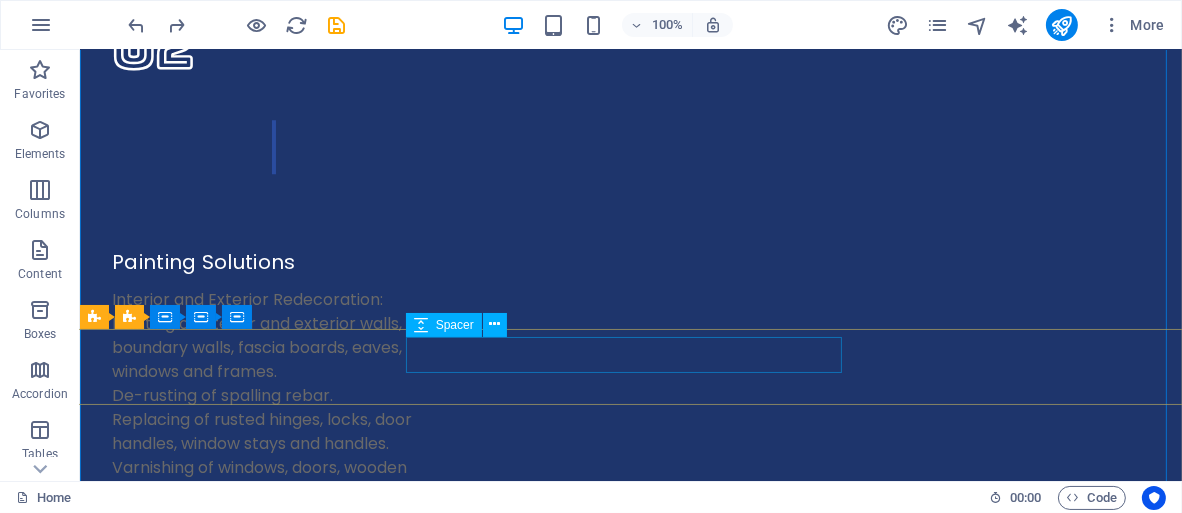 click at bounding box center [630, 5910] 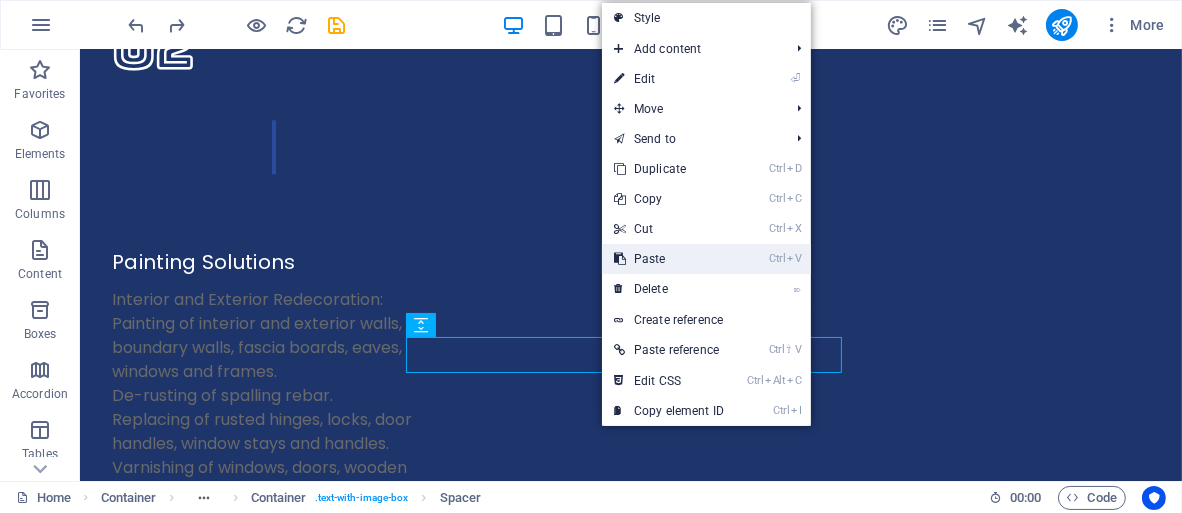 click on "Ctrl V  Paste" at bounding box center (669, 259) 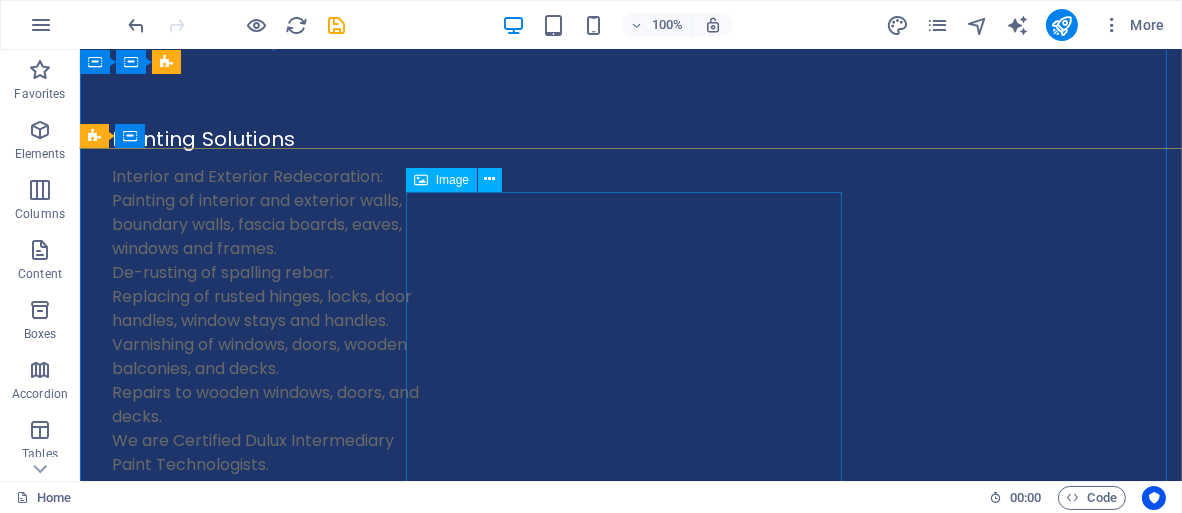 scroll, scrollTop: 5798, scrollLeft: 0, axis: vertical 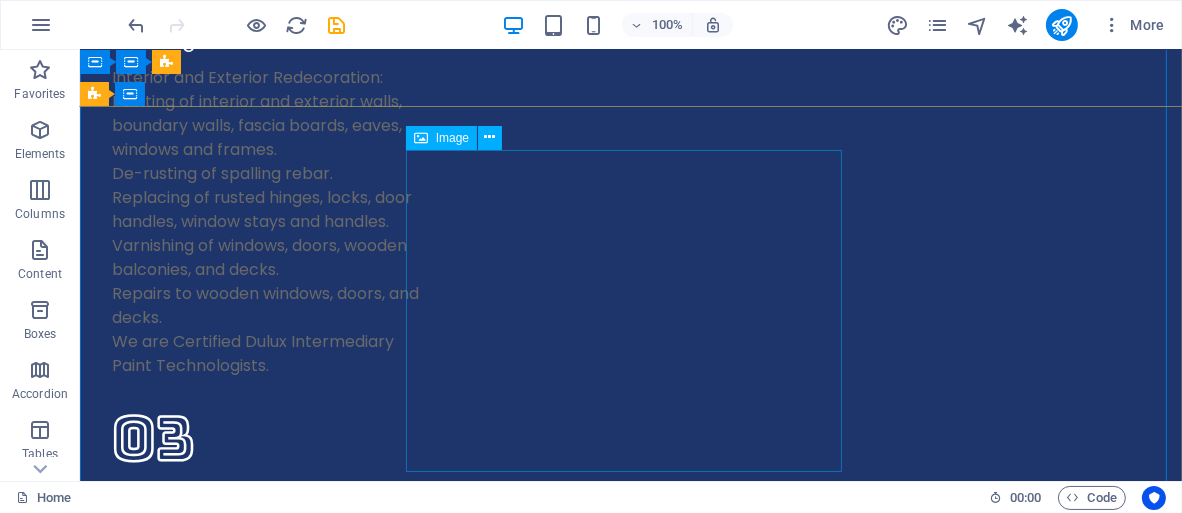 click at bounding box center [630, 5867] 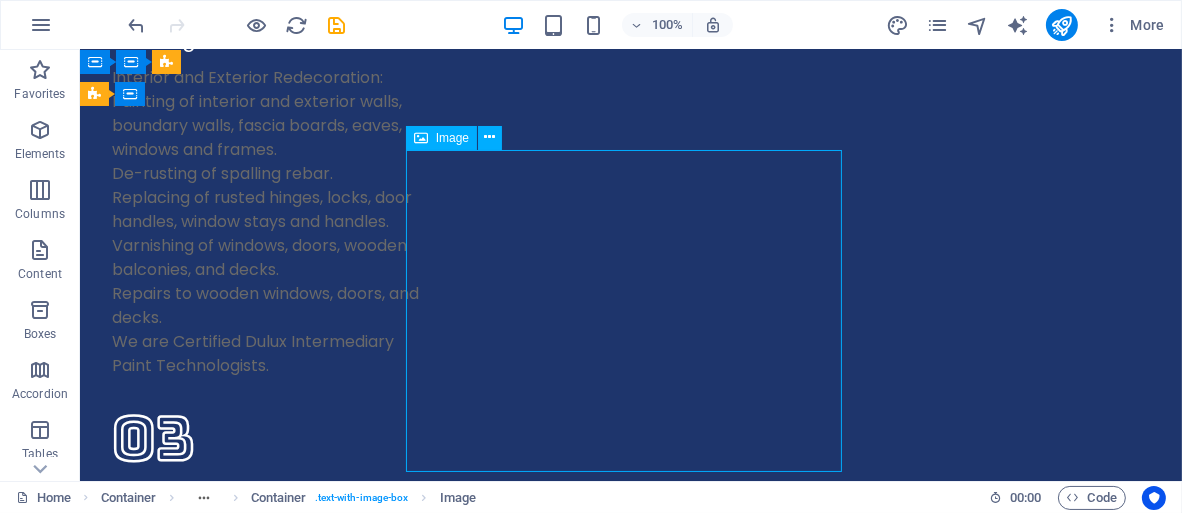 click at bounding box center (630, 5867) 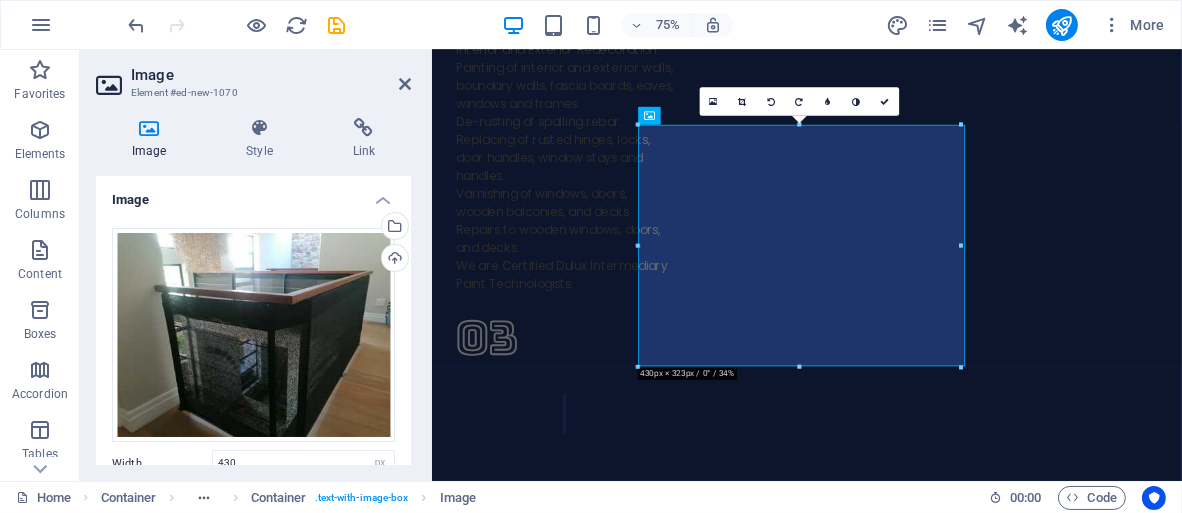 scroll, scrollTop: 5968, scrollLeft: 0, axis: vertical 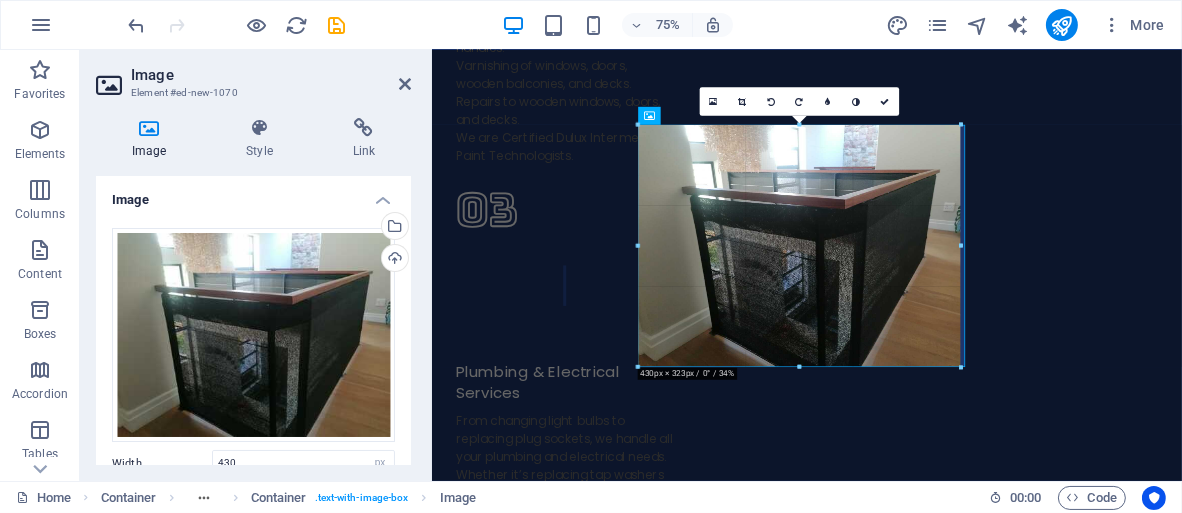 drag, startPoint x: 960, startPoint y: 244, endPoint x: 716, endPoint y: 263, distance: 244.73863 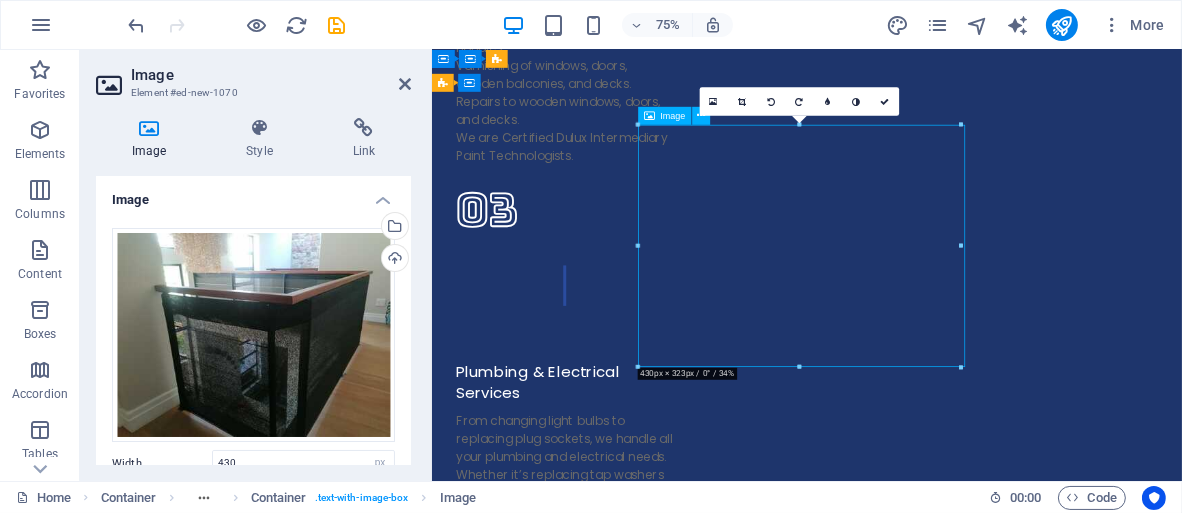 drag, startPoint x: 892, startPoint y: 330, endPoint x: 912, endPoint y: 330, distance: 20 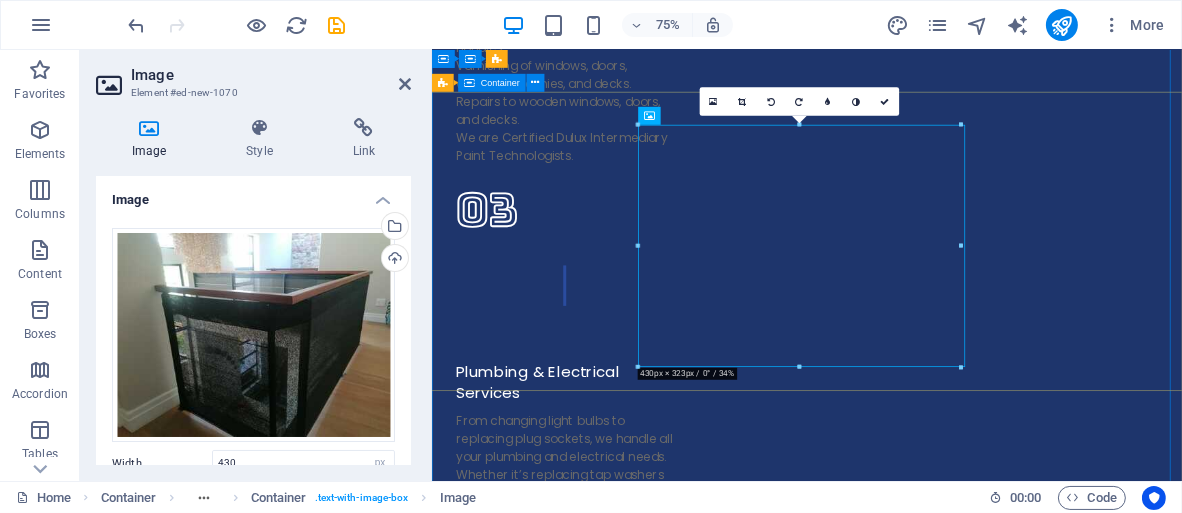 click on "Safety Netting Installed Along Staircase Balustrade" at bounding box center [931, 5584] 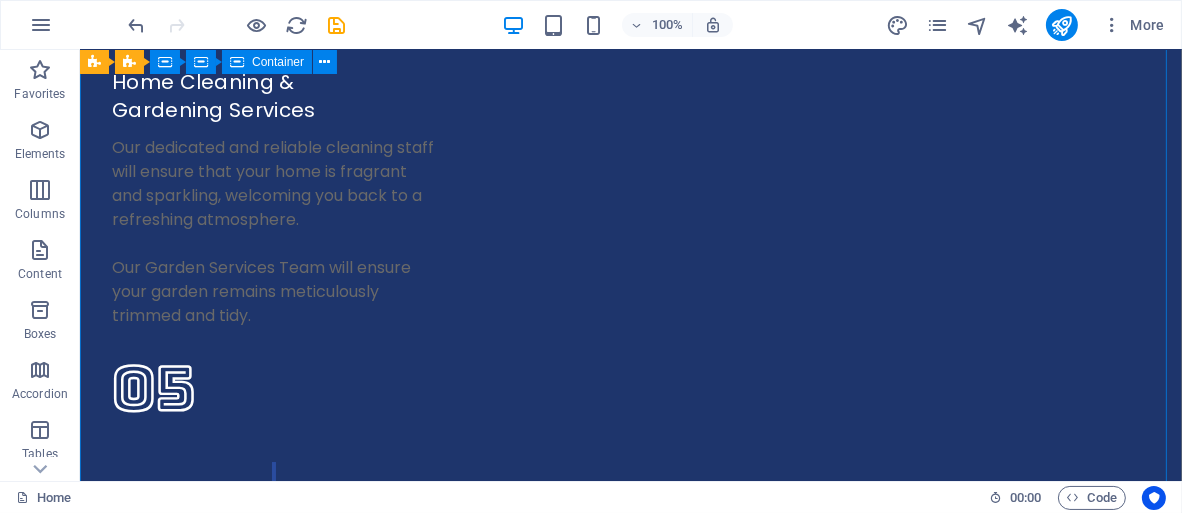 scroll, scrollTop: 6798, scrollLeft: 0, axis: vertical 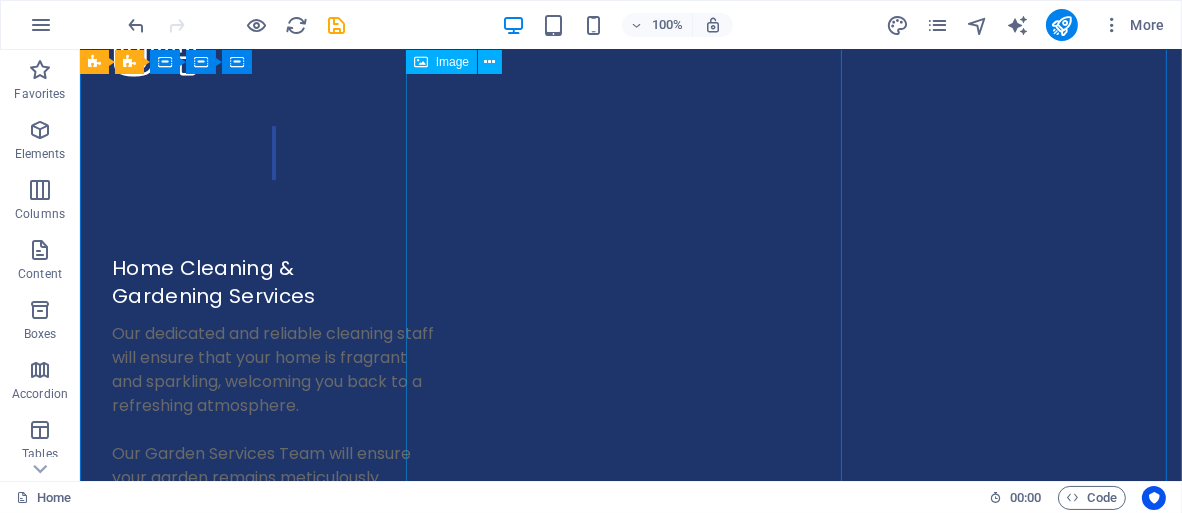 click at bounding box center (630, 8858) 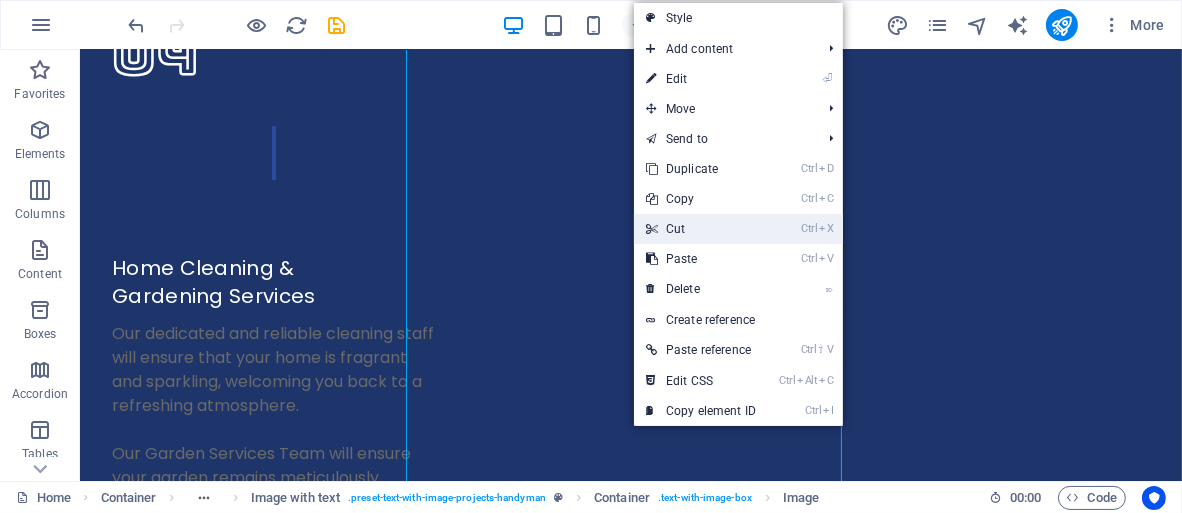 drag, startPoint x: 677, startPoint y: 229, endPoint x: 886, endPoint y: 209, distance: 209.95476 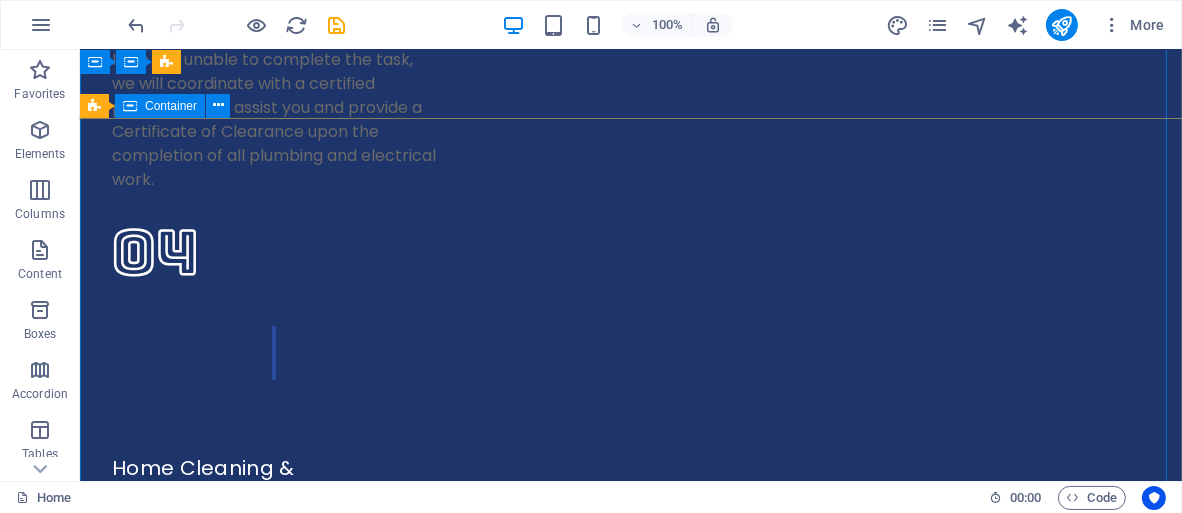 scroll, scrollTop: 6699, scrollLeft: 0, axis: vertical 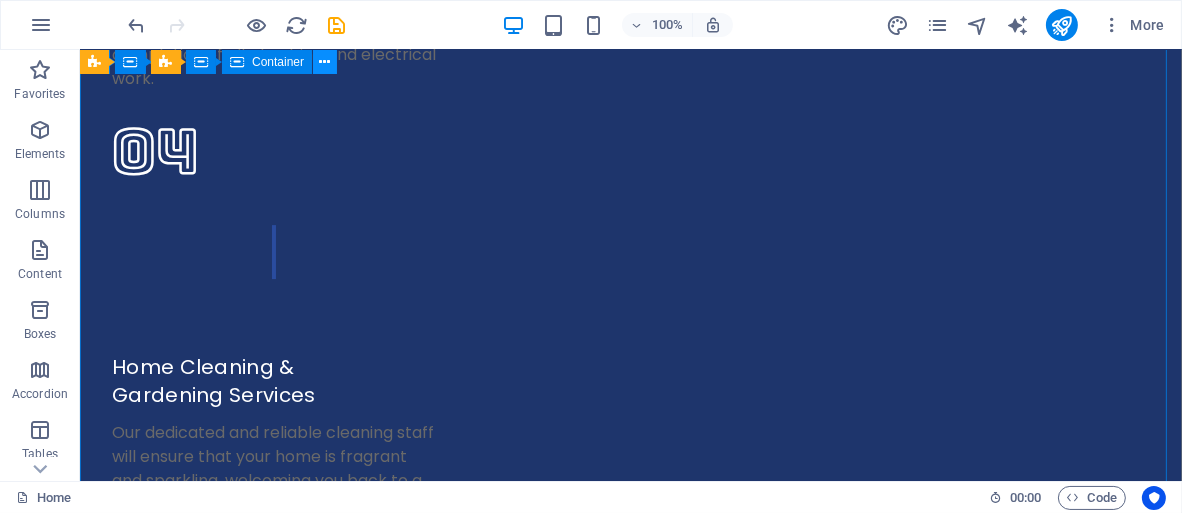 click at bounding box center [325, 62] 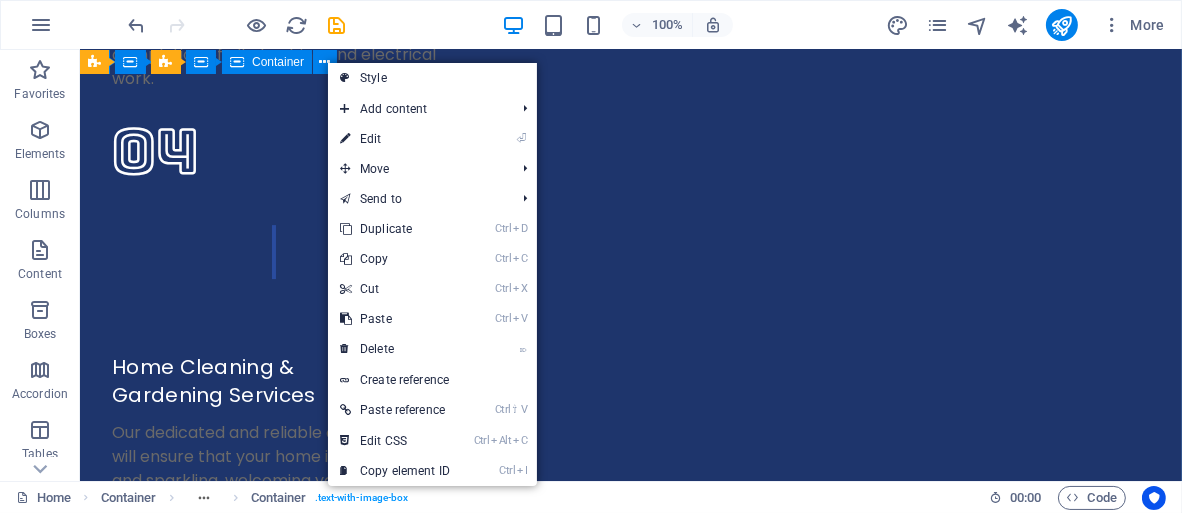 click on "Container" at bounding box center (278, 62) 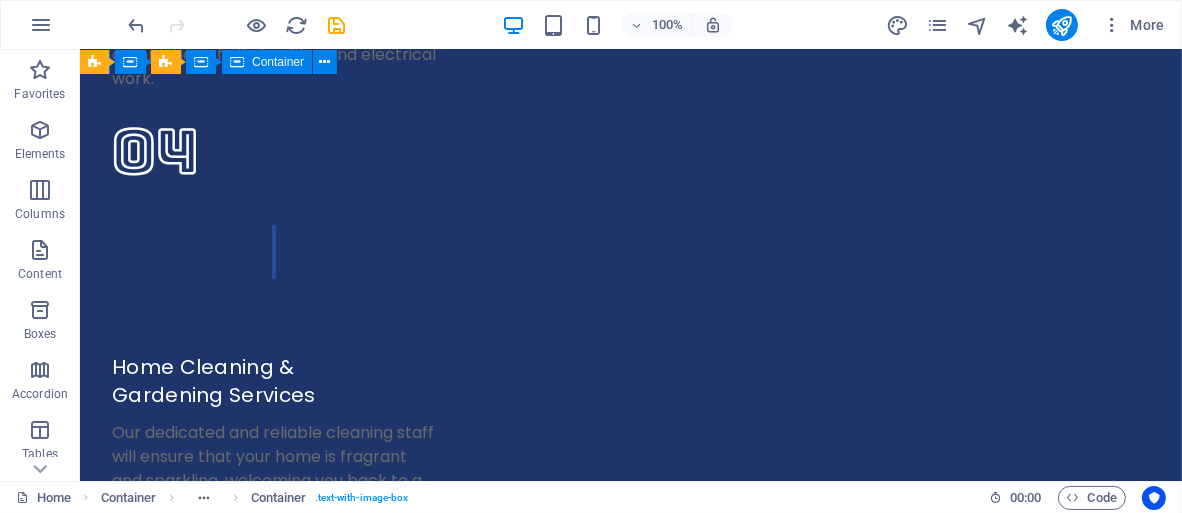 click on "Container" at bounding box center [278, 62] 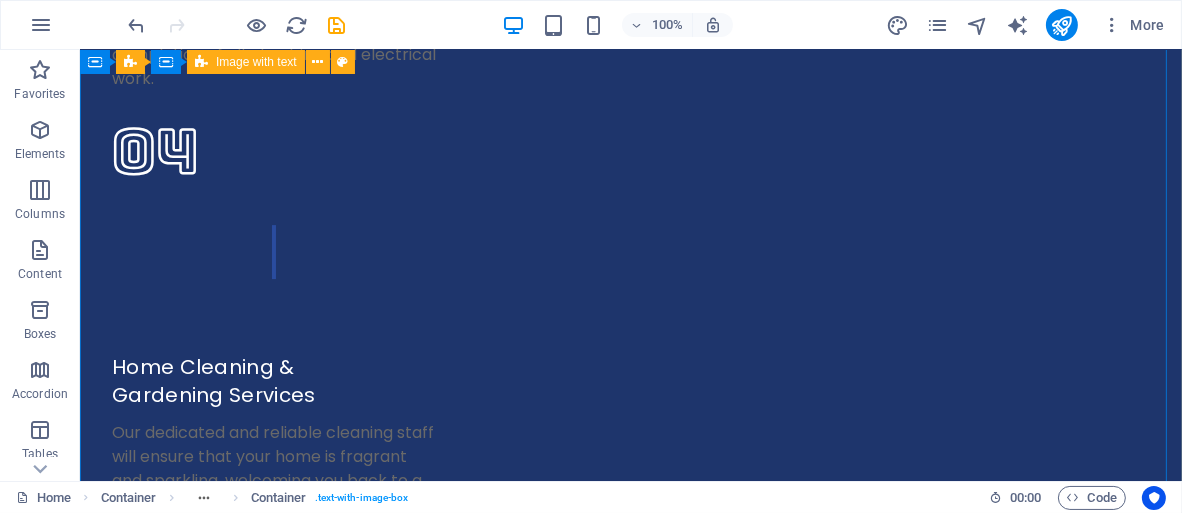 click at bounding box center (201, 62) 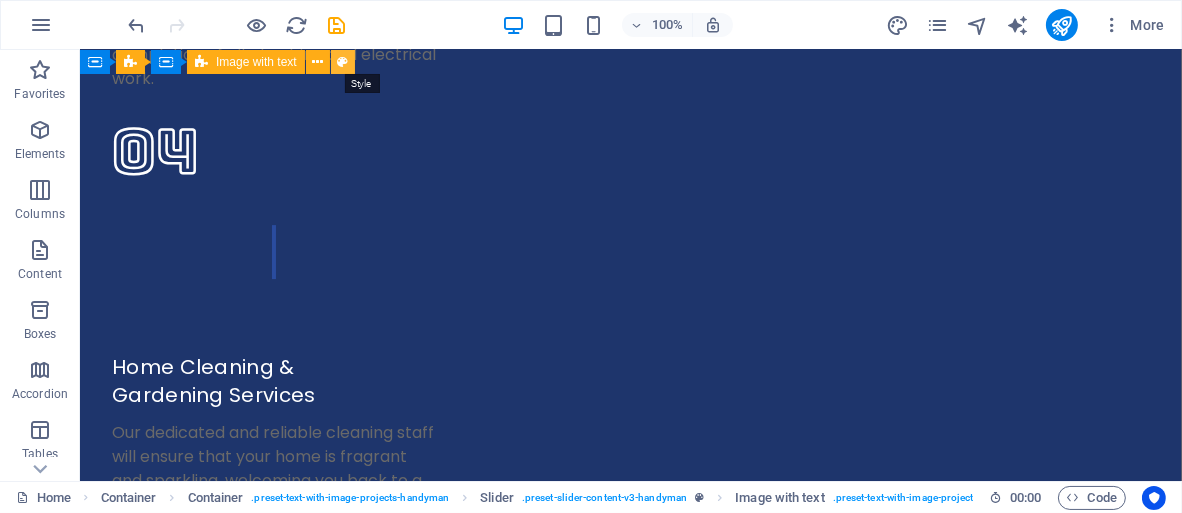 click at bounding box center (342, 62) 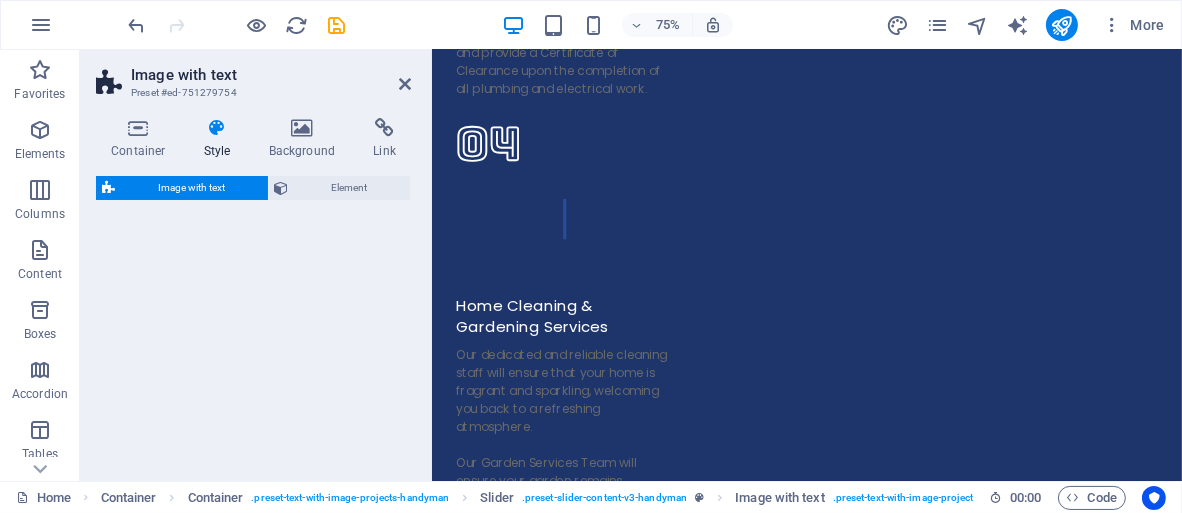 select on "rem" 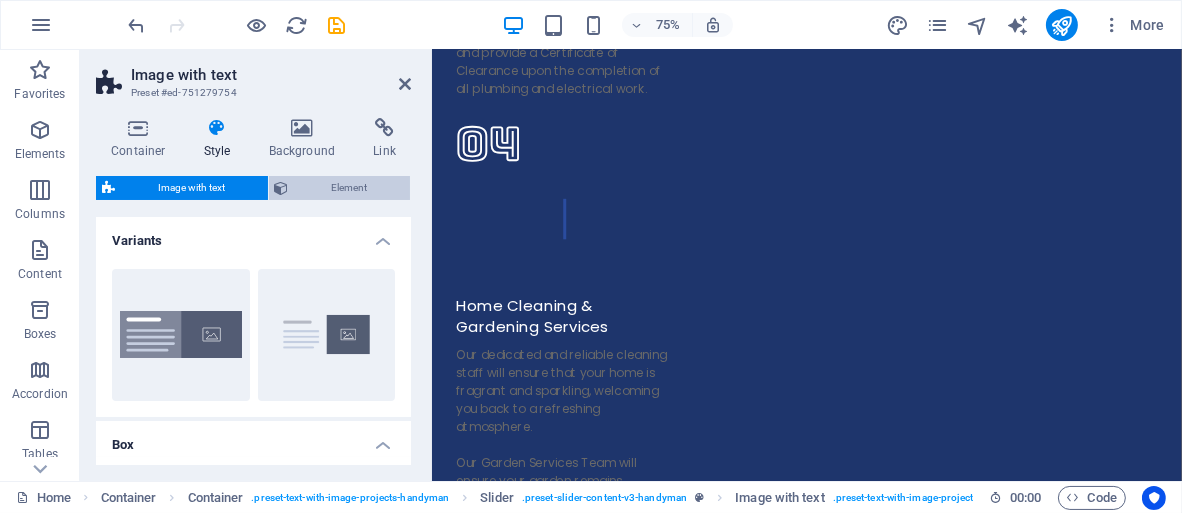 scroll, scrollTop: 6868, scrollLeft: 0, axis: vertical 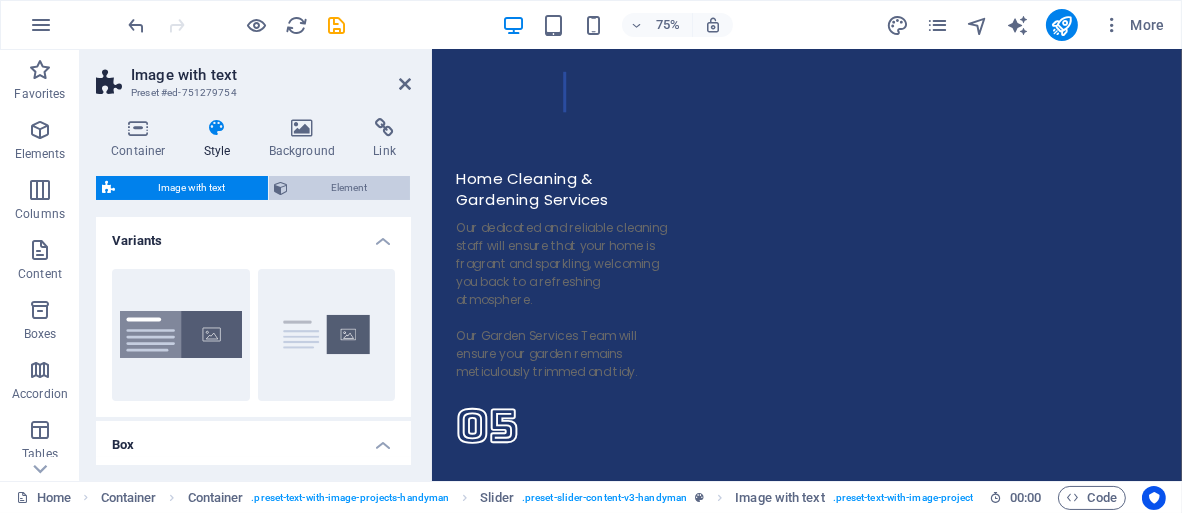 click on "Element" at bounding box center (350, 188) 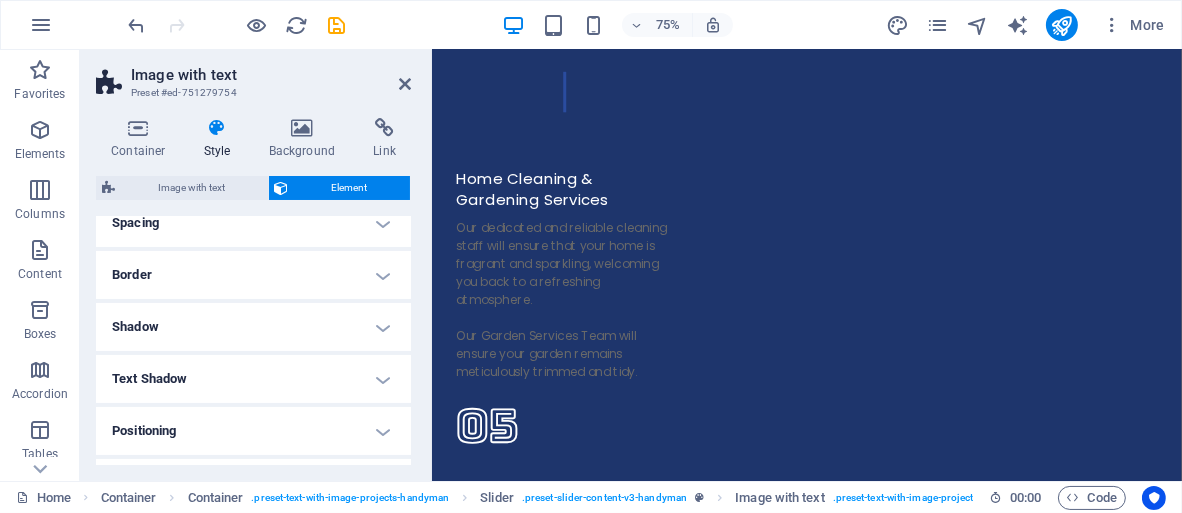 scroll, scrollTop: 400, scrollLeft: 0, axis: vertical 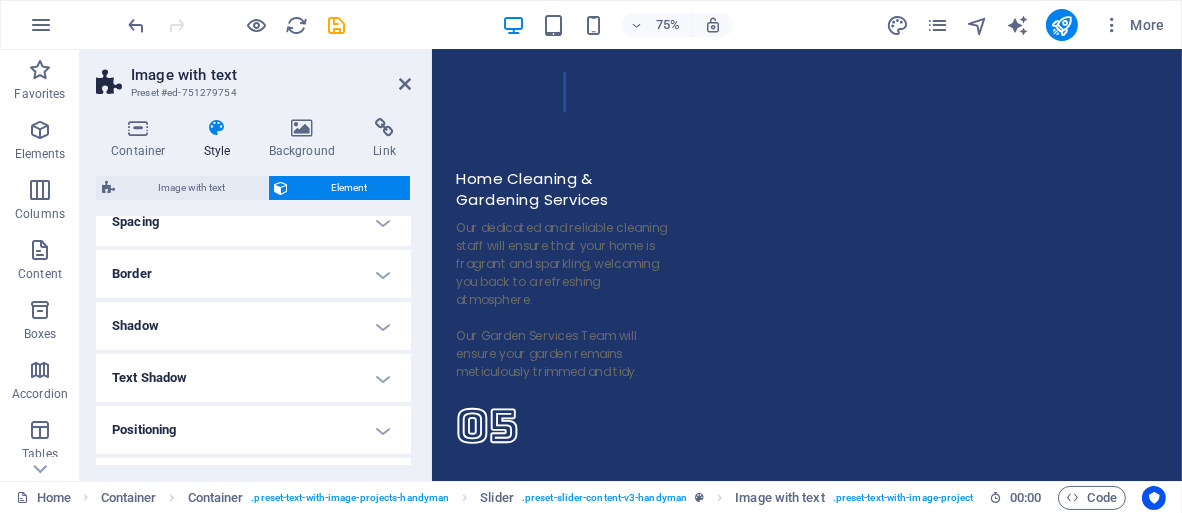 click on "Spacing" at bounding box center (253, 222) 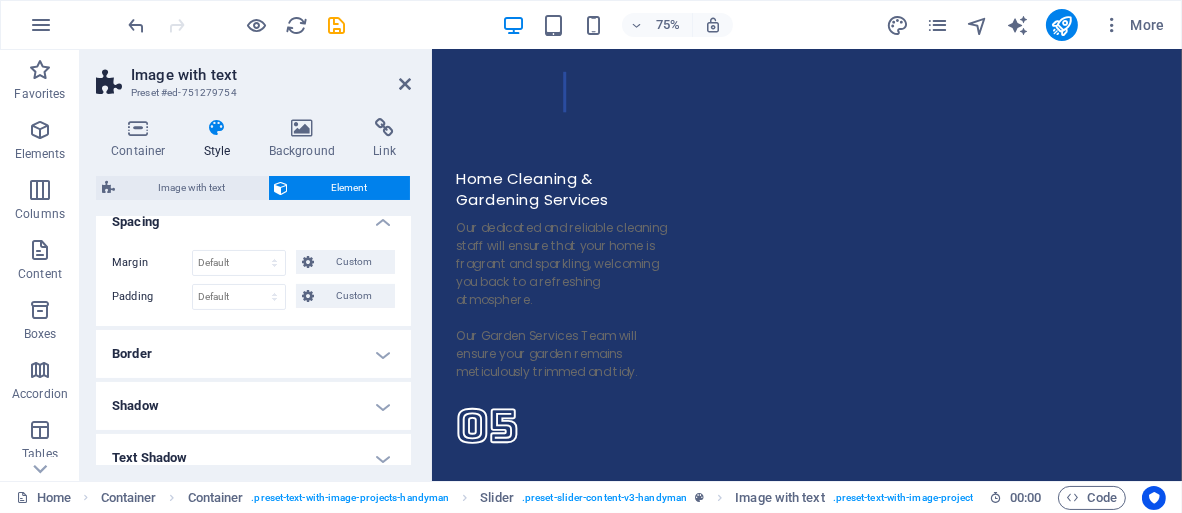 click on "Border" at bounding box center [253, 354] 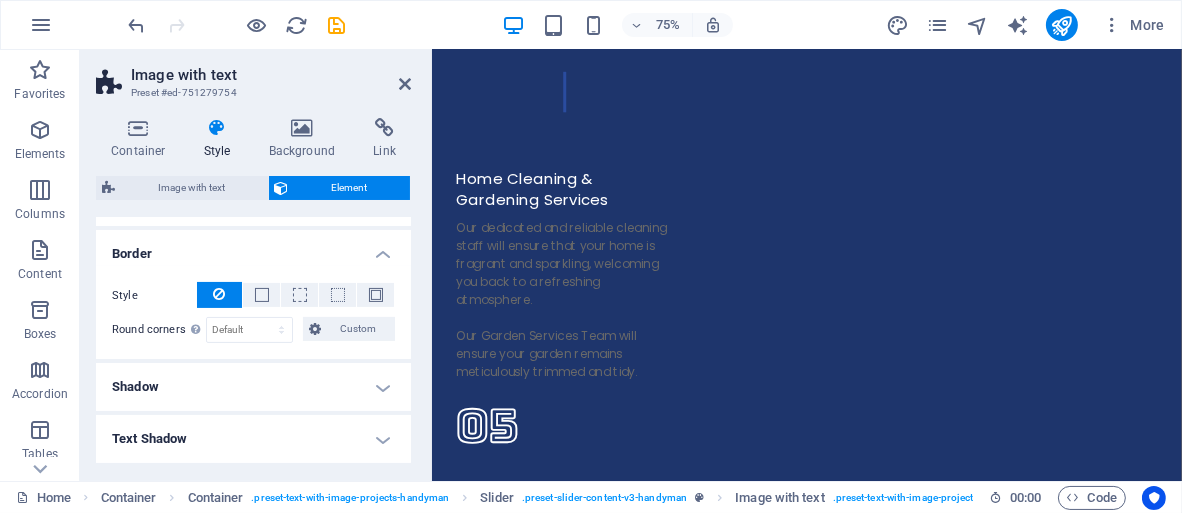 scroll, scrollTop: 600, scrollLeft: 0, axis: vertical 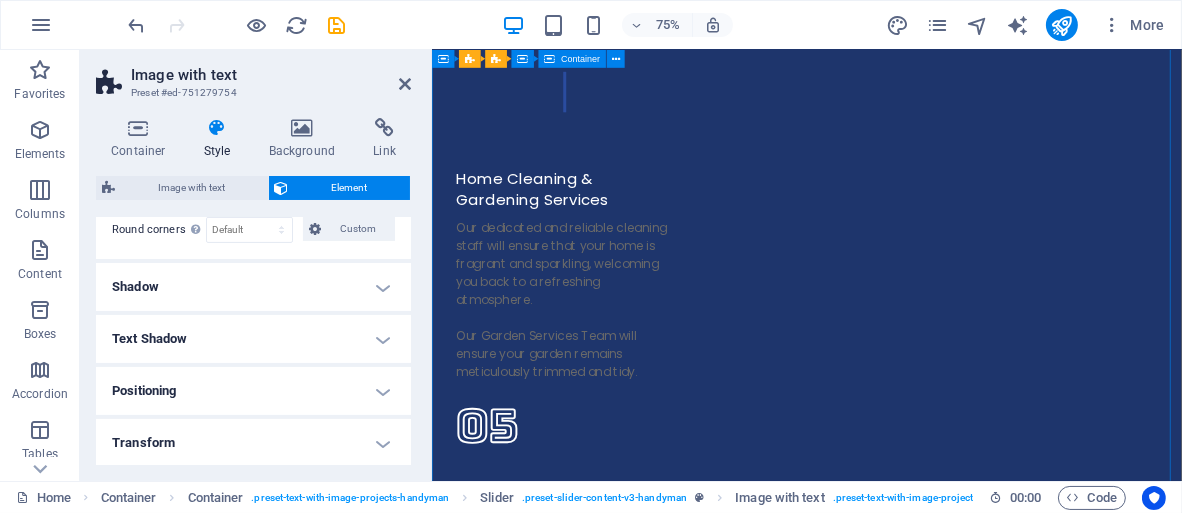click on "Baboon-Damaged Tiled Roof and Ridge Cappings" at bounding box center [931, 9106] 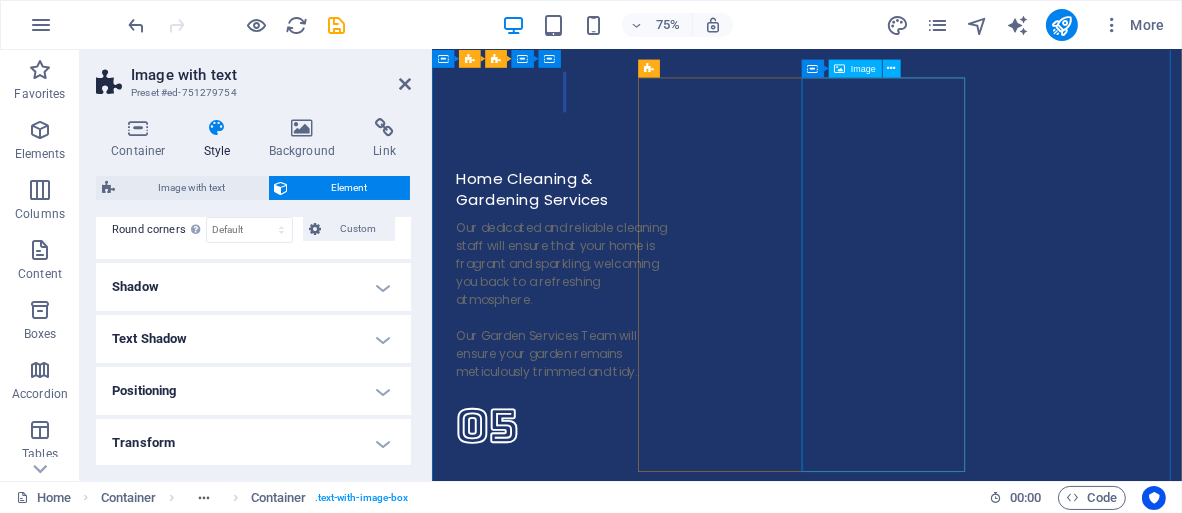 click at bounding box center (822, 9295) 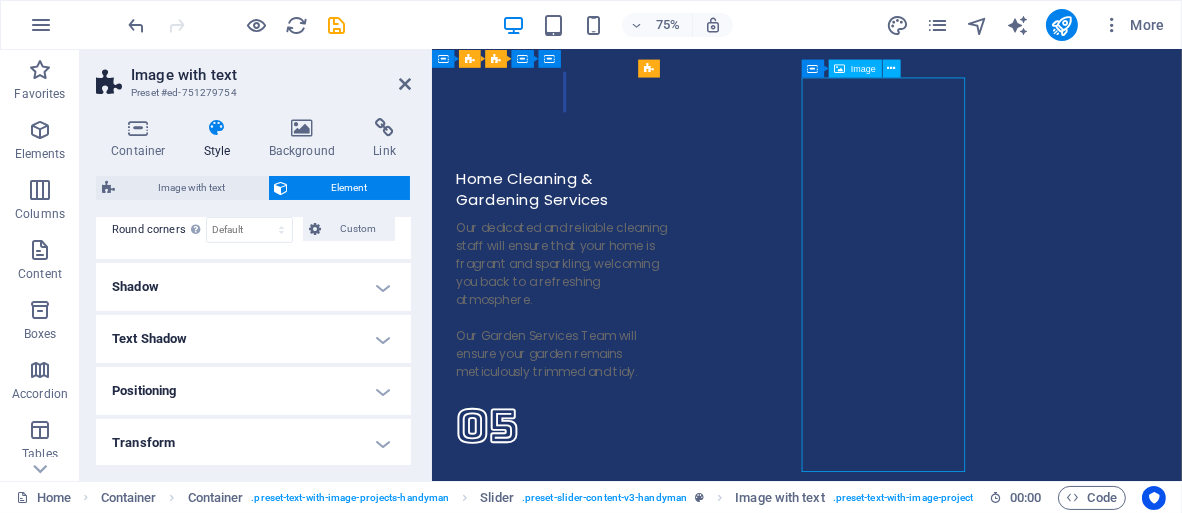 click at bounding box center (822, 9295) 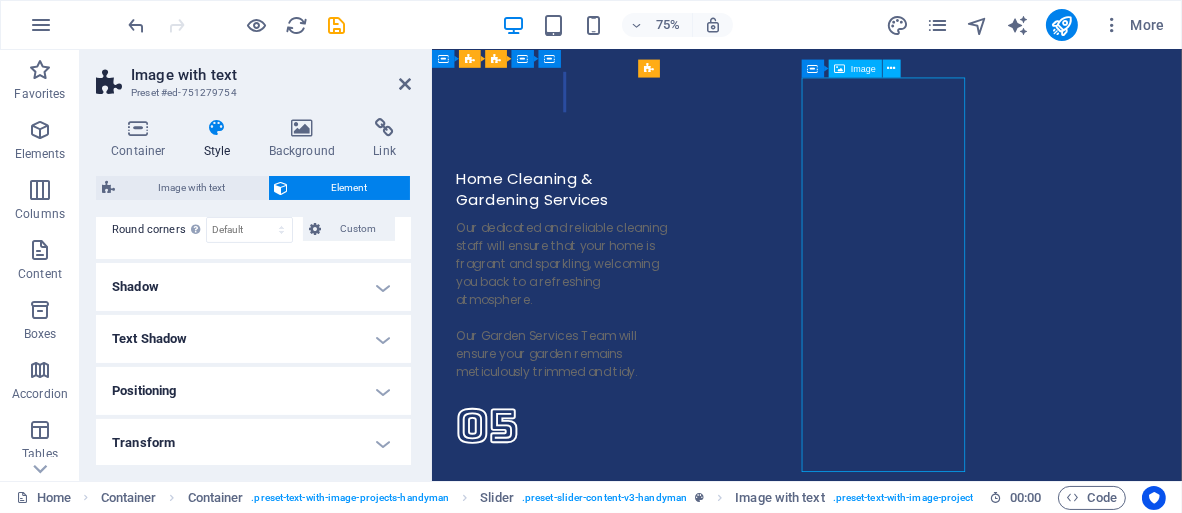 click at bounding box center [822, 9295] 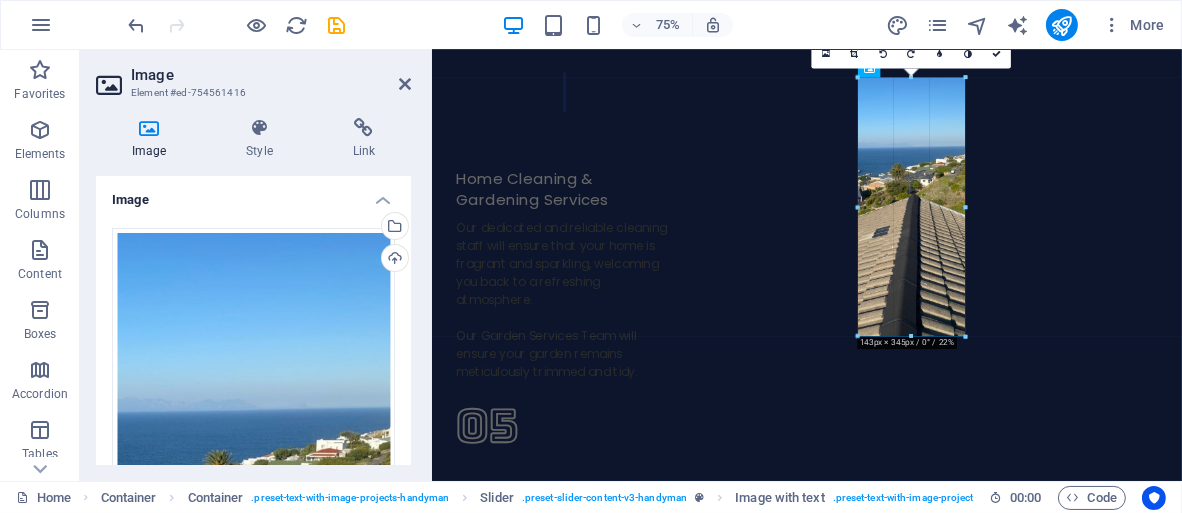 drag, startPoint x: 883, startPoint y: 472, endPoint x: 532, endPoint y: 371, distance: 365.24237 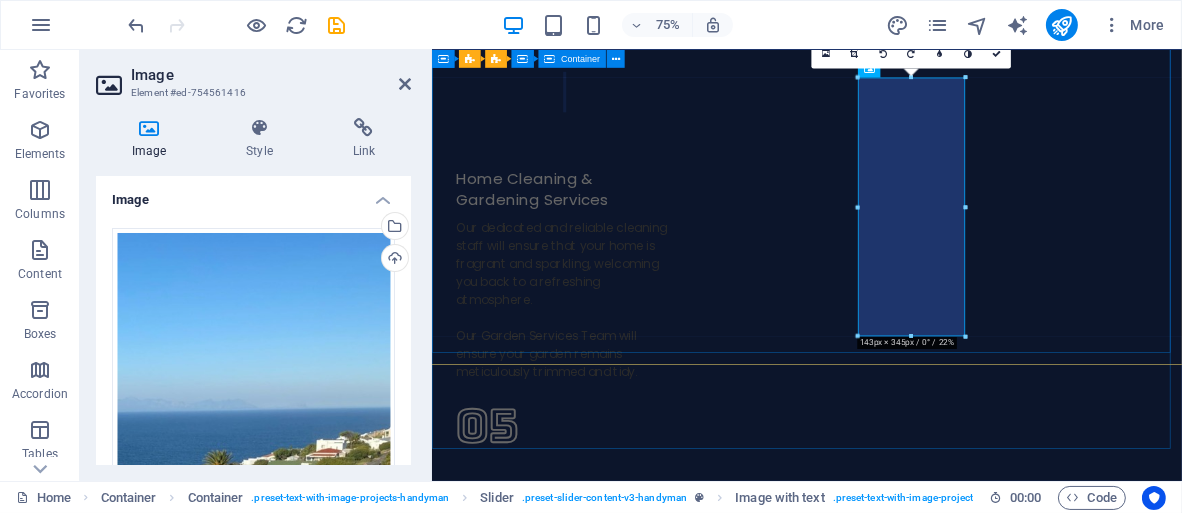 click on "Baboon-Damaged Tiled Roof and Ridge Cappings" at bounding box center [931, 8073] 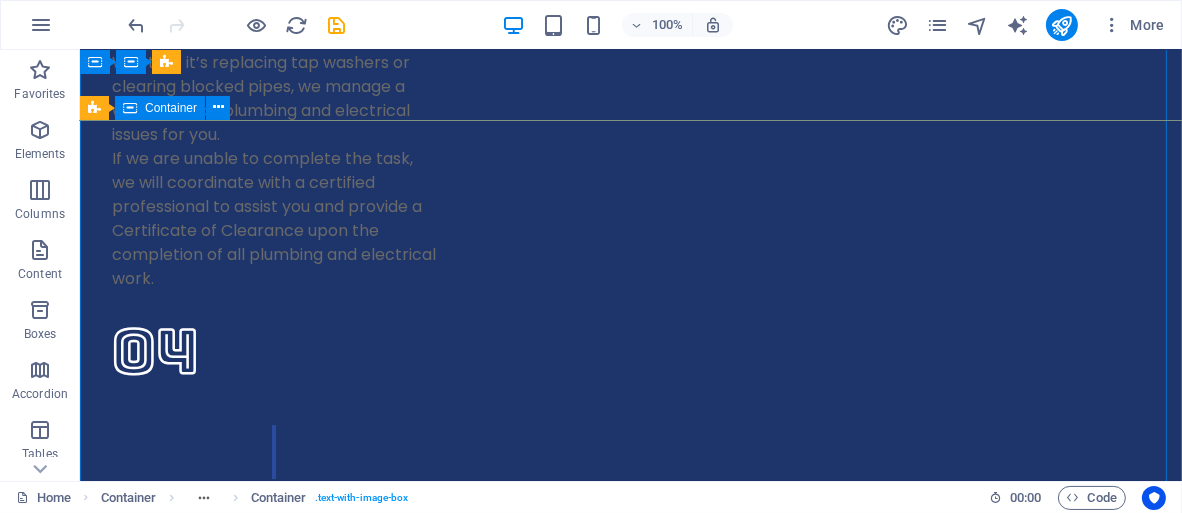 scroll, scrollTop: 6598, scrollLeft: 0, axis: vertical 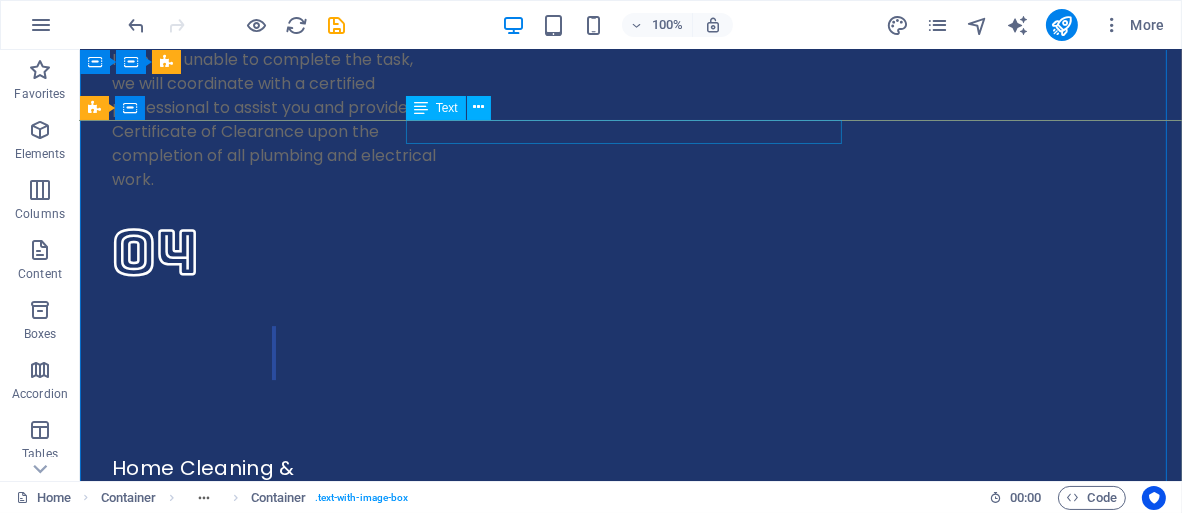click on "Baboon-Damaged Tiled Roof and Ridge Cappings" at bounding box center [630, 8336] 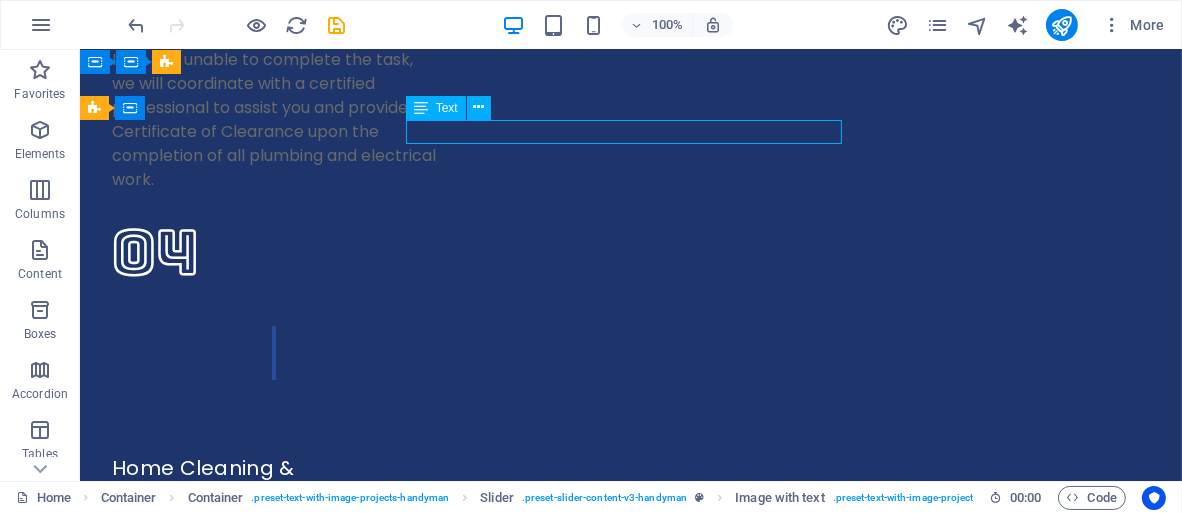 click on "Baboon-Damaged Tiled Roof and Ridge Cappings" at bounding box center [630, 8336] 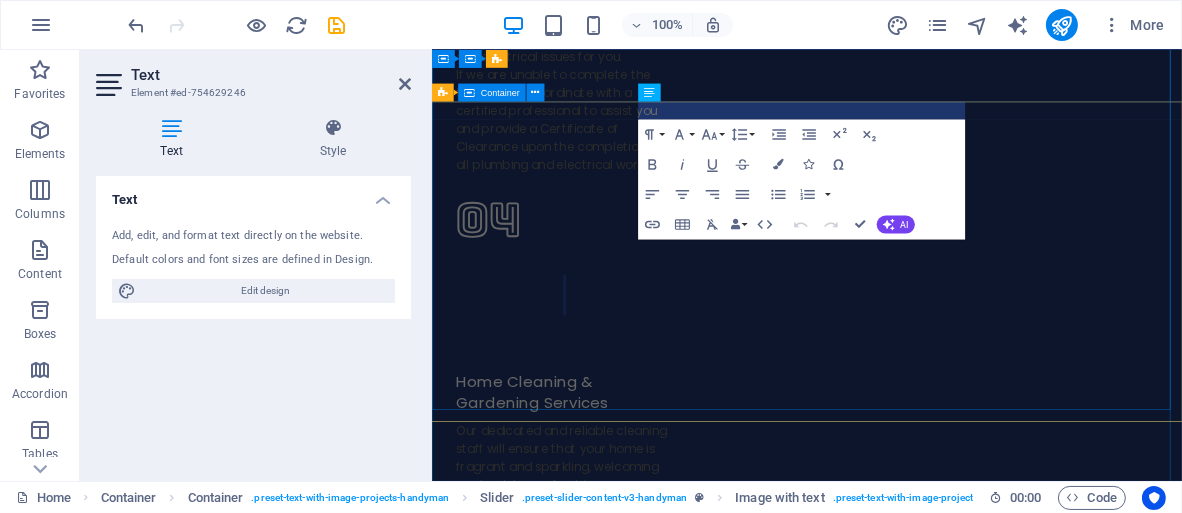 scroll, scrollTop: 6768, scrollLeft: 0, axis: vertical 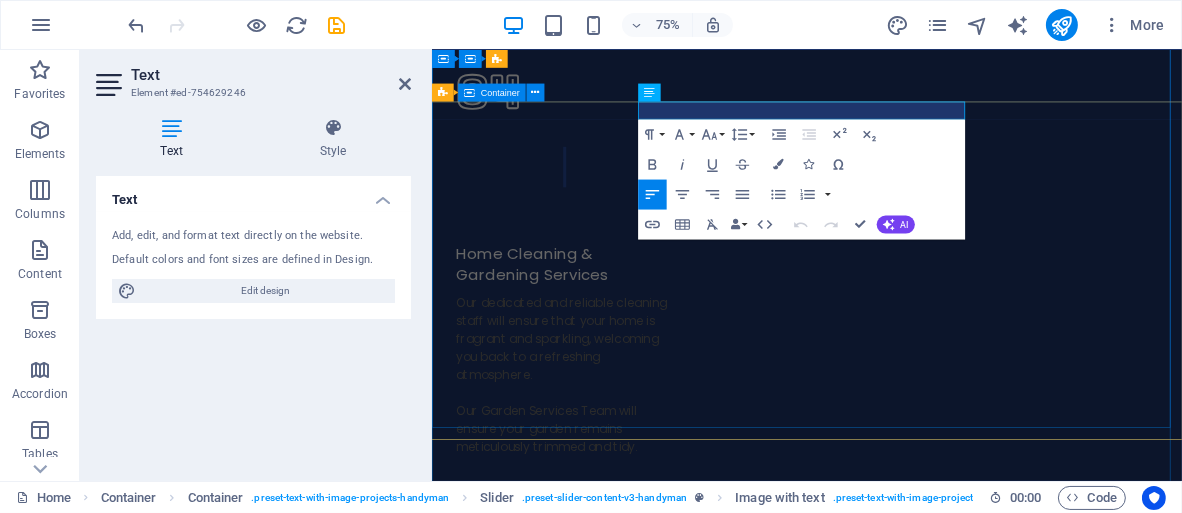 click on "Baboon-Damaged Tiled Roof and Ridge Cappings" at bounding box center [931, 8173] 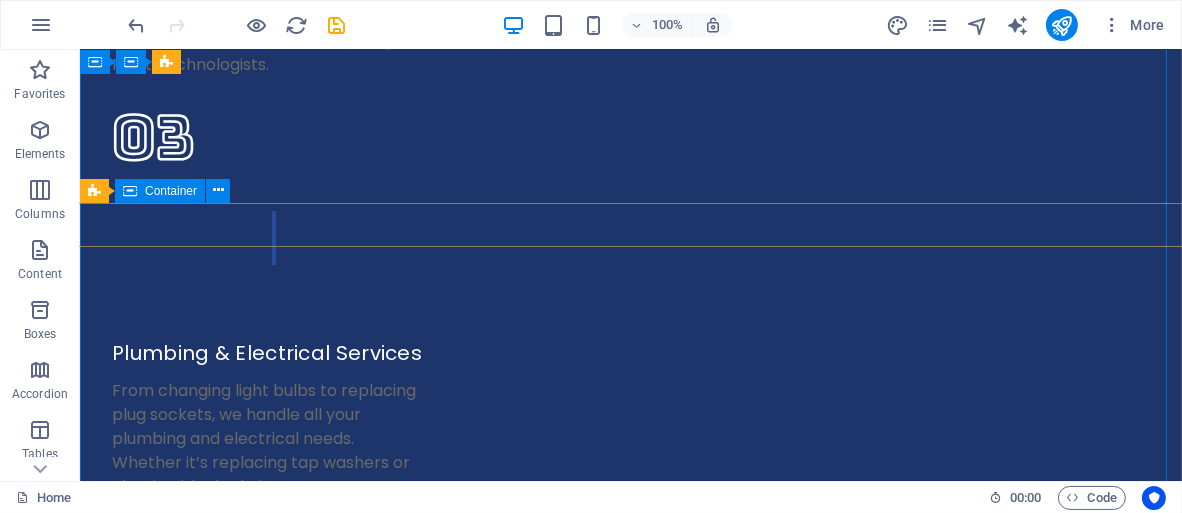 scroll, scrollTop: 6198, scrollLeft: 0, axis: vertical 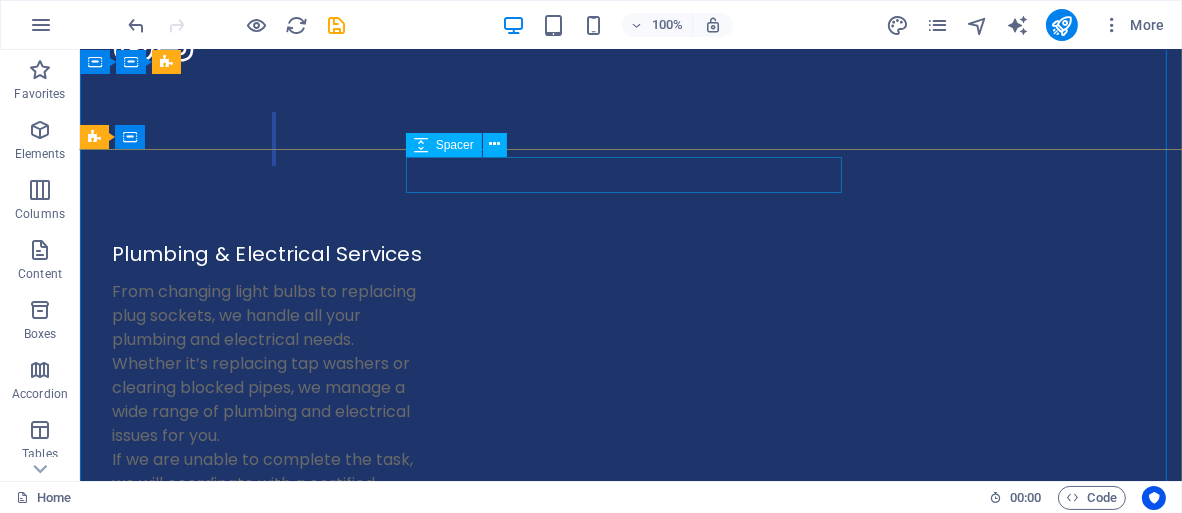 click at bounding box center [630, 5731] 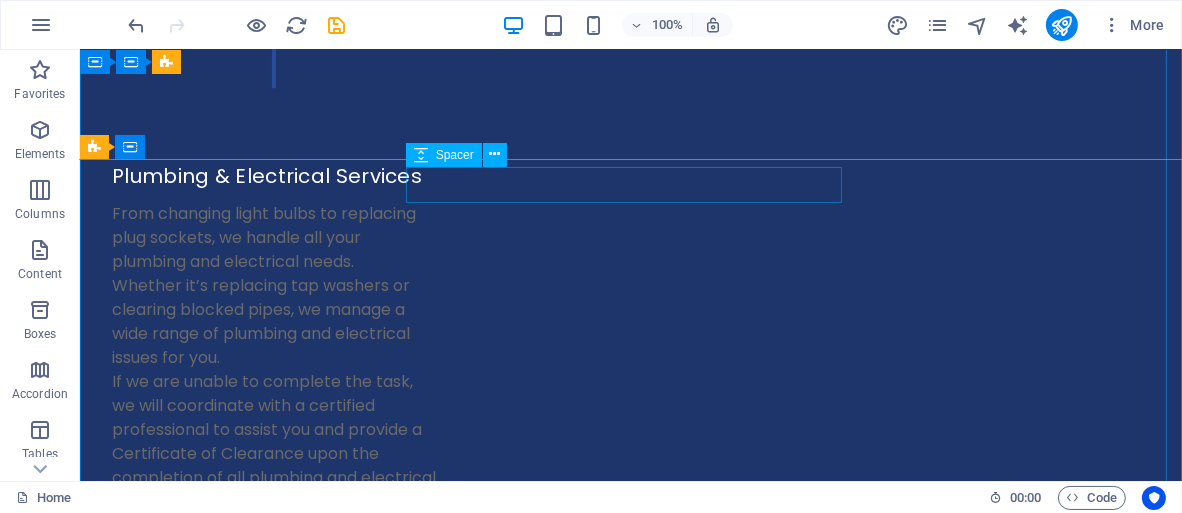 scroll, scrollTop: 6176, scrollLeft: 0, axis: vertical 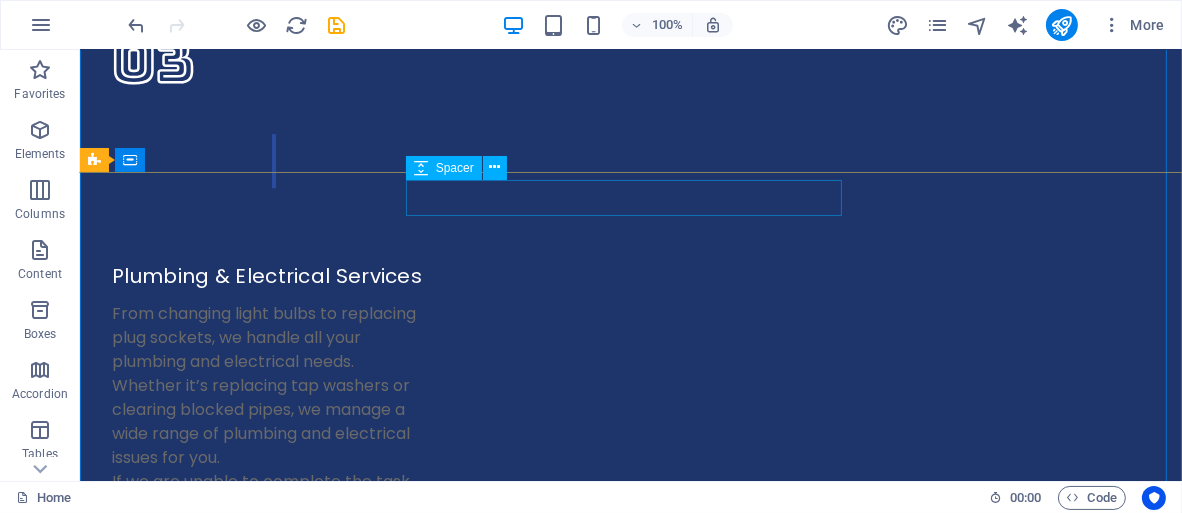 click at bounding box center (630, 5753) 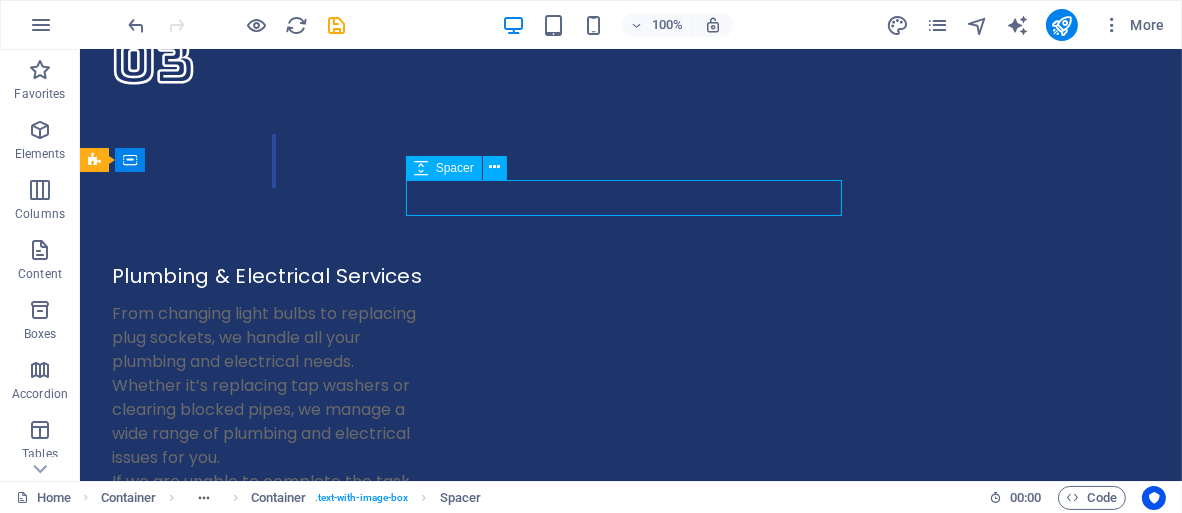click at bounding box center (630, 5753) 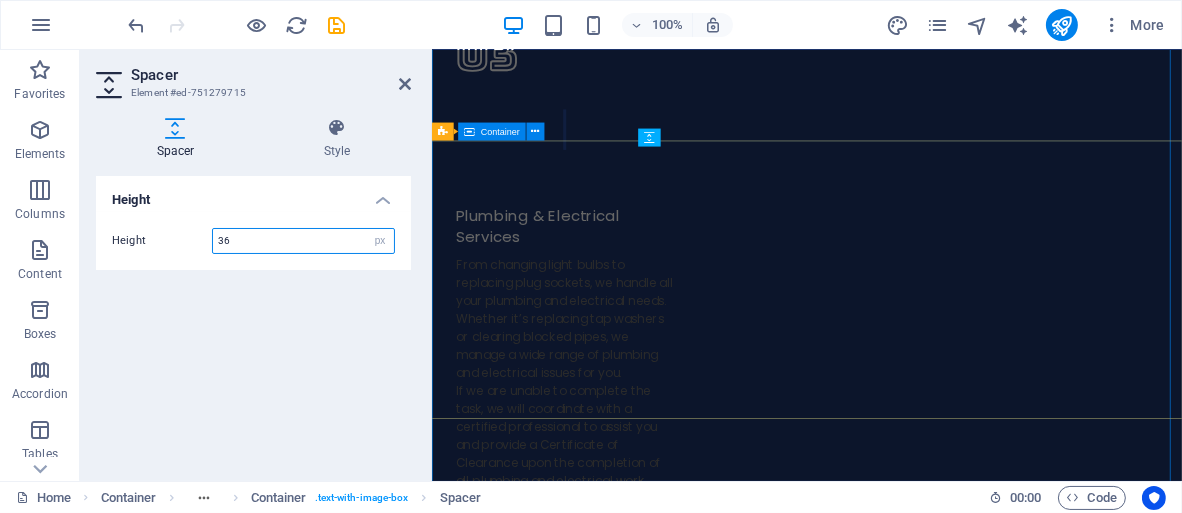 scroll, scrollTop: 6345, scrollLeft: 0, axis: vertical 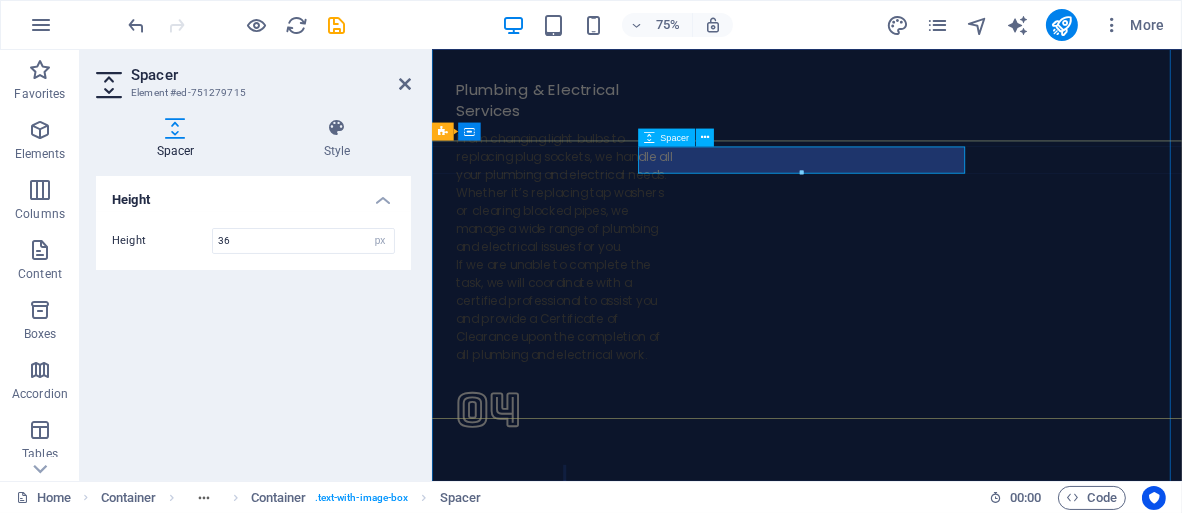 click at bounding box center (931, 5477) 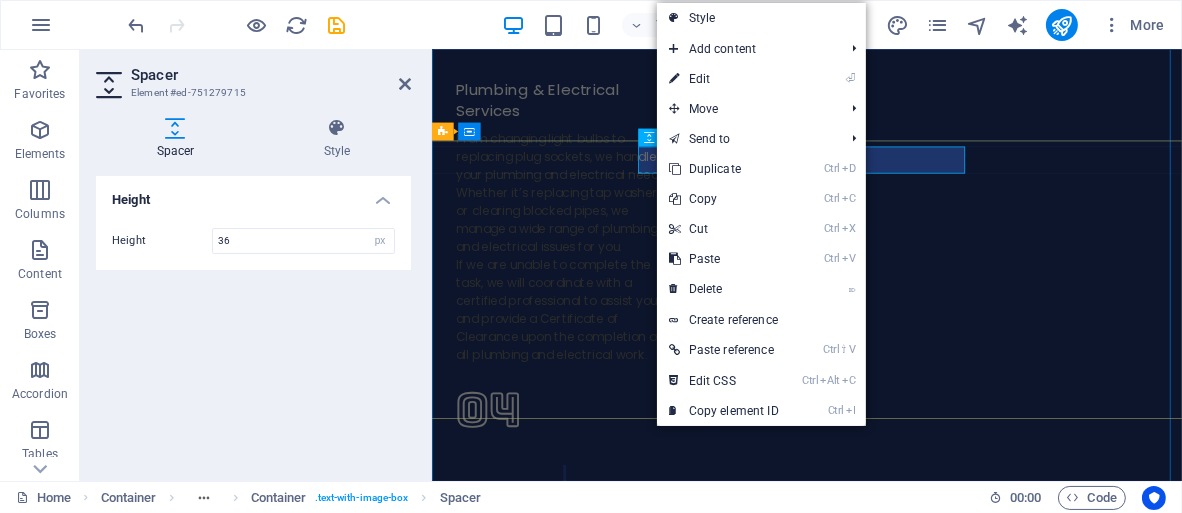 click at bounding box center [931, 5477] 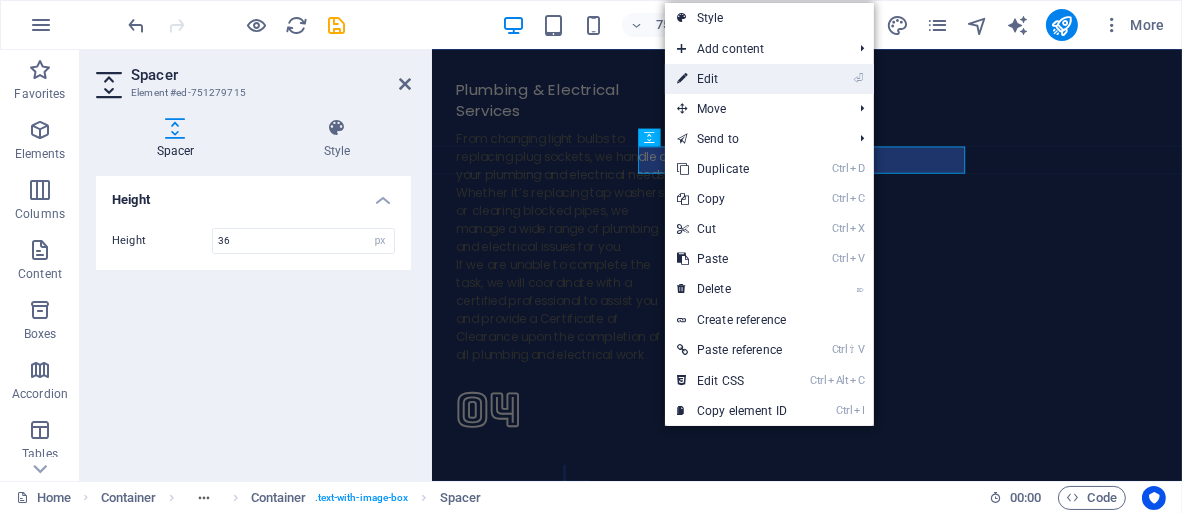 click on "⏎  Edit" at bounding box center [732, 79] 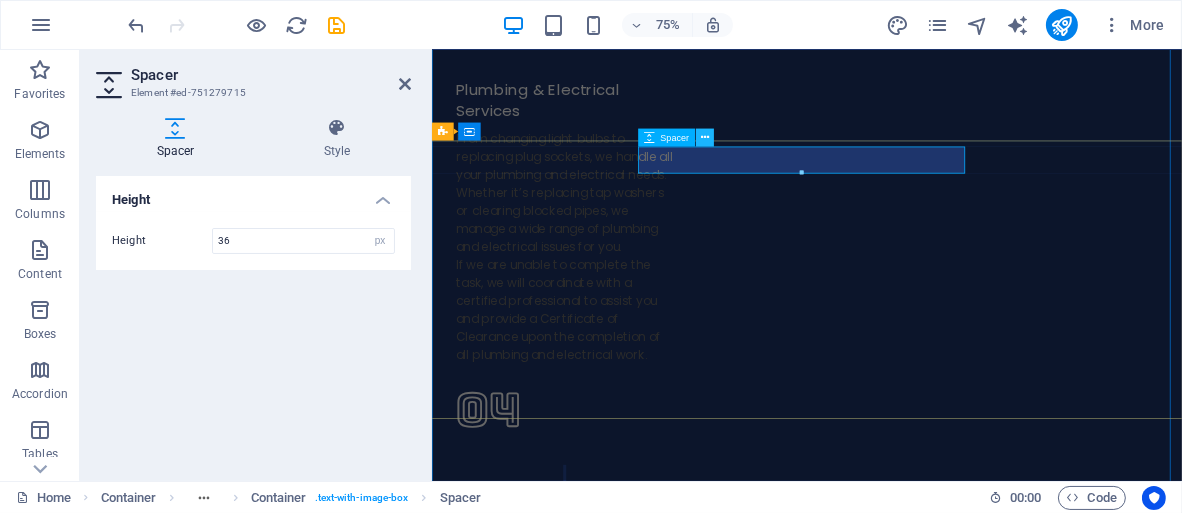 click at bounding box center [705, 138] 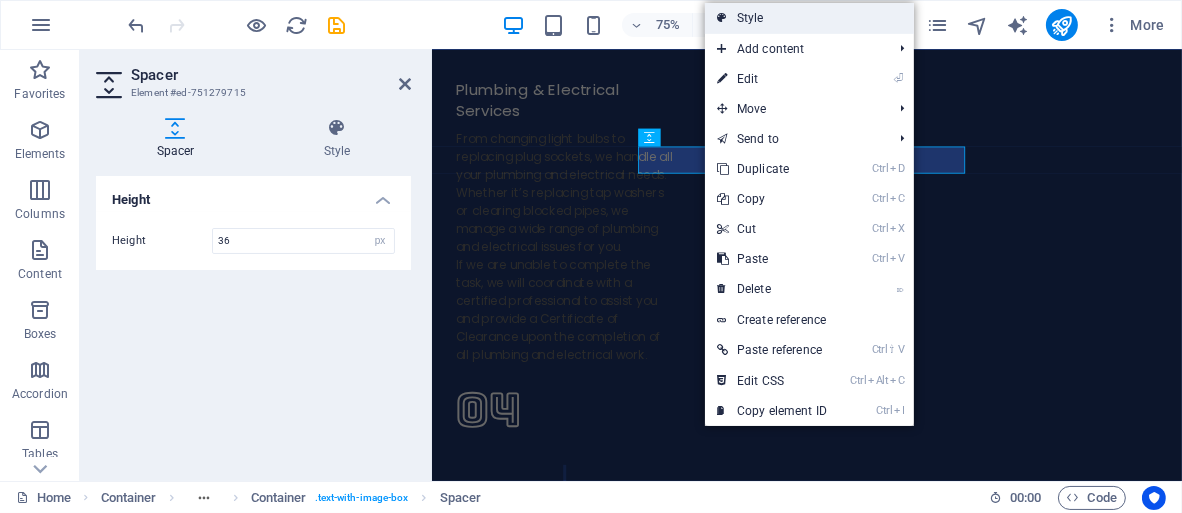 click on "Style" at bounding box center (809, 18) 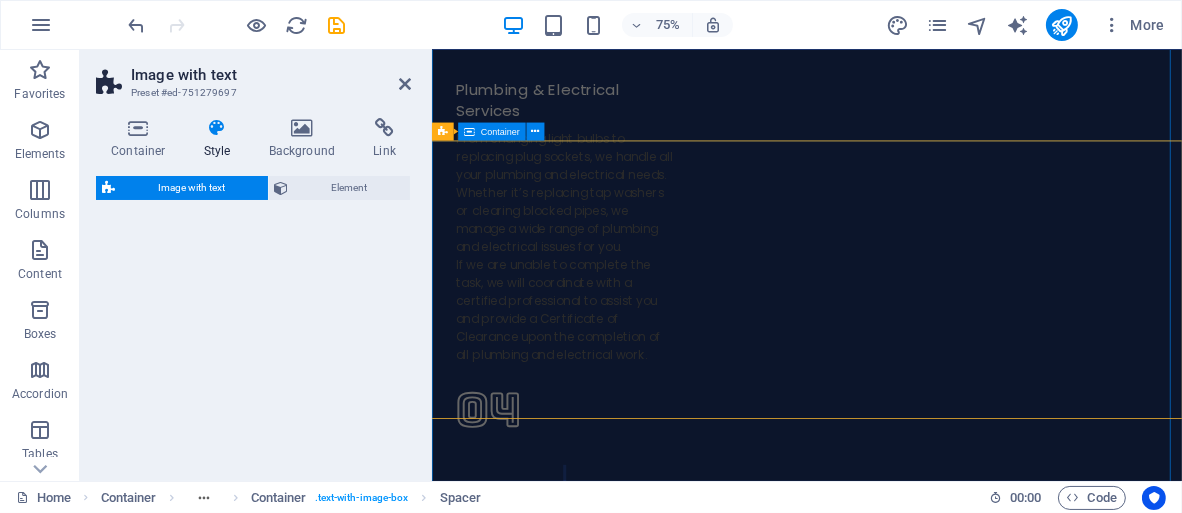 select on "rem" 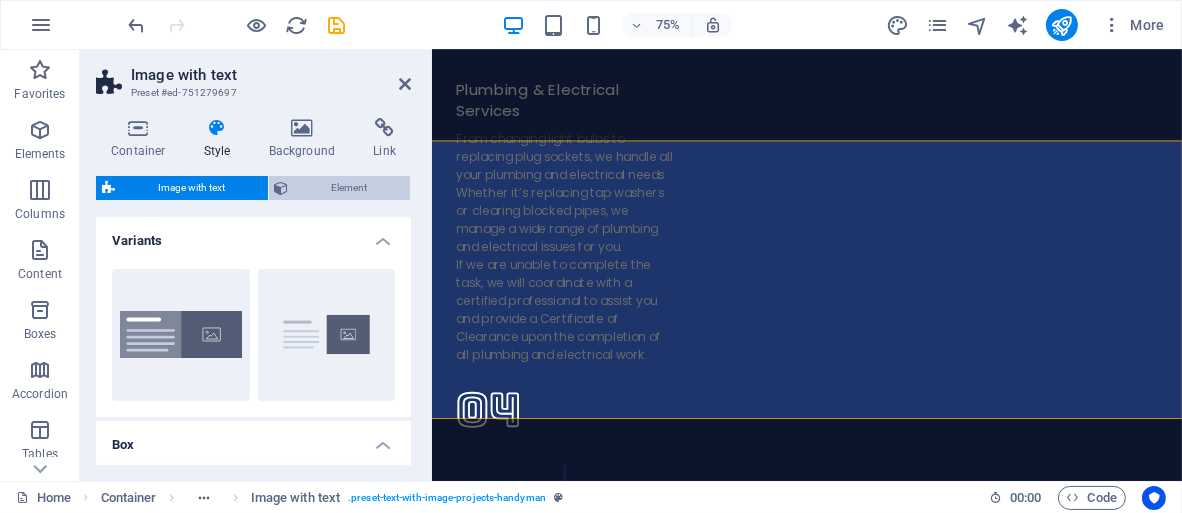 click on "Element" at bounding box center [350, 188] 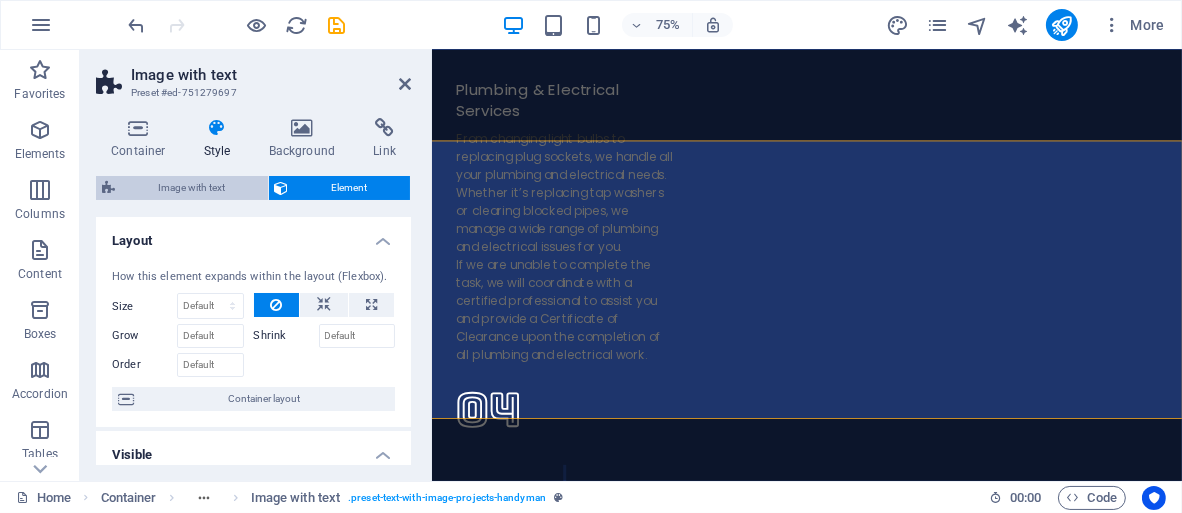 click on "Image with text" at bounding box center [191, 188] 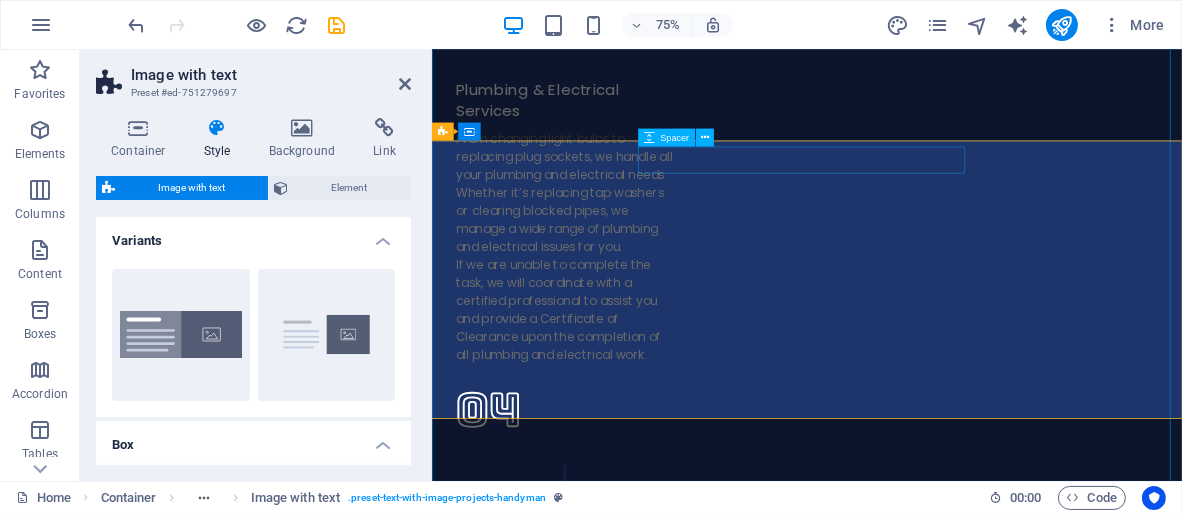 click at bounding box center [931, 5477] 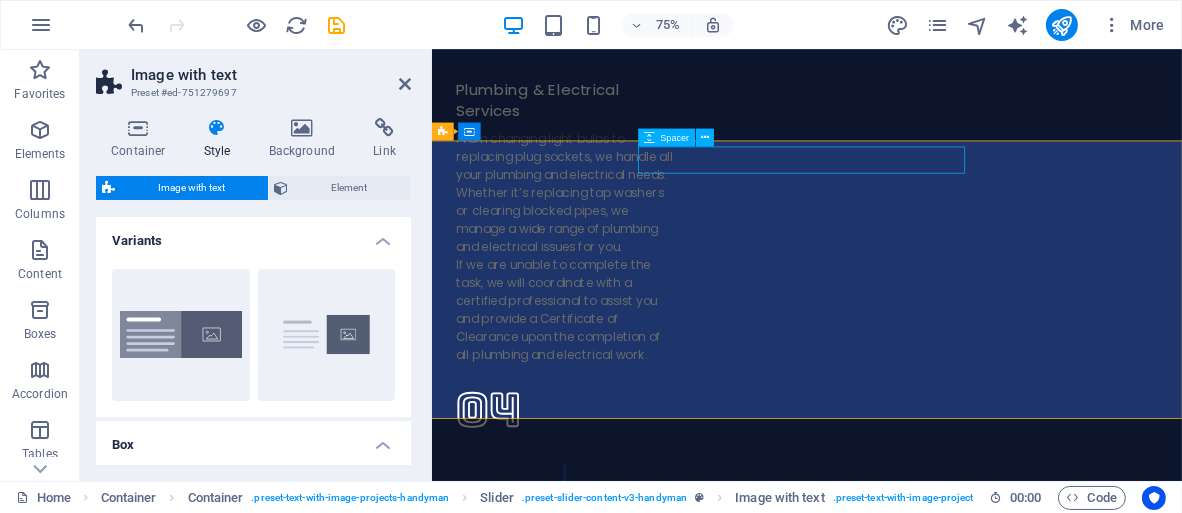 click at bounding box center [931, 5477] 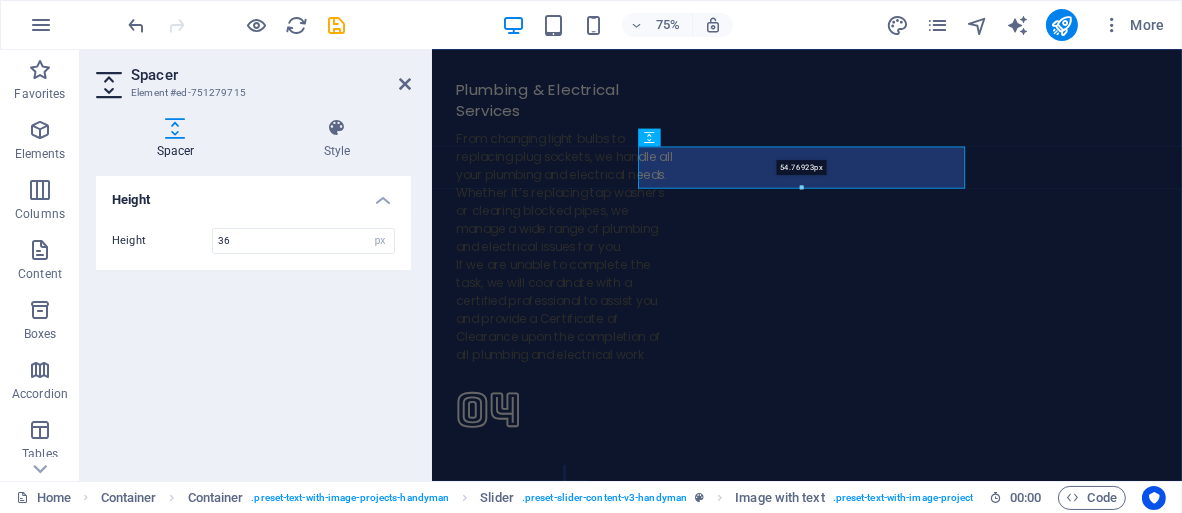 drag, startPoint x: 802, startPoint y: 173, endPoint x: 805, endPoint y: 196, distance: 23.194826 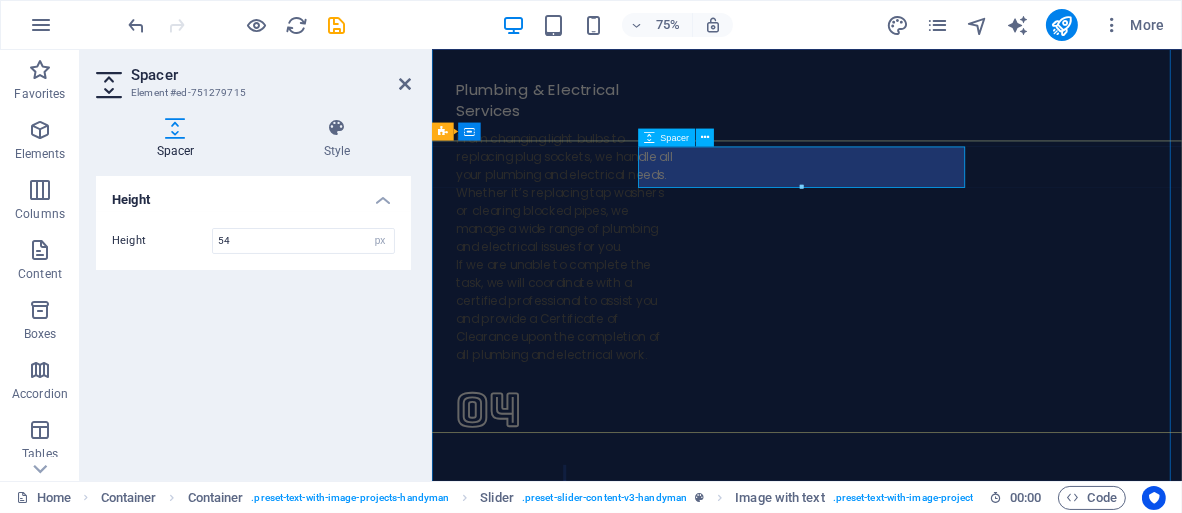 click at bounding box center [931, 5486] 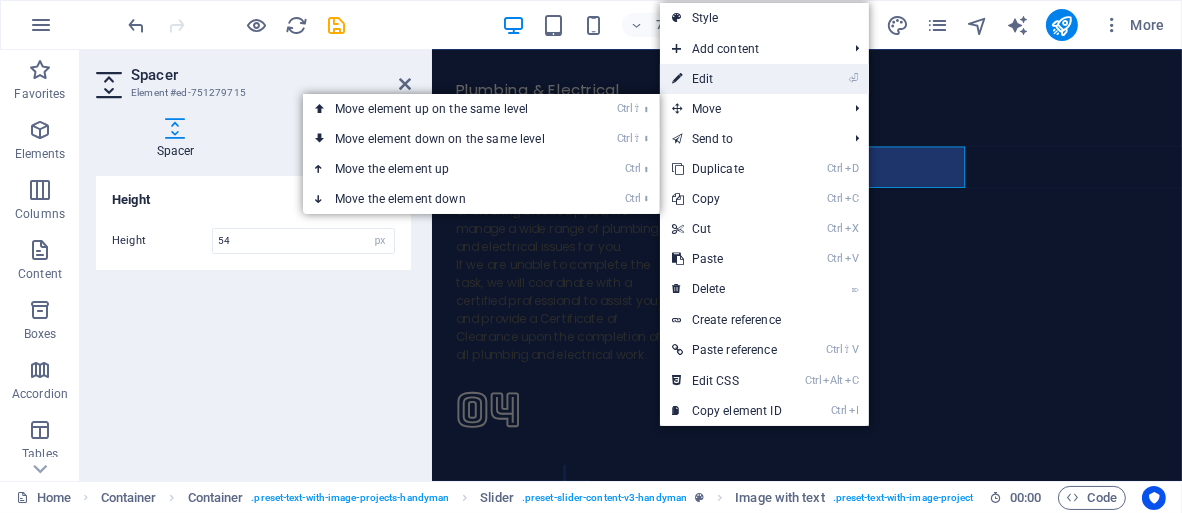 drag, startPoint x: 699, startPoint y: 78, endPoint x: 356, endPoint y: 52, distance: 343.984 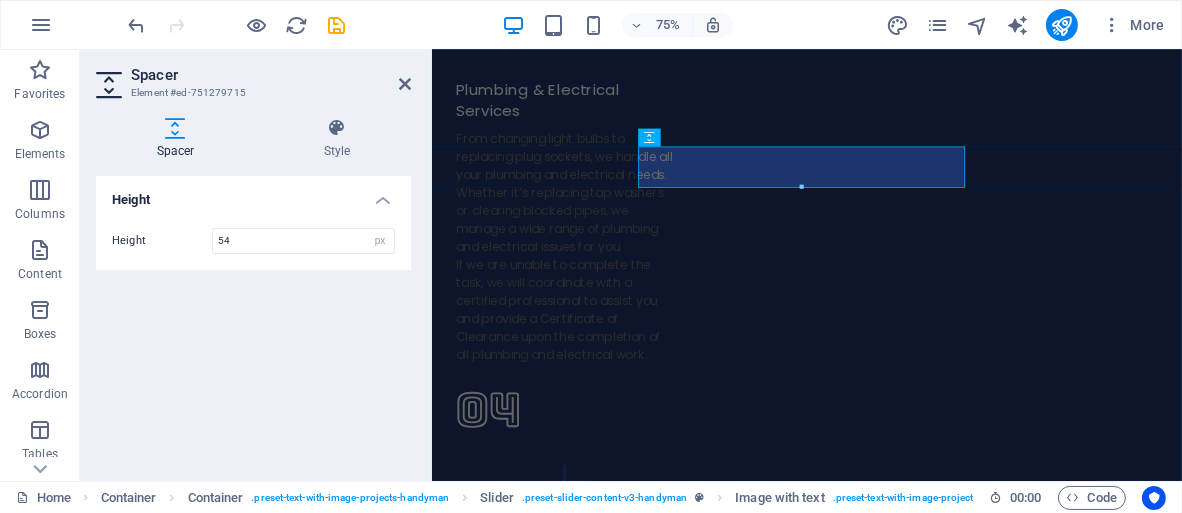 click on "Height" at bounding box center (253, 194) 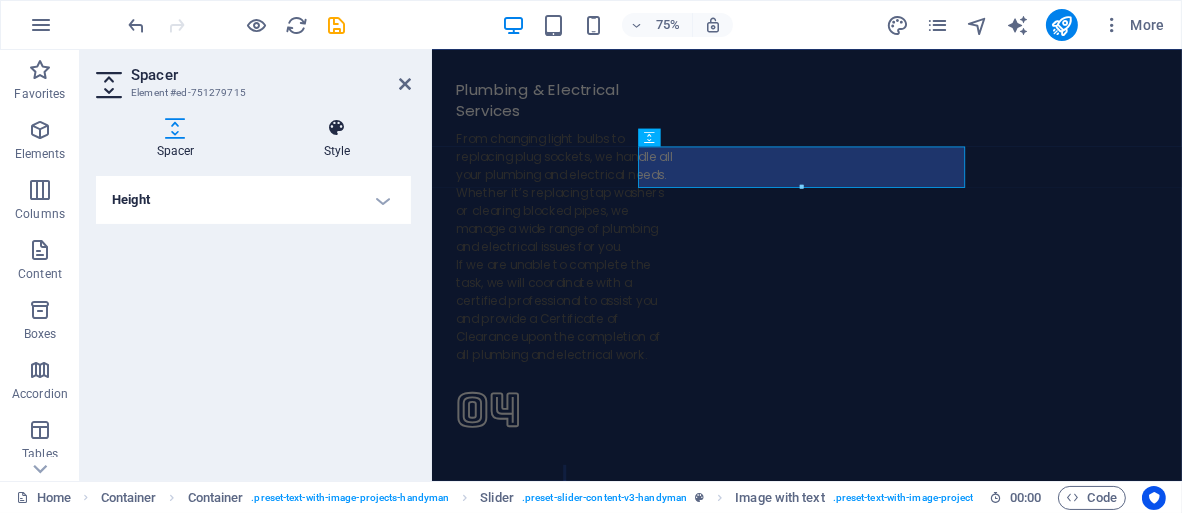 click at bounding box center [337, 128] 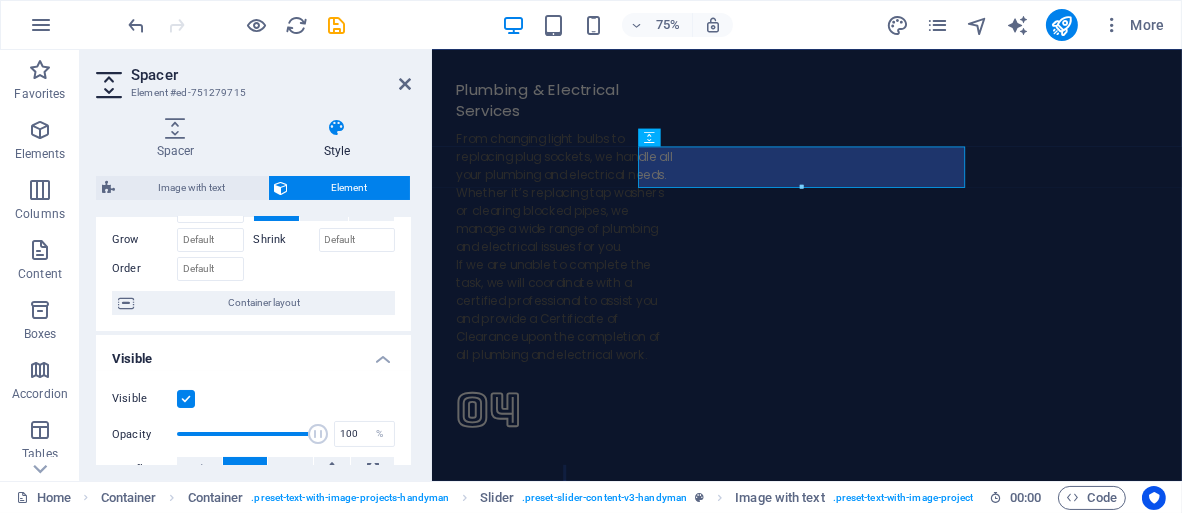 scroll, scrollTop: 0, scrollLeft: 0, axis: both 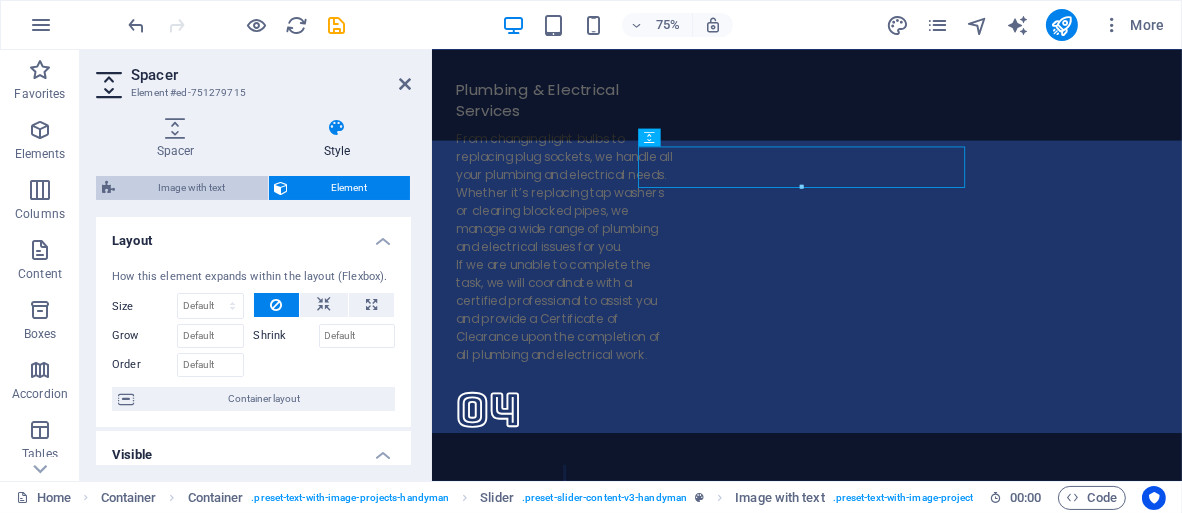 click on "Image with text" at bounding box center (191, 188) 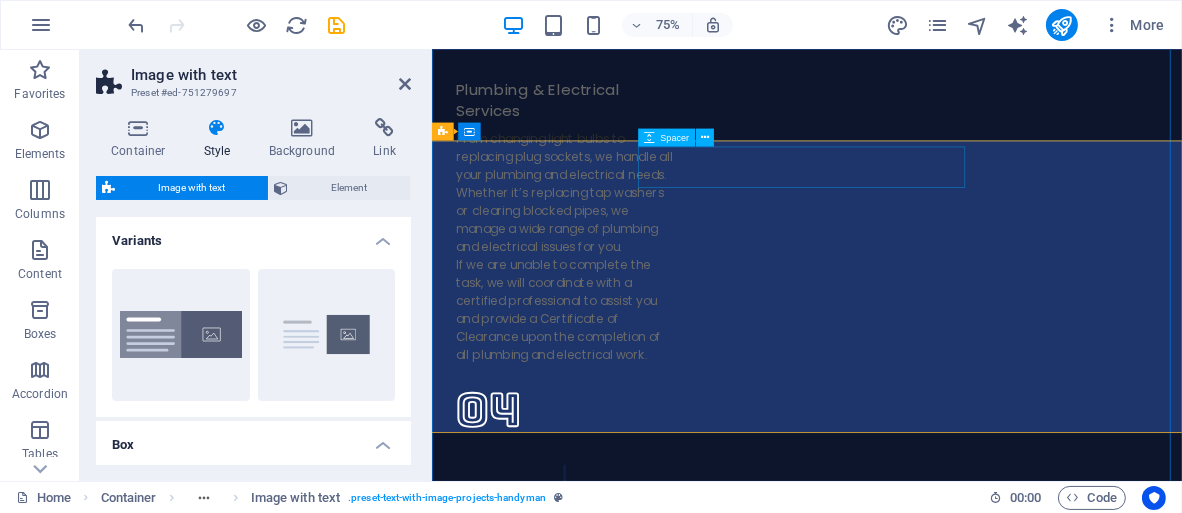 click at bounding box center [931, 5486] 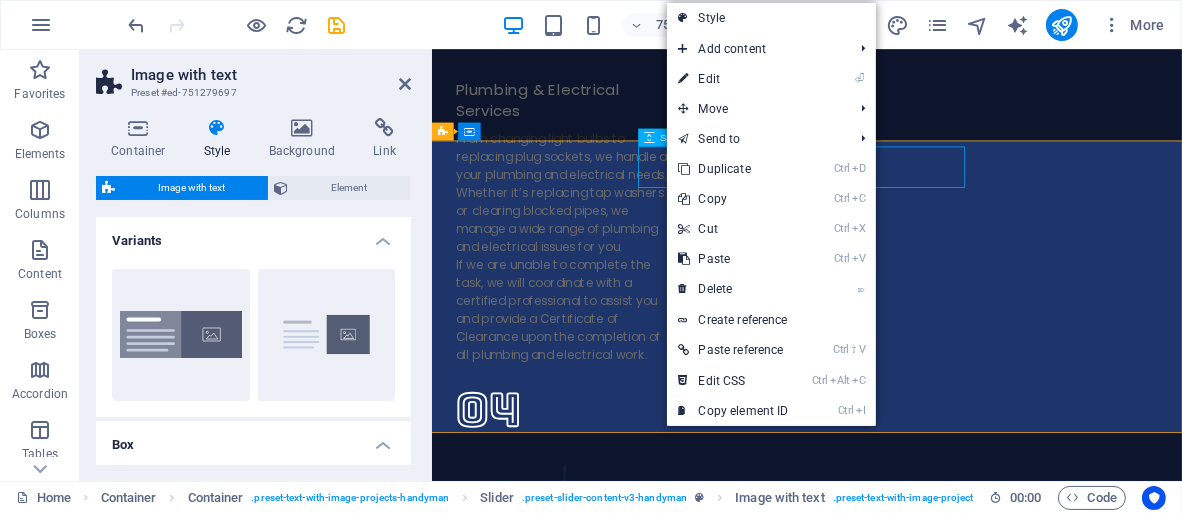 click at bounding box center [931, 5486] 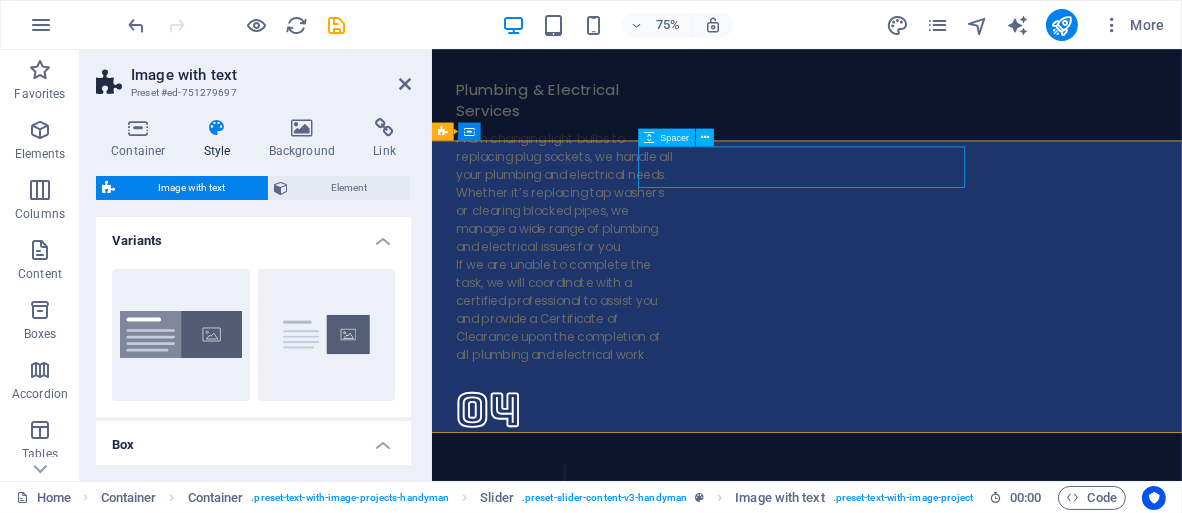 click at bounding box center (931, 5486) 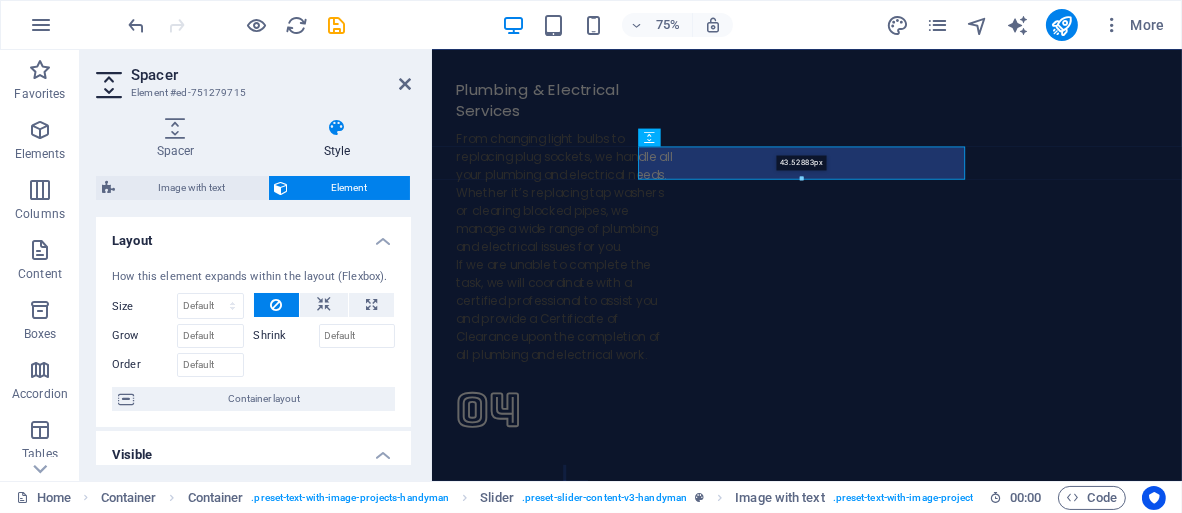 drag, startPoint x: 801, startPoint y: 178, endPoint x: 411, endPoint y: 151, distance: 390.9335 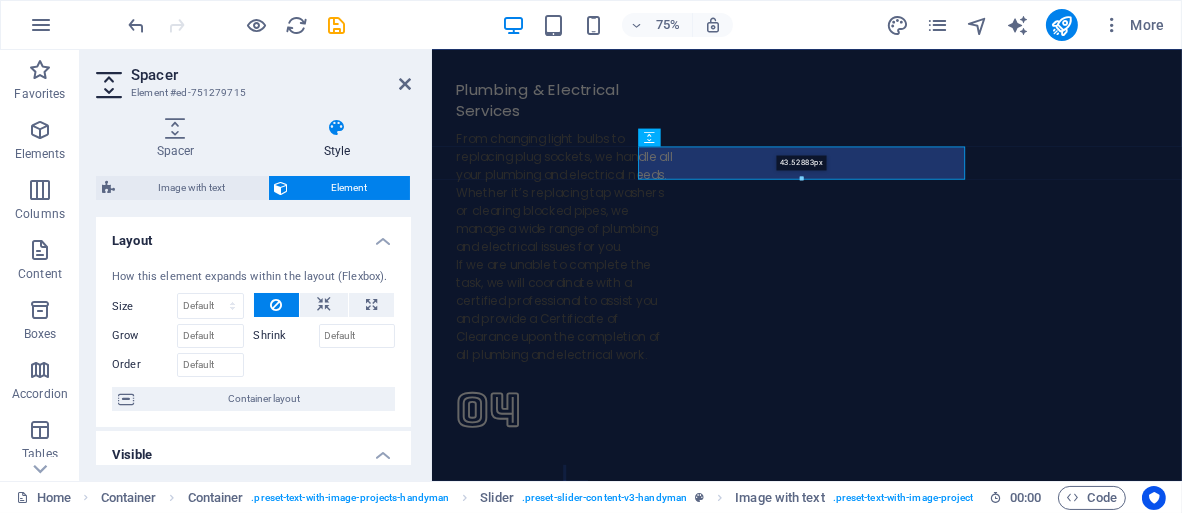 click at bounding box center [802, 179] 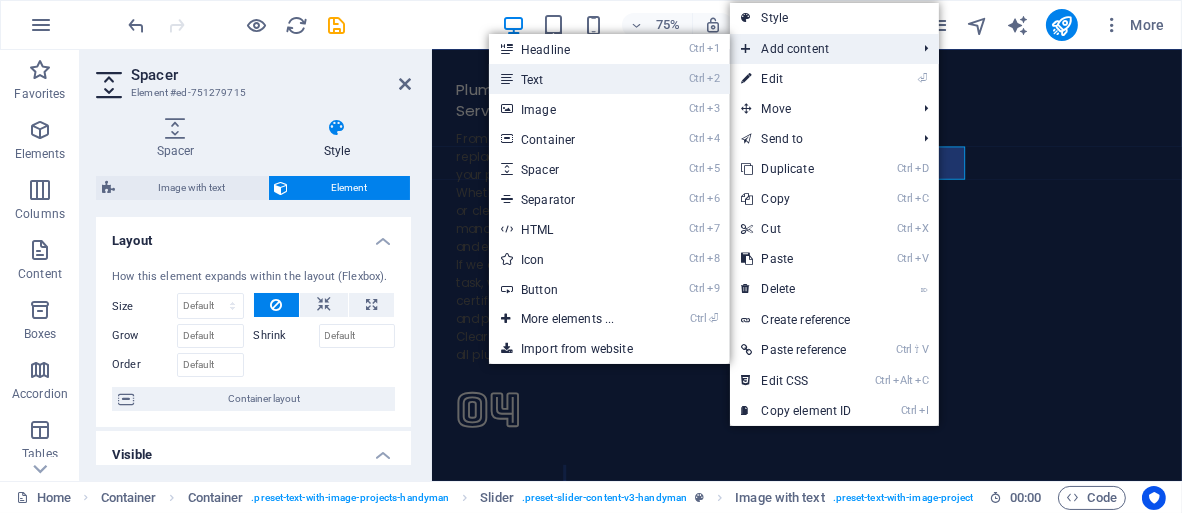 click on "Ctrl 2  Text" at bounding box center [571, 79] 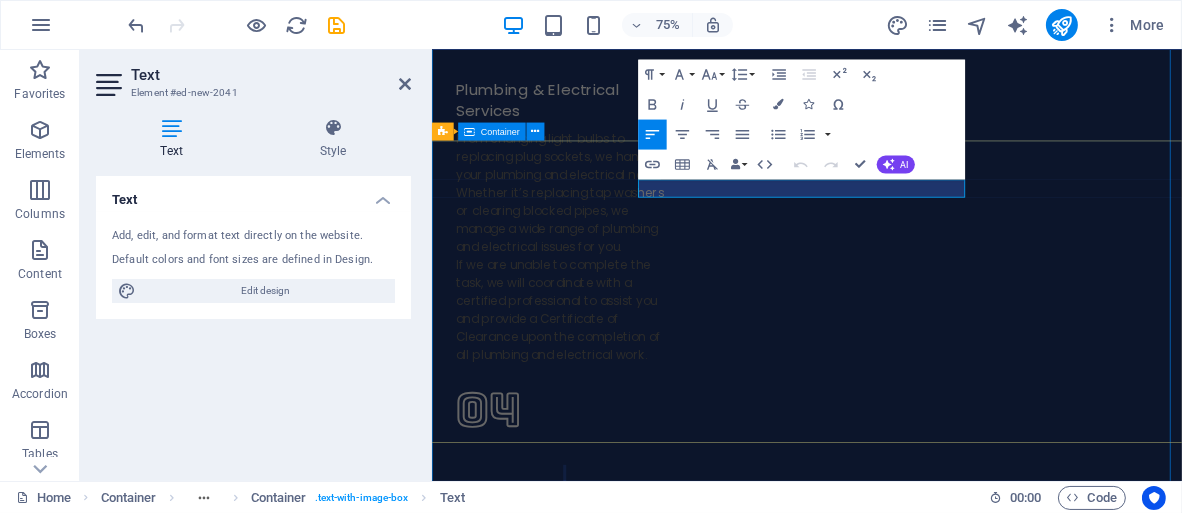 type 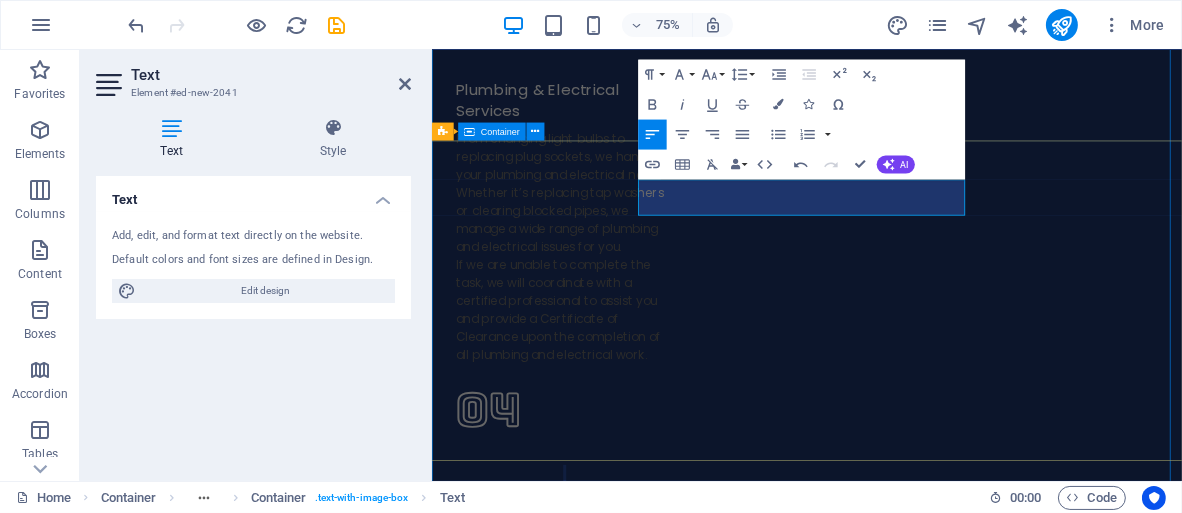 click on "Window casements replaced with new latches" at bounding box center (931, 6852) 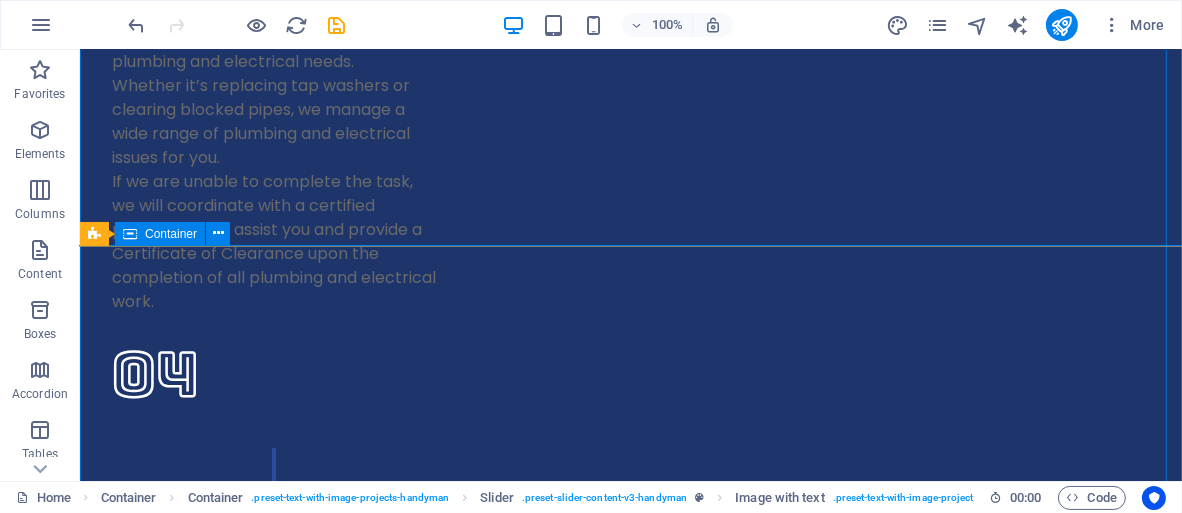 scroll, scrollTop: 6576, scrollLeft: 0, axis: vertical 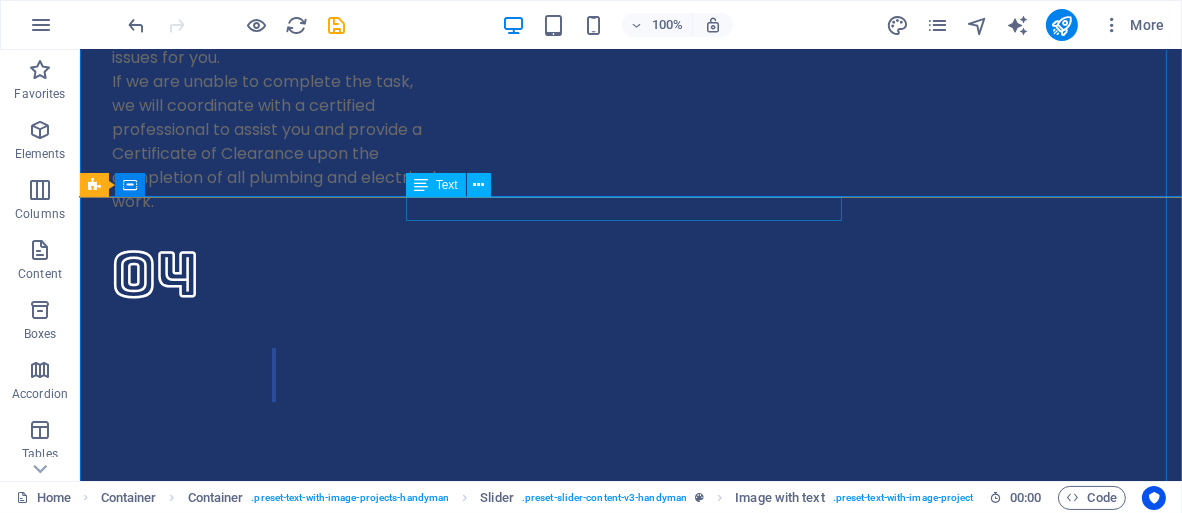 click on "Baboon-Damaged Tiled Roof and Ridge Cappings" at bounding box center (630, 8413) 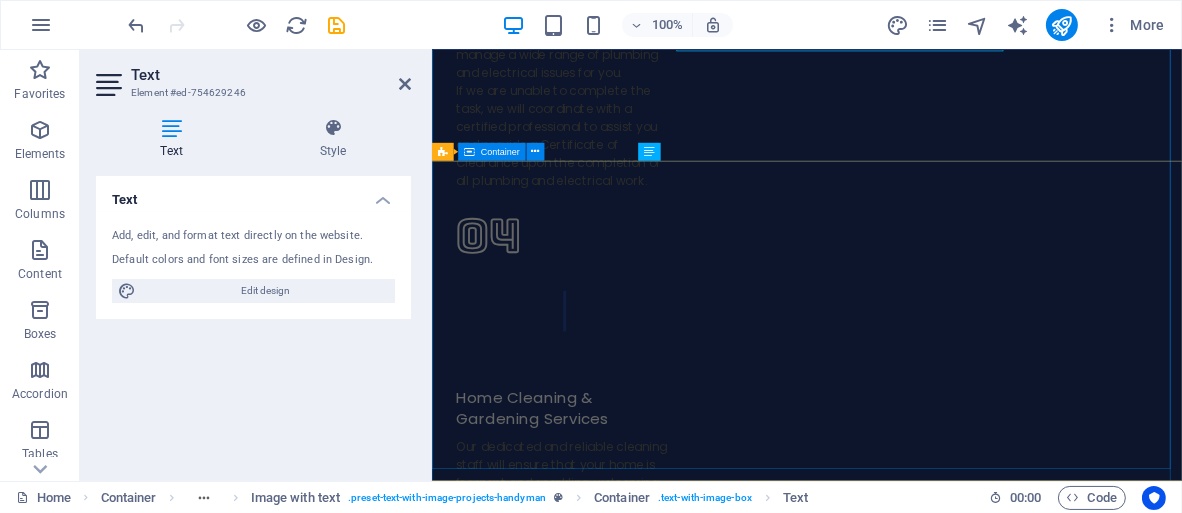 scroll, scrollTop: 6745, scrollLeft: 0, axis: vertical 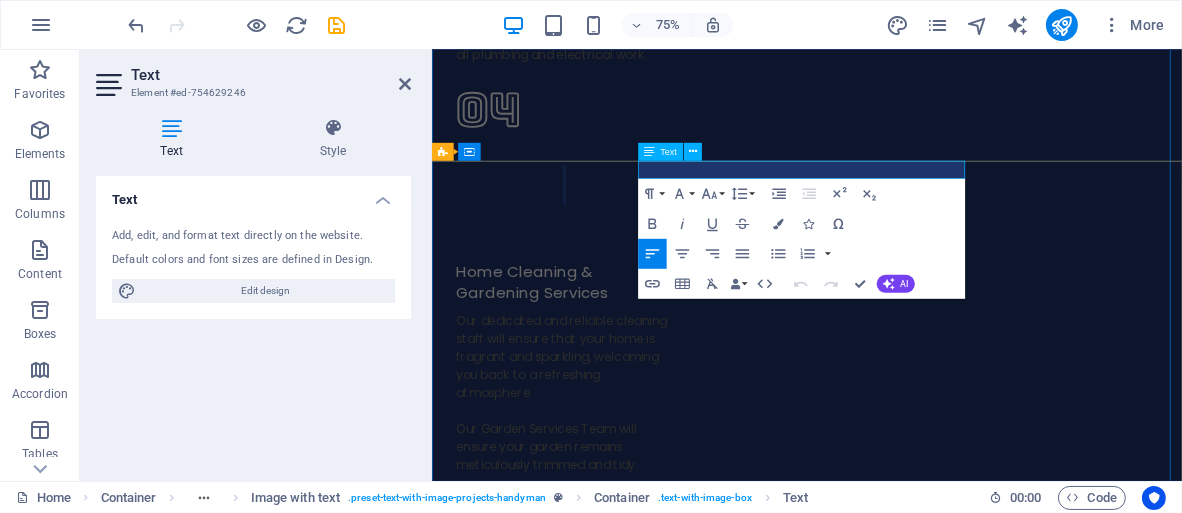 click on "Baboon-Damaged Tiled Roof and Ridge Cappings" at bounding box center [931, 7865] 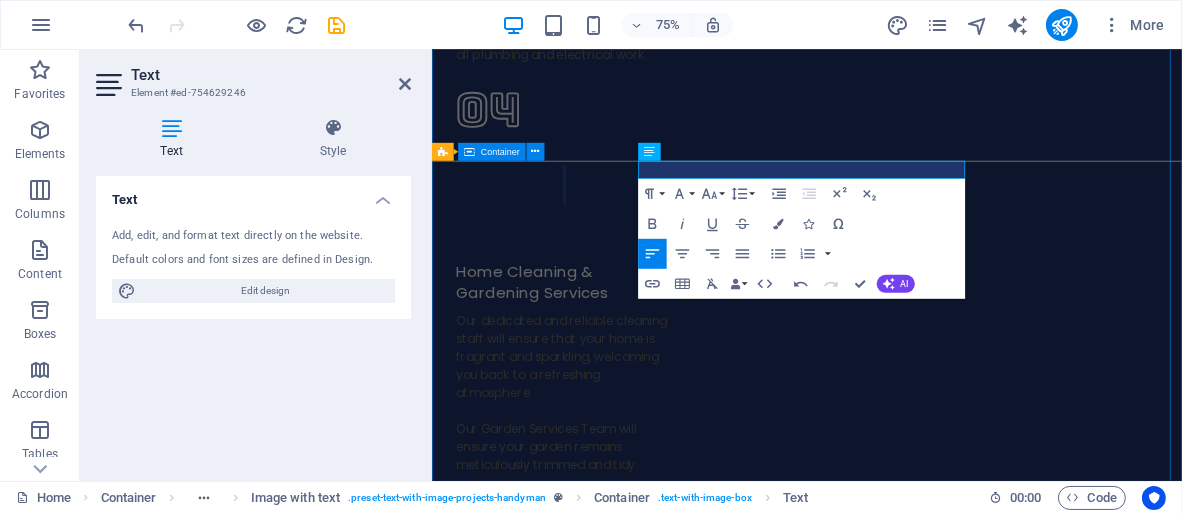 click on "Baboon-Damaged Tiled Roof and Ridge Cappings" at bounding box center (931, 8251) 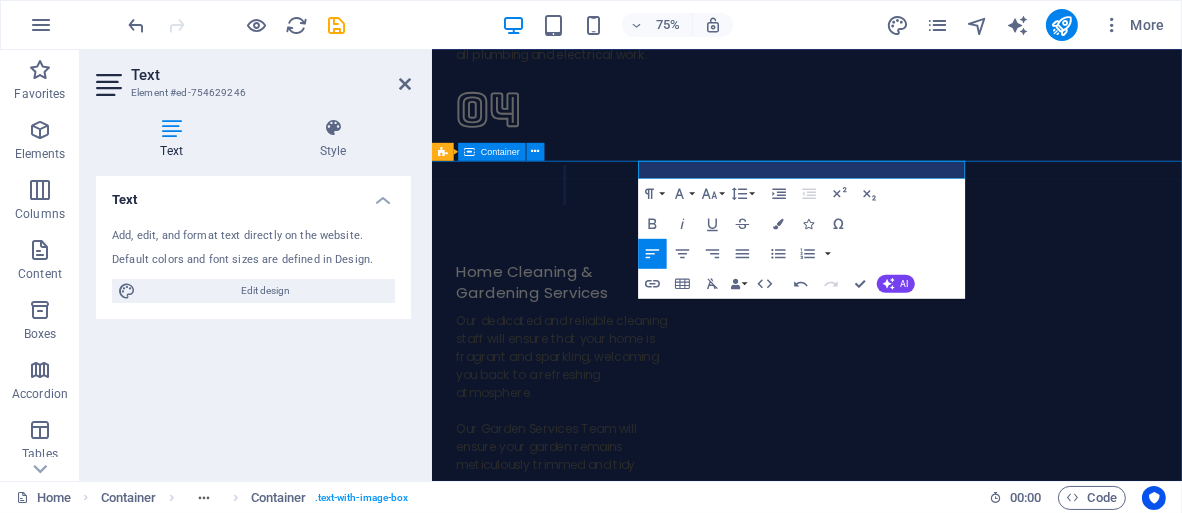 scroll, scrollTop: 6576, scrollLeft: 0, axis: vertical 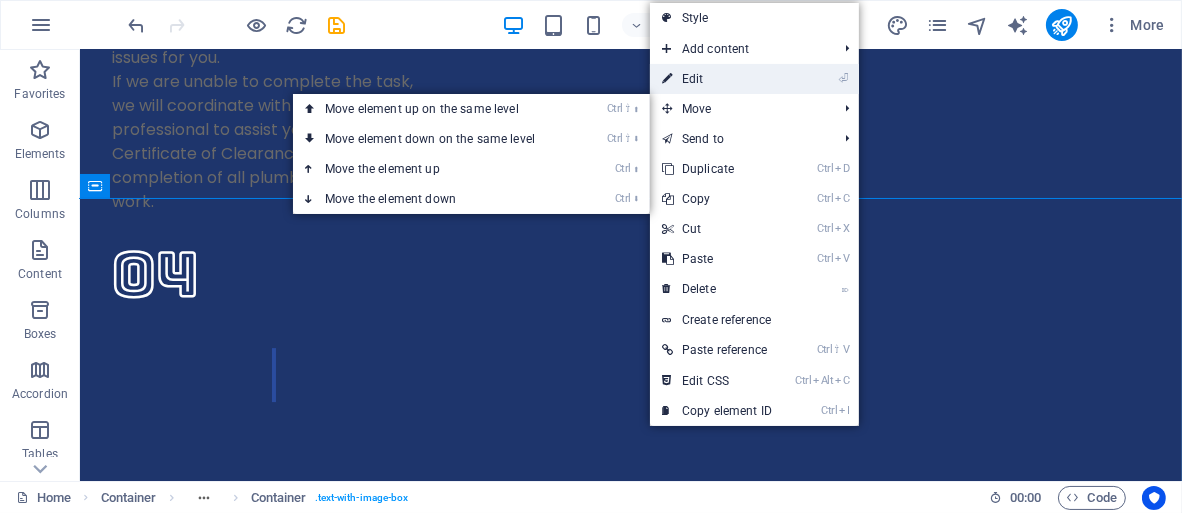 drag, startPoint x: 692, startPoint y: 80, endPoint x: 508, endPoint y: 223, distance: 233.03433 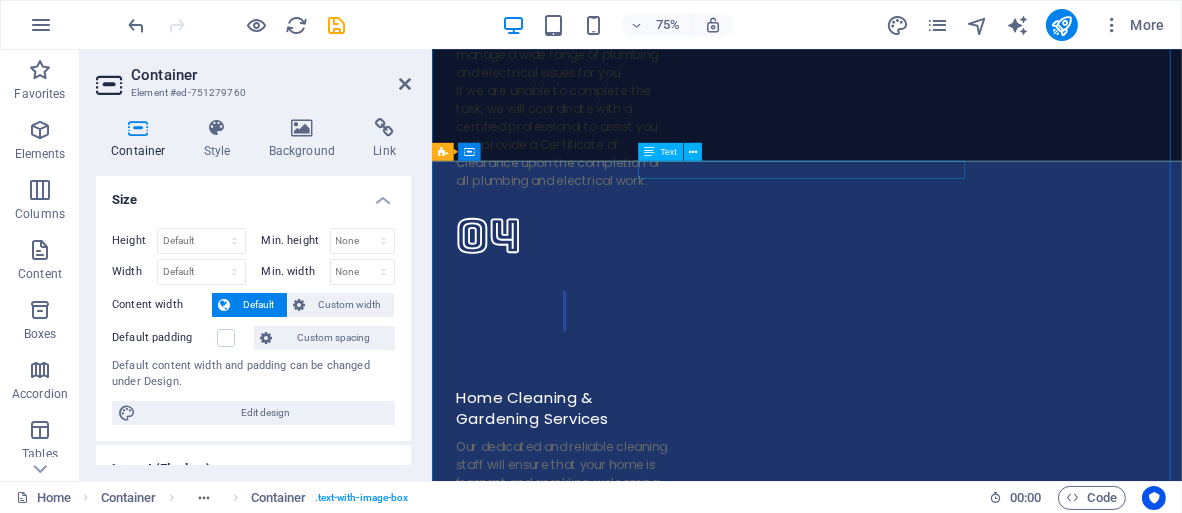 scroll, scrollTop: 6745, scrollLeft: 0, axis: vertical 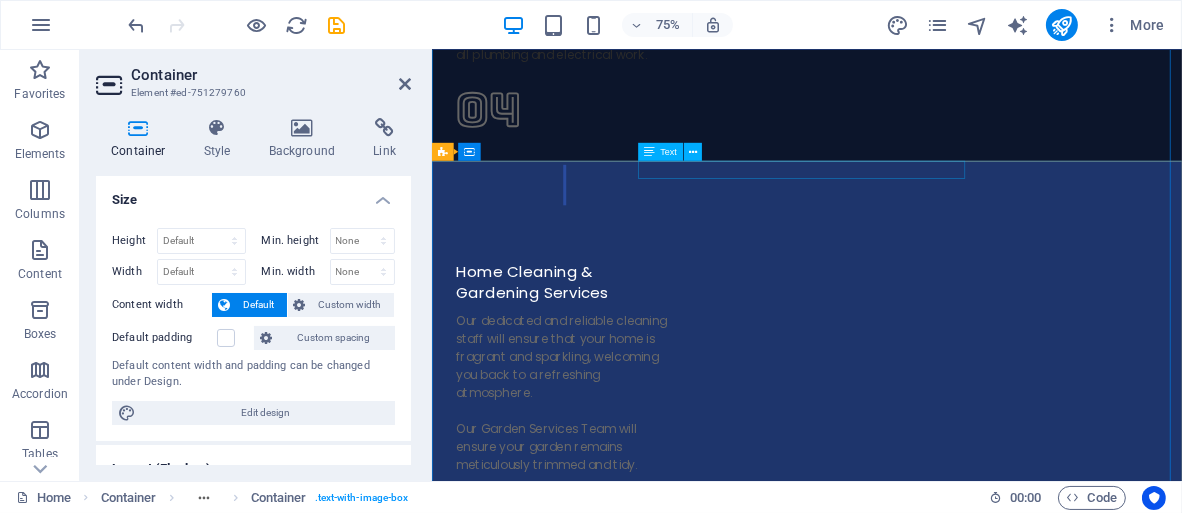 click on "Baboon-Damaged Tiled Roof and Ridge Cappings" at bounding box center (931, 7865) 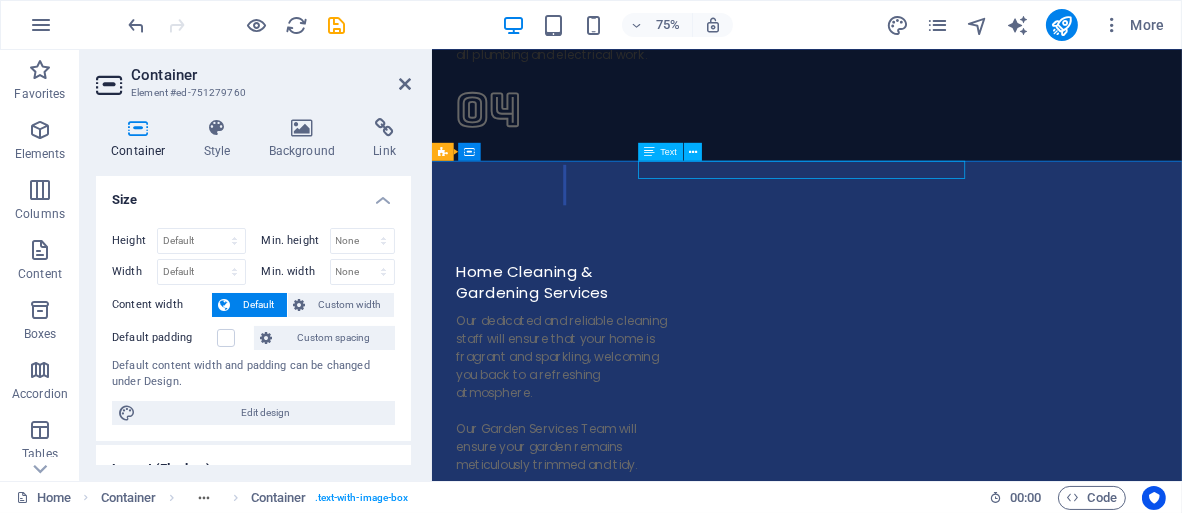 click on "Baboon-Damaged Tiled Roof and Ridge Cappings" at bounding box center (931, 7865) 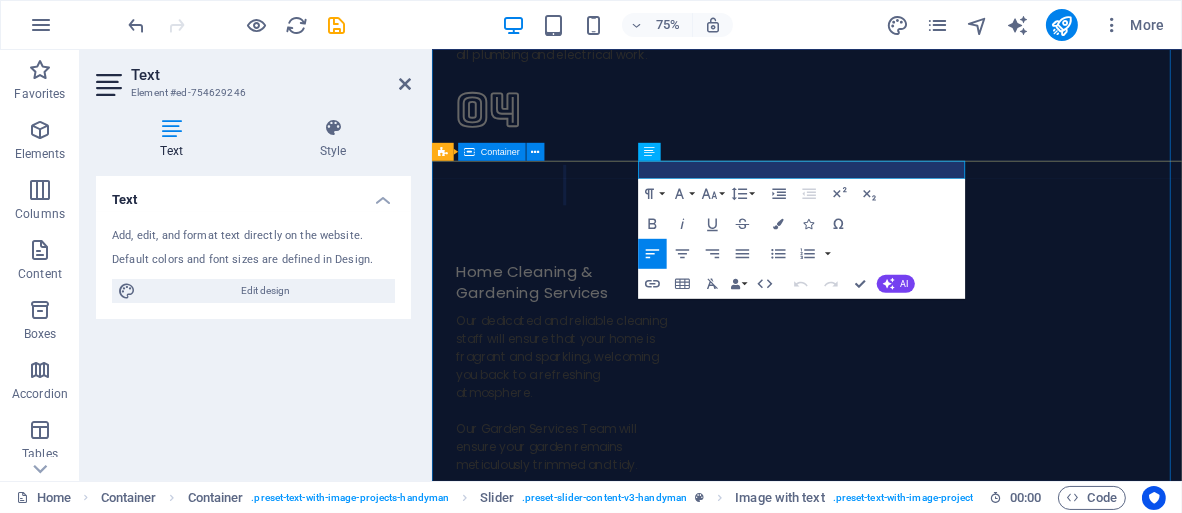 click on "Baboon-Damaged Tiled Roof and Ridge Cappings" at bounding box center [931, 8251] 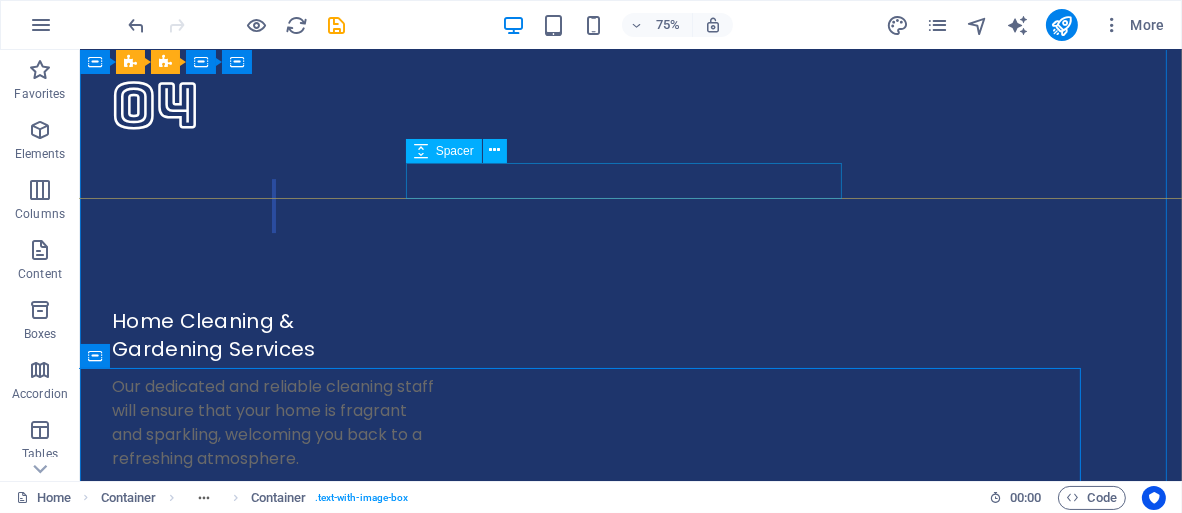 scroll, scrollTop: 6575, scrollLeft: 0, axis: vertical 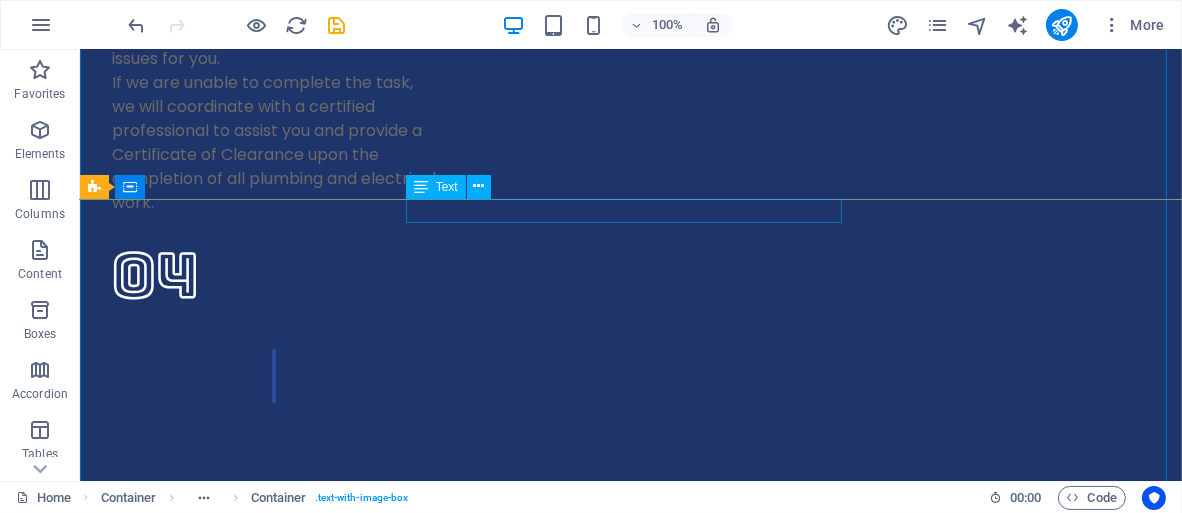 click on "Baboon-Damaged Tiled Roof and Ridge Cappings" at bounding box center [630, 8414] 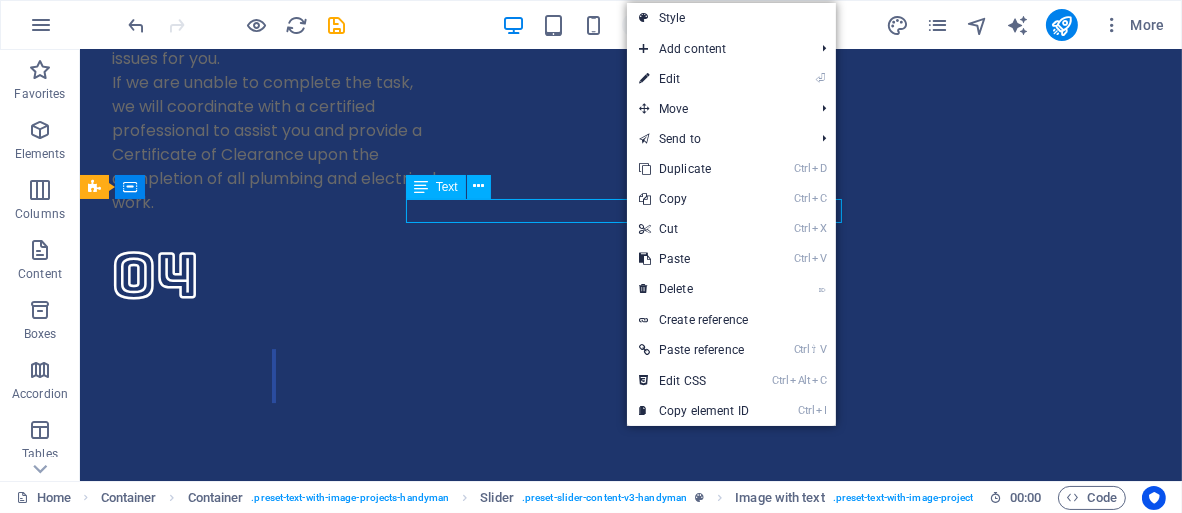 click on "Baboon-Damaged Tiled Roof and Ridge Cappings" at bounding box center [630, 8414] 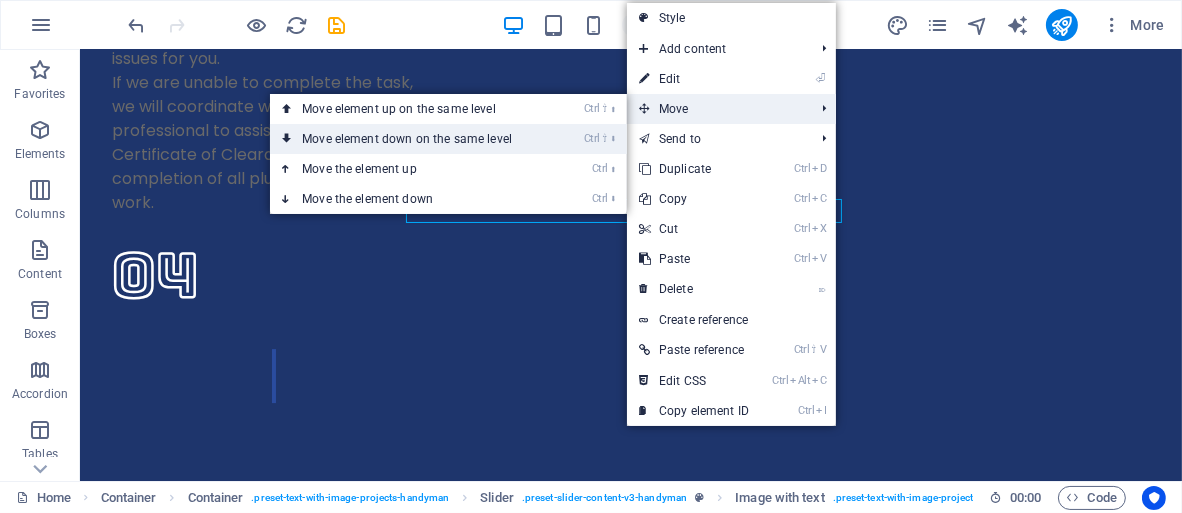 click on "Ctrl ⇧ ⬇  Move element down on the same level" at bounding box center (411, 139) 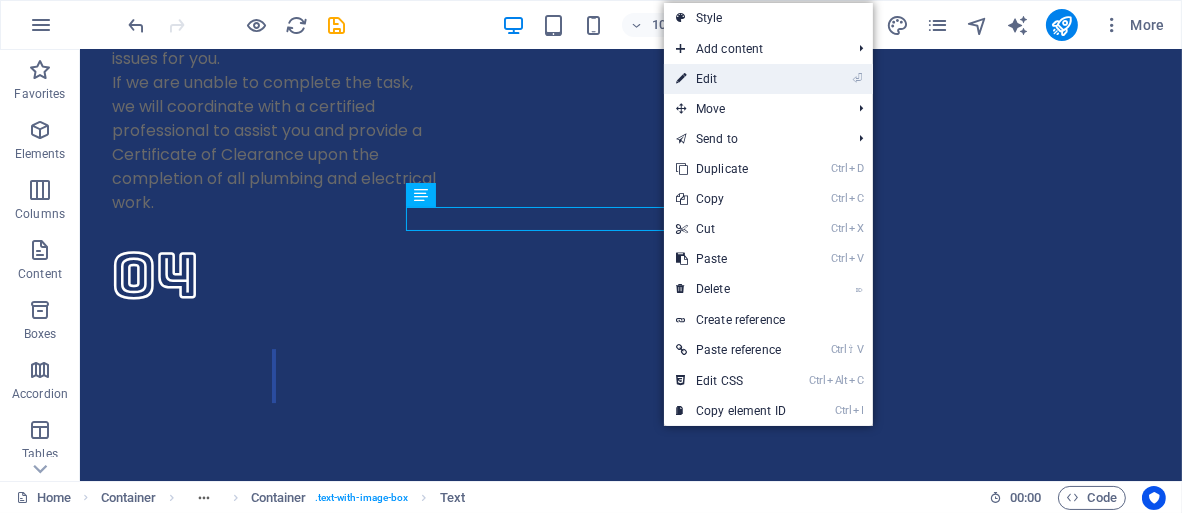 click on "⏎  Edit" at bounding box center (731, 79) 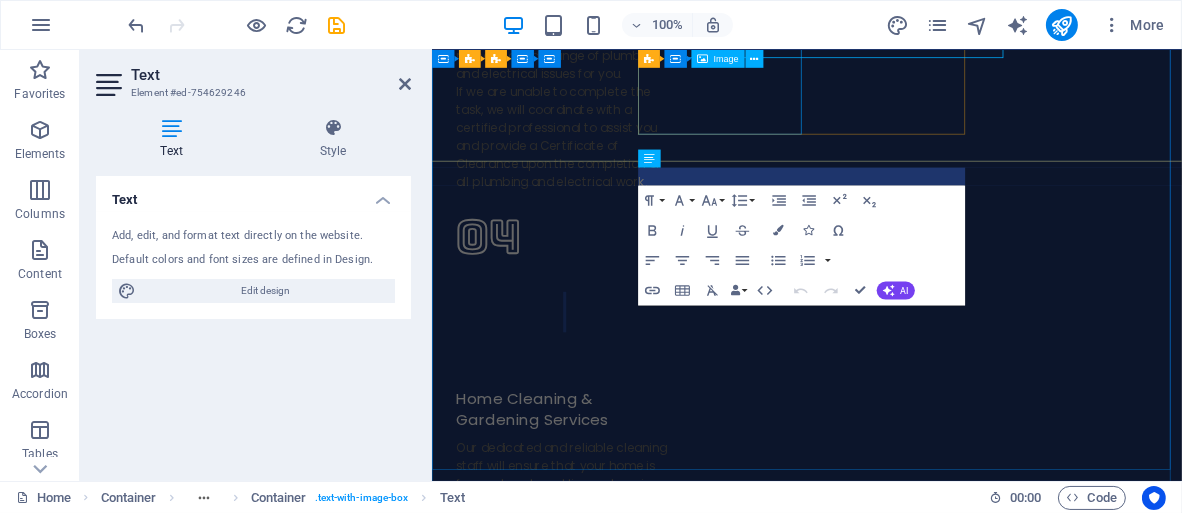 scroll, scrollTop: 6744, scrollLeft: 0, axis: vertical 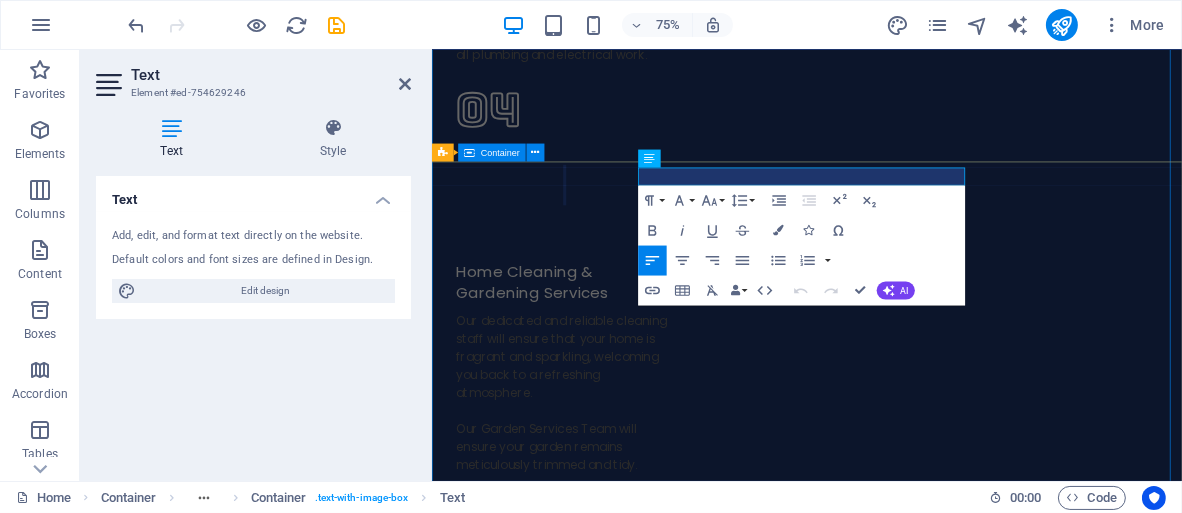 click on "Baboon-Damaged Tiled Roof and Ridge Cappings" at bounding box center (931, 8252) 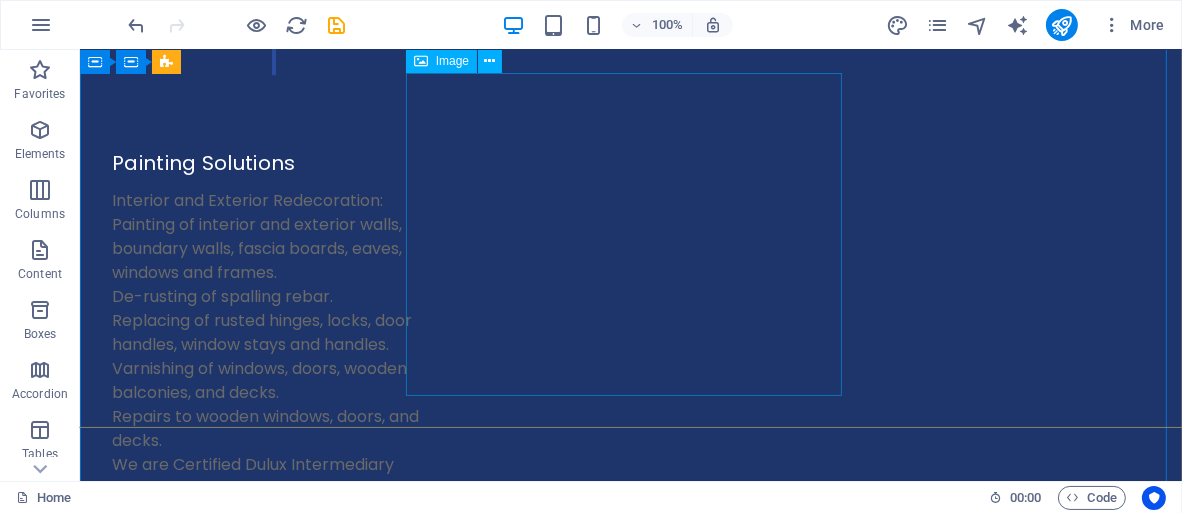scroll, scrollTop: 5875, scrollLeft: 0, axis: vertical 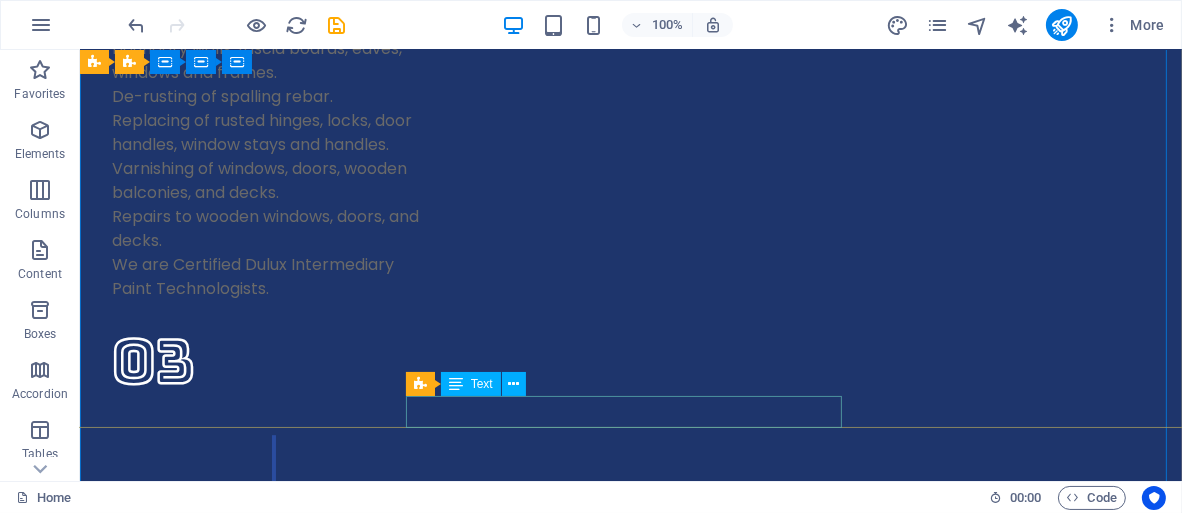 click on "Safety Netting Installed Along Staircase Balustrade" at bounding box center (630, 5968) 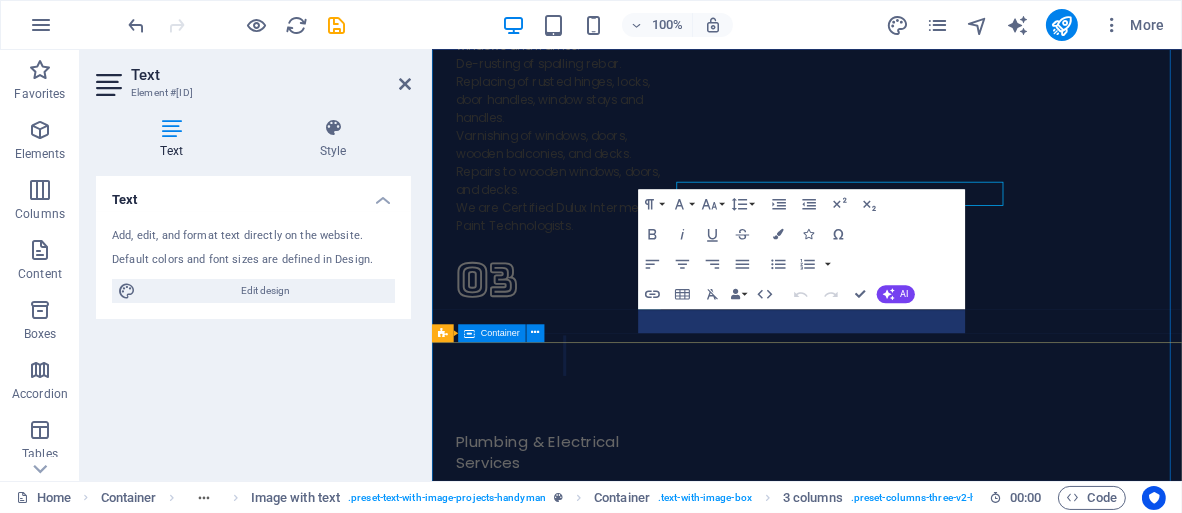 scroll, scrollTop: 6045, scrollLeft: 0, axis: vertical 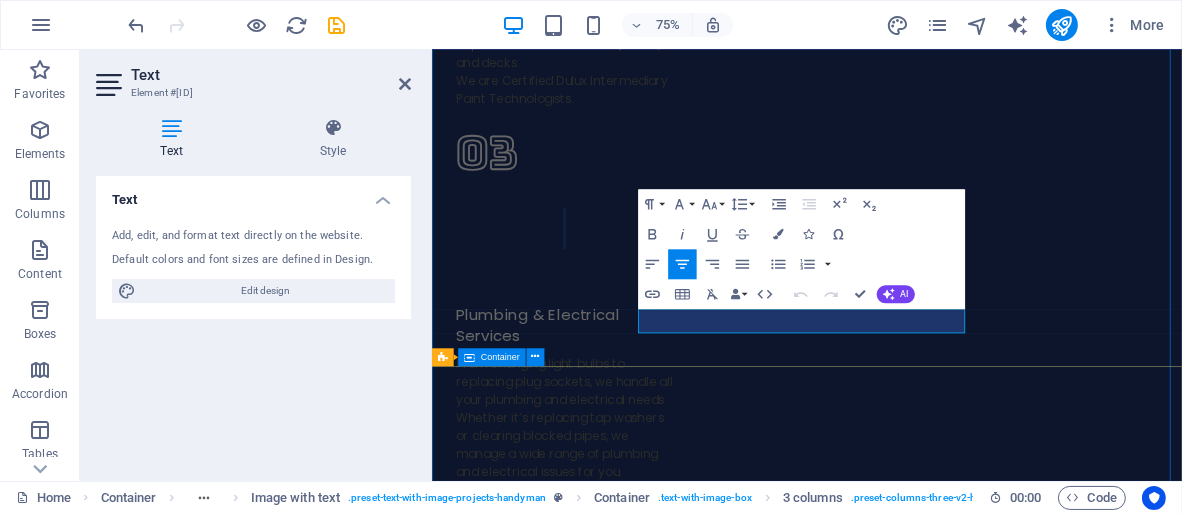 type 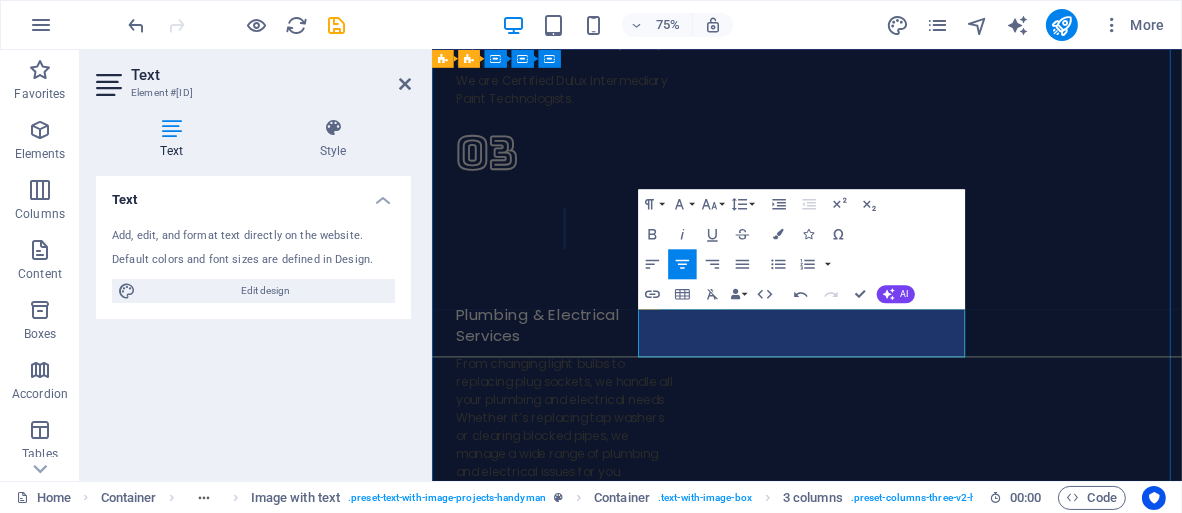 click on "Toddler  Safety Netting Installed Along Staircase Balustrade" at bounding box center [931, 5707] 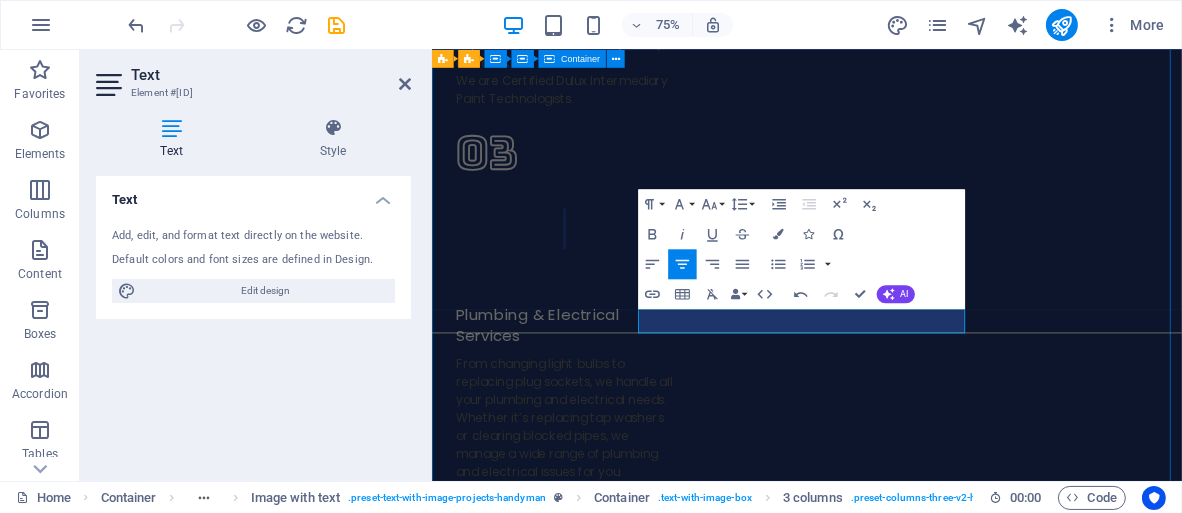 click on "Toddler Safety Netting Installed Along Balustrade" at bounding box center (931, 5507) 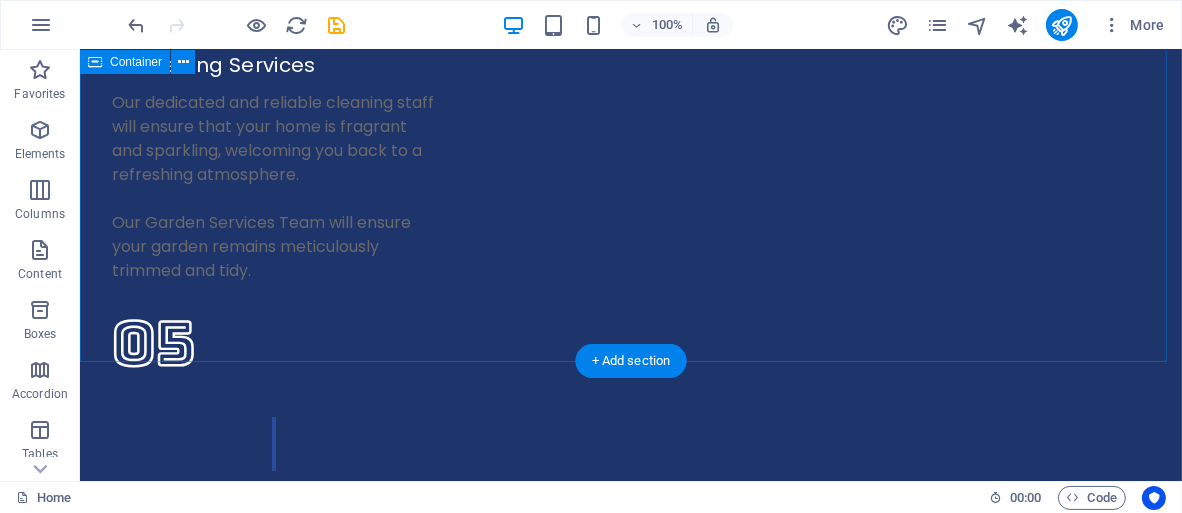 scroll, scrollTop: 6975, scrollLeft: 0, axis: vertical 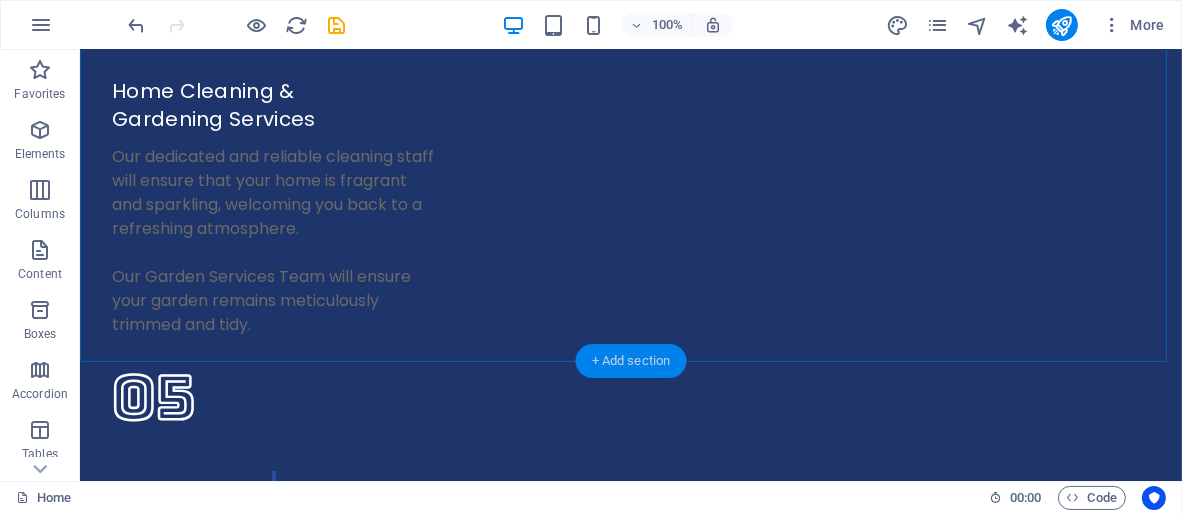 click on "+ Add section" at bounding box center [631, 361] 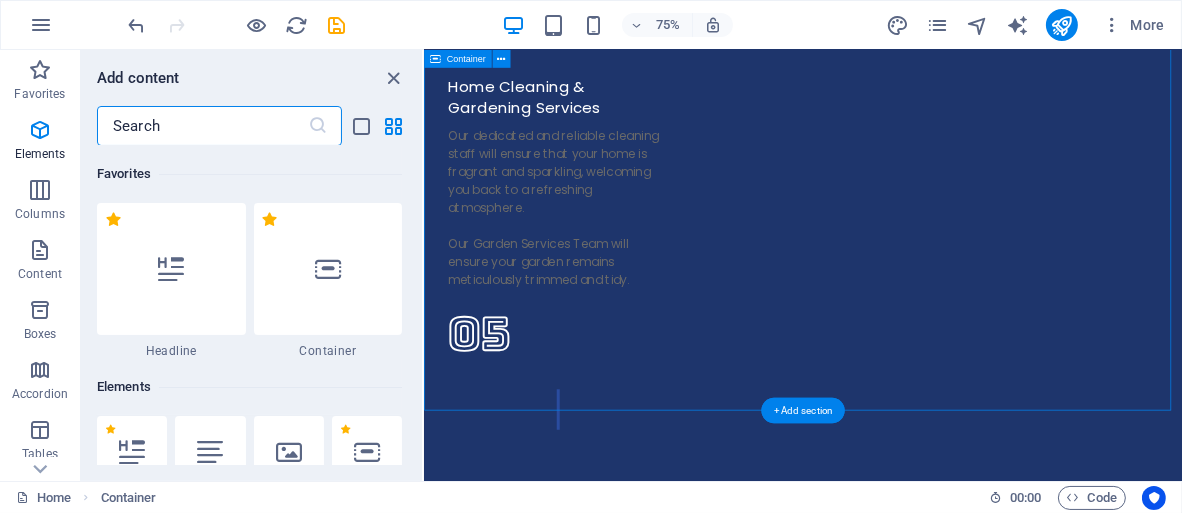 scroll, scrollTop: 3499, scrollLeft: 0, axis: vertical 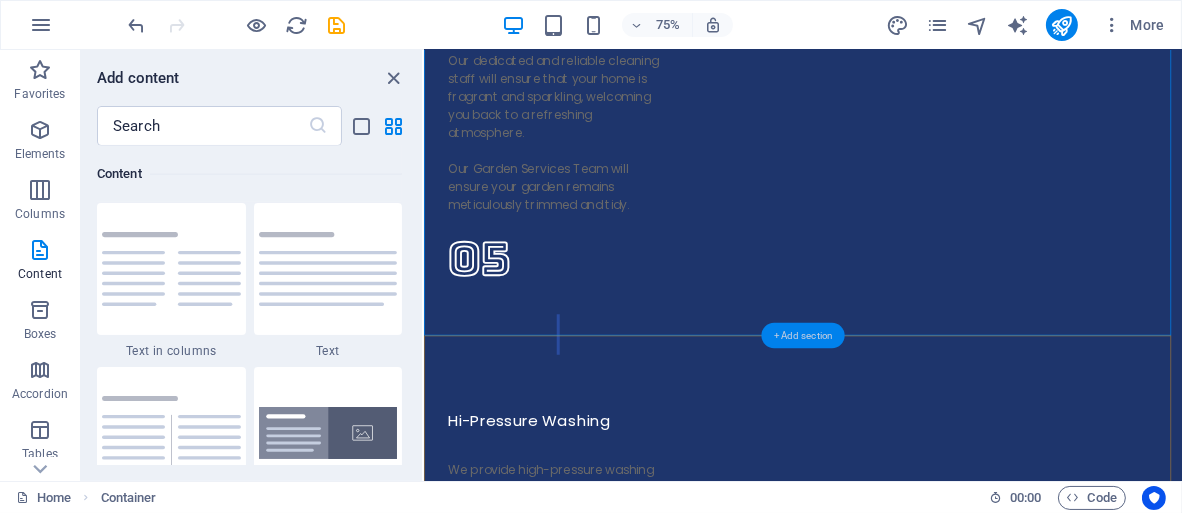 click on "+ Add section" at bounding box center (802, 336) 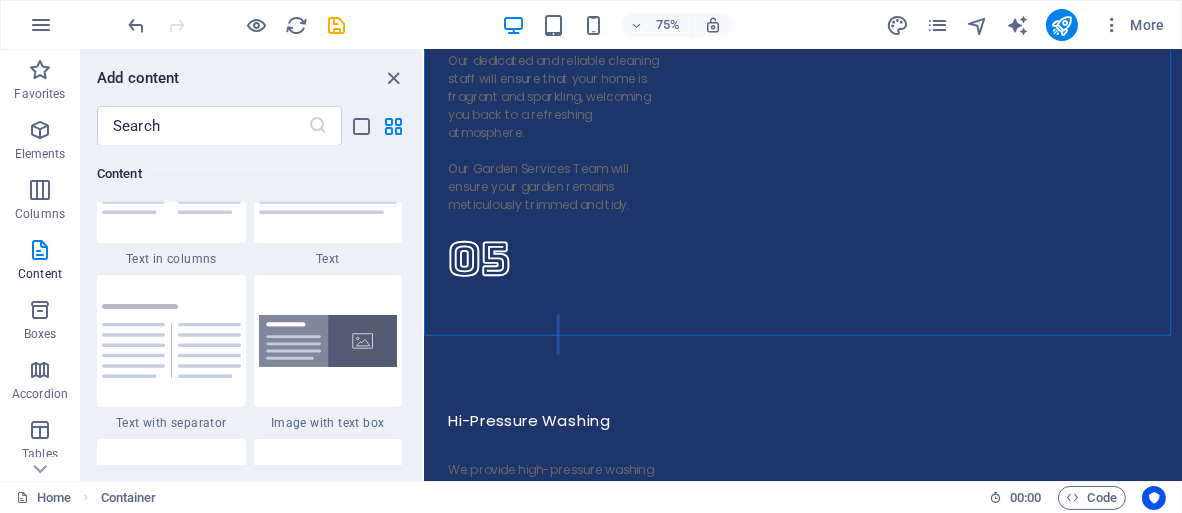 scroll, scrollTop: 3599, scrollLeft: 0, axis: vertical 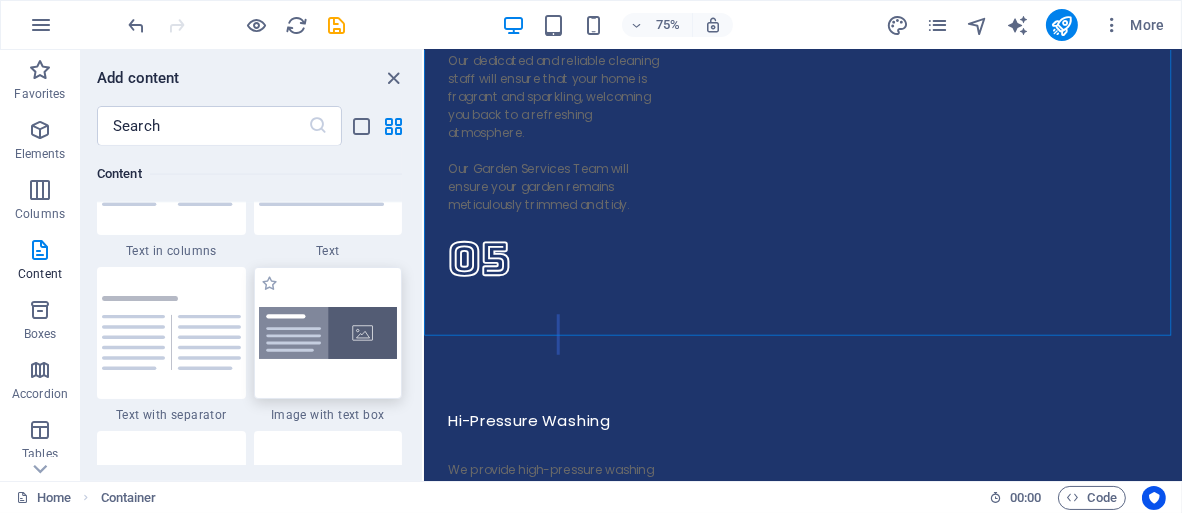 drag, startPoint x: 304, startPoint y: 339, endPoint x: 479, endPoint y: 412, distance: 189.6154 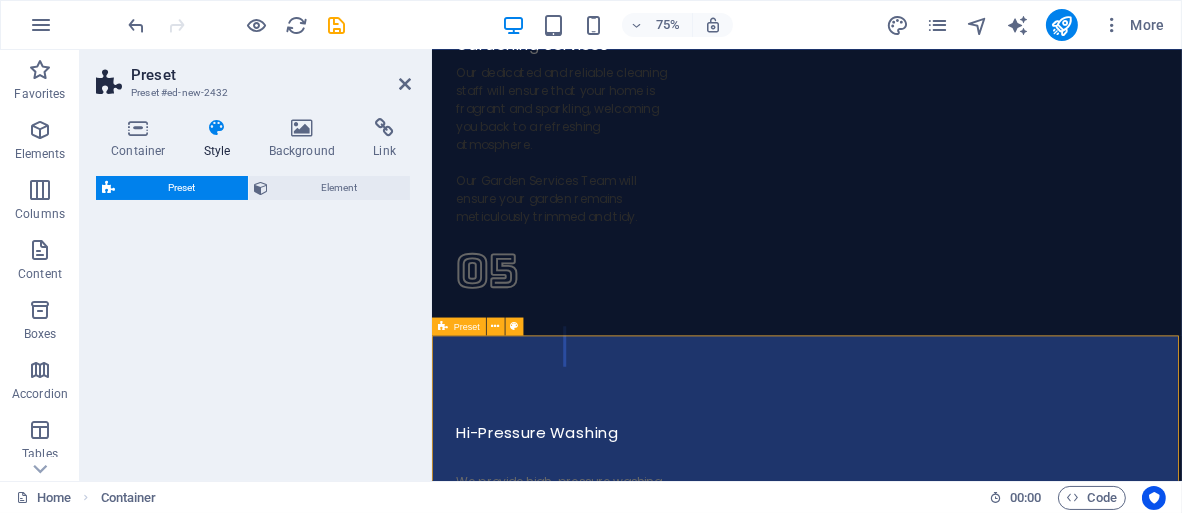 select on "rem" 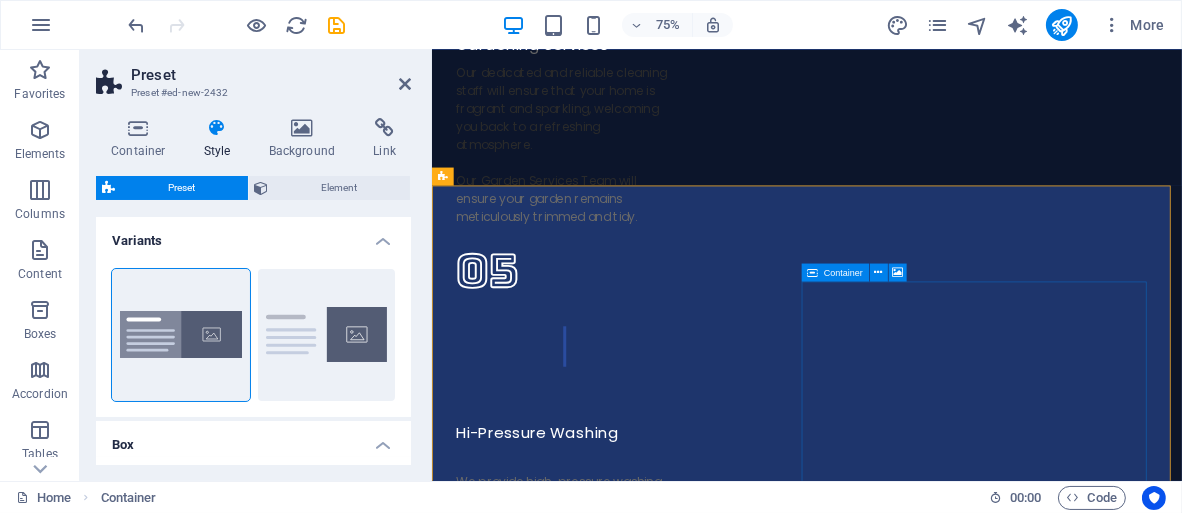 scroll, scrollTop: 7275, scrollLeft: 0, axis: vertical 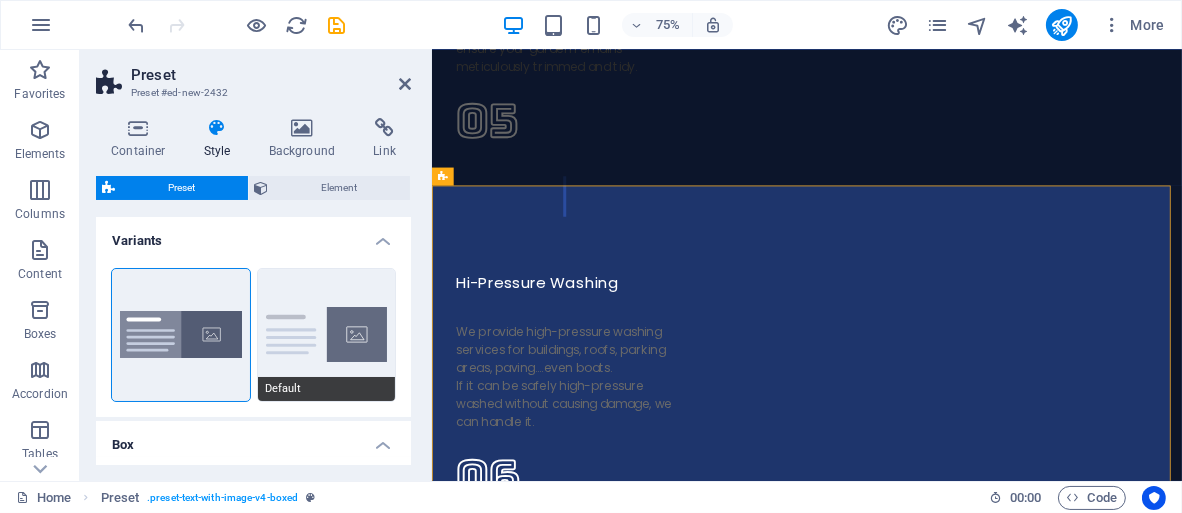 click on "Default" at bounding box center [327, 335] 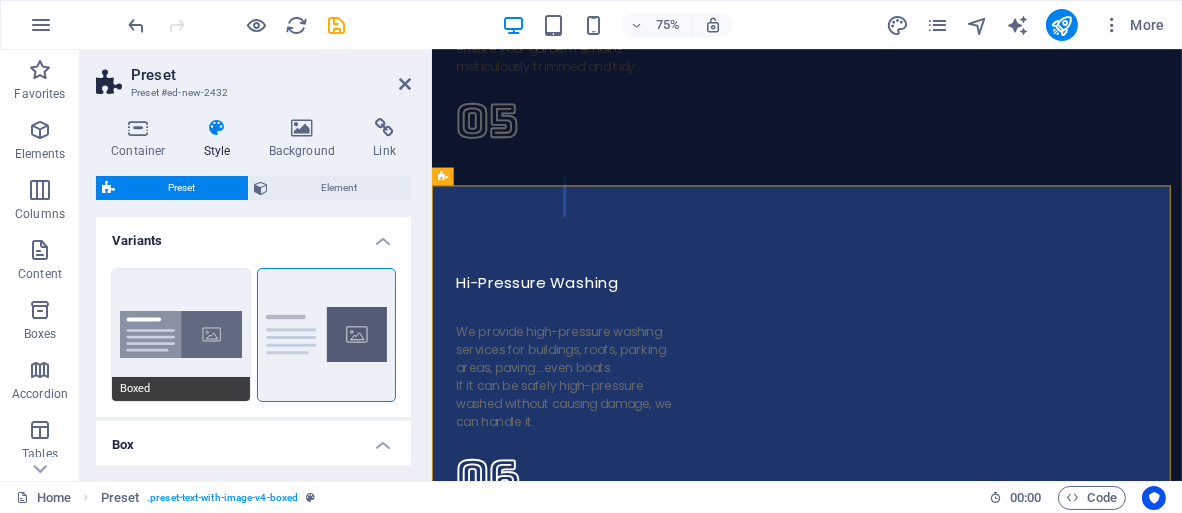 click on "Boxed" at bounding box center (181, 335) 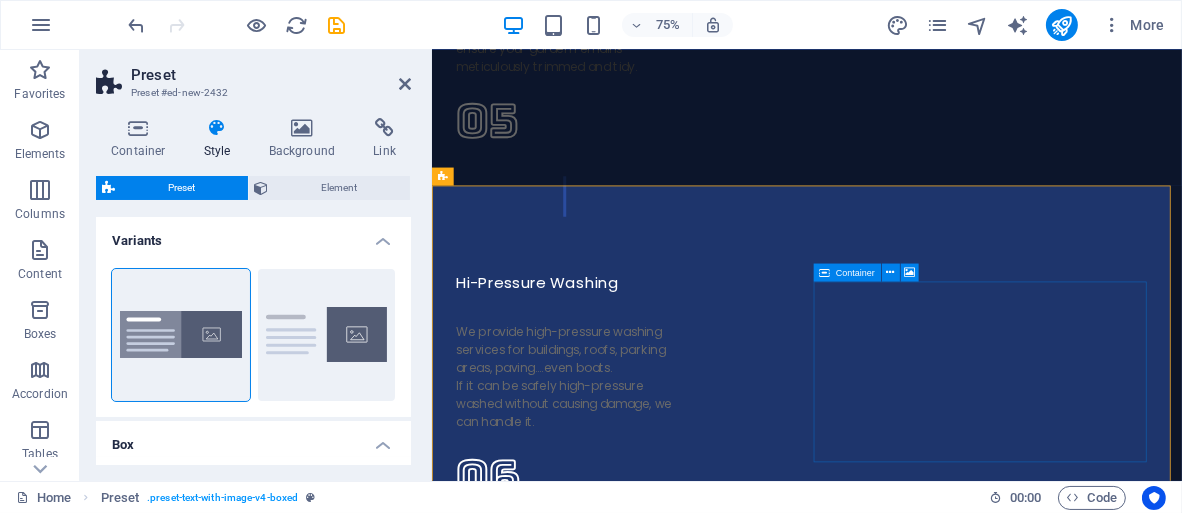 click on "Add elements" at bounding box center [872, 8864] 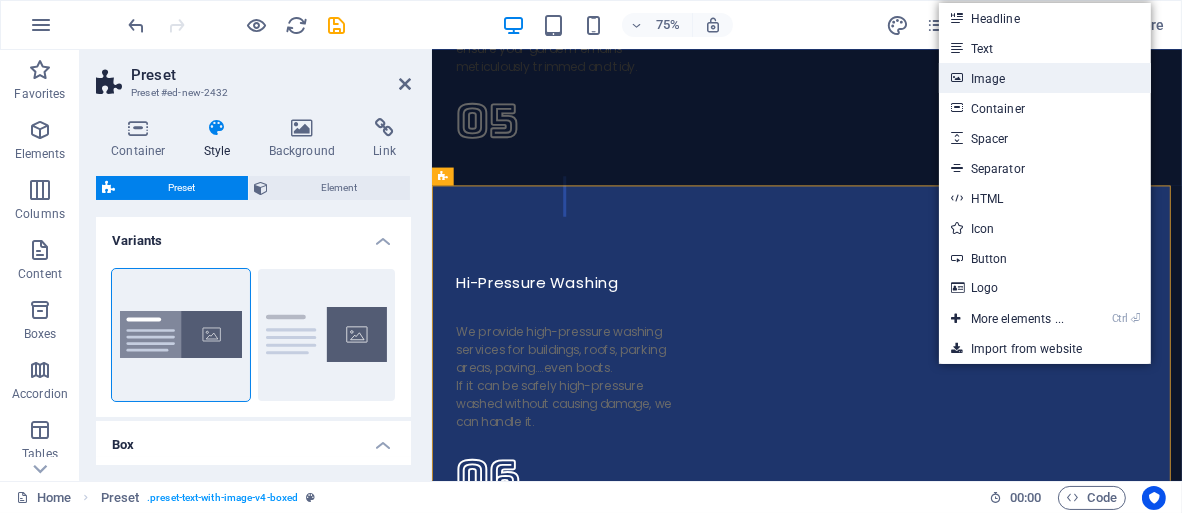click on "Image" at bounding box center [1045, 78] 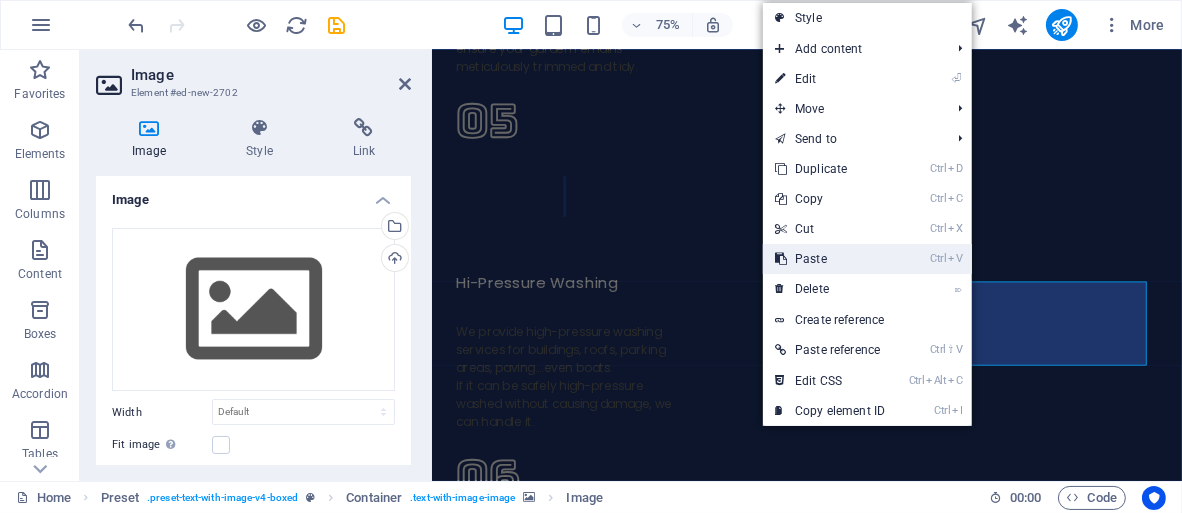 click on "Ctrl V  Paste" at bounding box center (830, 259) 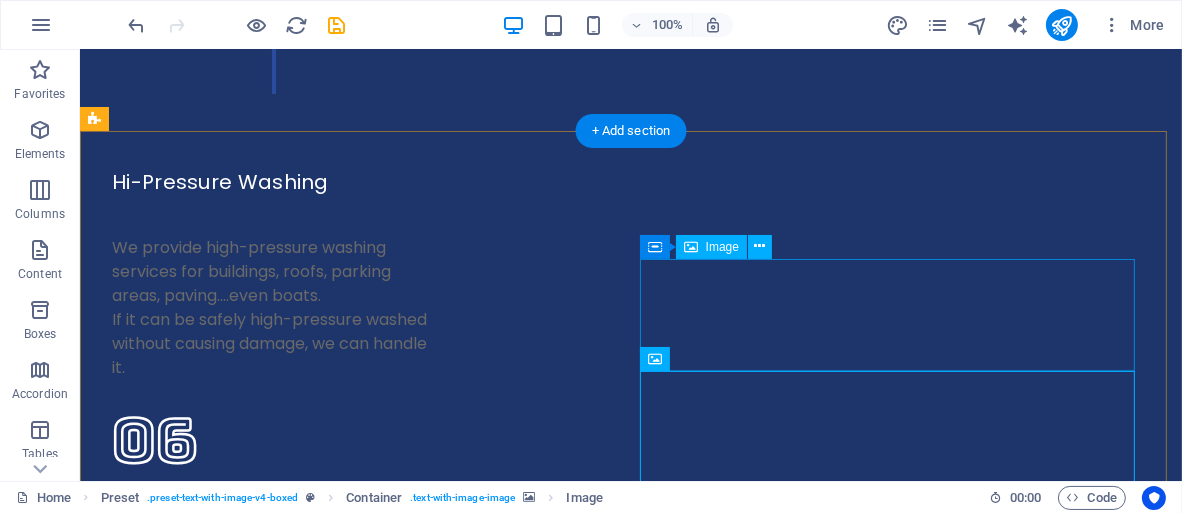 scroll, scrollTop: 7206, scrollLeft: 0, axis: vertical 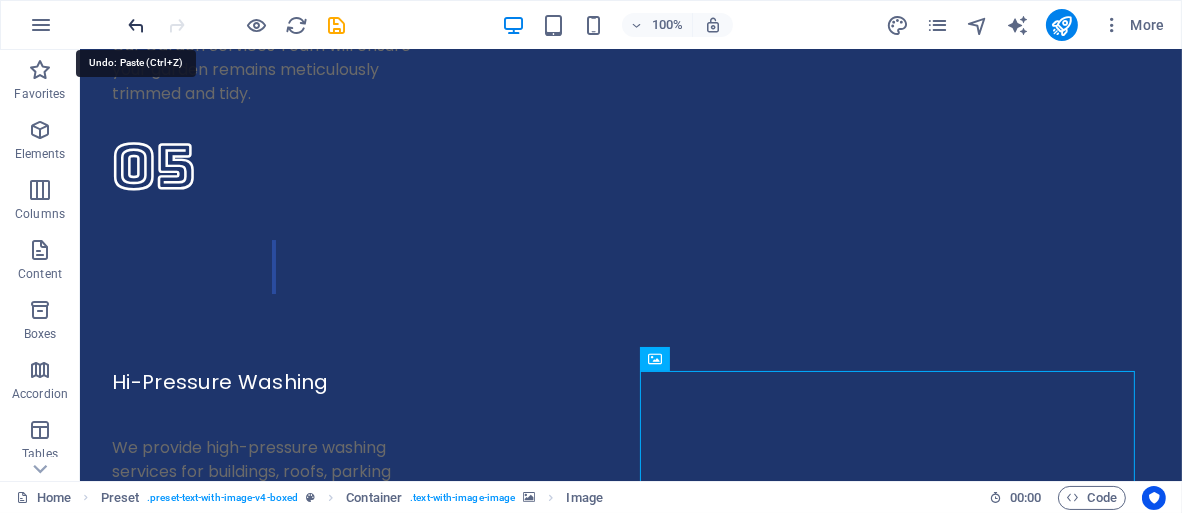 drag, startPoint x: 134, startPoint y: 19, endPoint x: 399, endPoint y: 193, distance: 317.01892 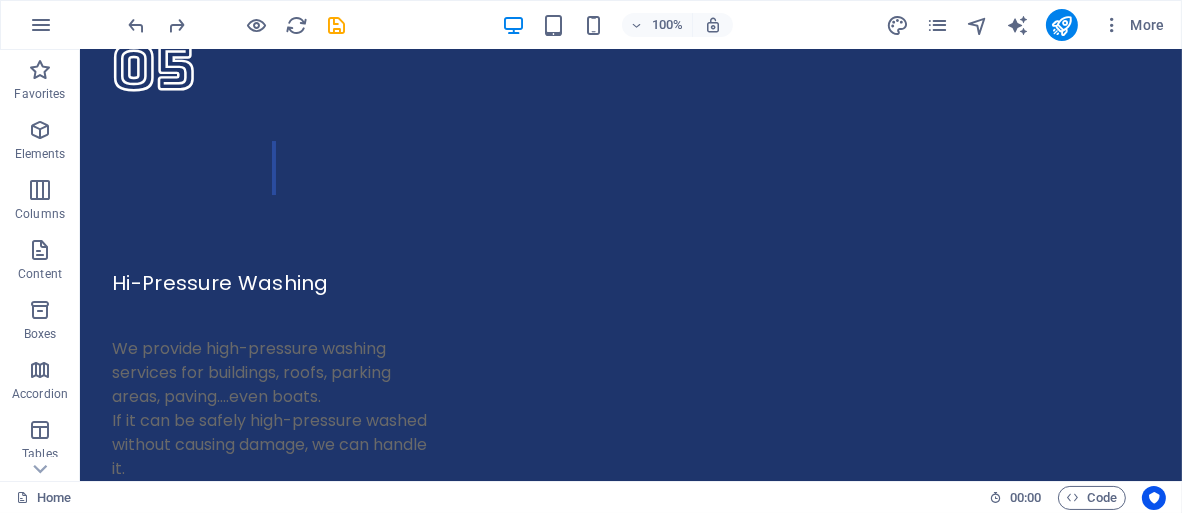 scroll, scrollTop: 7306, scrollLeft: 0, axis: vertical 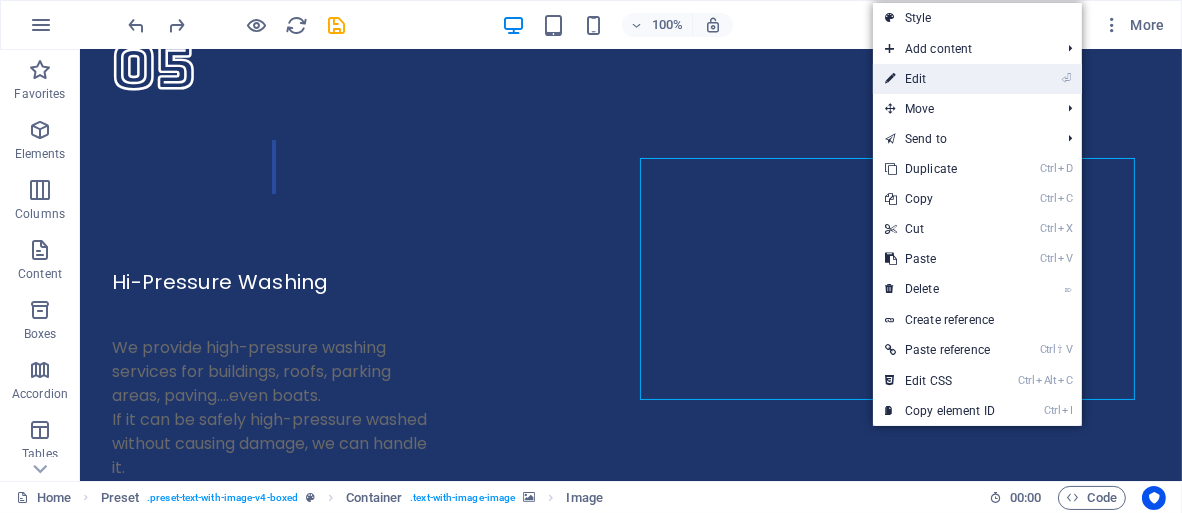 click on "⏎  Edit" at bounding box center [940, 79] 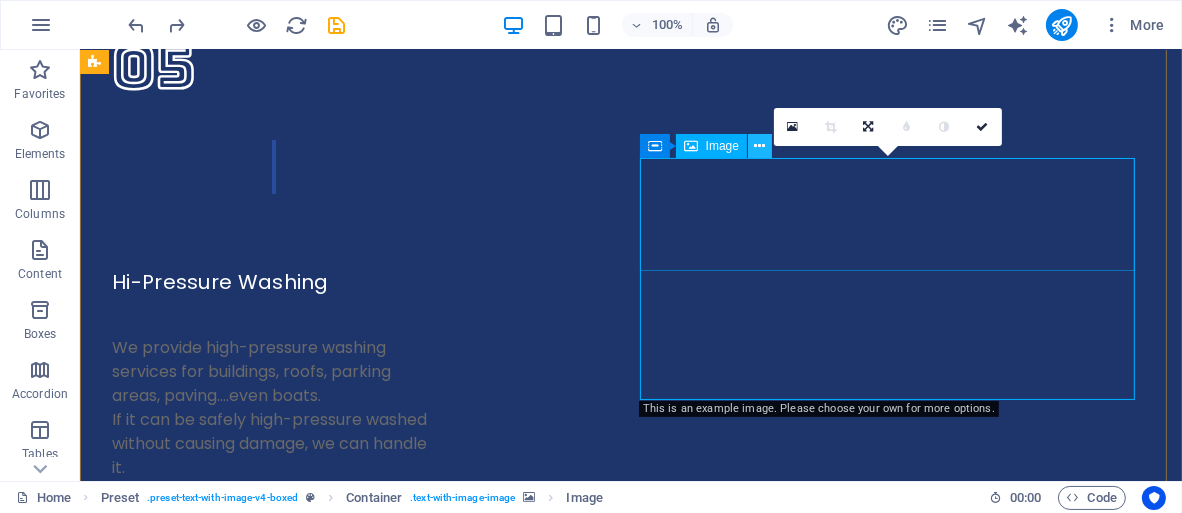 click at bounding box center (760, 146) 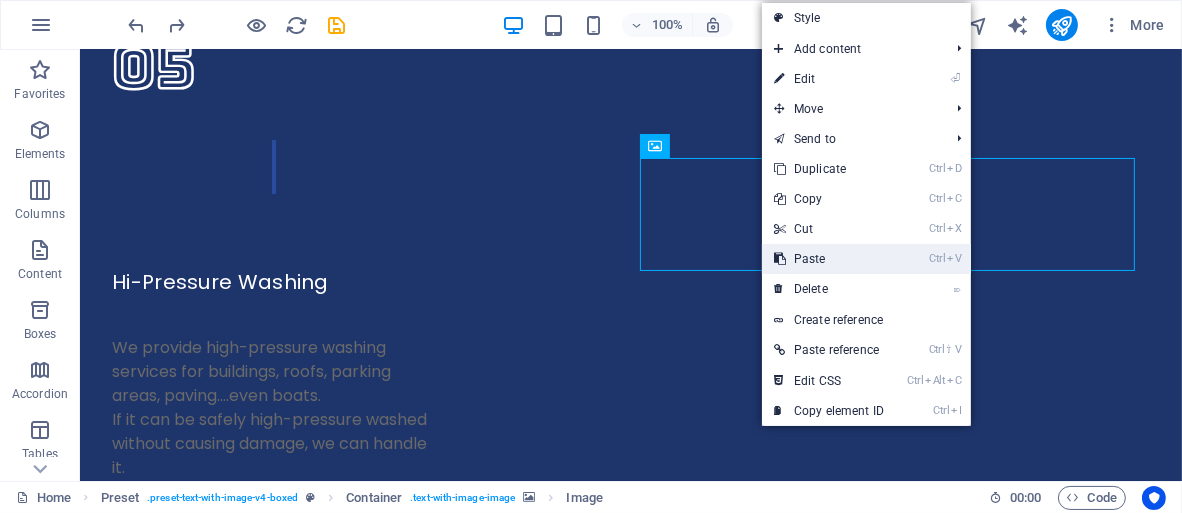 click on "Ctrl V  Paste" at bounding box center [829, 259] 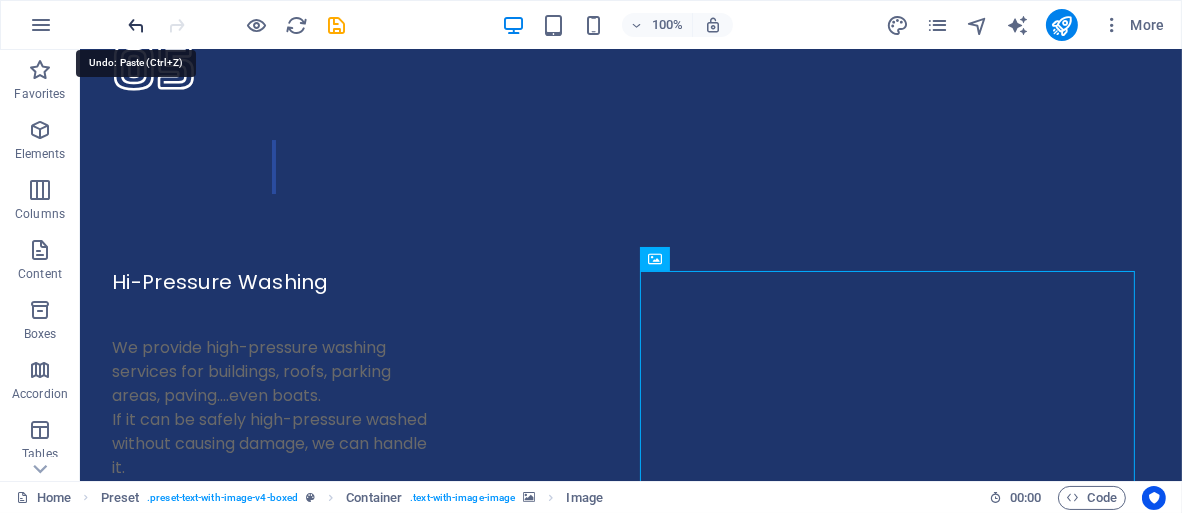 click at bounding box center [137, 25] 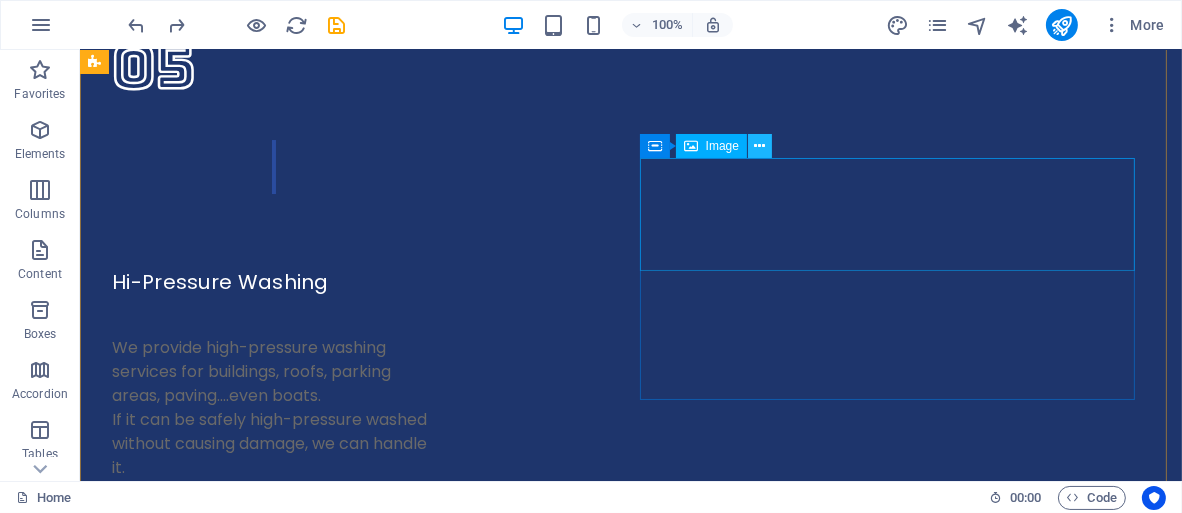 click at bounding box center (760, 146) 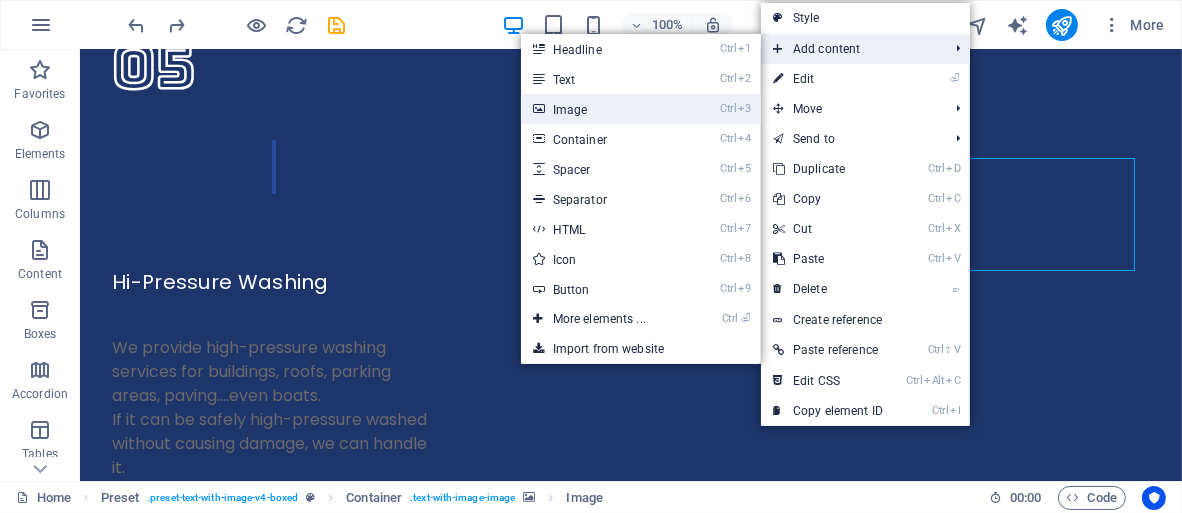click on "Ctrl 3  Image" at bounding box center (603, 109) 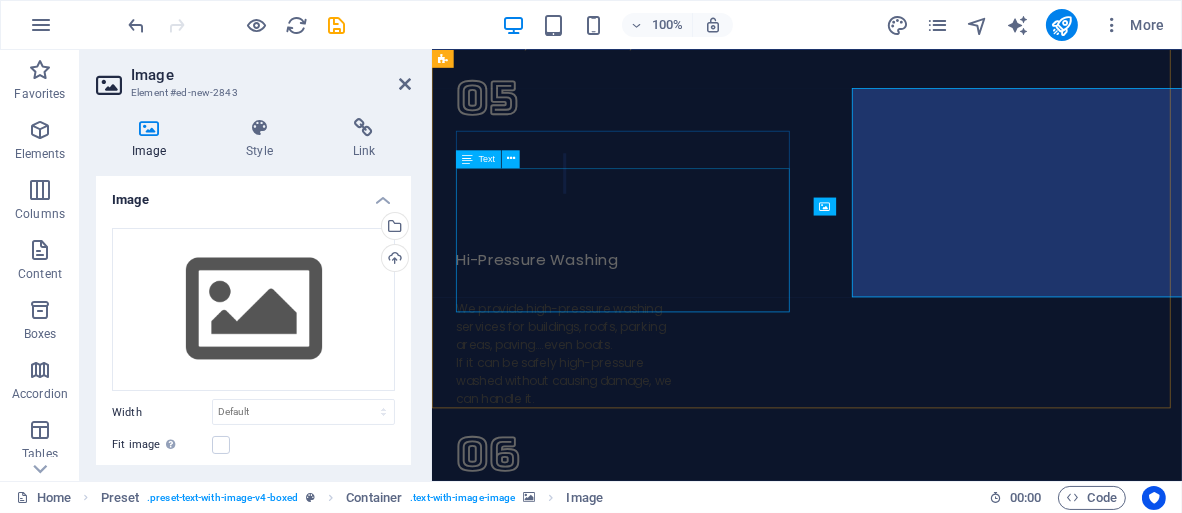 scroll, scrollTop: 7476, scrollLeft: 0, axis: vertical 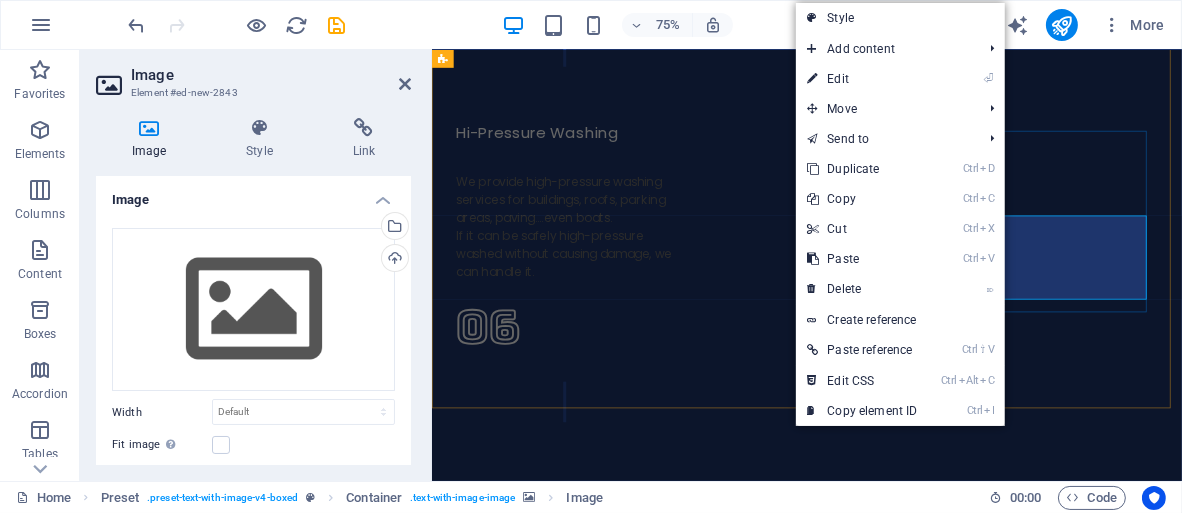 click at bounding box center (931, 8843) 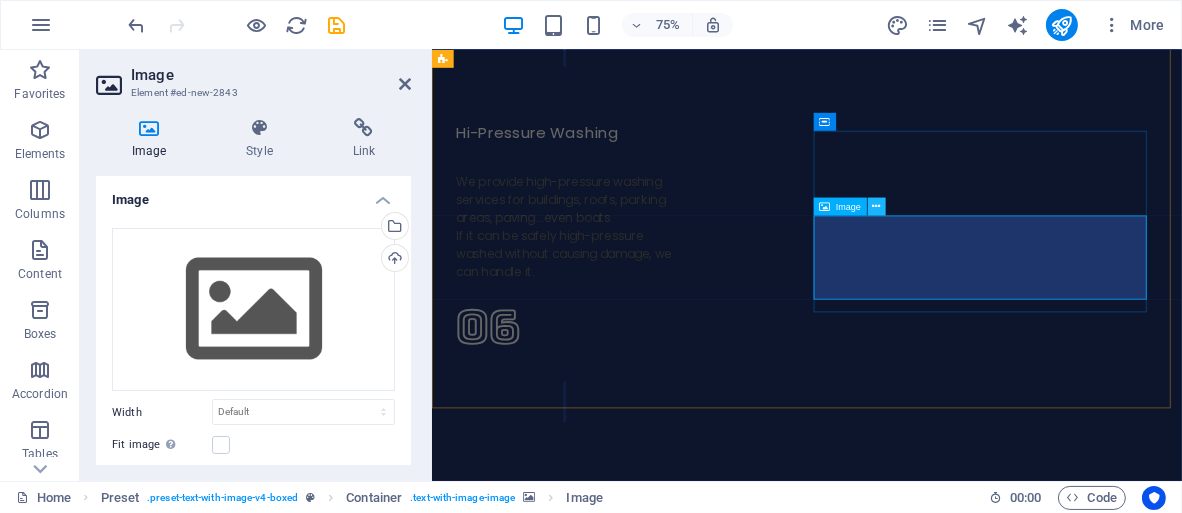 click at bounding box center [877, 207] 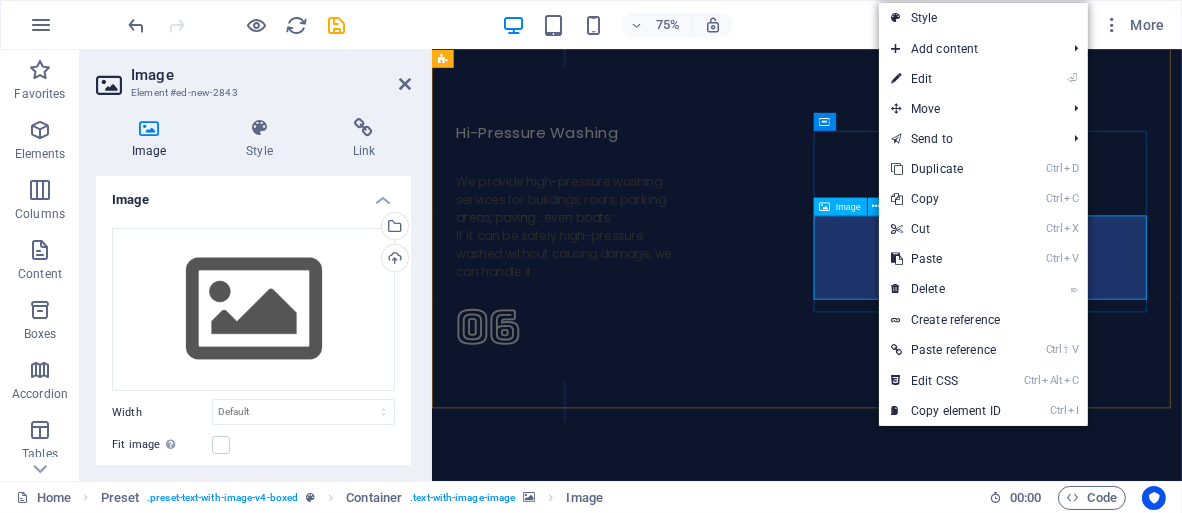 click at bounding box center (931, 8843) 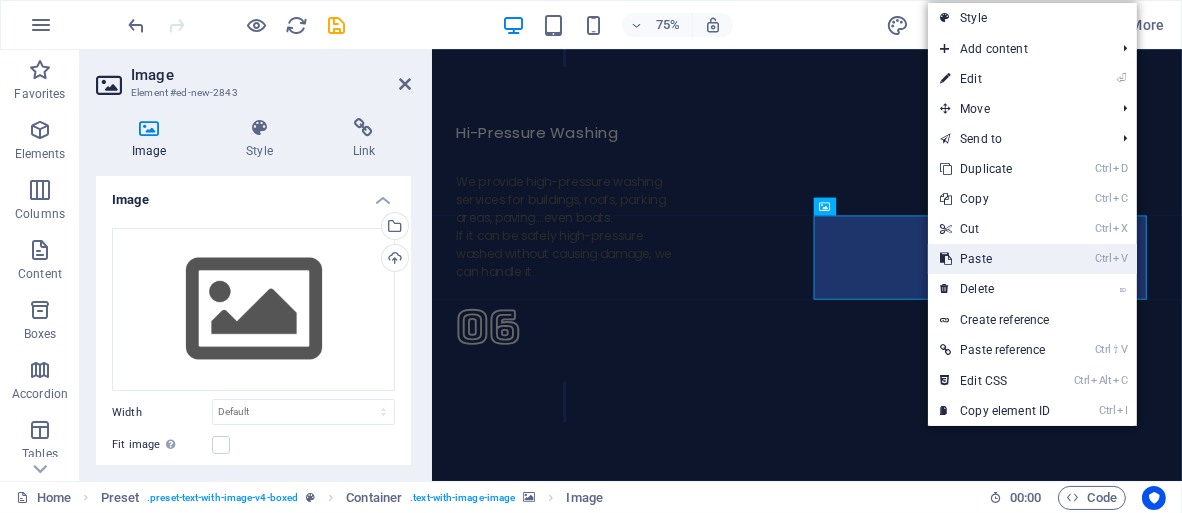 drag, startPoint x: 982, startPoint y: 261, endPoint x: 643, endPoint y: 358, distance: 352.60458 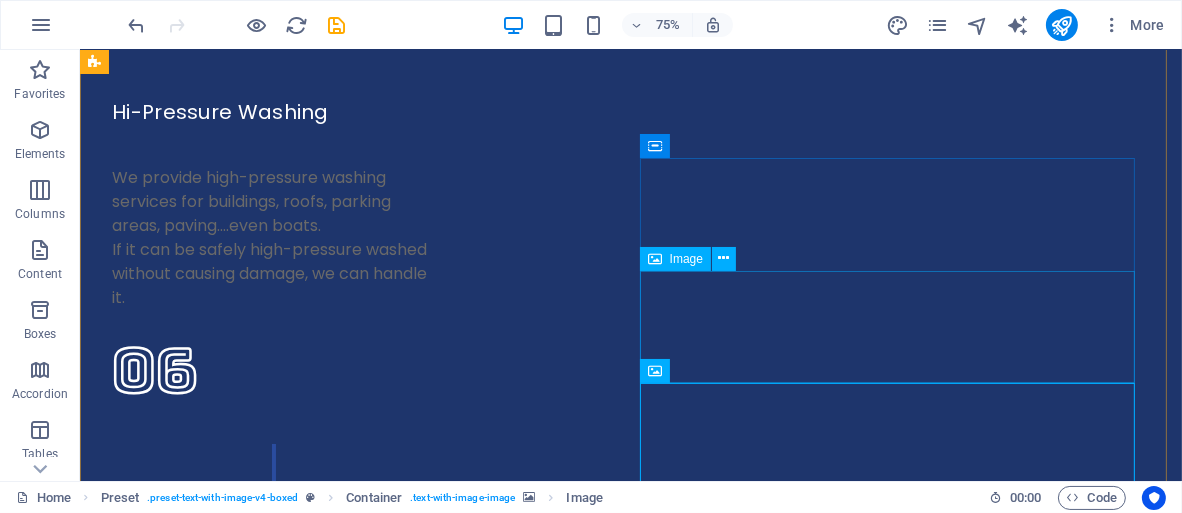 scroll, scrollTop: 7306, scrollLeft: 0, axis: vertical 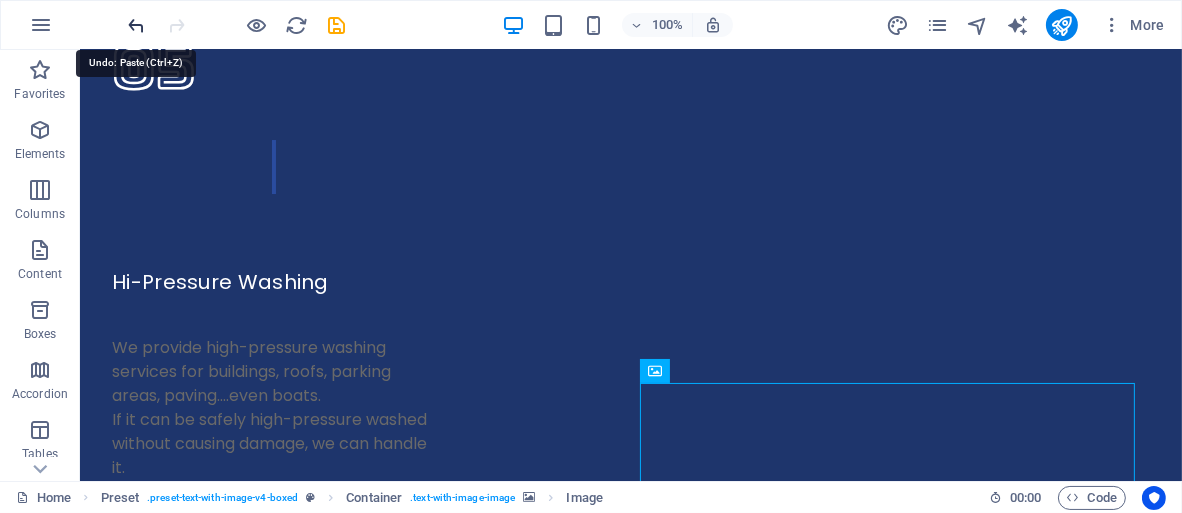 click at bounding box center (137, 25) 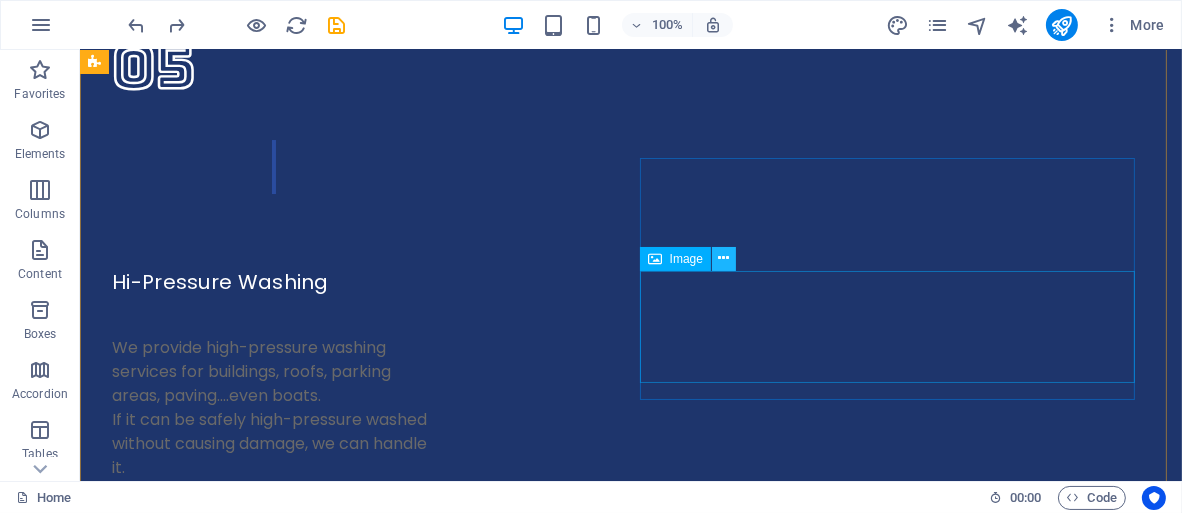 click at bounding box center [724, 258] 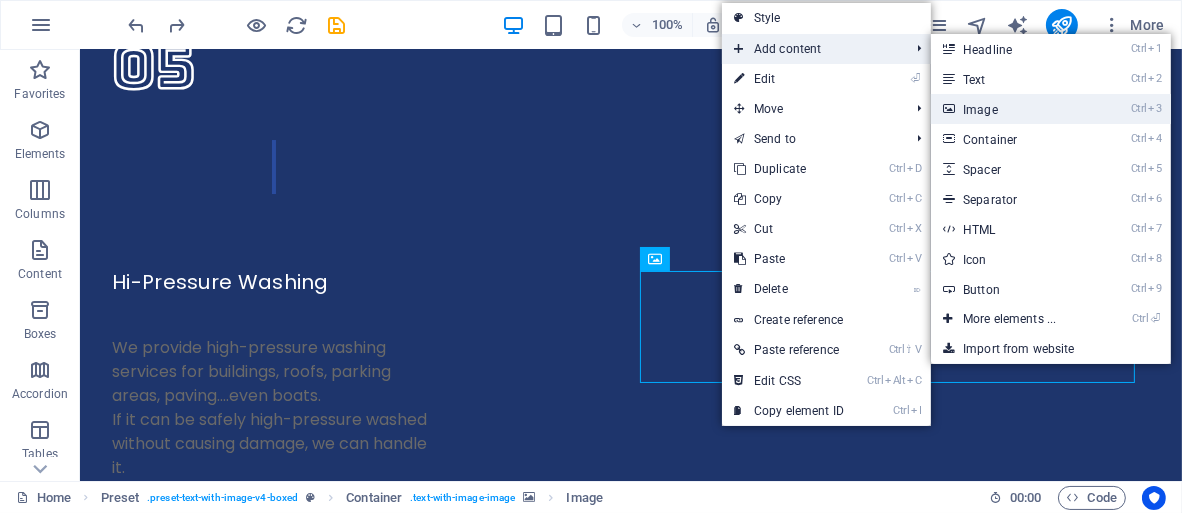 drag, startPoint x: 767, startPoint y: 76, endPoint x: 1008, endPoint y: 105, distance: 242.73854 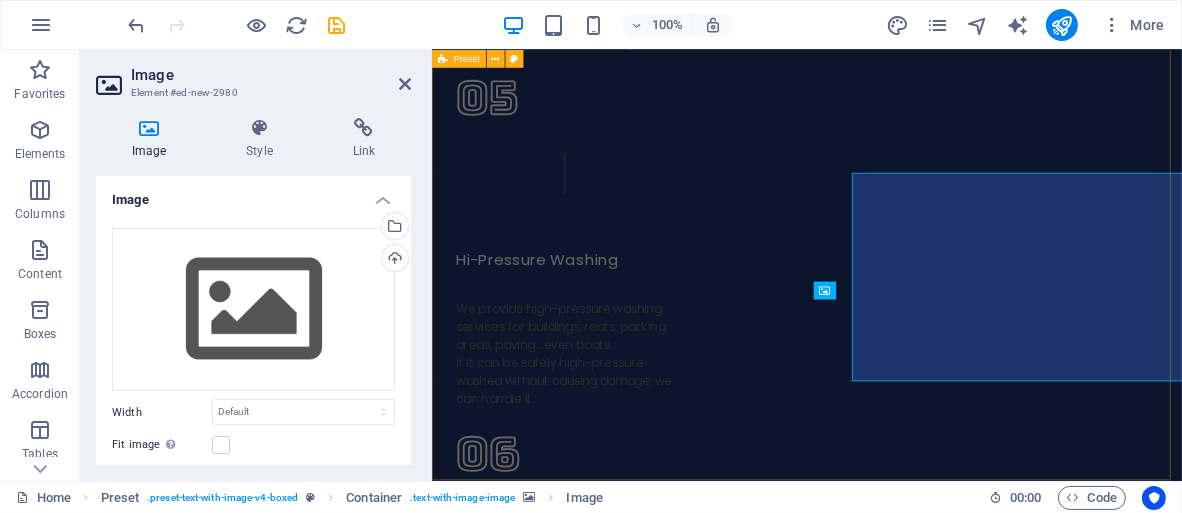 scroll, scrollTop: 7476, scrollLeft: 0, axis: vertical 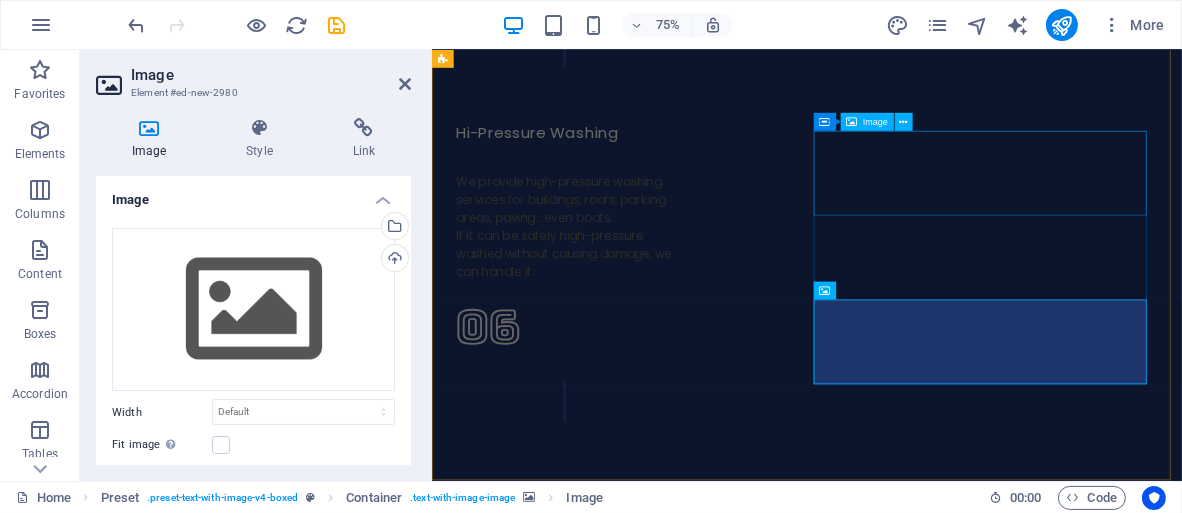 click at bounding box center (931, 8770) 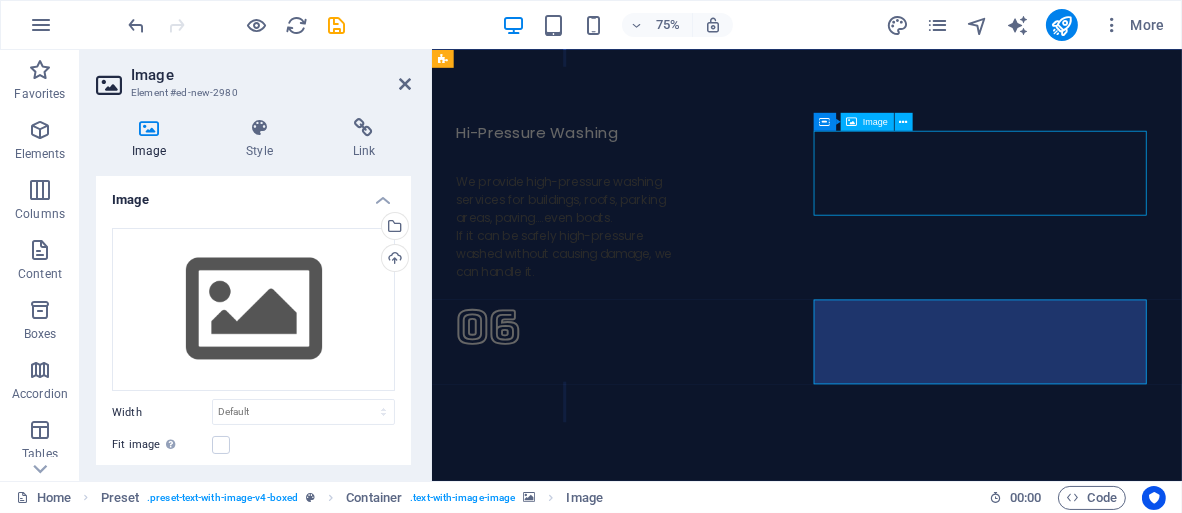 scroll, scrollTop: 7306, scrollLeft: 0, axis: vertical 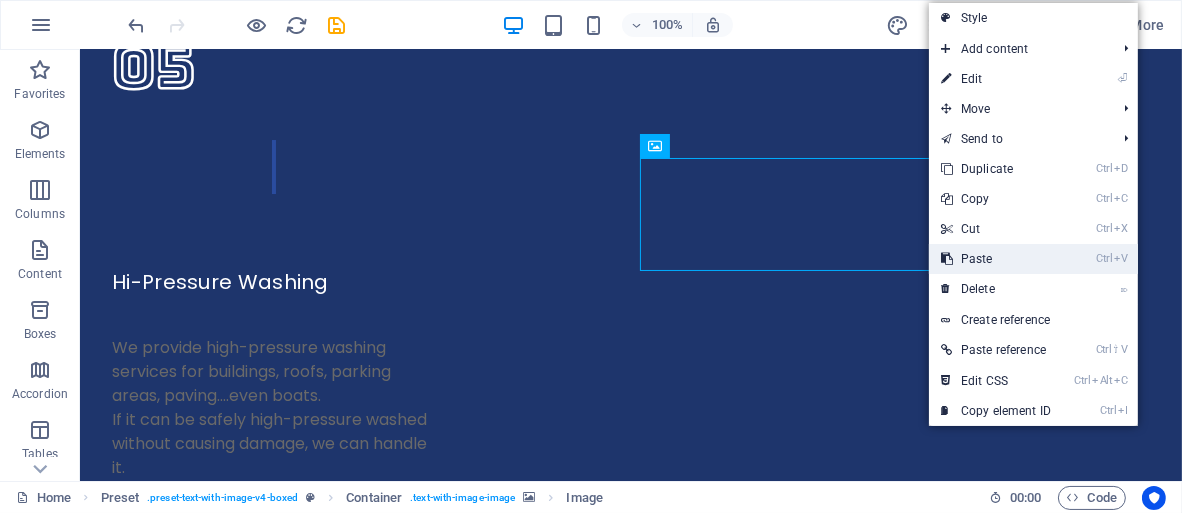 click on "Ctrl V  Paste" at bounding box center (996, 259) 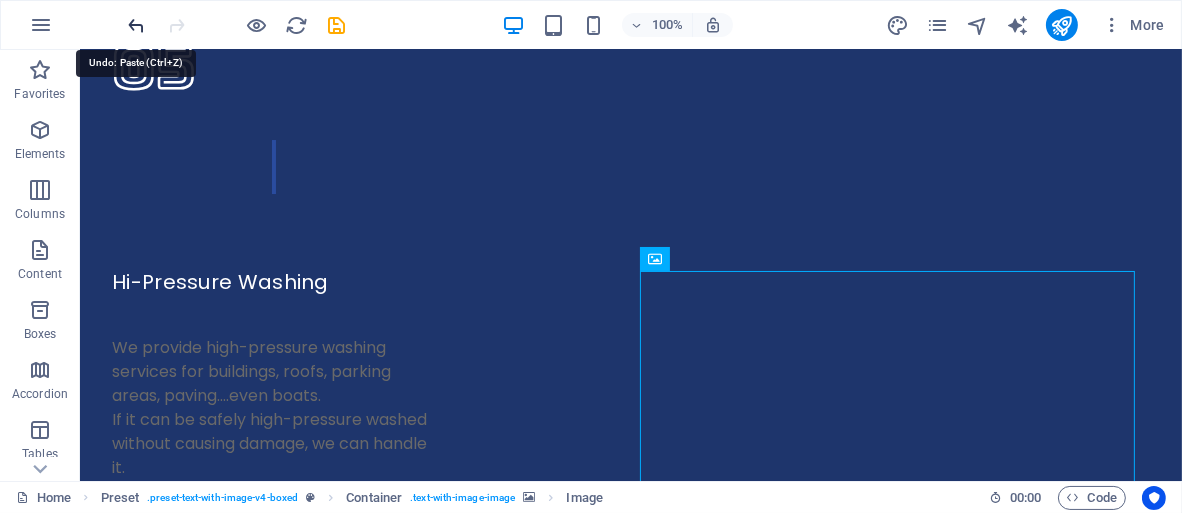 click at bounding box center [137, 25] 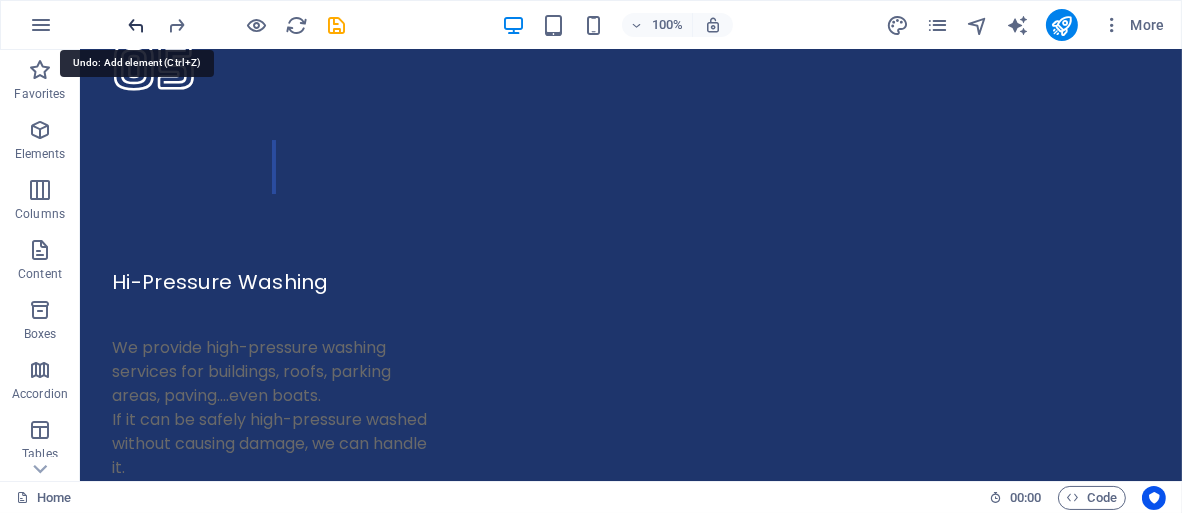 click at bounding box center [137, 25] 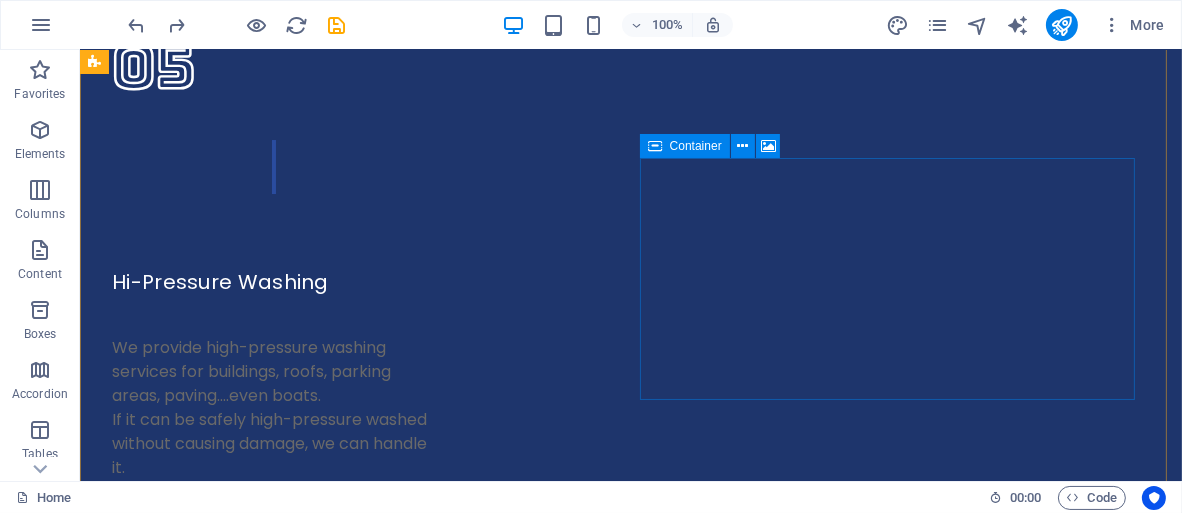 click on "Paste clipboard" at bounding box center [684, 9212] 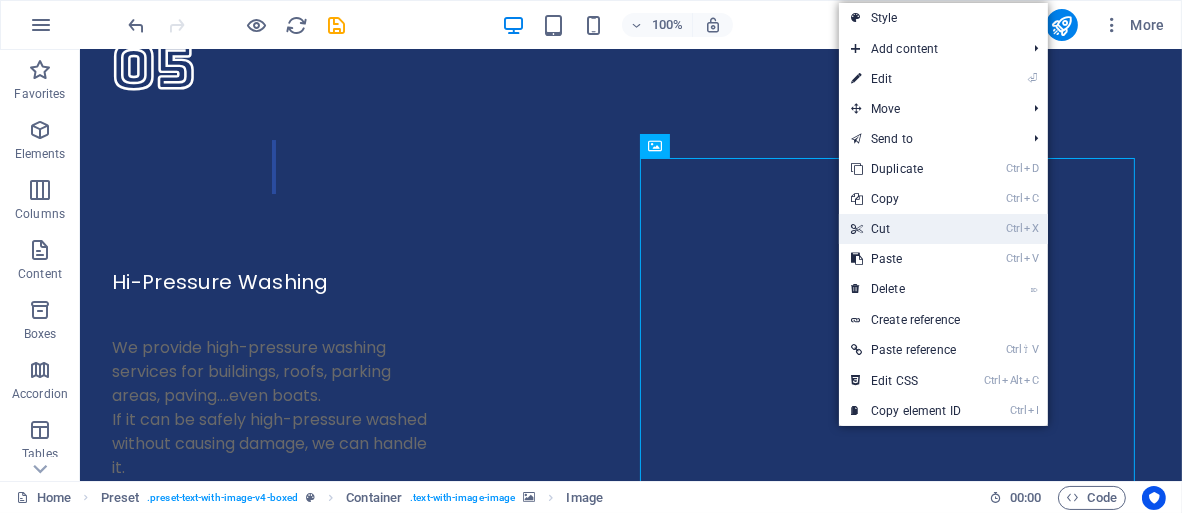 click on "Ctrl X  Cut" at bounding box center (906, 229) 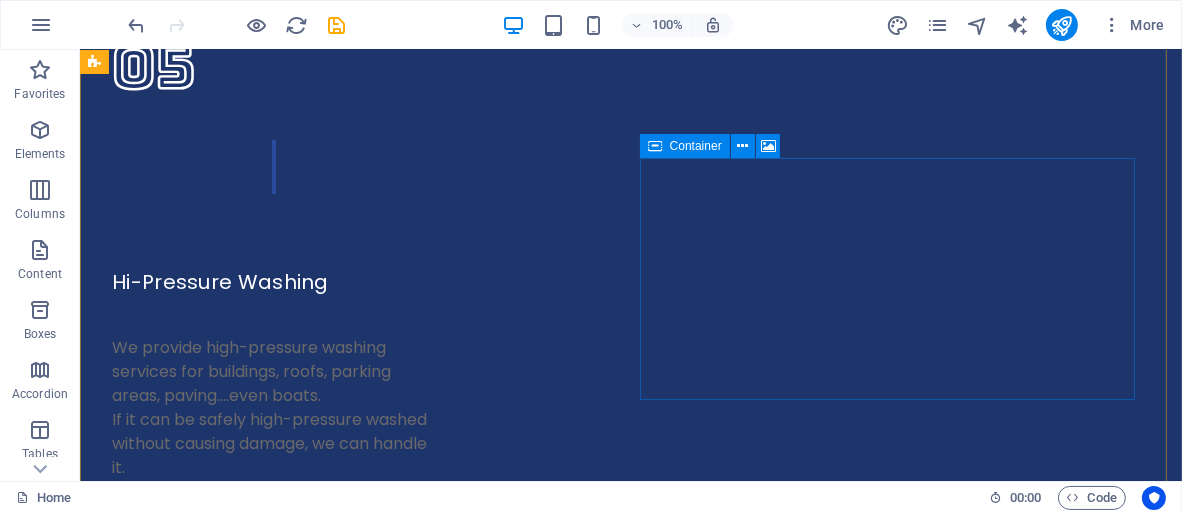click on "Add elements" at bounding box center [571, 9212] 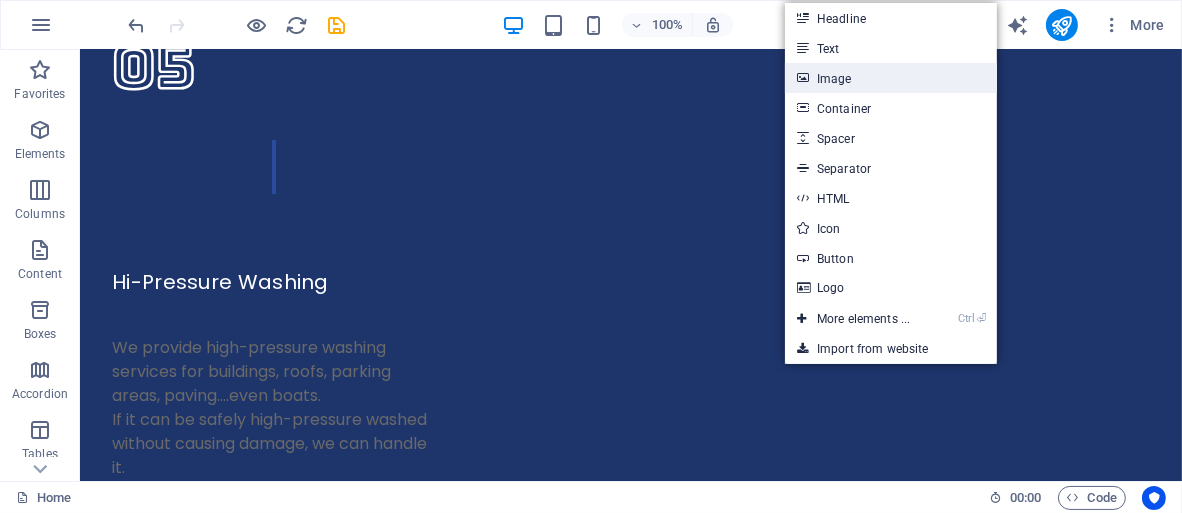 click on "Image" at bounding box center [891, 78] 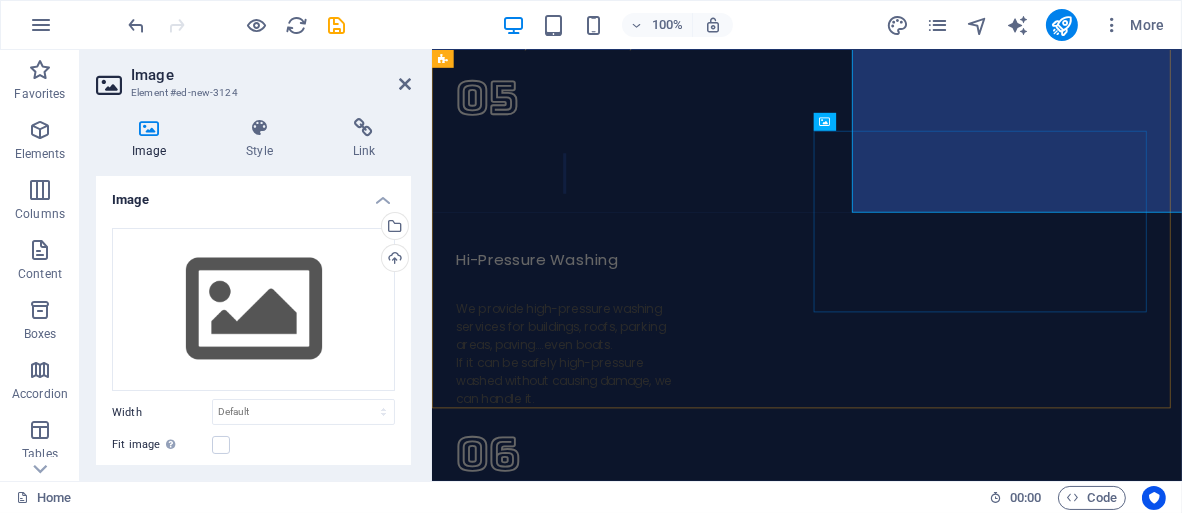 scroll, scrollTop: 7476, scrollLeft: 0, axis: vertical 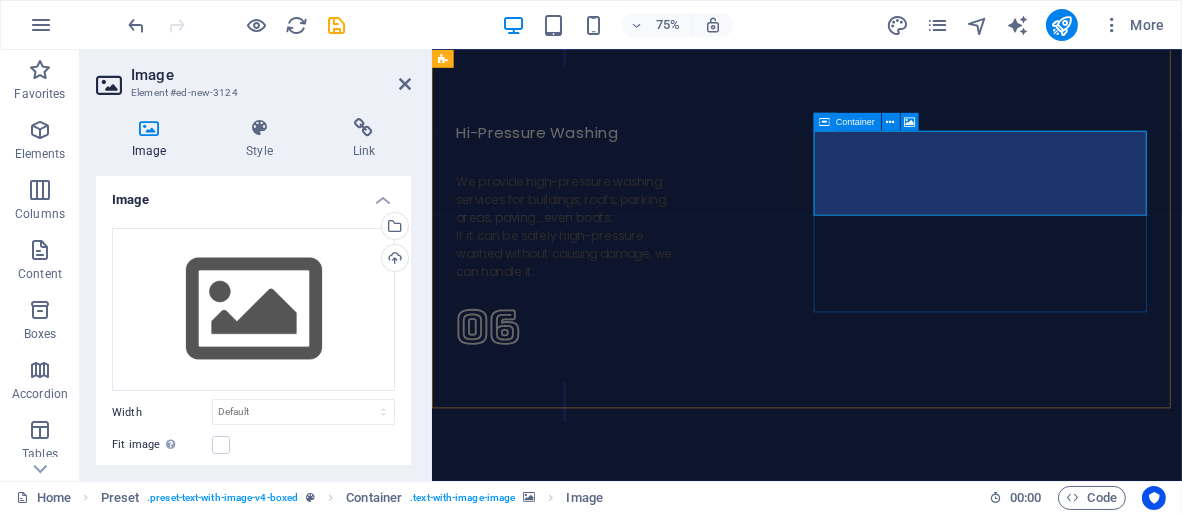 click at bounding box center (824, 122) 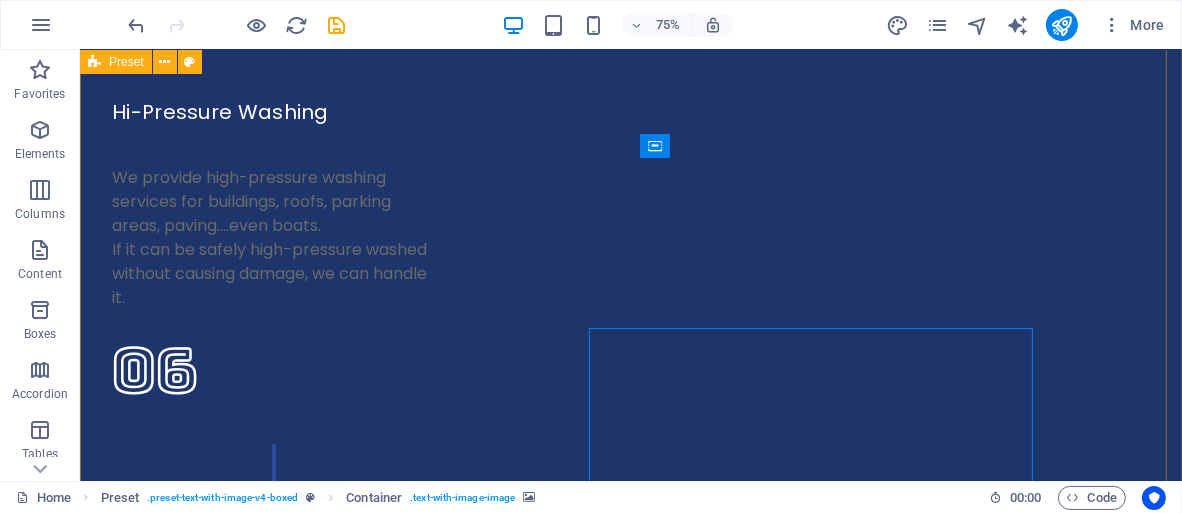 scroll, scrollTop: 7306, scrollLeft: 0, axis: vertical 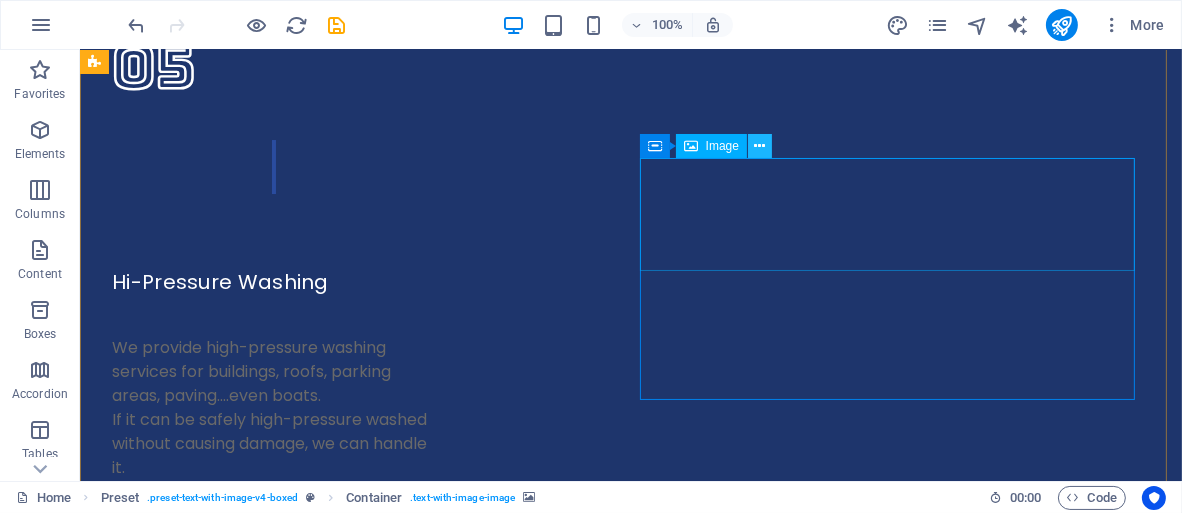 click at bounding box center (760, 146) 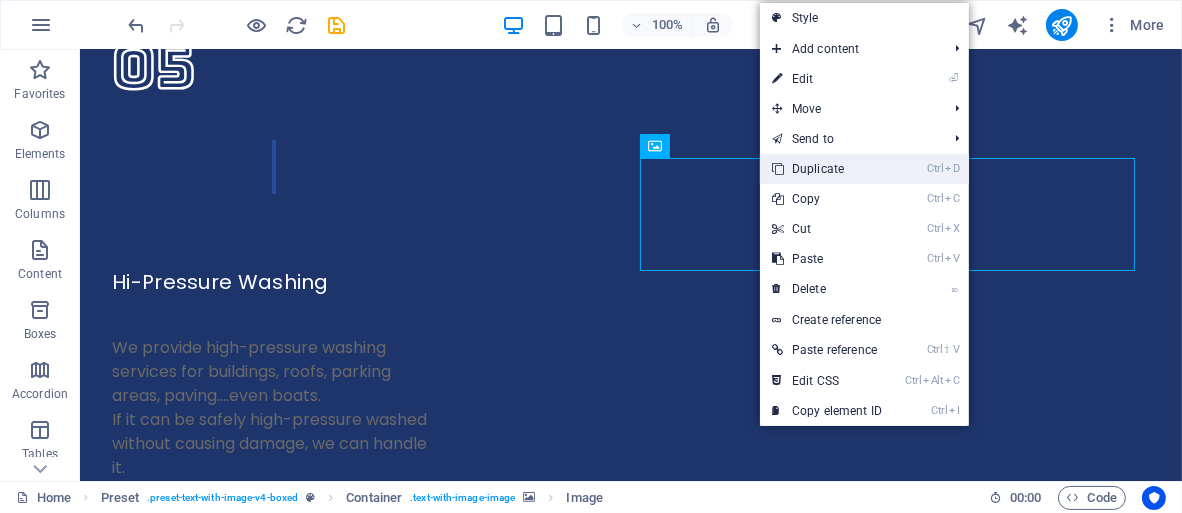 click on "Ctrl D  Duplicate" at bounding box center (827, 169) 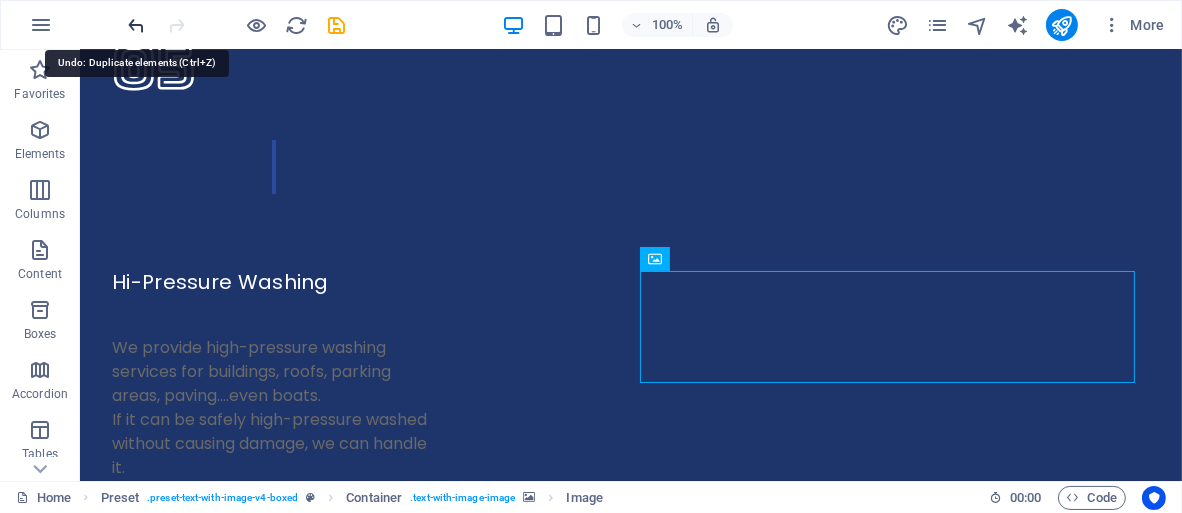 click at bounding box center [137, 25] 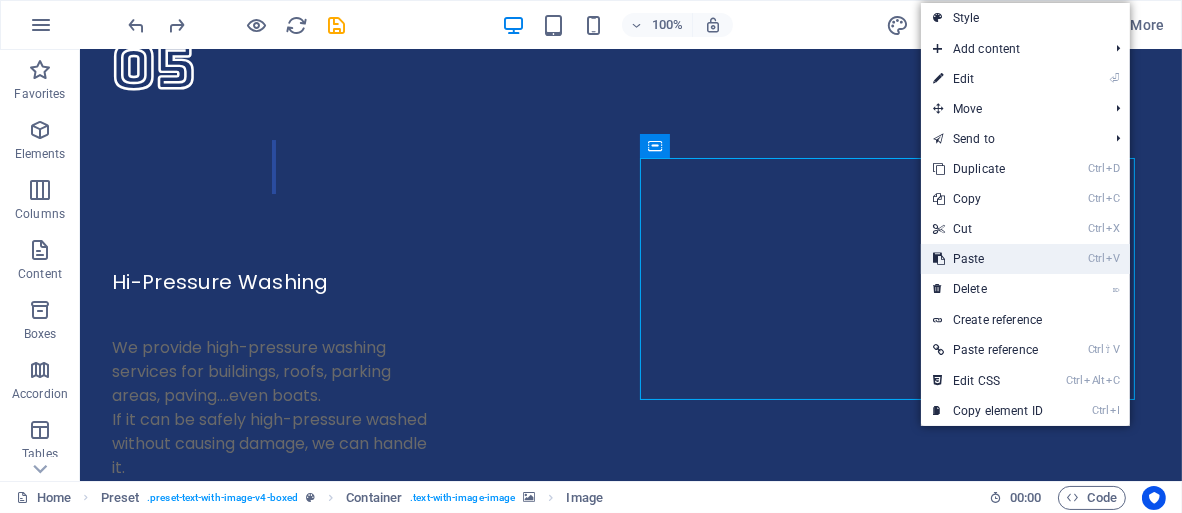 click on "Ctrl V  Paste" at bounding box center [988, 259] 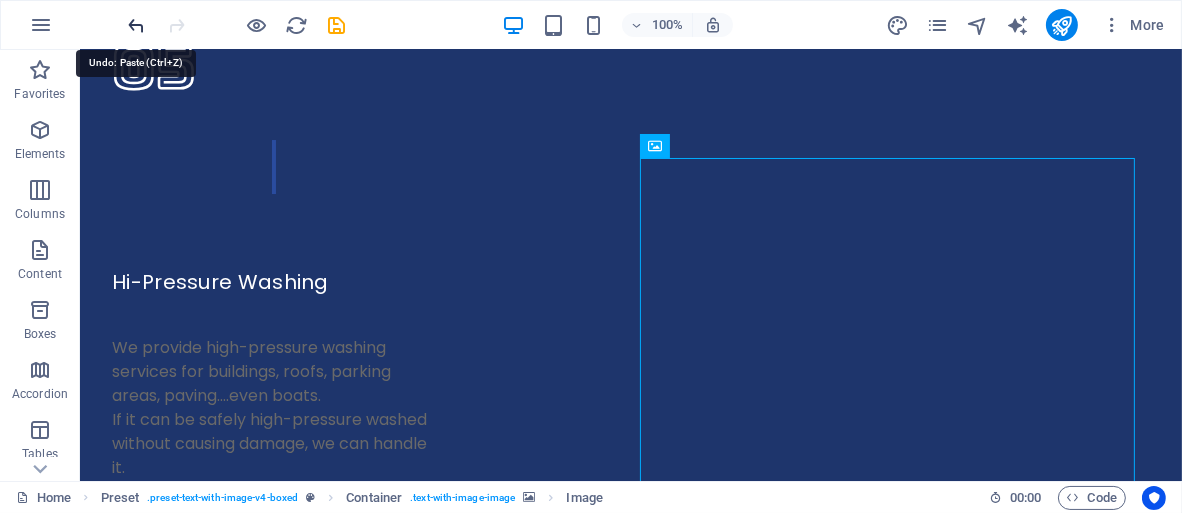 click at bounding box center (137, 25) 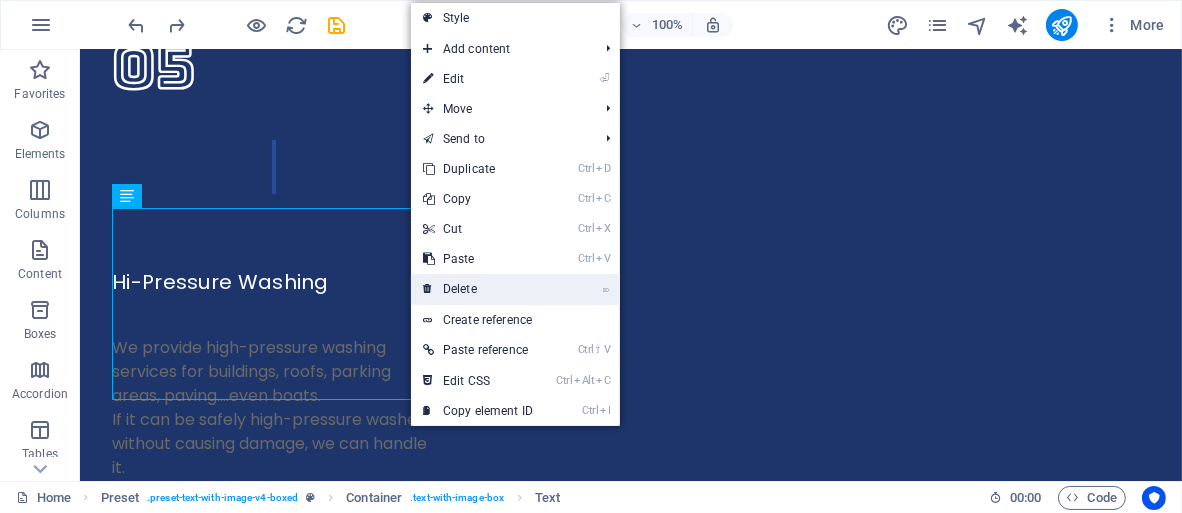 click on "⌦  Delete" at bounding box center (478, 289) 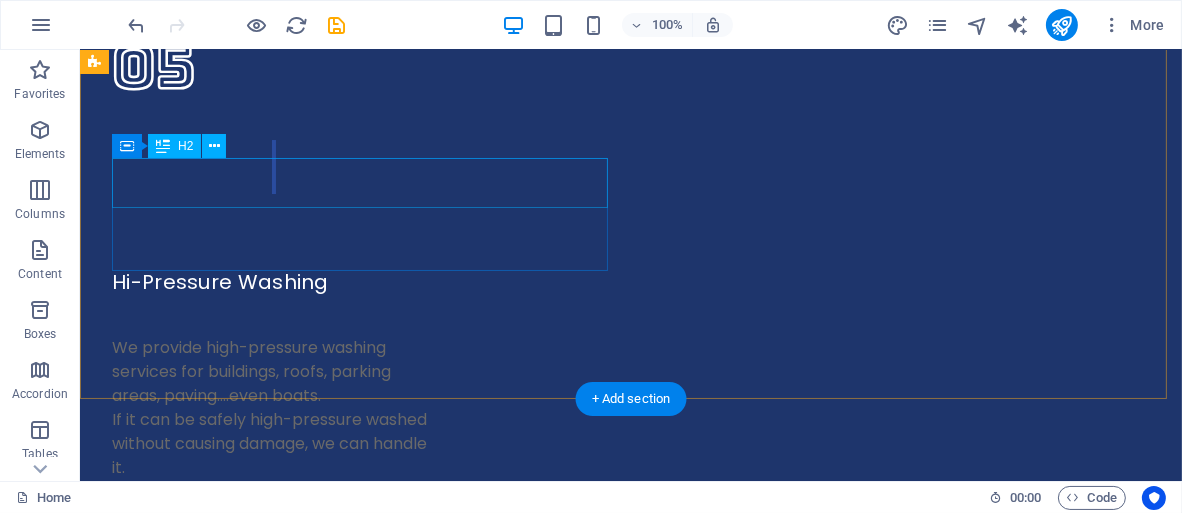 click on "New headline" at bounding box center [630, 8732] 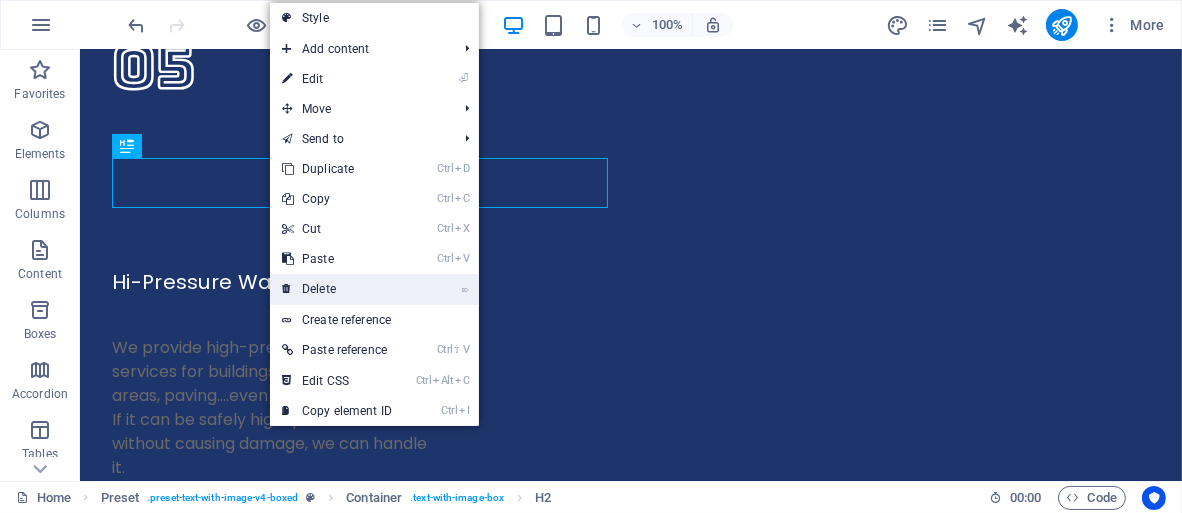 click on "⌦  Delete" at bounding box center (337, 289) 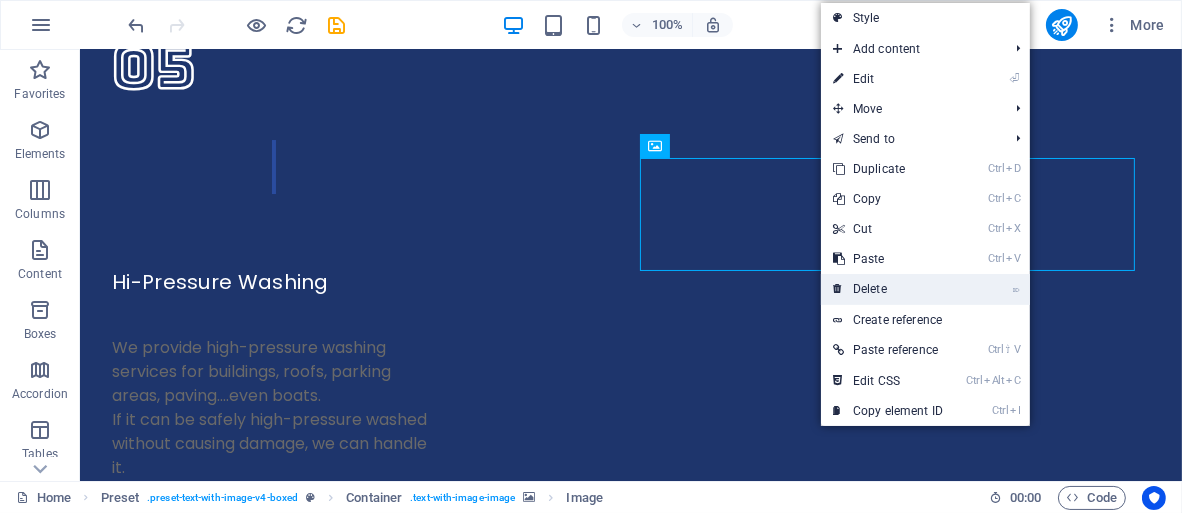click on "⌦  Delete" at bounding box center [888, 289] 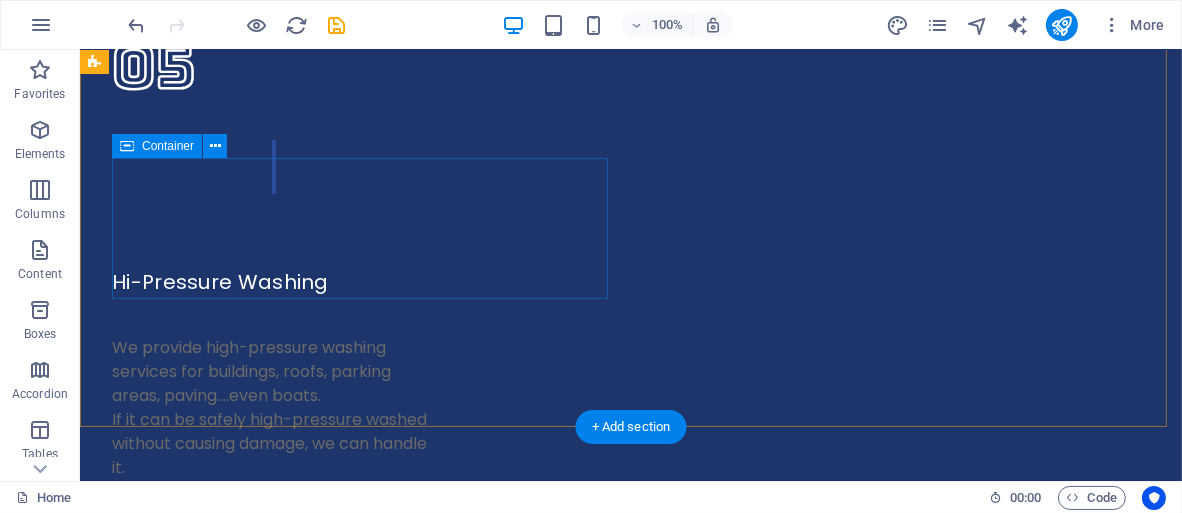 click on "Drop content here or  Add elements  Paste clipboard" at bounding box center [630, 8778] 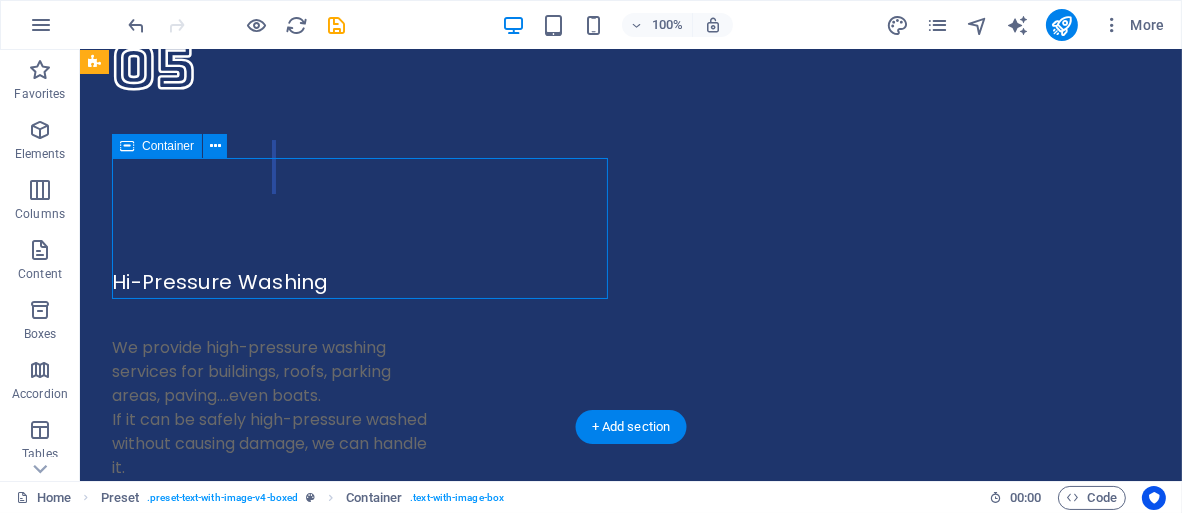 click on "Add elements" at bounding box center [571, 8808] 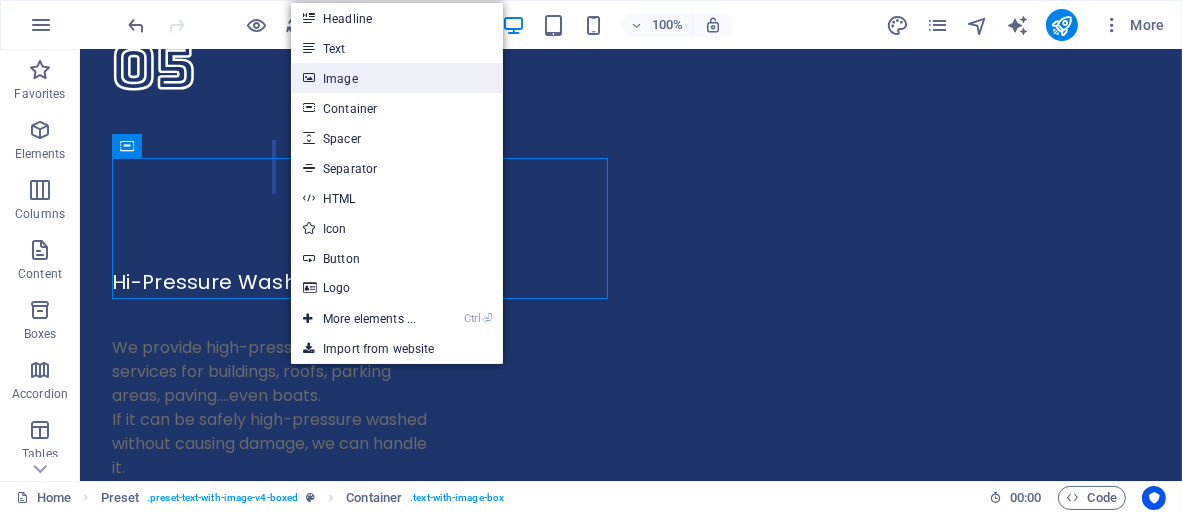 click on "Image" at bounding box center (397, 78) 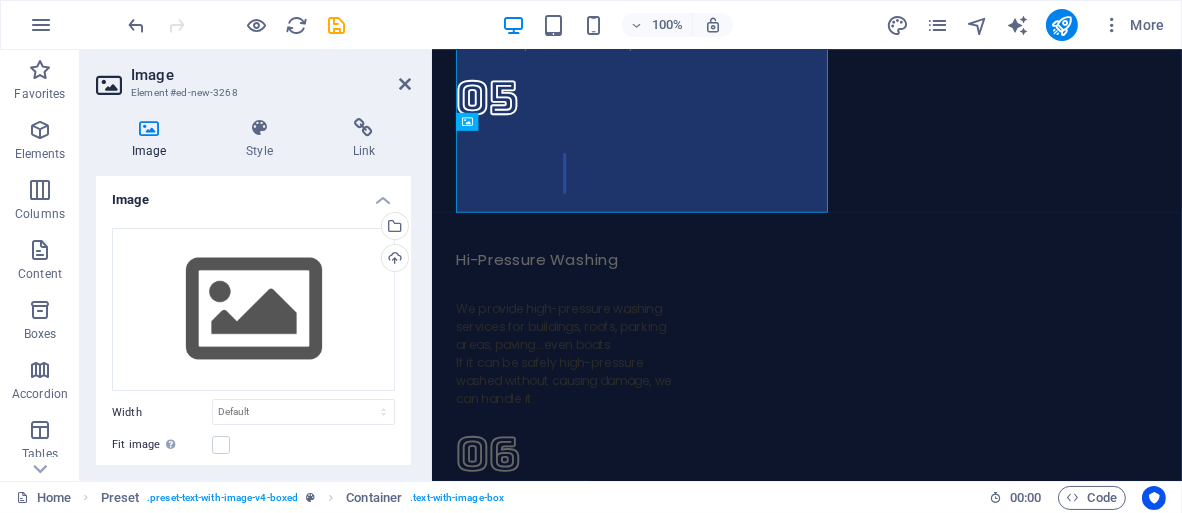 scroll, scrollTop: 7476, scrollLeft: 0, axis: vertical 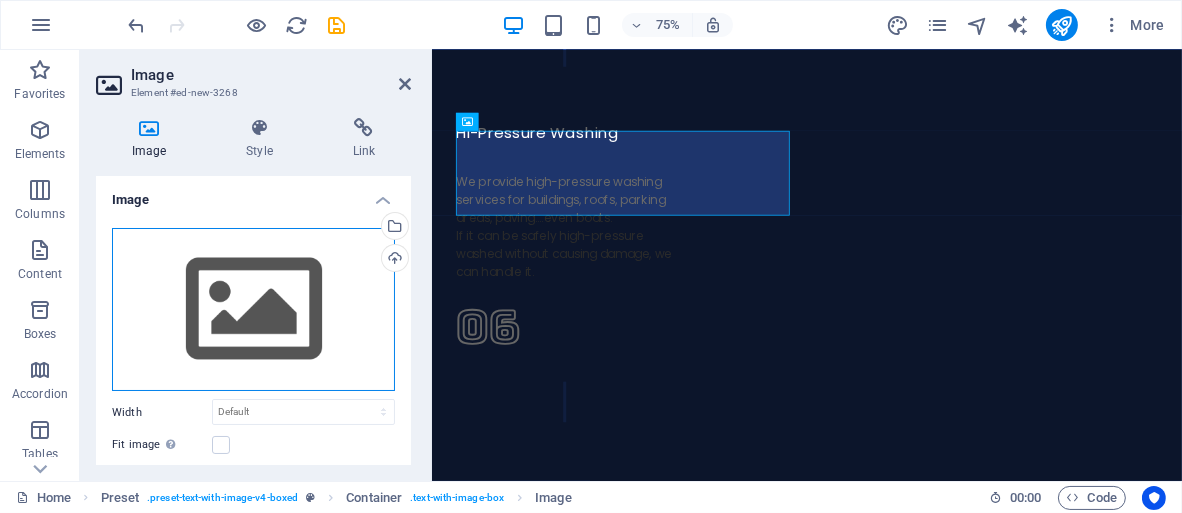 drag, startPoint x: 231, startPoint y: 306, endPoint x: 203, endPoint y: 293, distance: 30.870699 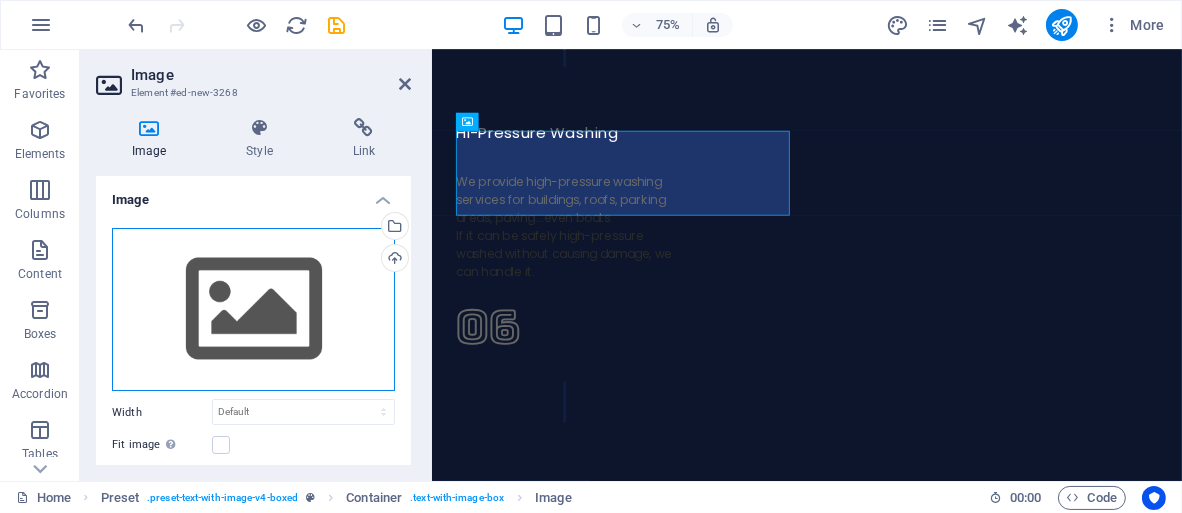 click on "Drag files here, click to choose files or select files from Files or our free stock photos & videos" at bounding box center (253, 310) 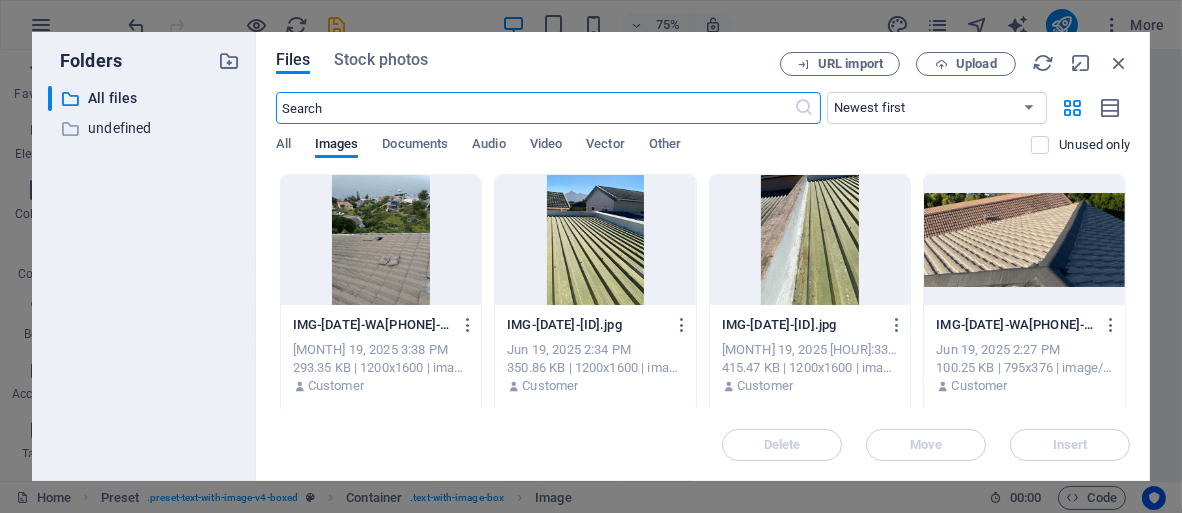 scroll, scrollTop: 7452, scrollLeft: 0, axis: vertical 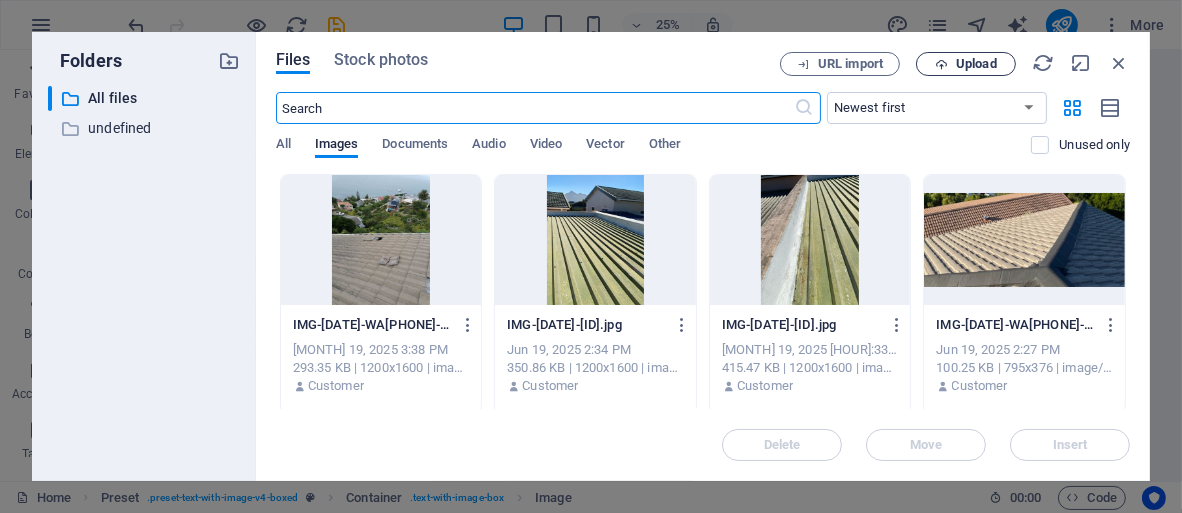 click at bounding box center [941, 64] 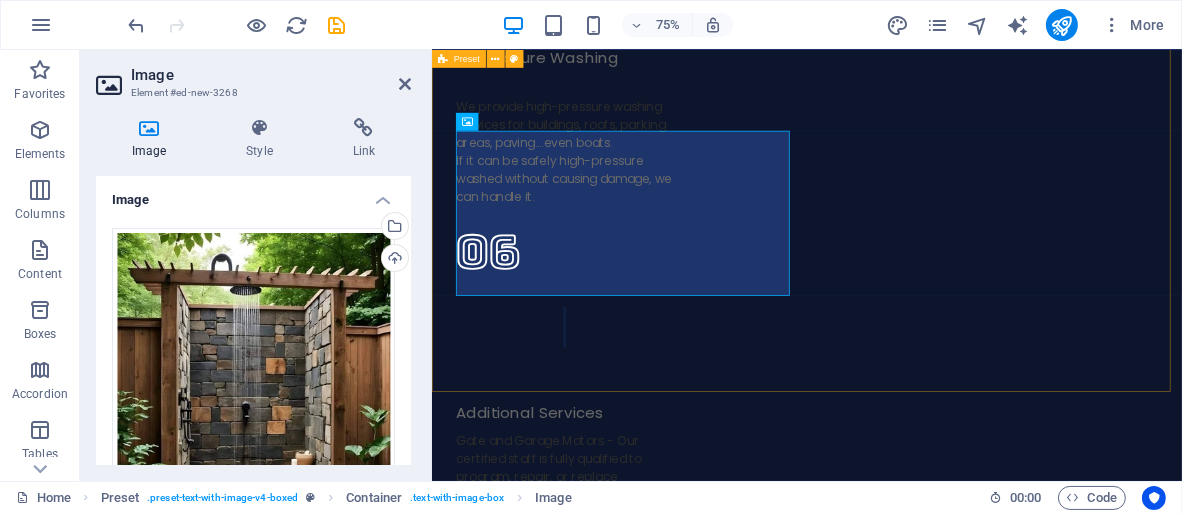 scroll, scrollTop: 7476, scrollLeft: 0, axis: vertical 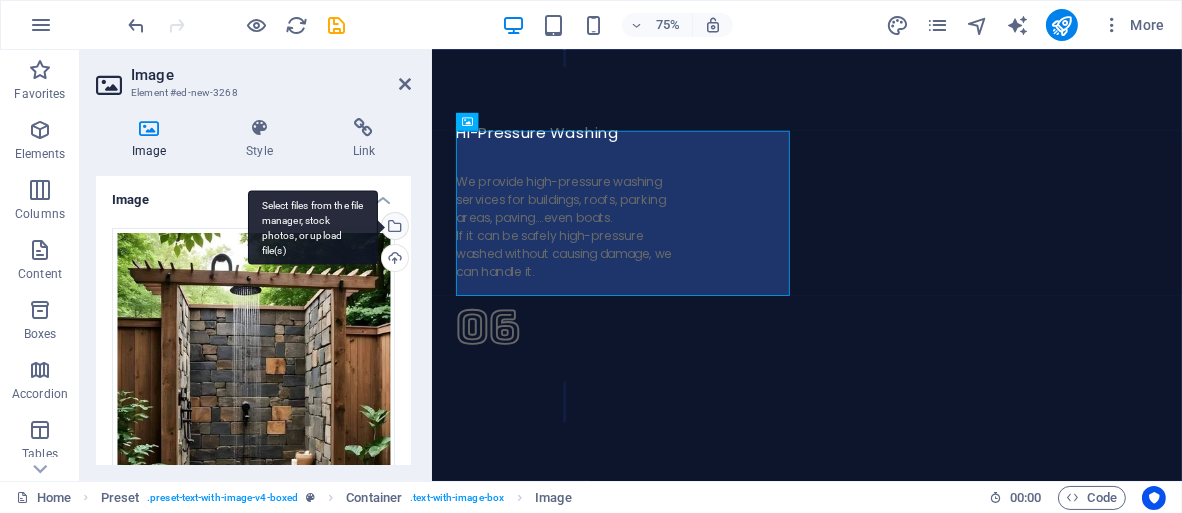 click on "Select files from the file manager, stock photos, or upload file(s)" at bounding box center [313, 227] 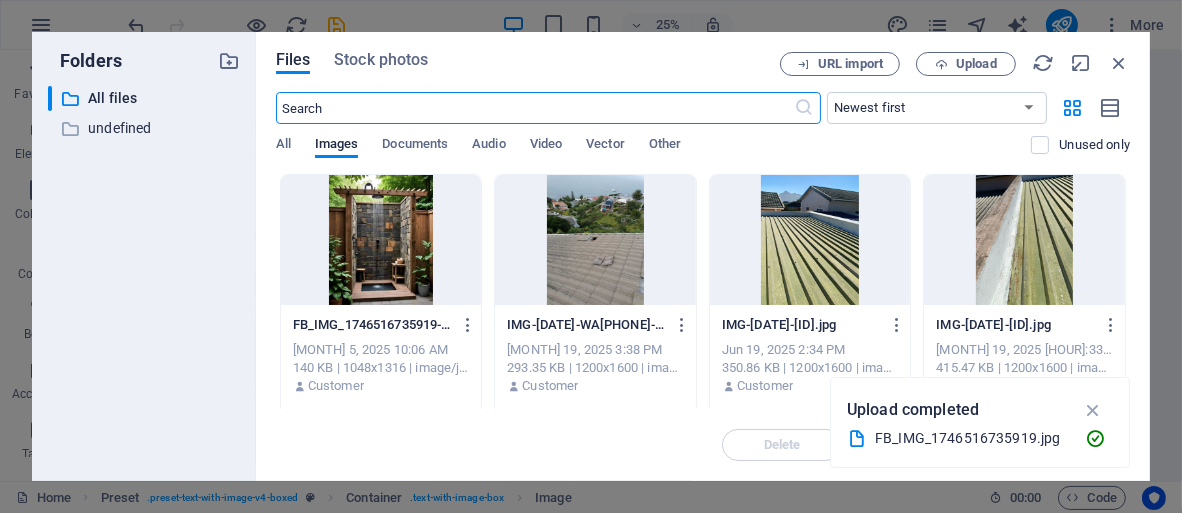 scroll, scrollTop: 7452, scrollLeft: 0, axis: vertical 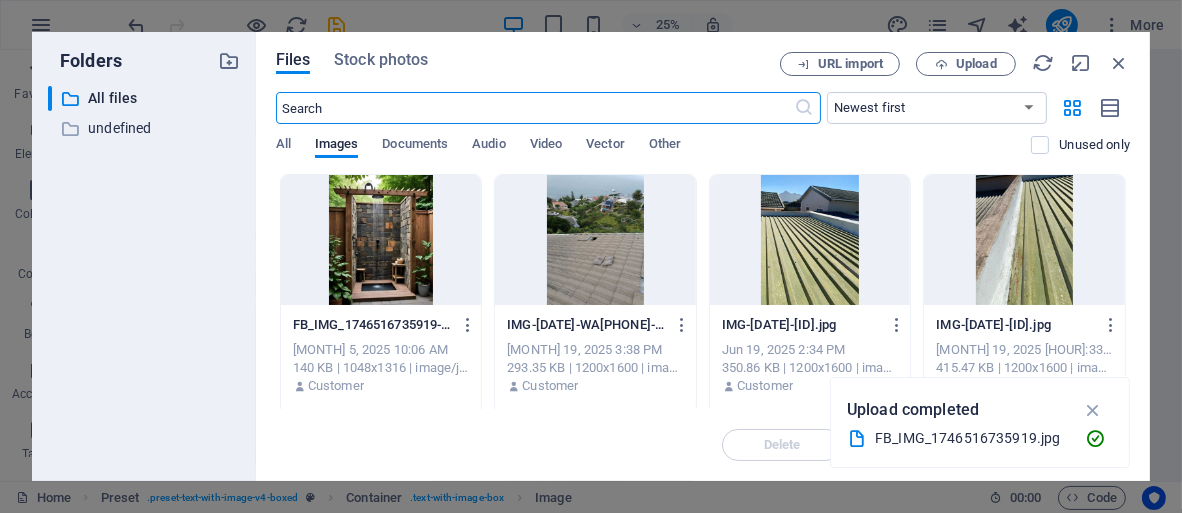 click at bounding box center [381, 240] 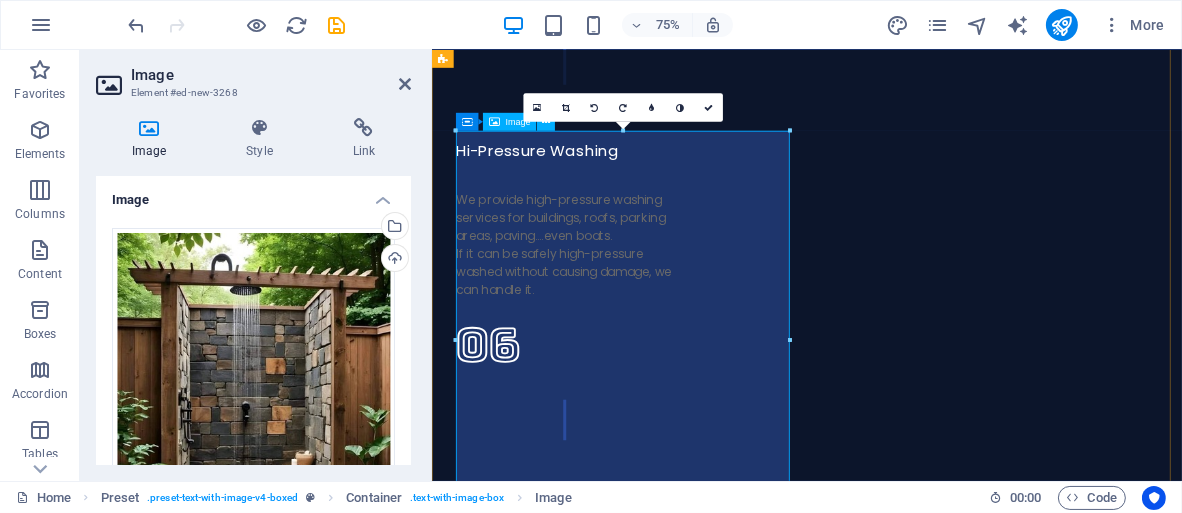 scroll, scrollTop: 7476, scrollLeft: 0, axis: vertical 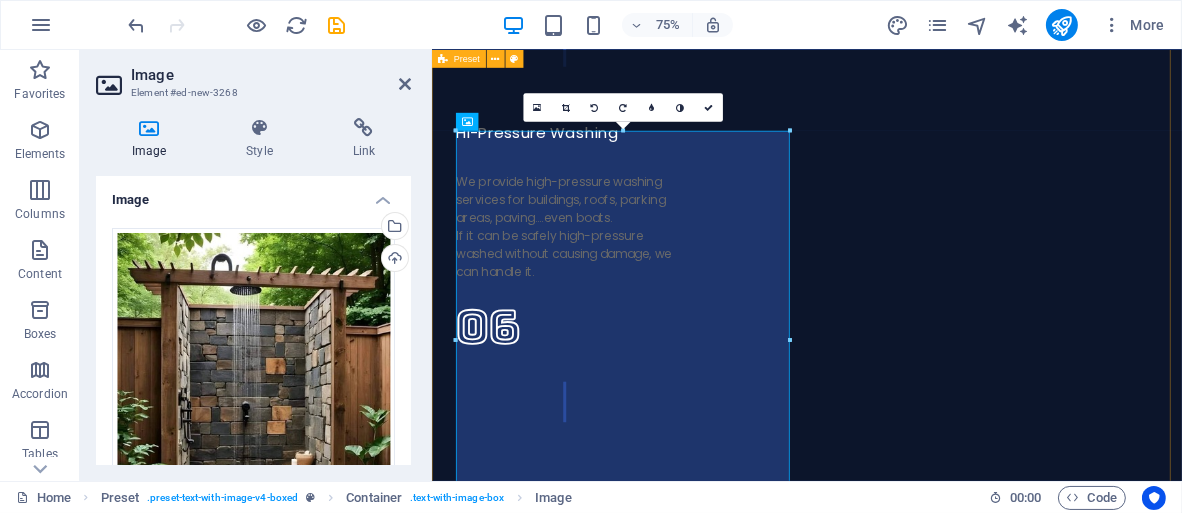 click on "Drop content here or  Add elements  Paste clipboard" at bounding box center (931, 9144) 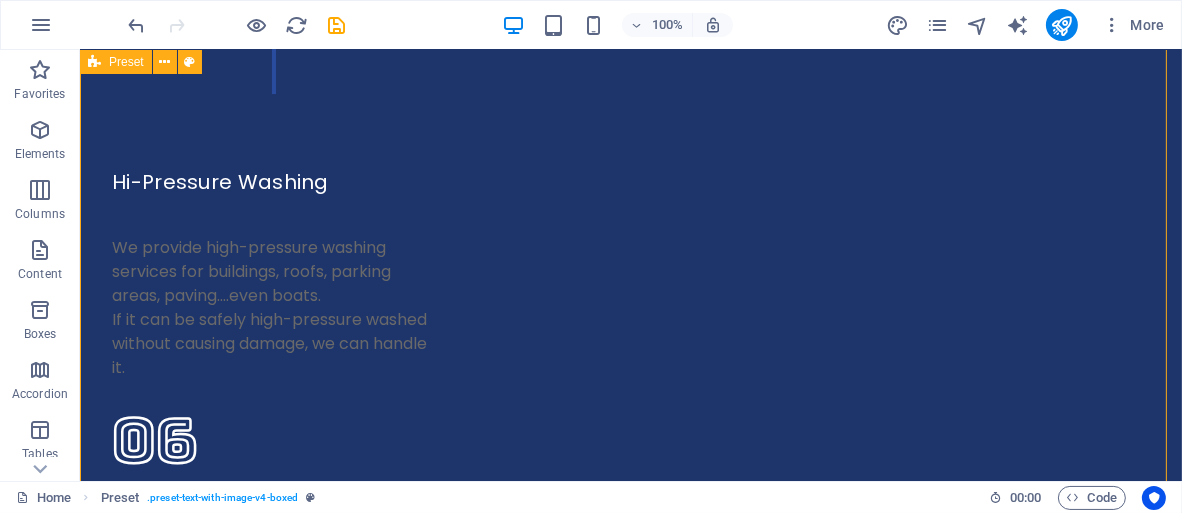 scroll, scrollTop: 7306, scrollLeft: 0, axis: vertical 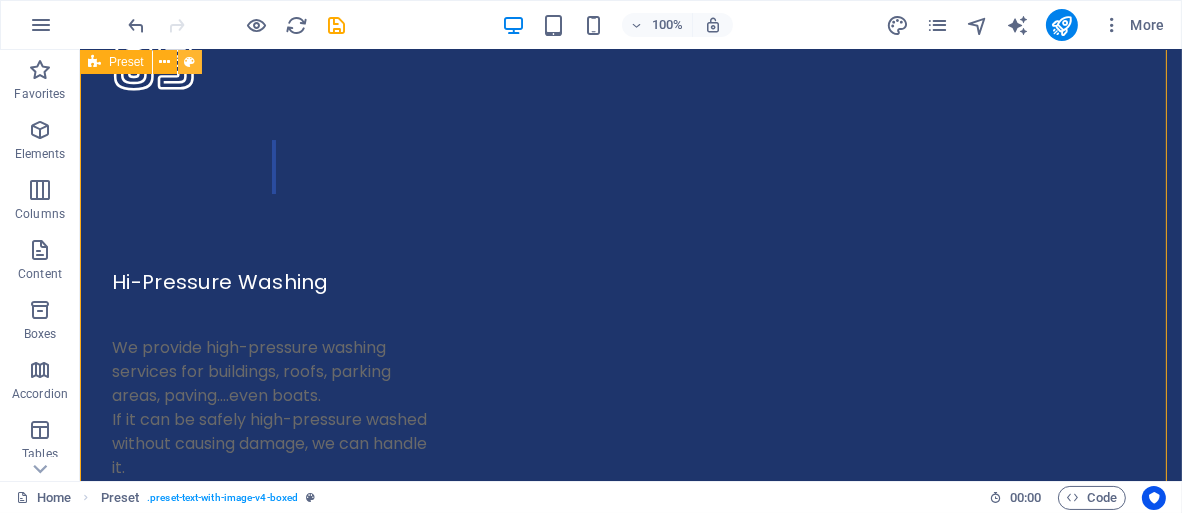 click at bounding box center (189, 62) 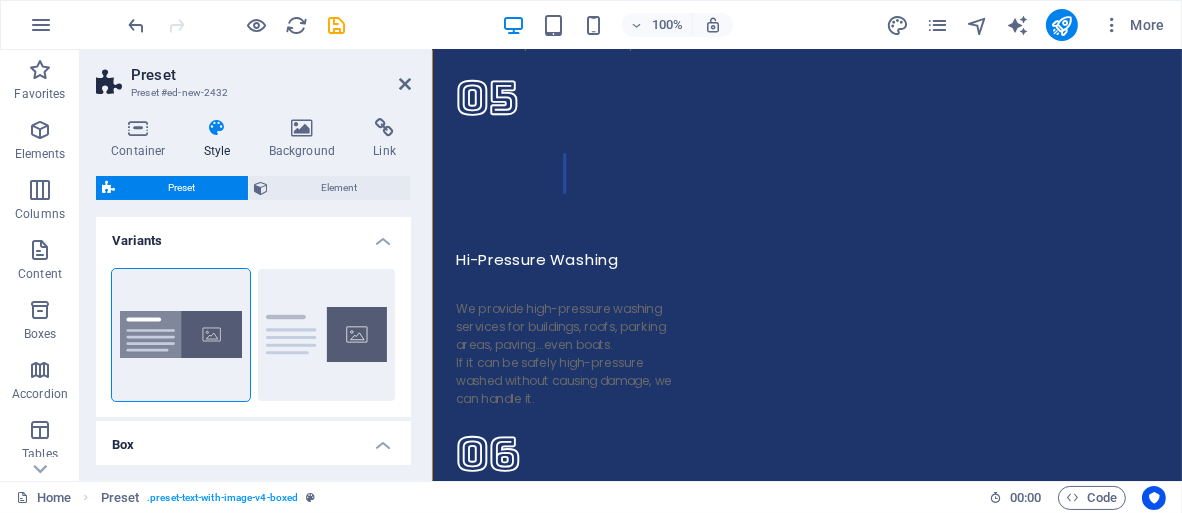 scroll, scrollTop: 7476, scrollLeft: 0, axis: vertical 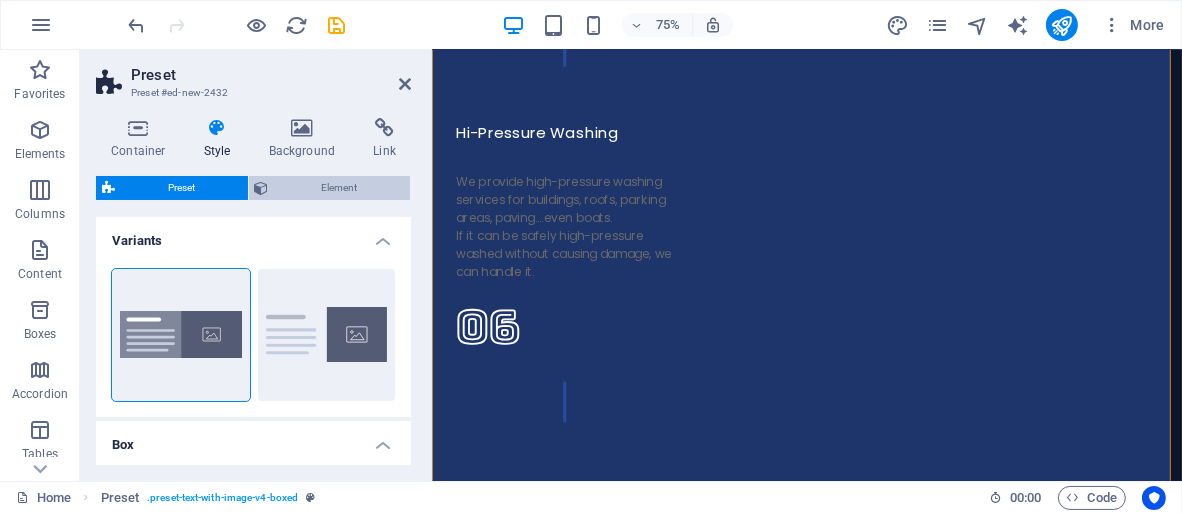 click on "Element" at bounding box center (340, 188) 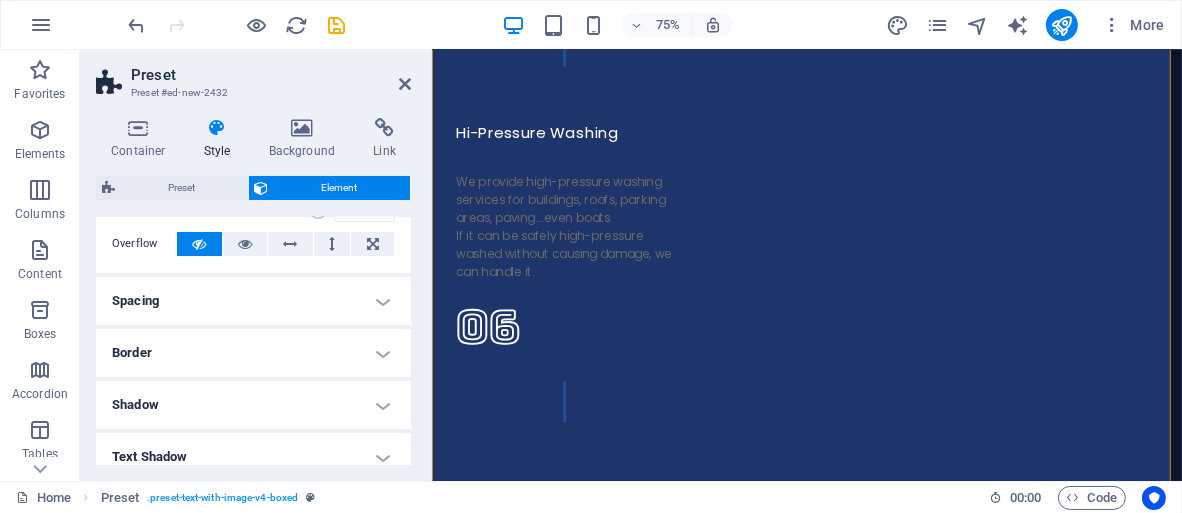 scroll, scrollTop: 0, scrollLeft: 0, axis: both 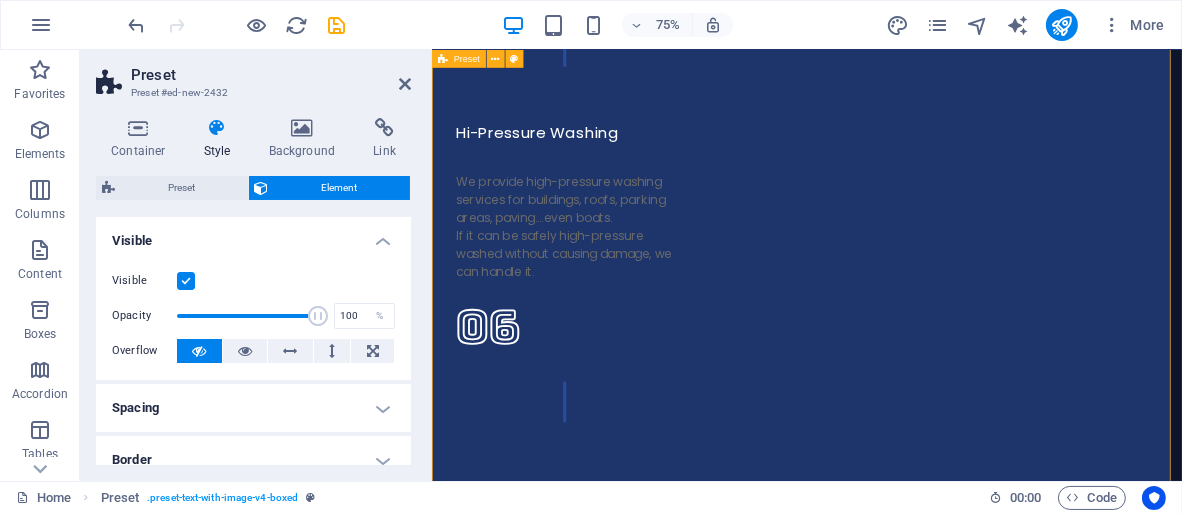 click on "Drop content here or  Add elements  Paste clipboard" at bounding box center [931, 9144] 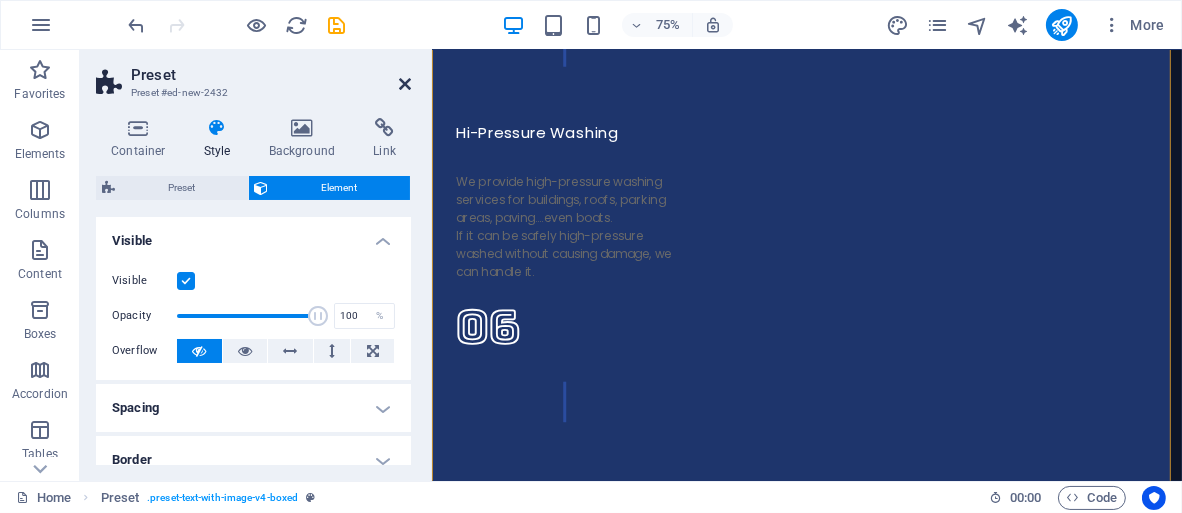click at bounding box center (405, 84) 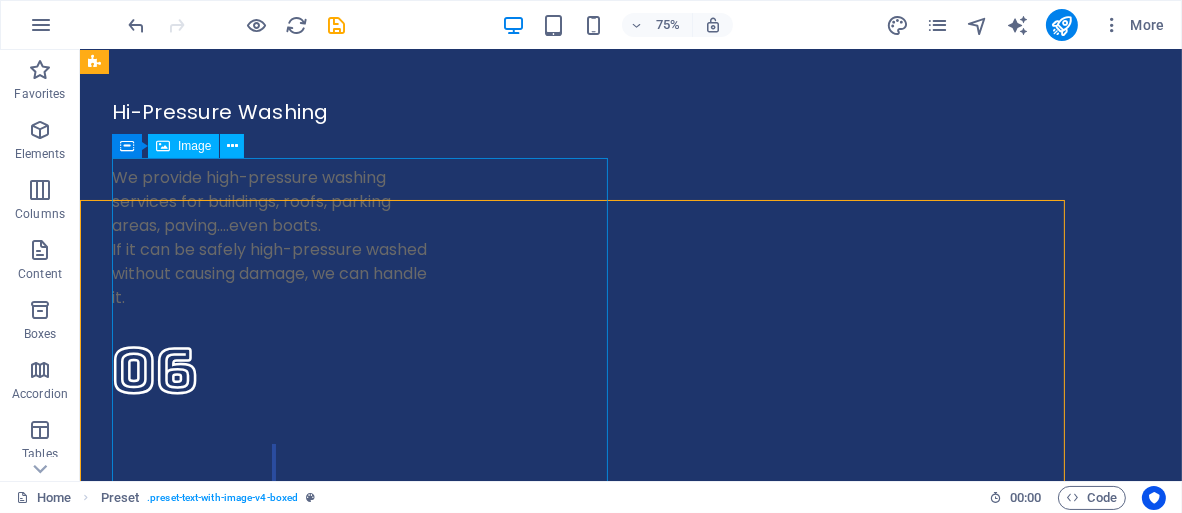 scroll, scrollTop: 7306, scrollLeft: 0, axis: vertical 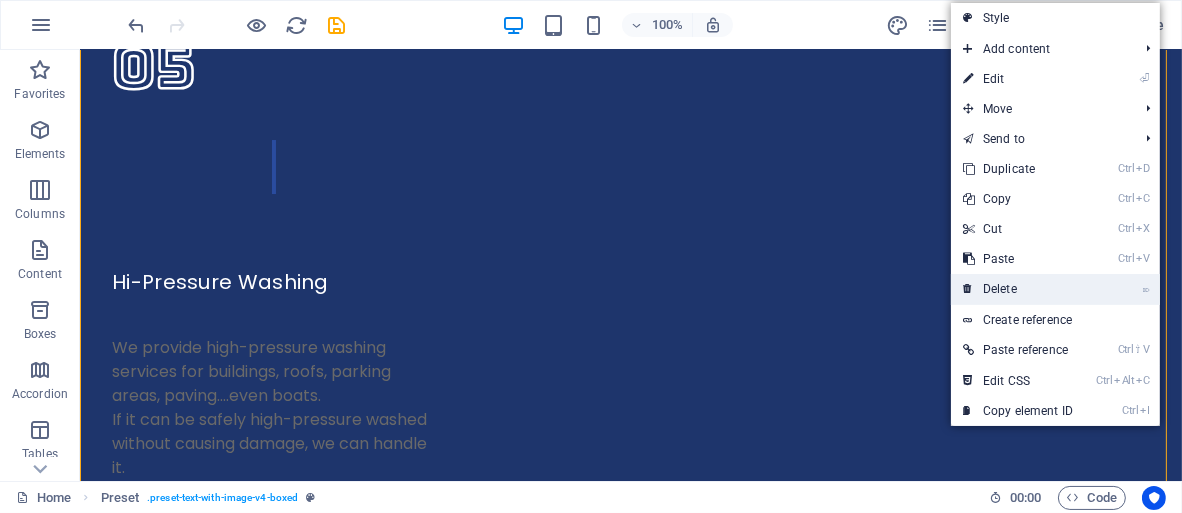click on "⌦  Delete" at bounding box center (1018, 289) 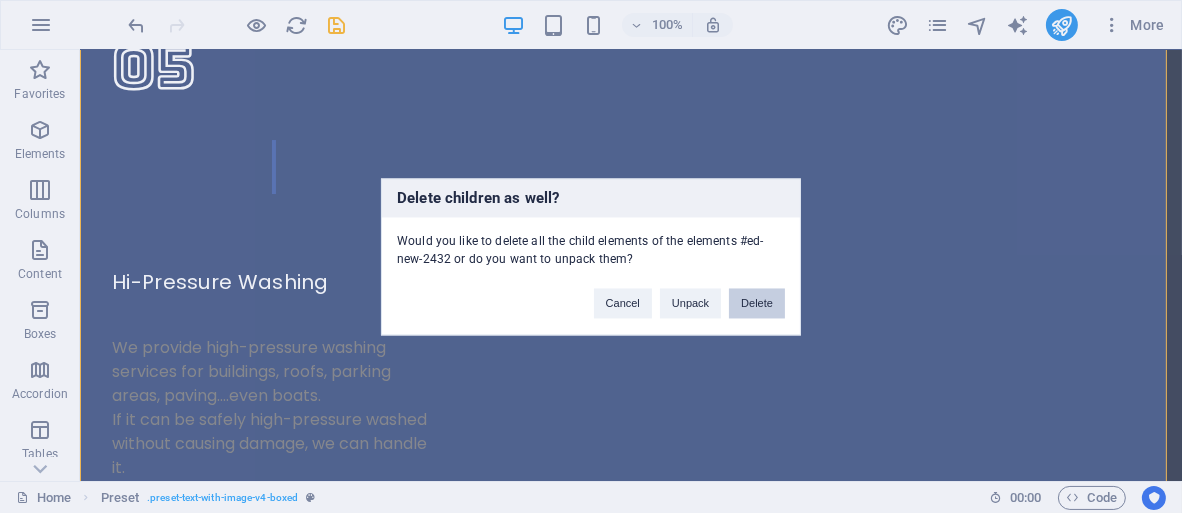 click on "Delete" at bounding box center [757, 303] 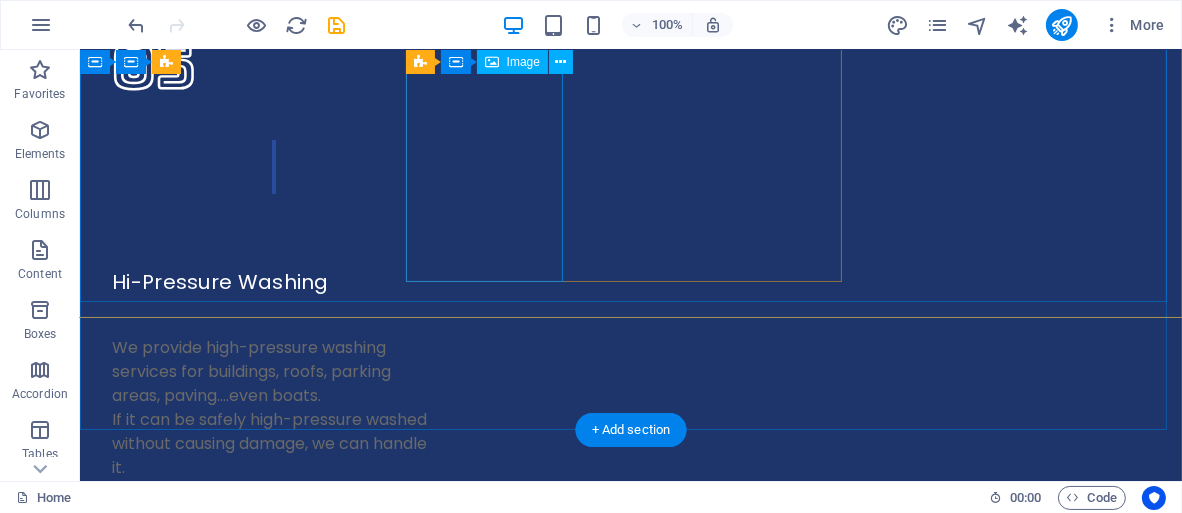 scroll, scrollTop: 6906, scrollLeft: 0, axis: vertical 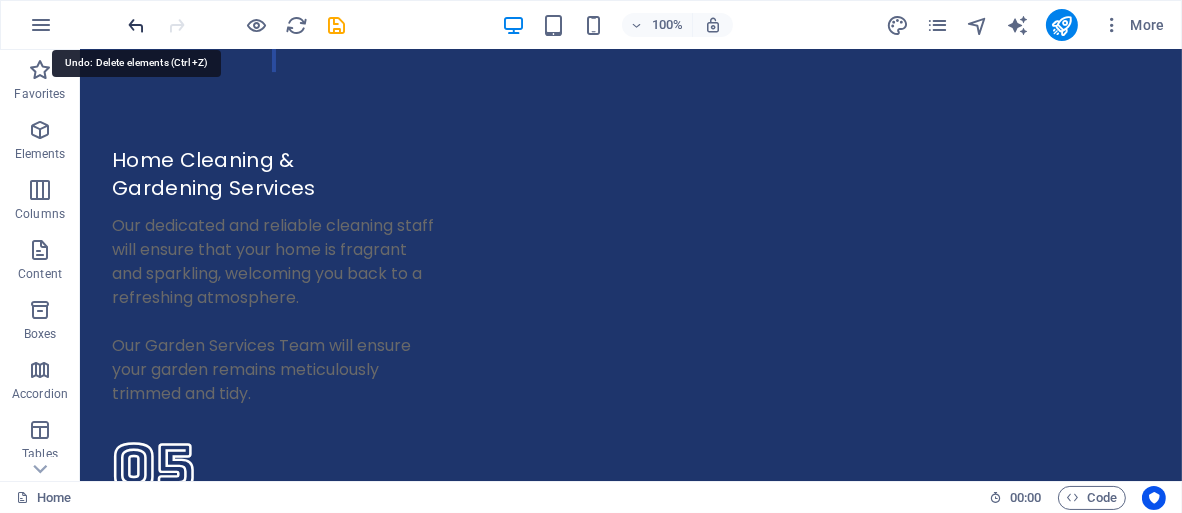 drag, startPoint x: 132, startPoint y: 23, endPoint x: 348, endPoint y: 296, distance: 348.11636 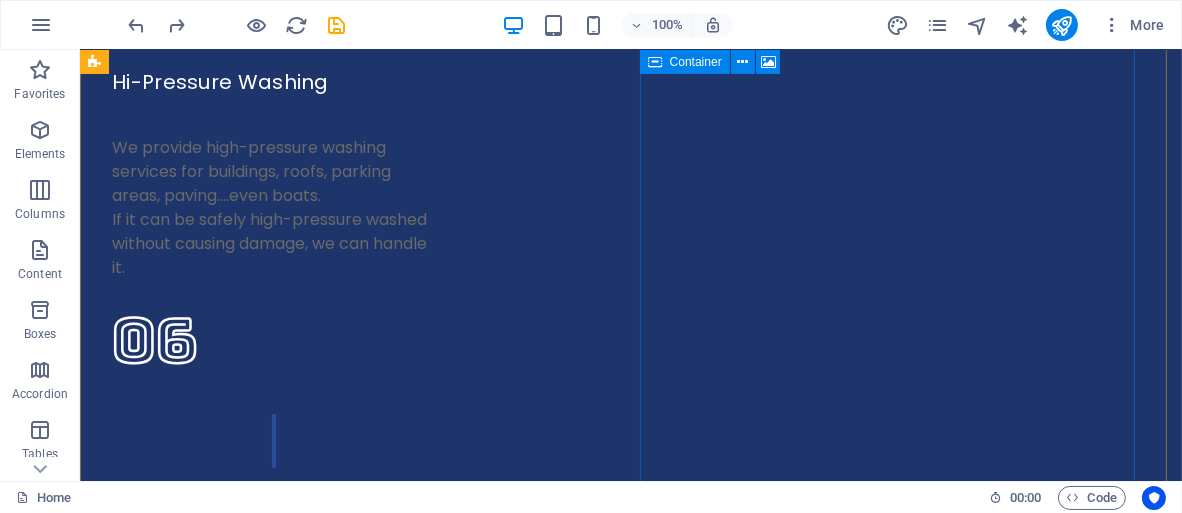 scroll, scrollTop: 7406, scrollLeft: 0, axis: vertical 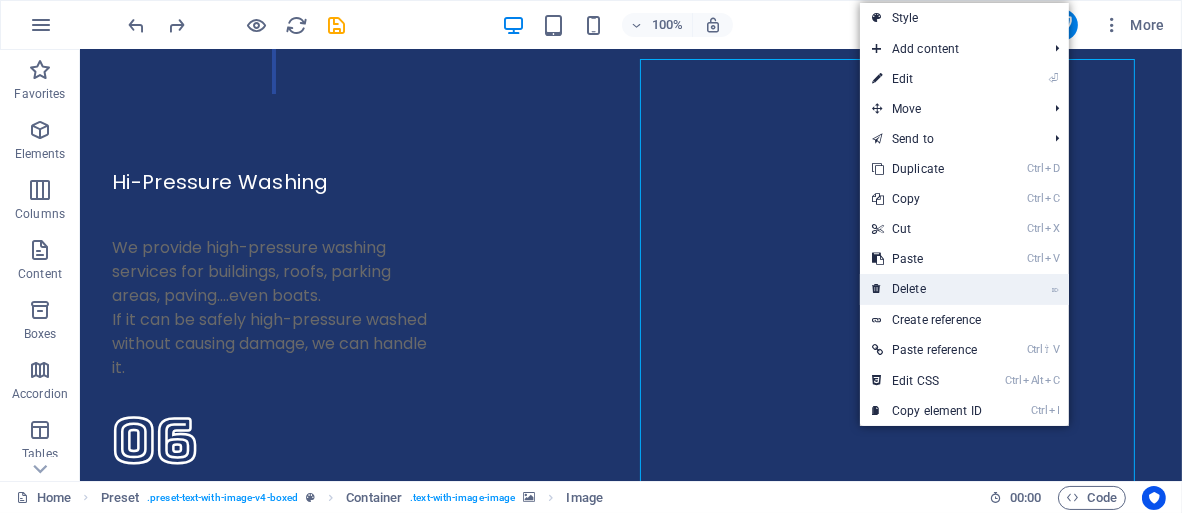 click on "⌦  Delete" at bounding box center (927, 289) 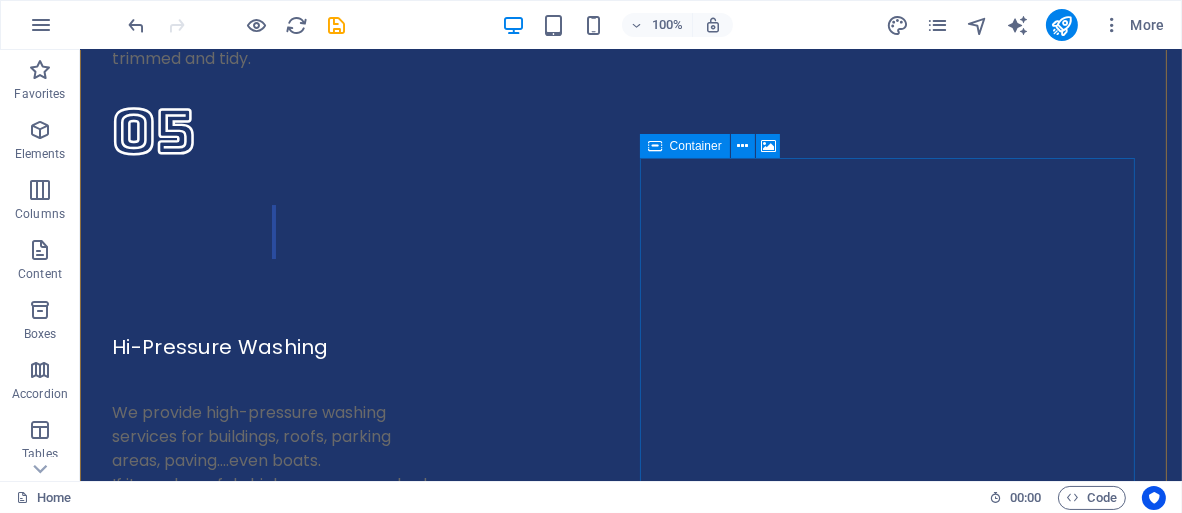 scroll, scrollTop: 7306, scrollLeft: 0, axis: vertical 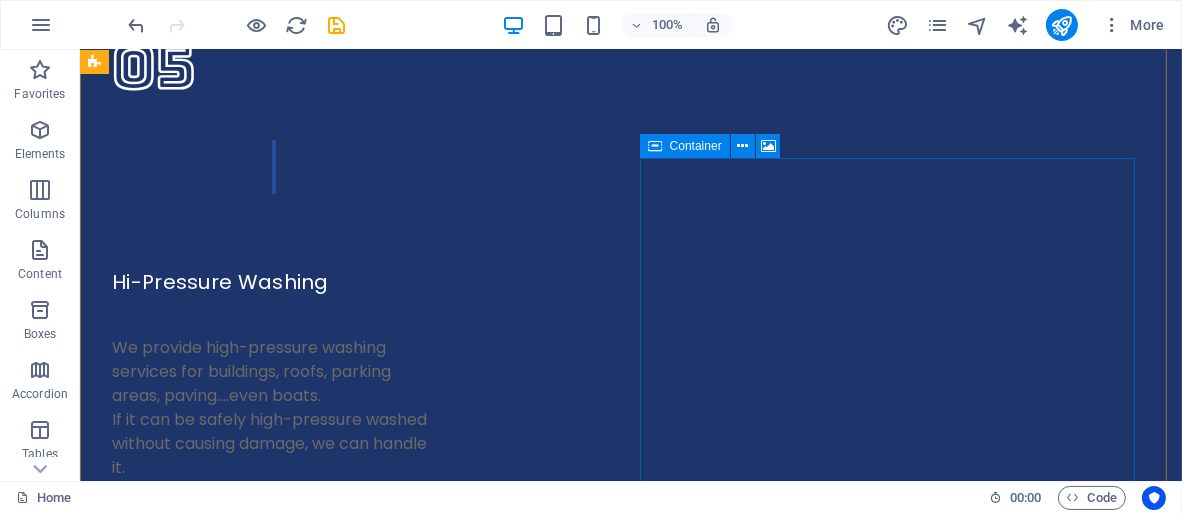 drag, startPoint x: 715, startPoint y: 368, endPoint x: 765, endPoint y: 349, distance: 53.488316 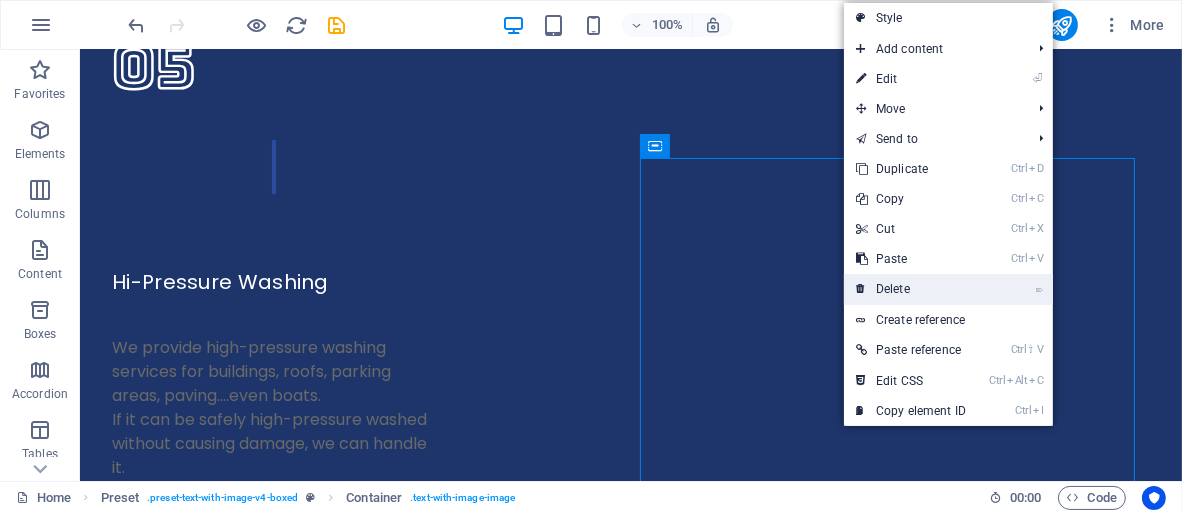 drag, startPoint x: 886, startPoint y: 289, endPoint x: 742, endPoint y: 347, distance: 155.24174 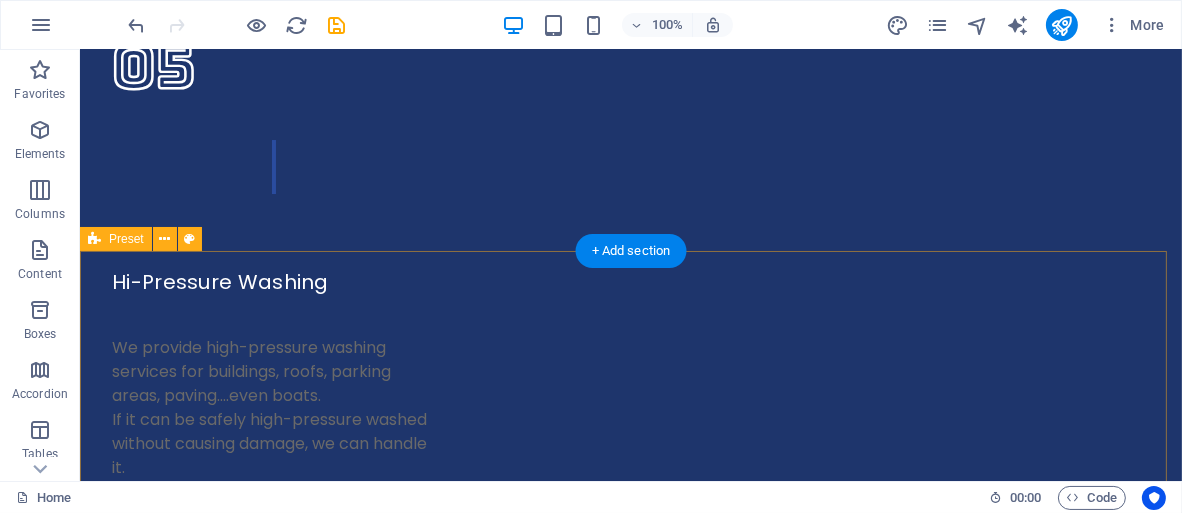 scroll, scrollTop: 7006, scrollLeft: 0, axis: vertical 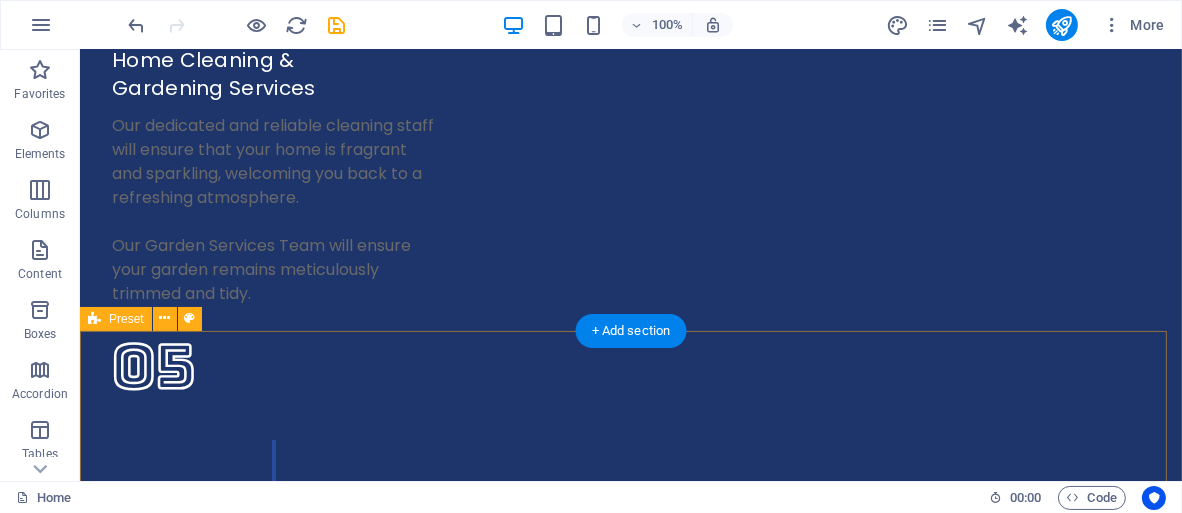 click at bounding box center [630, 9699] 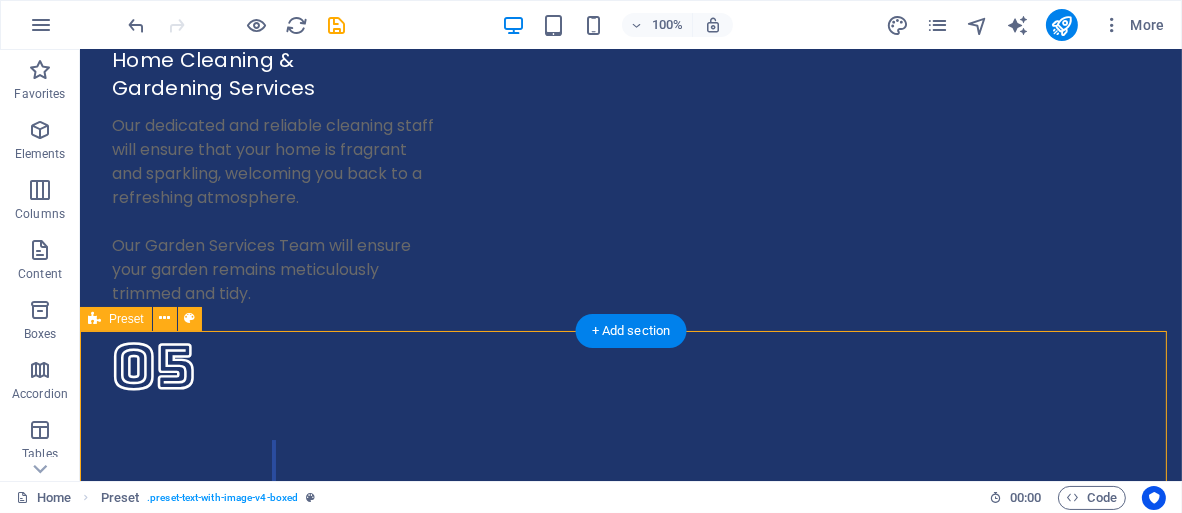 click at bounding box center (630, 9699) 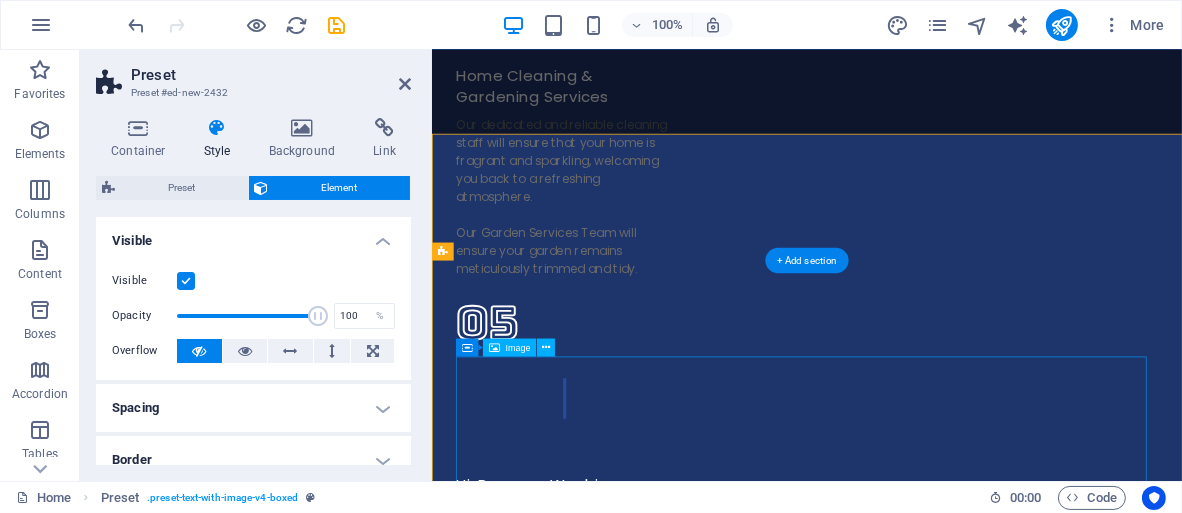 scroll, scrollTop: 7175, scrollLeft: 0, axis: vertical 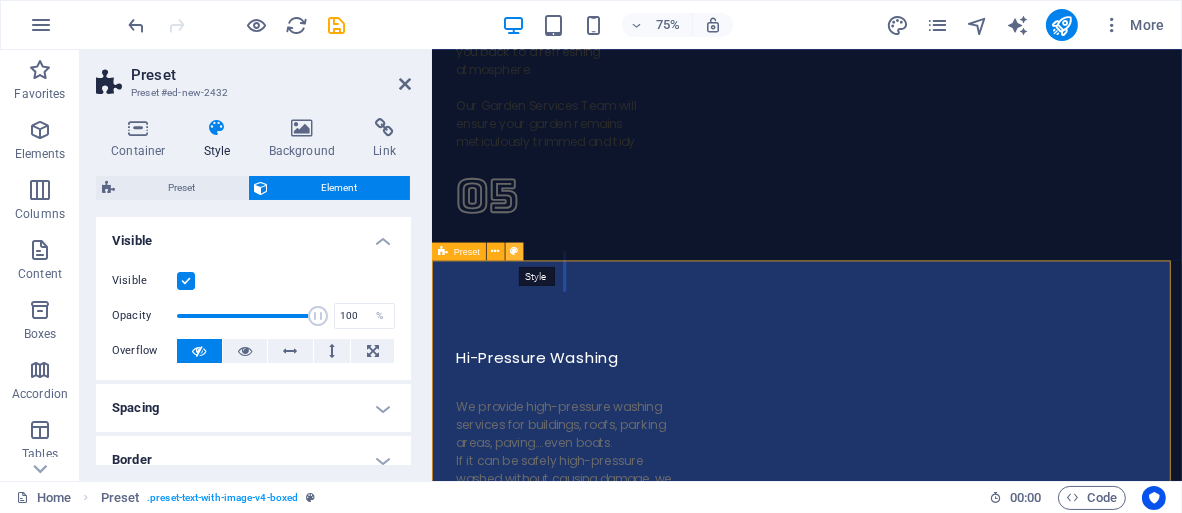 click at bounding box center [514, 252] 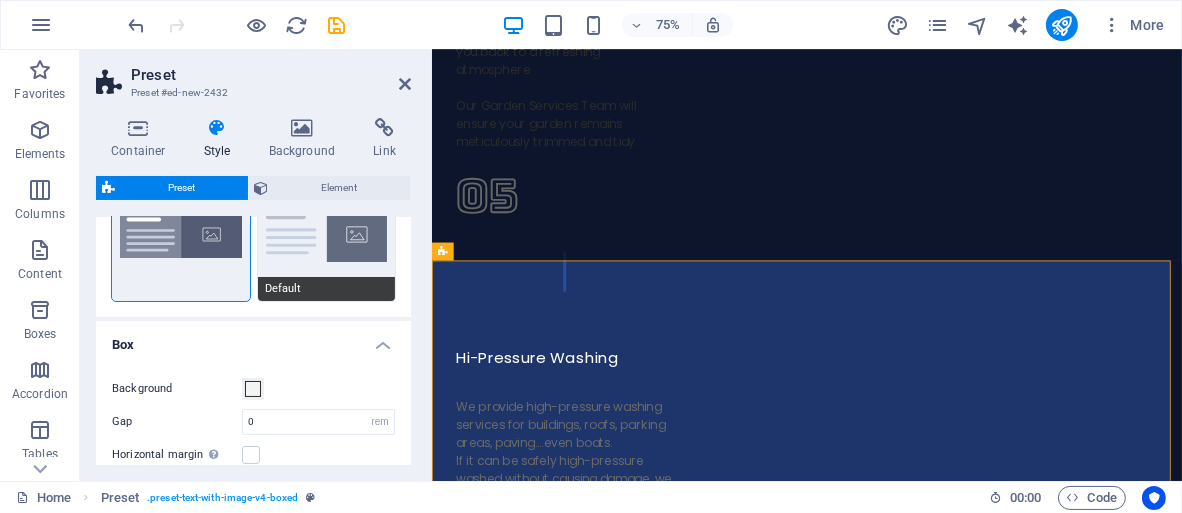 scroll, scrollTop: 0, scrollLeft: 0, axis: both 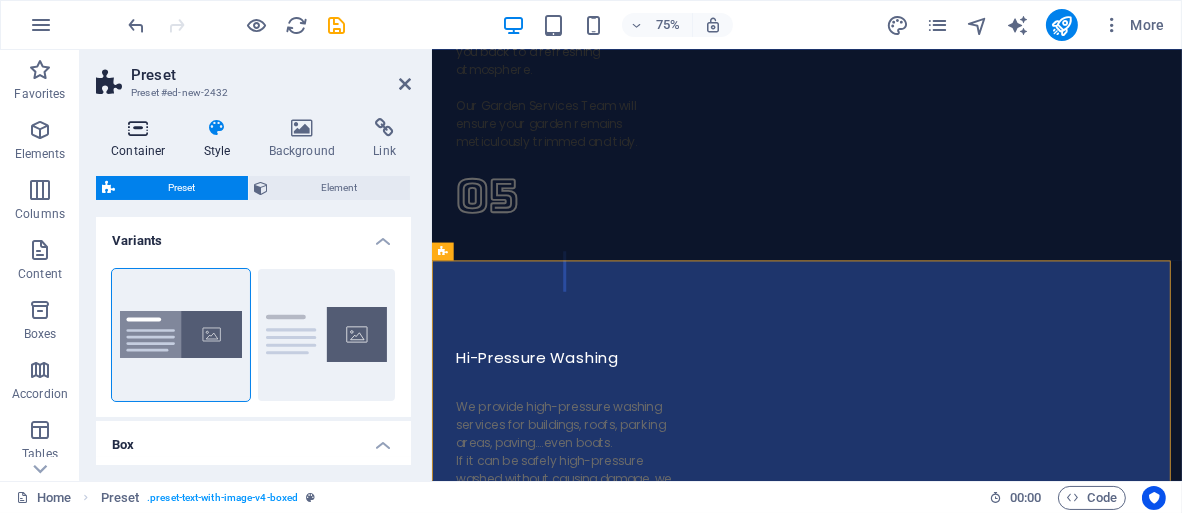 click at bounding box center (138, 128) 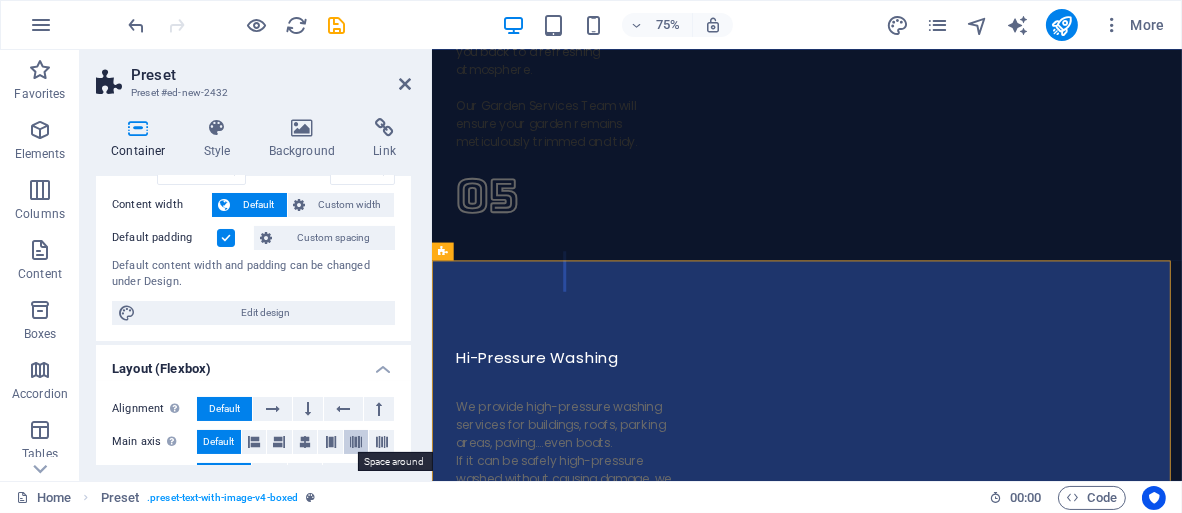 scroll, scrollTop: 200, scrollLeft: 0, axis: vertical 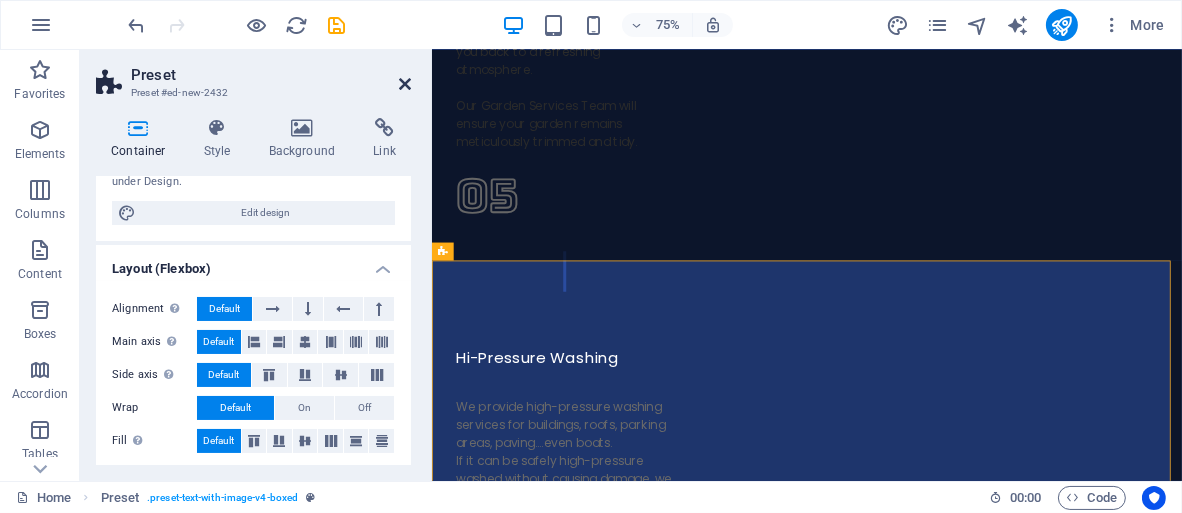 click at bounding box center [405, 84] 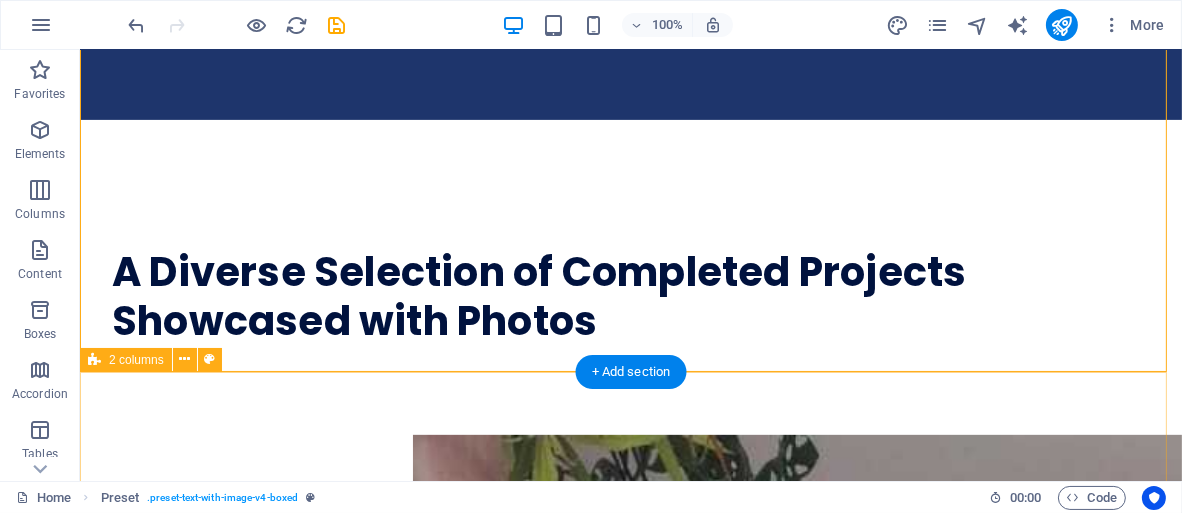 scroll, scrollTop: 8506, scrollLeft: 0, axis: vertical 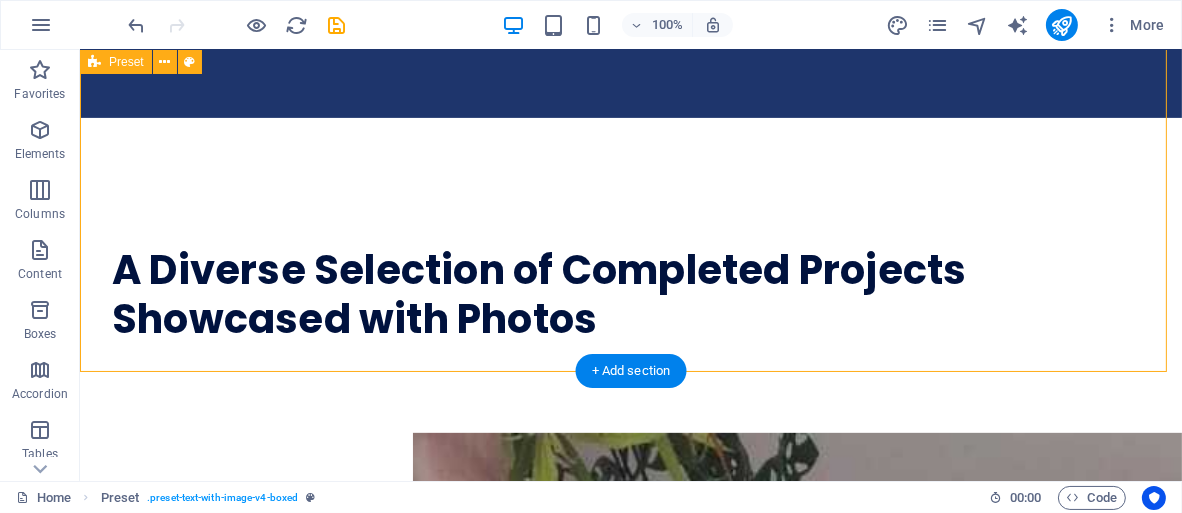 click at bounding box center [630, 8199] 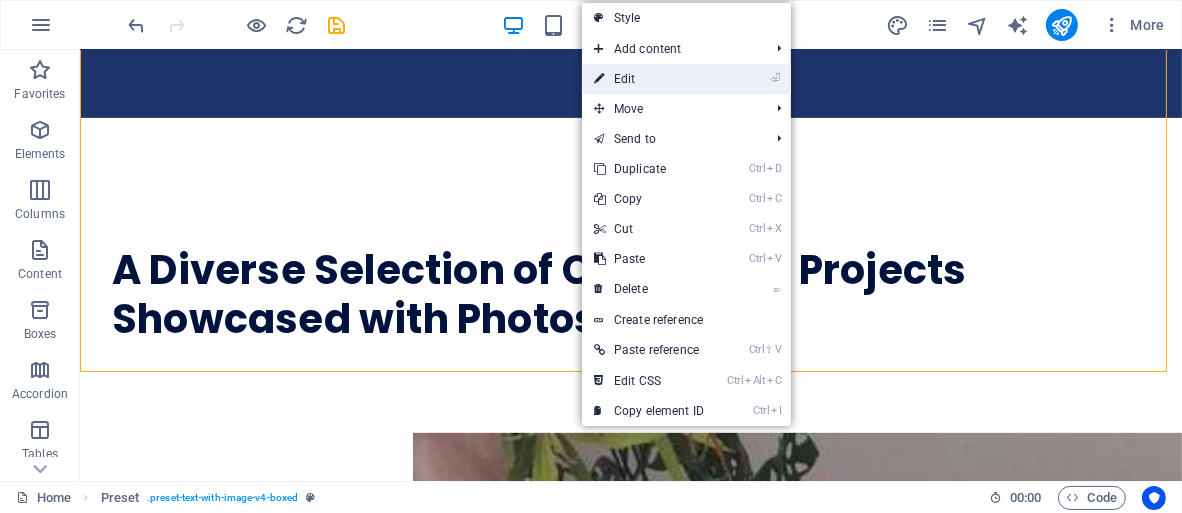 click on "⏎  Edit" at bounding box center [649, 79] 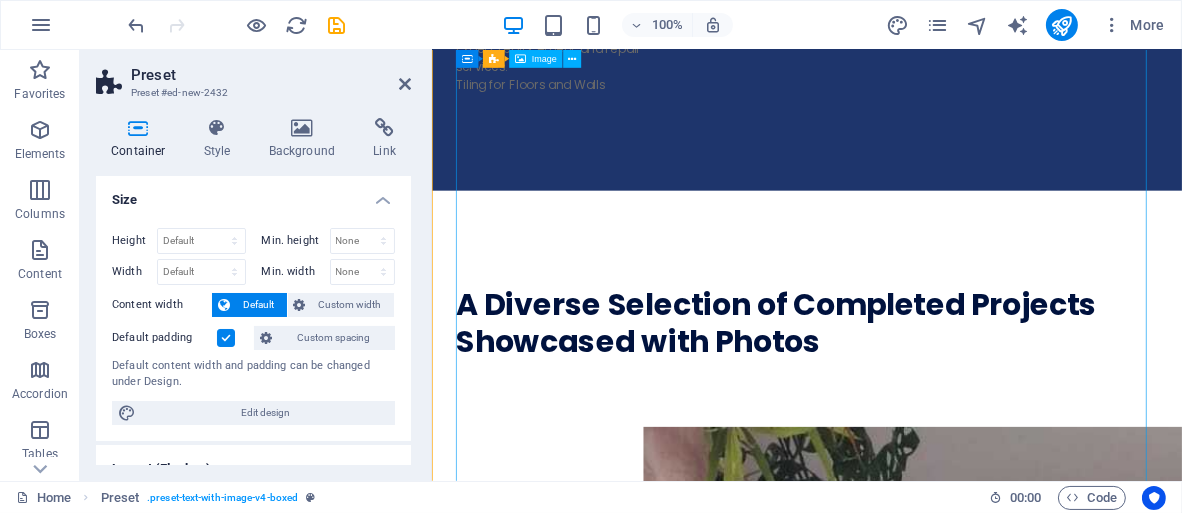 scroll, scrollTop: 7875, scrollLeft: 0, axis: vertical 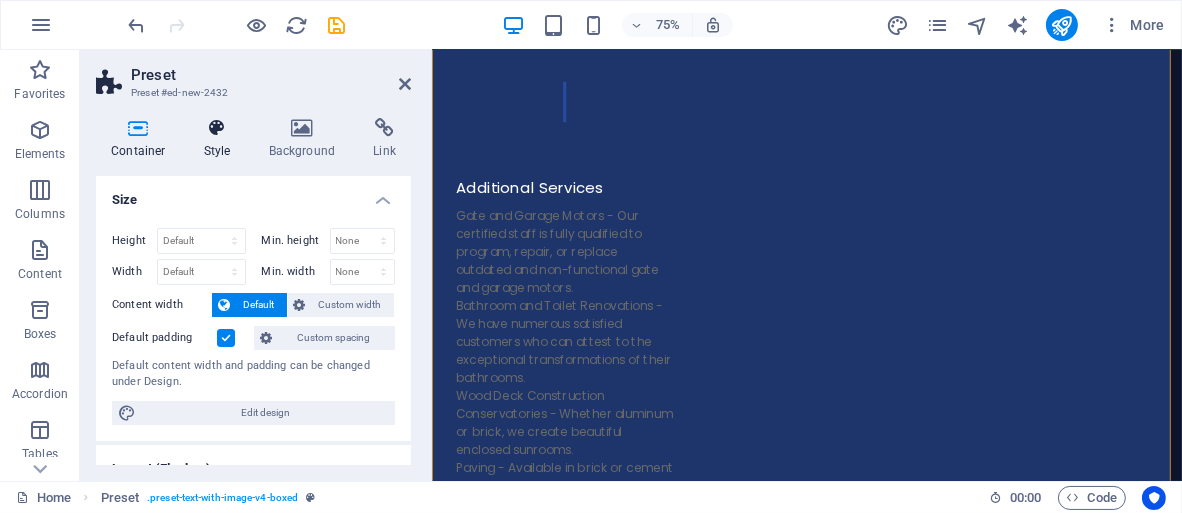click at bounding box center (217, 128) 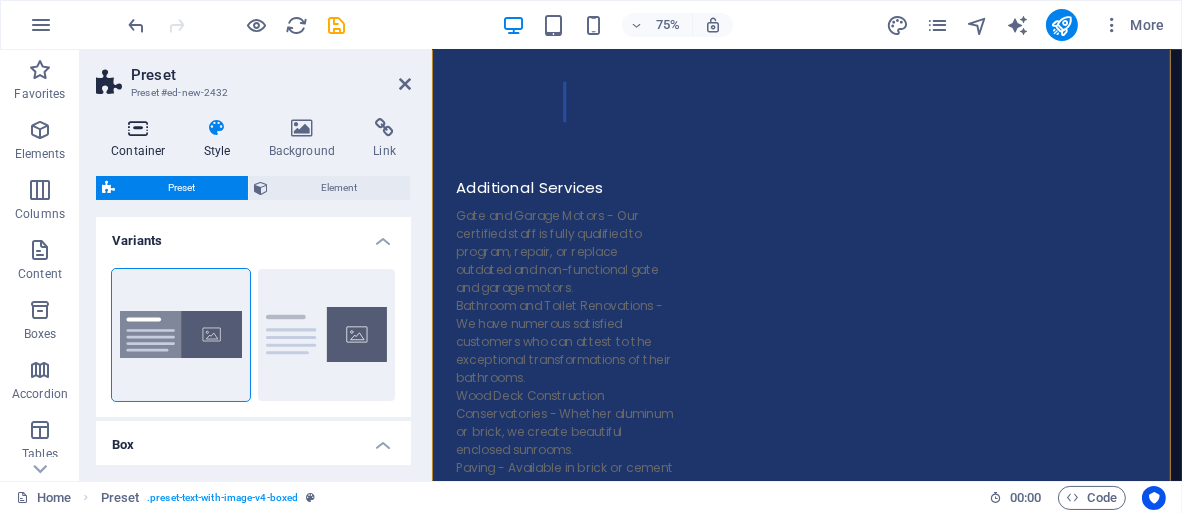 click at bounding box center [138, 128] 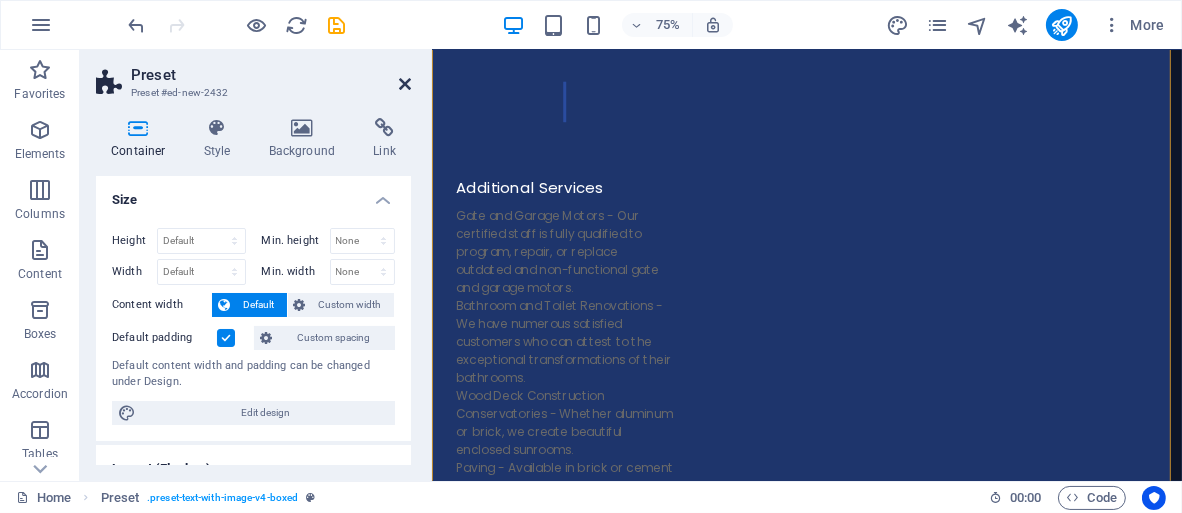 click at bounding box center (405, 84) 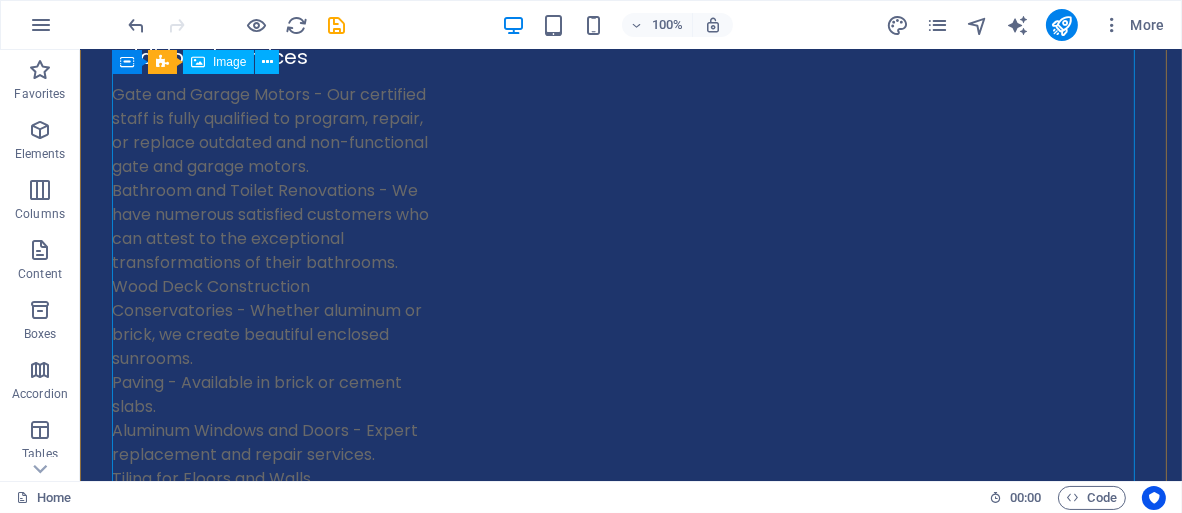 scroll, scrollTop: 7905, scrollLeft: 0, axis: vertical 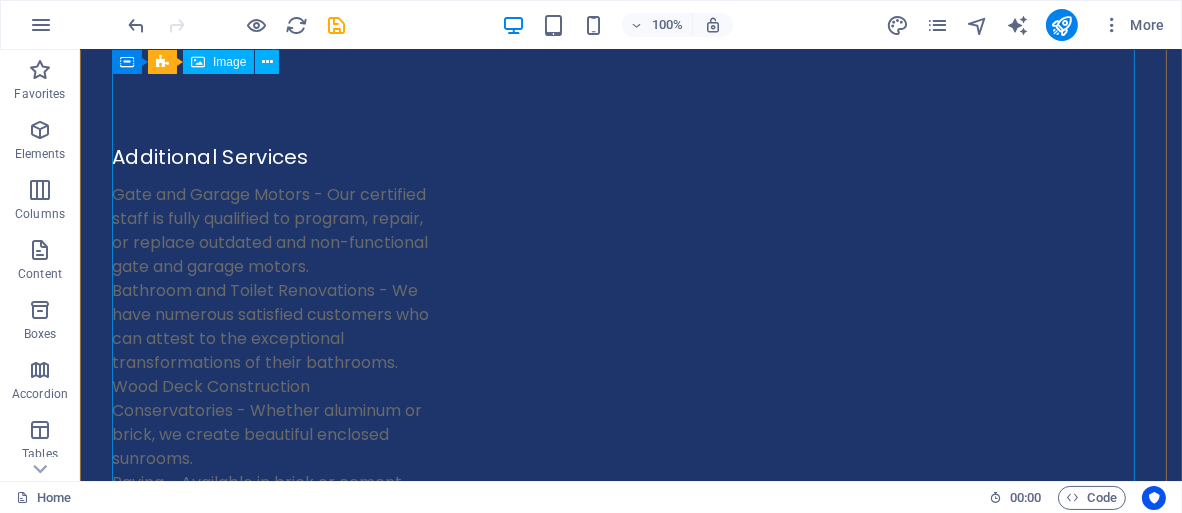drag, startPoint x: 343, startPoint y: 113, endPoint x: 263, endPoint y: 63, distance: 94.33981 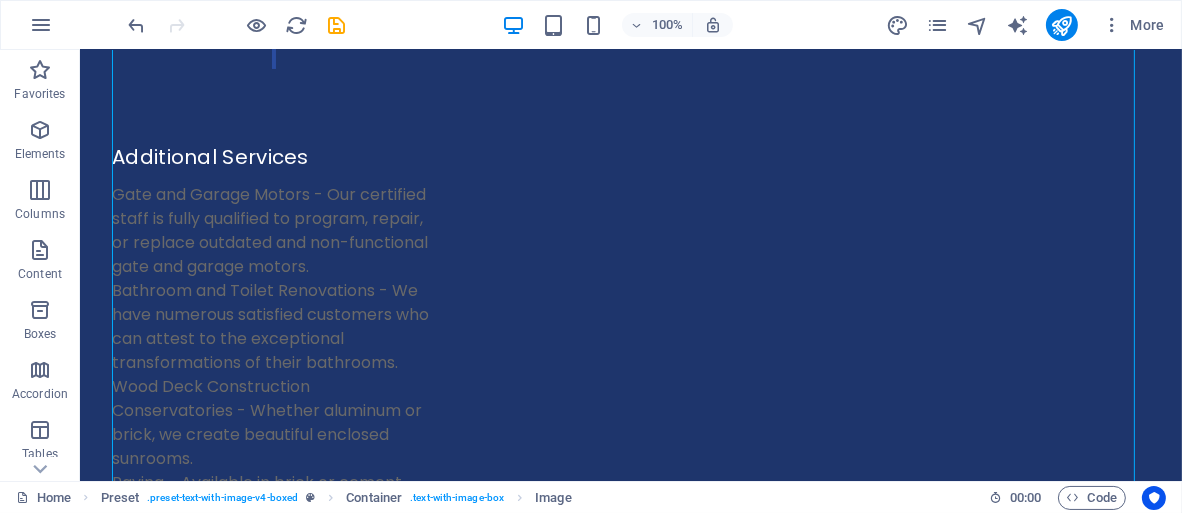 scroll, scrollTop: 8005, scrollLeft: 0, axis: vertical 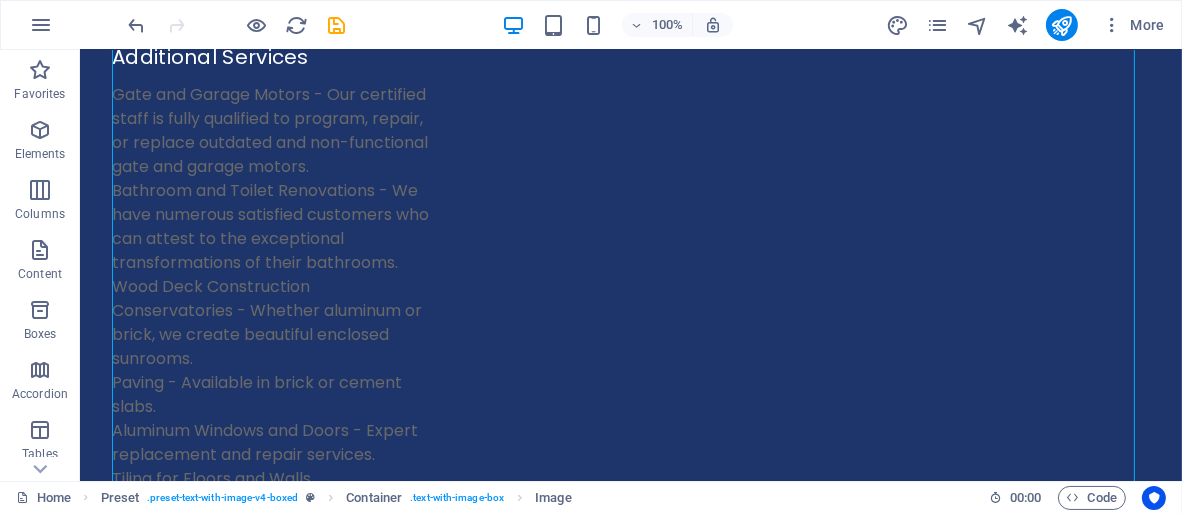 click at bounding box center (630, 8700) 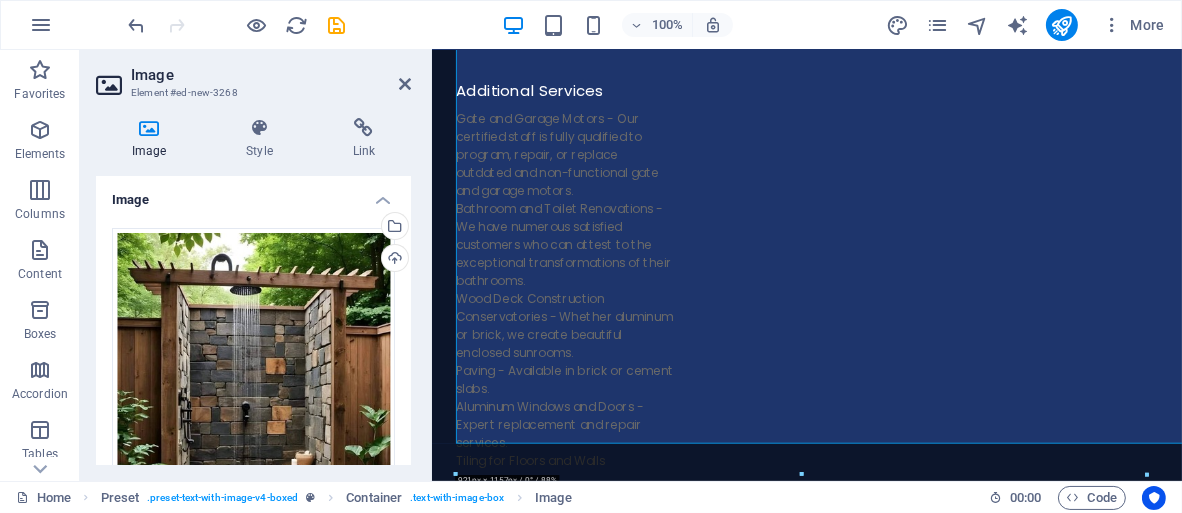 scroll, scrollTop: 8175, scrollLeft: 0, axis: vertical 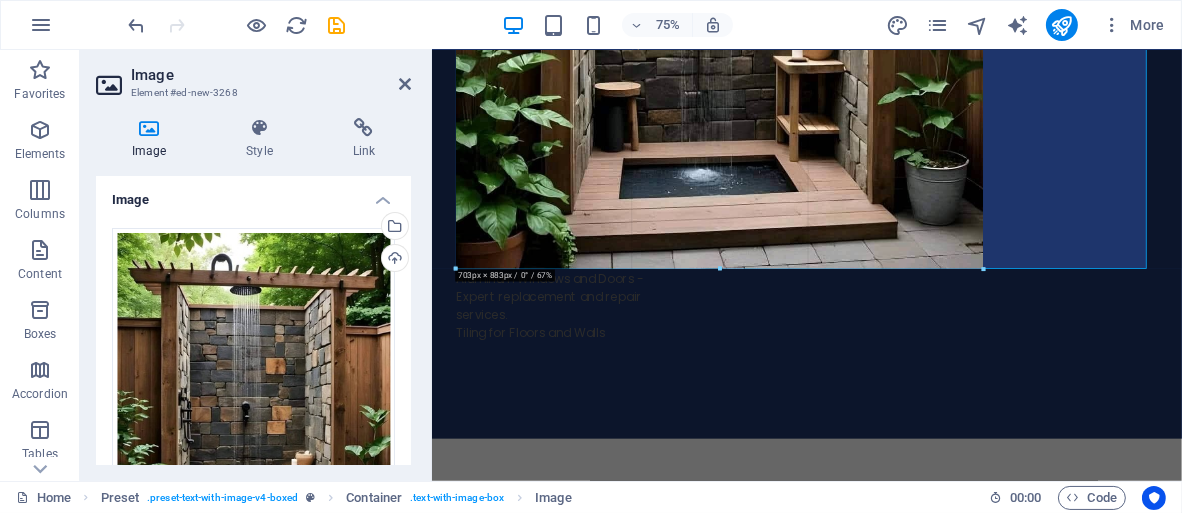 drag, startPoint x: 802, startPoint y: 474, endPoint x: 511, endPoint y: 440, distance: 292.97952 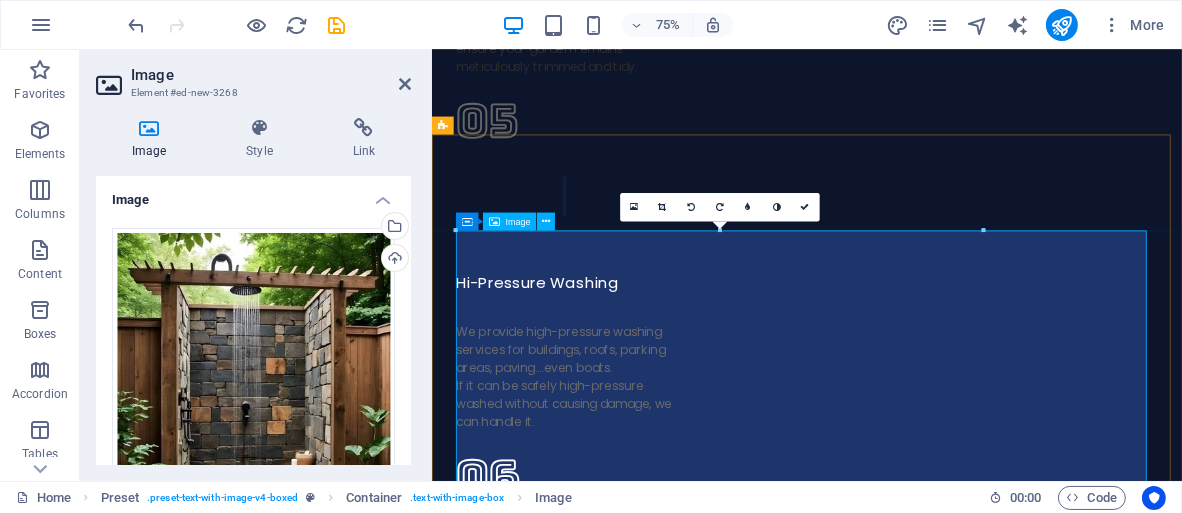 scroll, scrollTop: 7375, scrollLeft: 0, axis: vertical 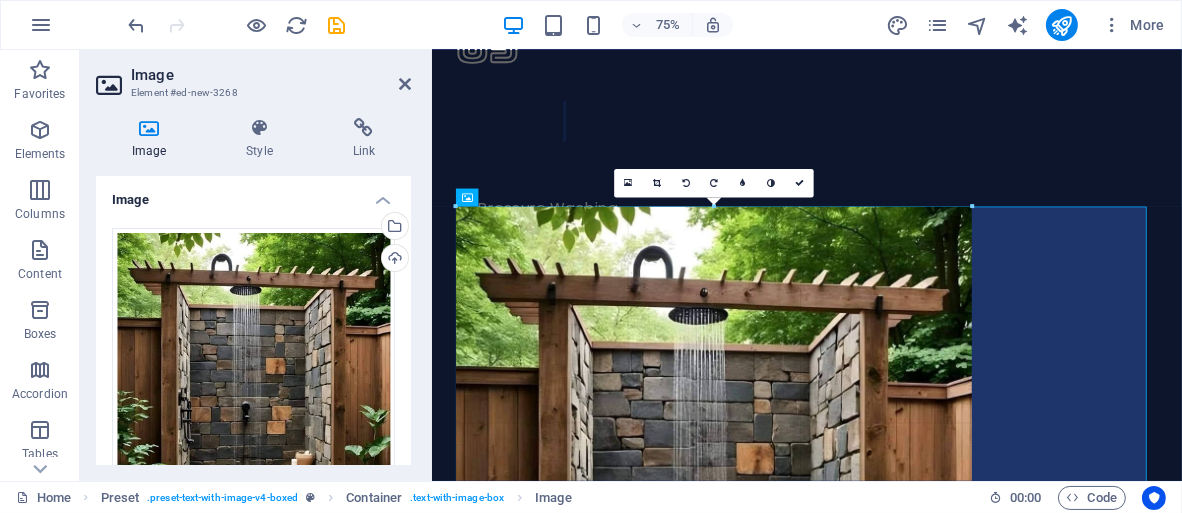 drag, startPoint x: 454, startPoint y: 208, endPoint x: 635, endPoint y: 199, distance: 181.22362 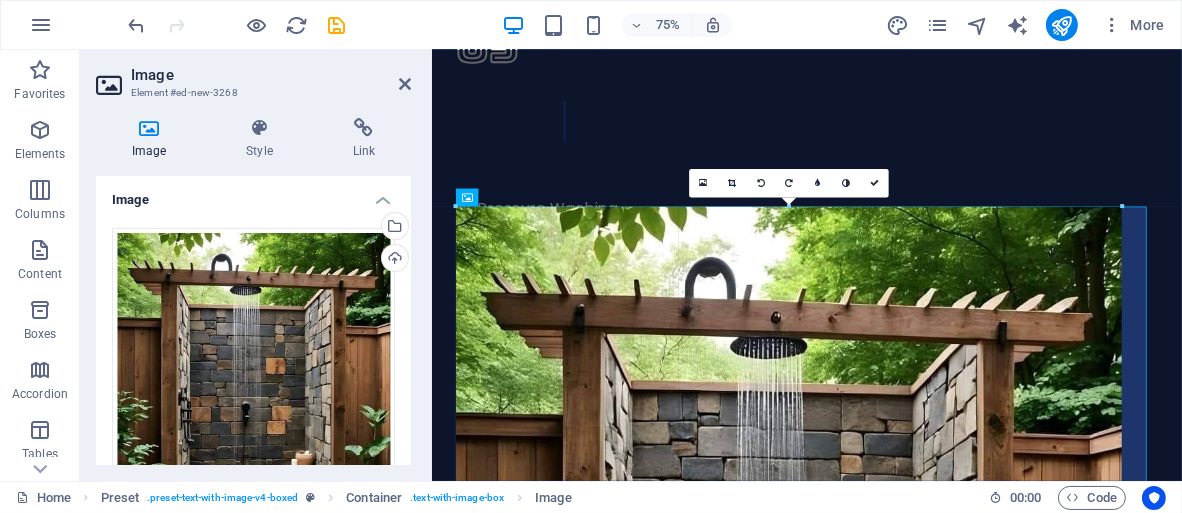 drag, startPoint x: 973, startPoint y: 206, endPoint x: 1173, endPoint y: 202, distance: 200.04 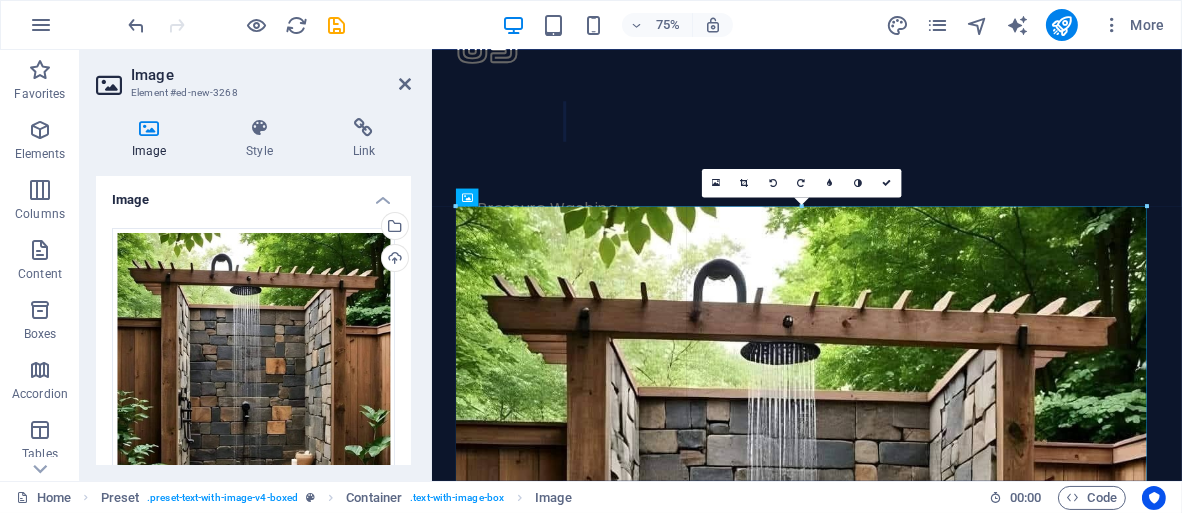 drag, startPoint x: 1123, startPoint y: 207, endPoint x: 238, endPoint y: 203, distance: 885.00903 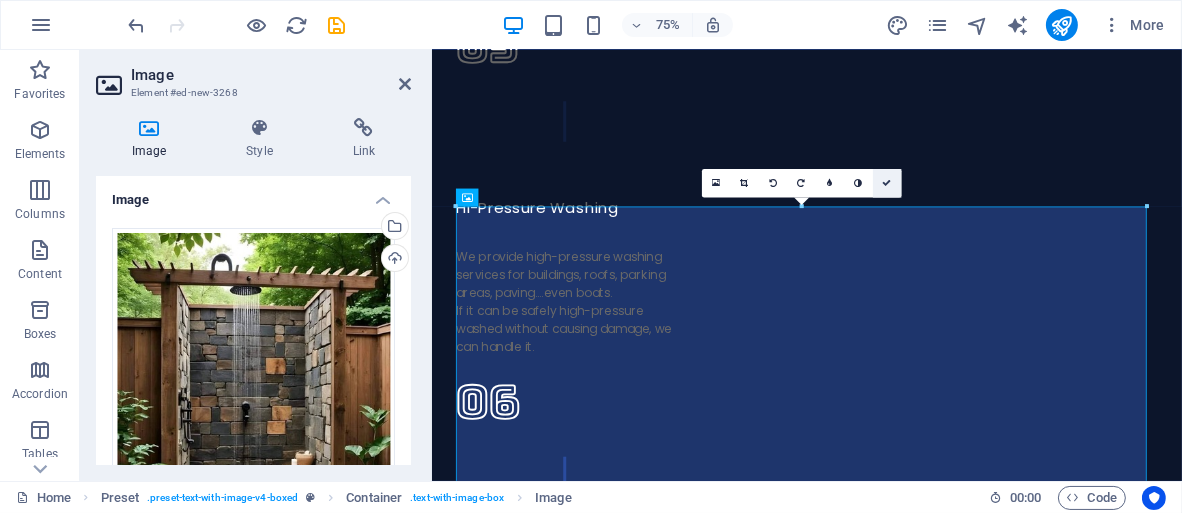 click at bounding box center (886, 183) 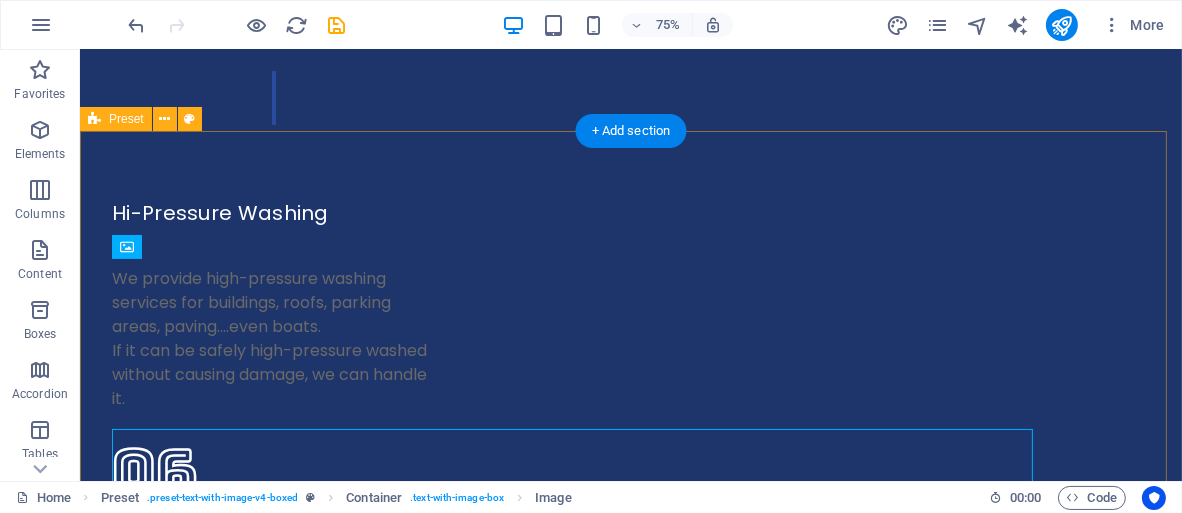 scroll, scrollTop: 7205, scrollLeft: 0, axis: vertical 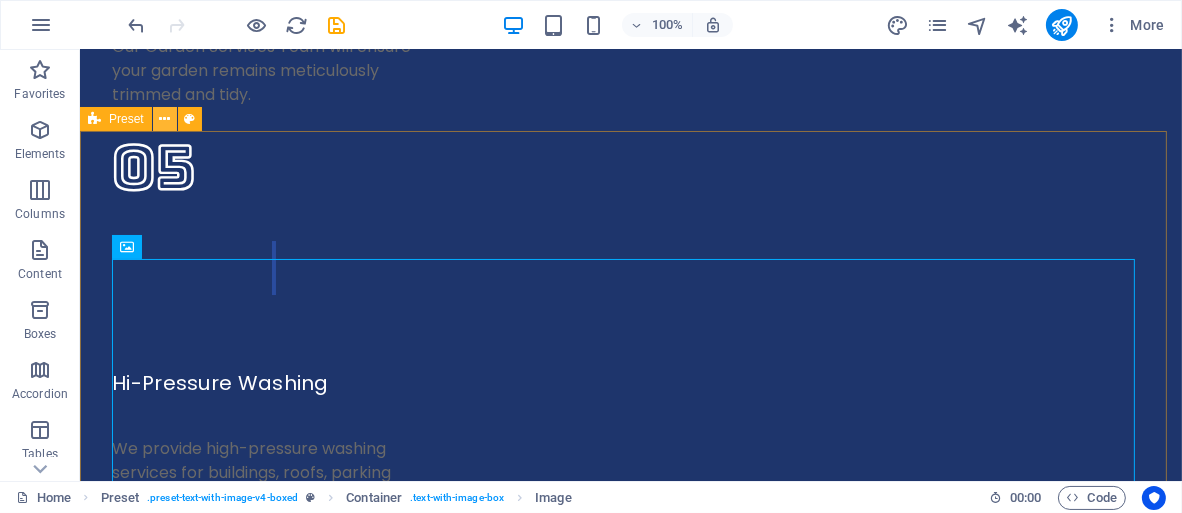 click at bounding box center [164, 119] 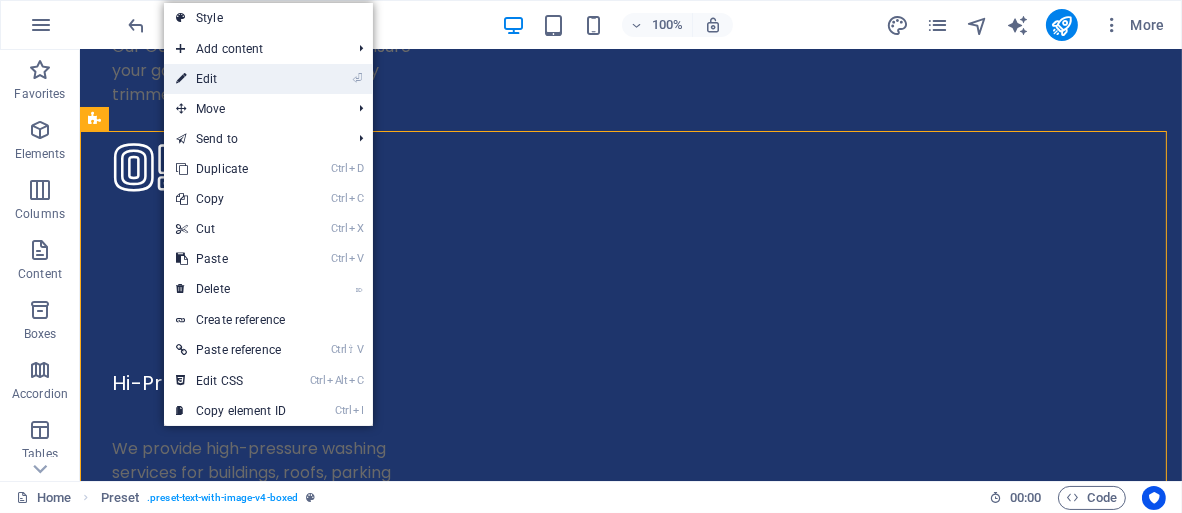 click on "⏎  Edit" at bounding box center [231, 79] 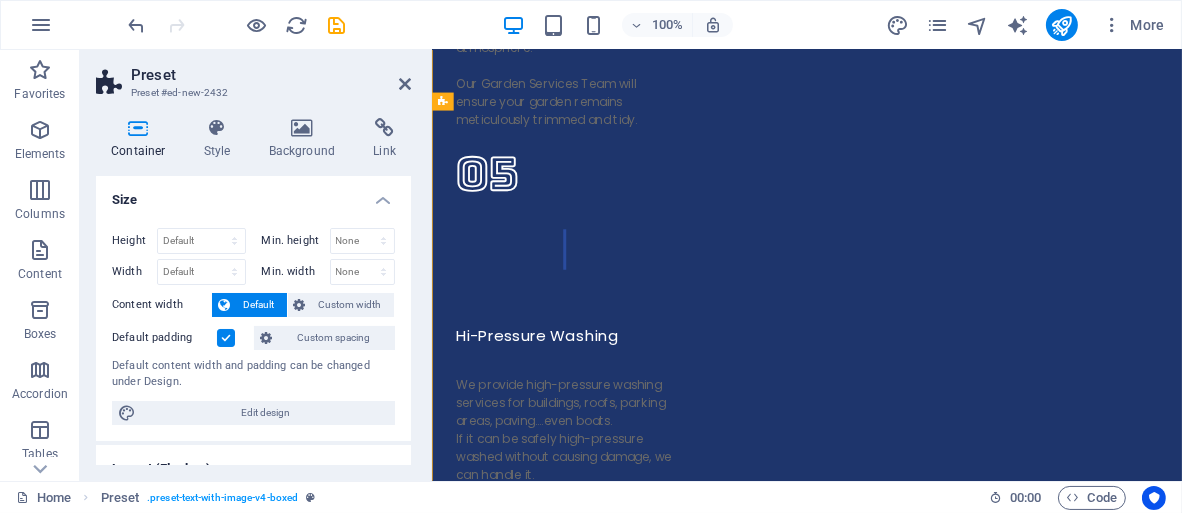 scroll, scrollTop: 7375, scrollLeft: 0, axis: vertical 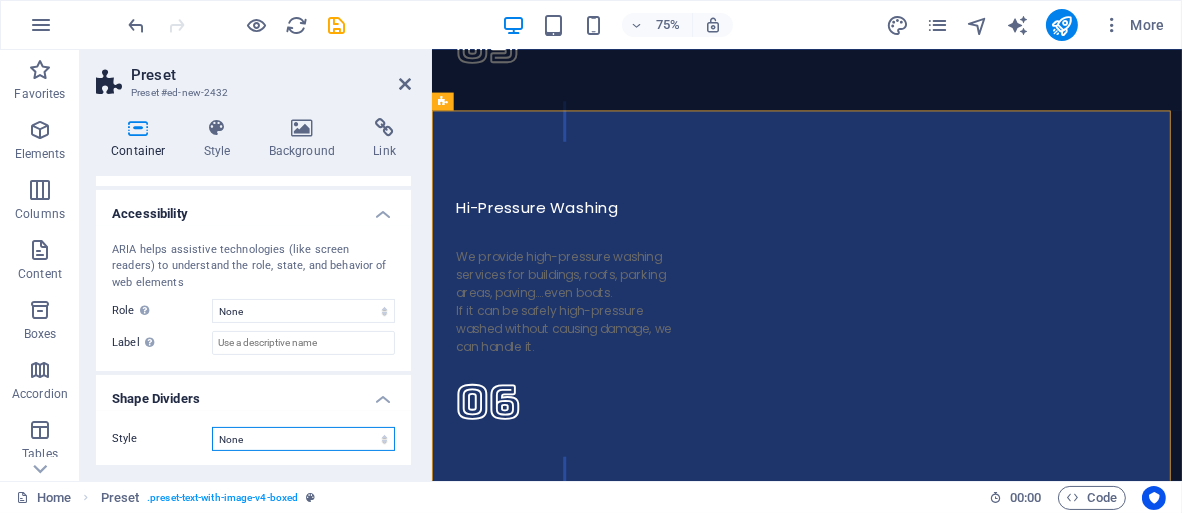 click on "None Triangle Square Diagonal Polygon 1 Polygon 2 Zigzag Multiple Zigzags Waves Multiple Waves Half Circle Circle Circle Shadow Blocks Hexagons Clouds Multiple Clouds Fan Pyramids Book Paint Drip Fire Shredded Paper Arrow" at bounding box center [303, 439] 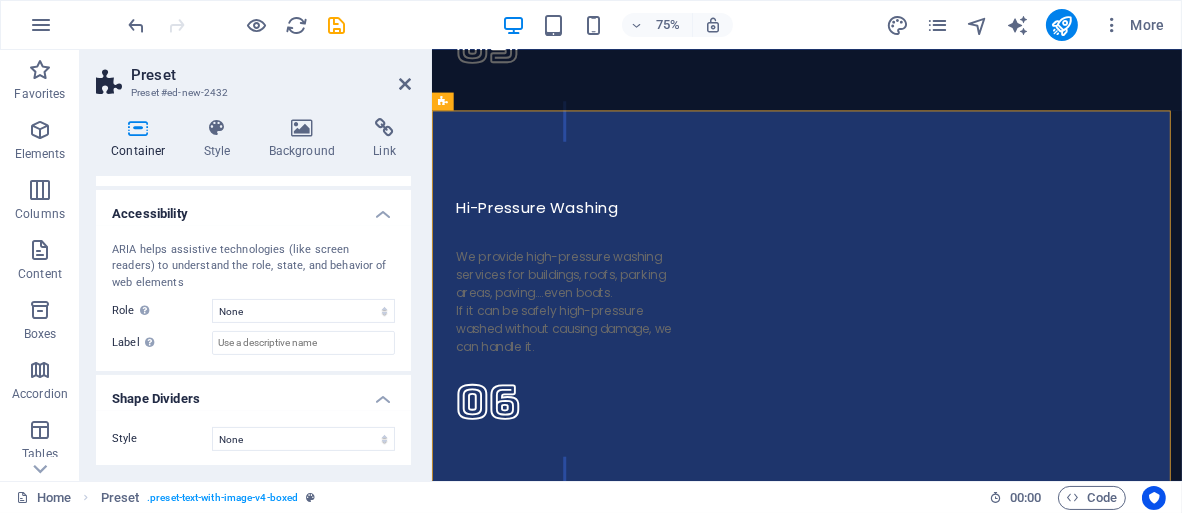 click on "Style" at bounding box center [162, 439] 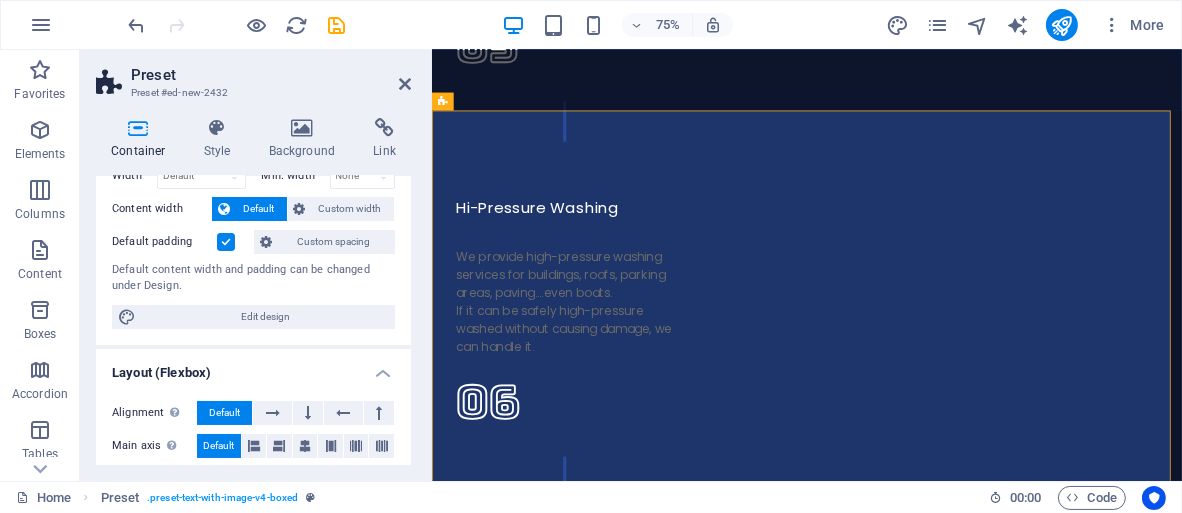 scroll, scrollTop: 84, scrollLeft: 0, axis: vertical 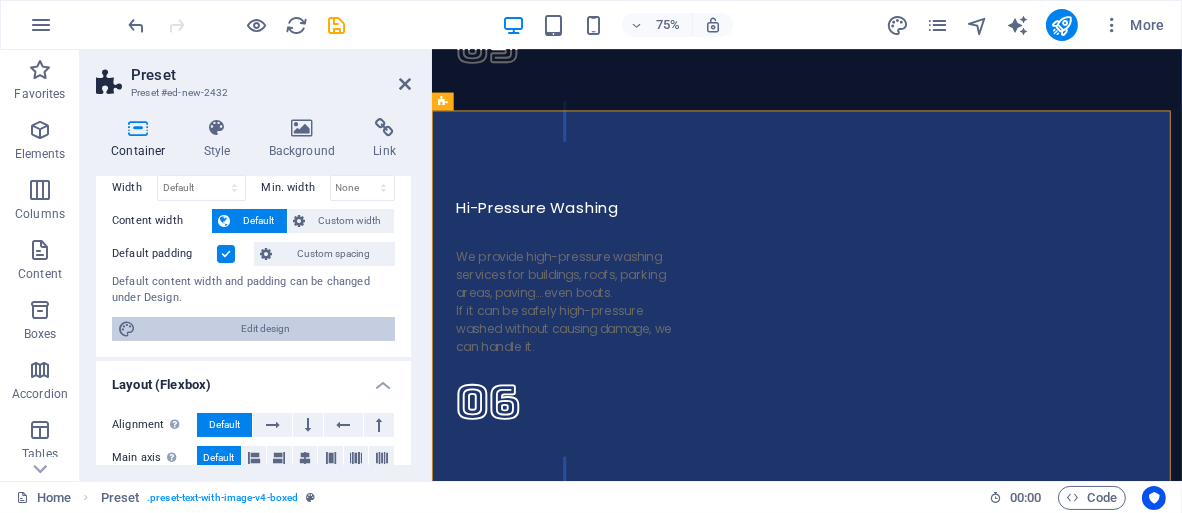 click on "Edit design" at bounding box center [265, 329] 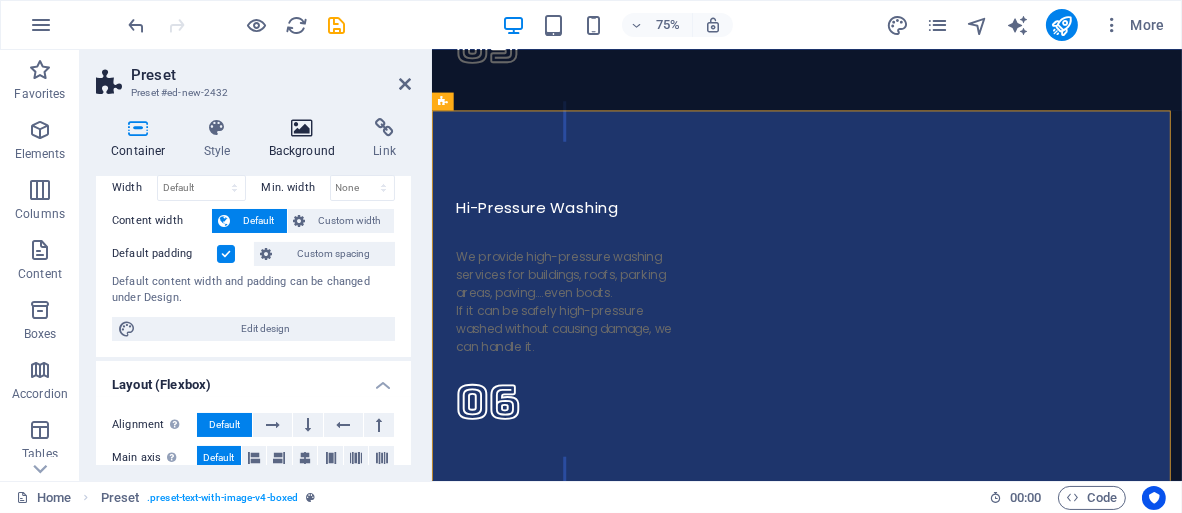 click on "Background" at bounding box center (306, 139) 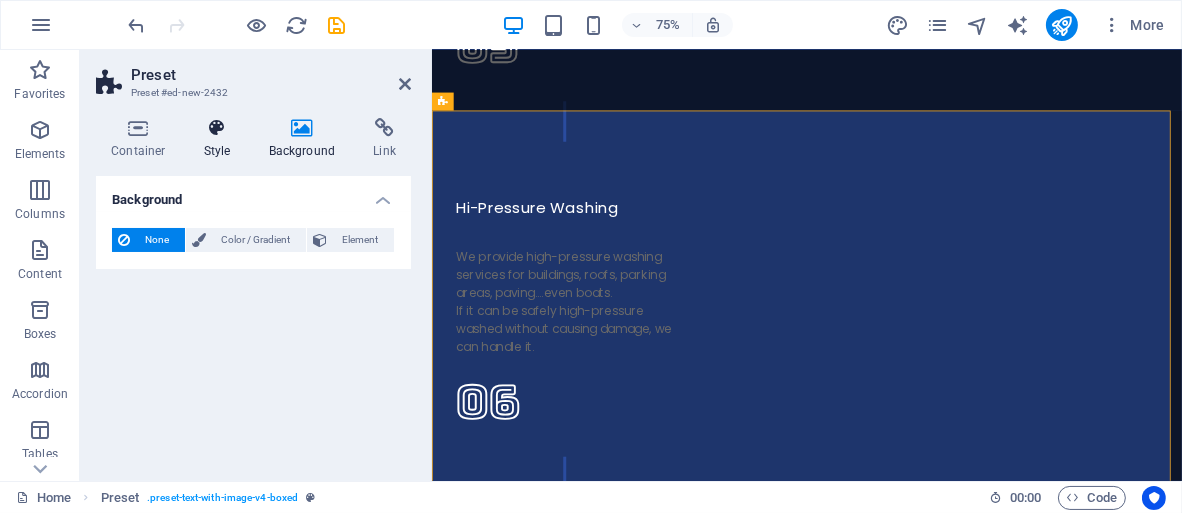 click at bounding box center (217, 128) 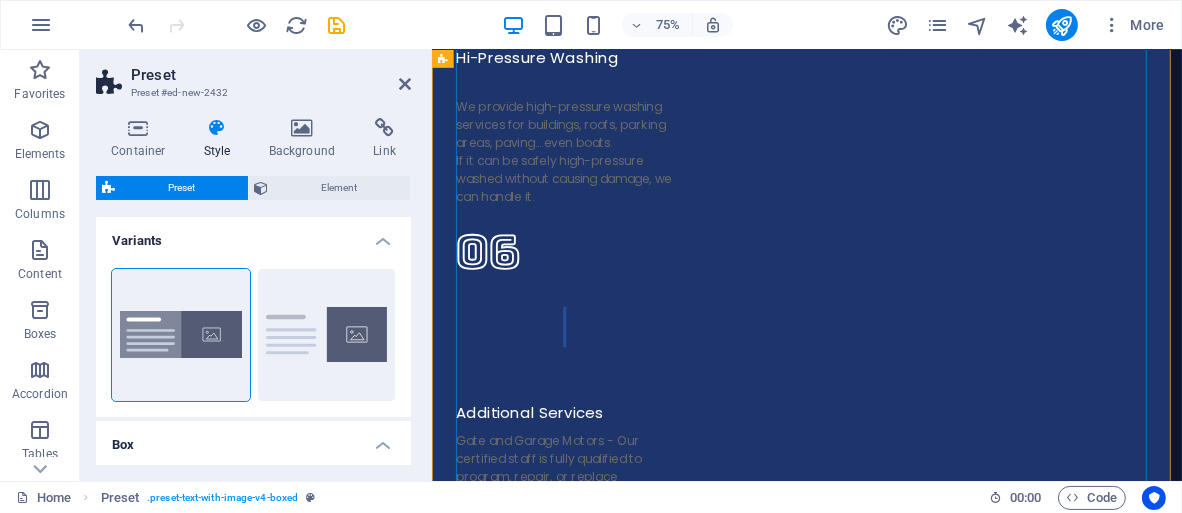 scroll, scrollTop: 7675, scrollLeft: 0, axis: vertical 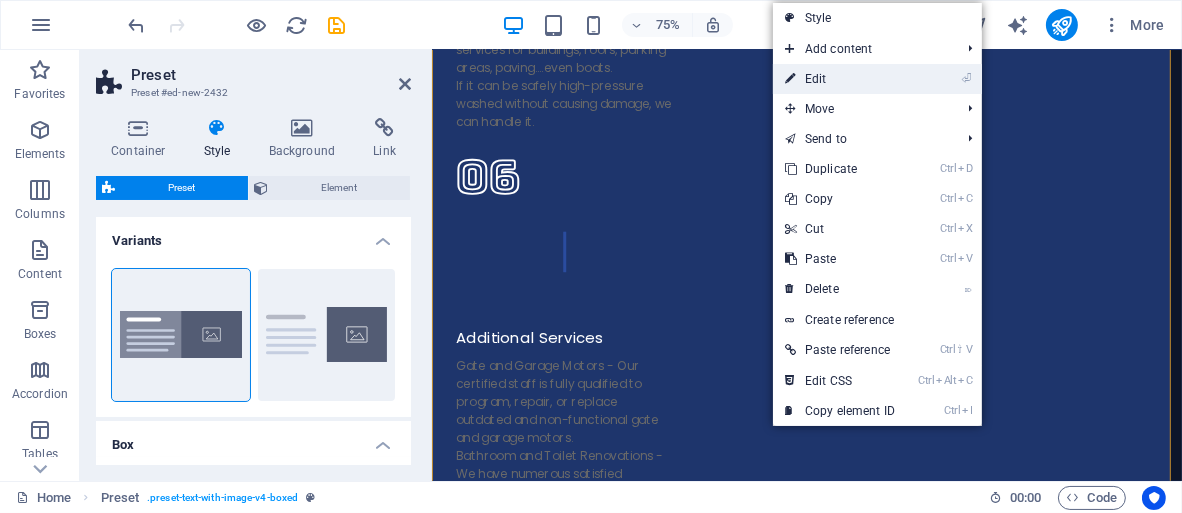 click on "⏎  Edit" at bounding box center [840, 79] 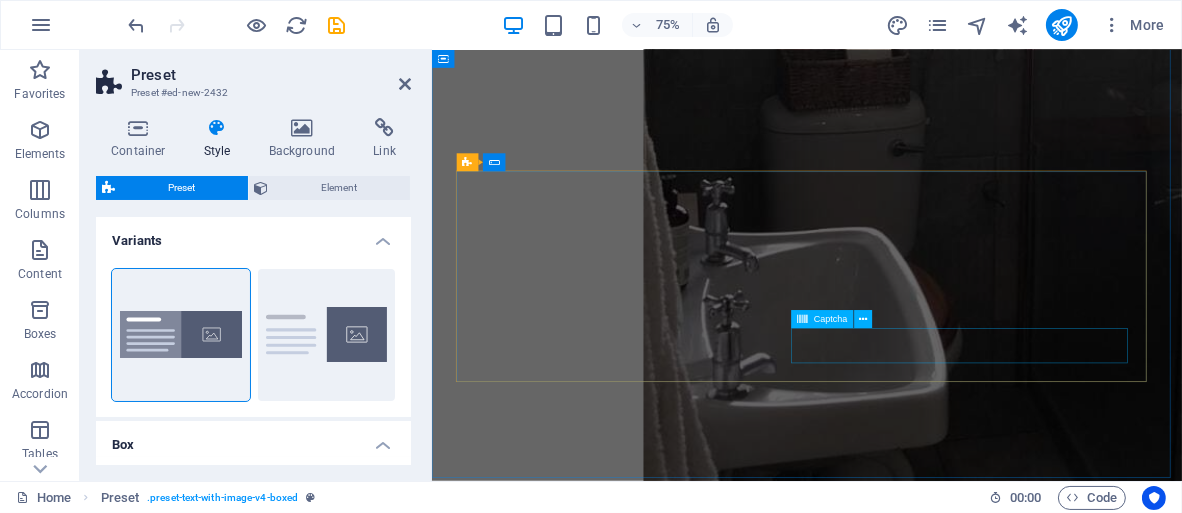 scroll, scrollTop: 10675, scrollLeft: 0, axis: vertical 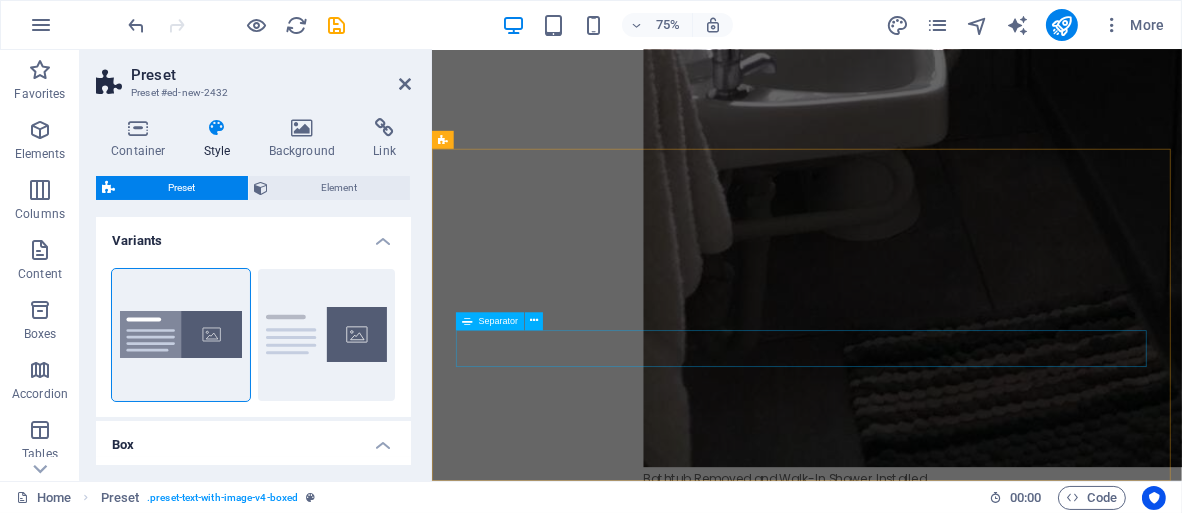 click at bounding box center [816, 10871] 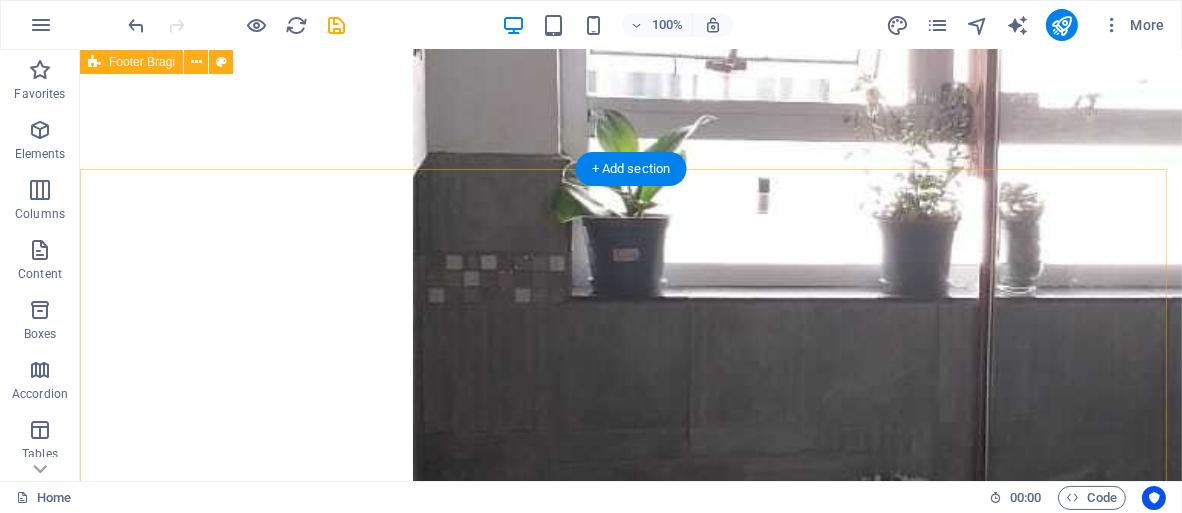 scroll, scrollTop: 9780, scrollLeft: 0, axis: vertical 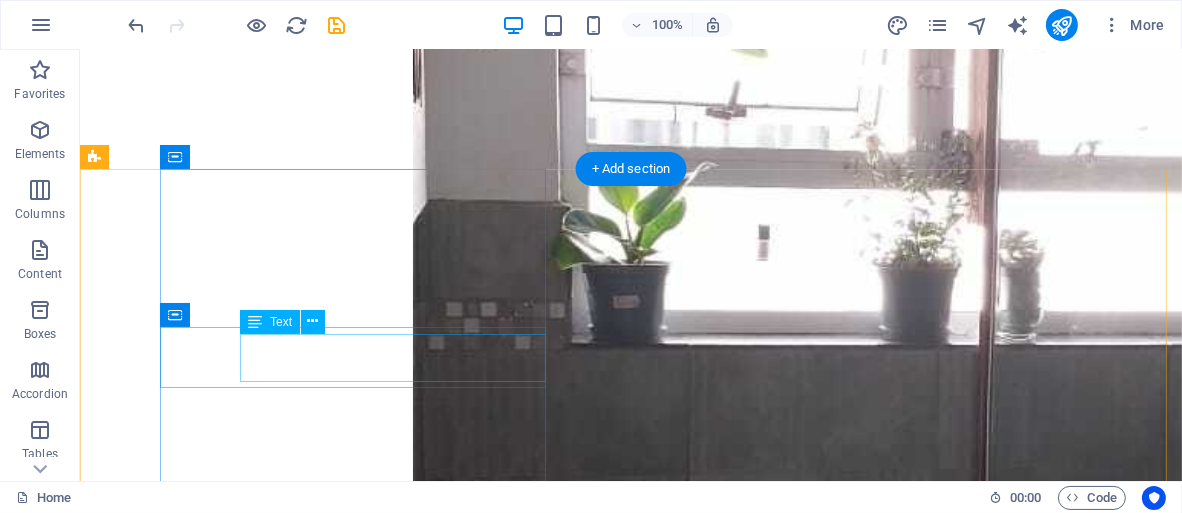 click on "Jacht Street, Sun Valley ,  Fish Hoek ,  7975" at bounding box center (630, 11383) 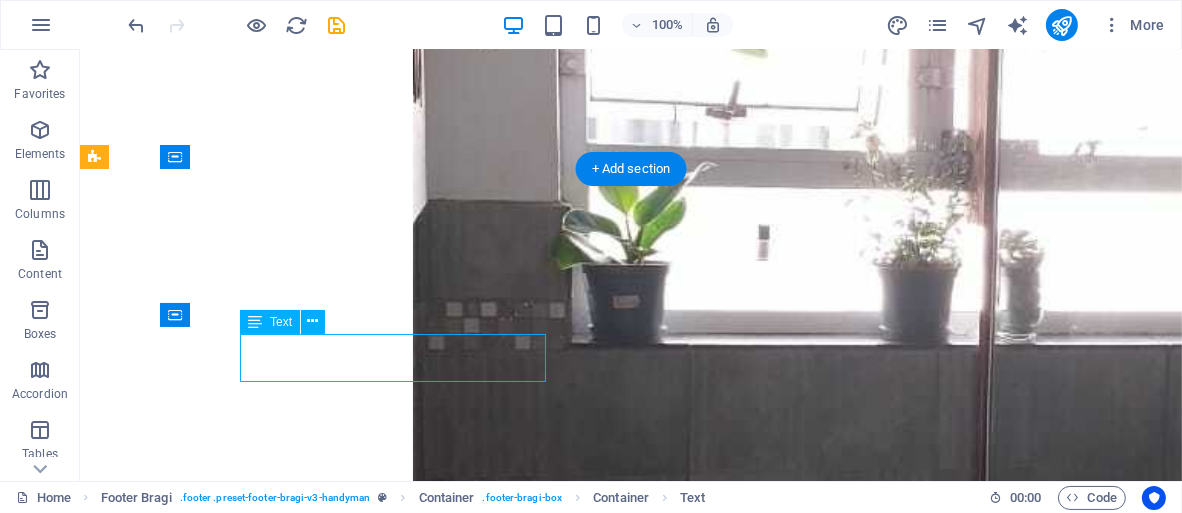 click on "Jacht Street, Sun Valley ,  Fish Hoek ,  7975" at bounding box center [630, 11383] 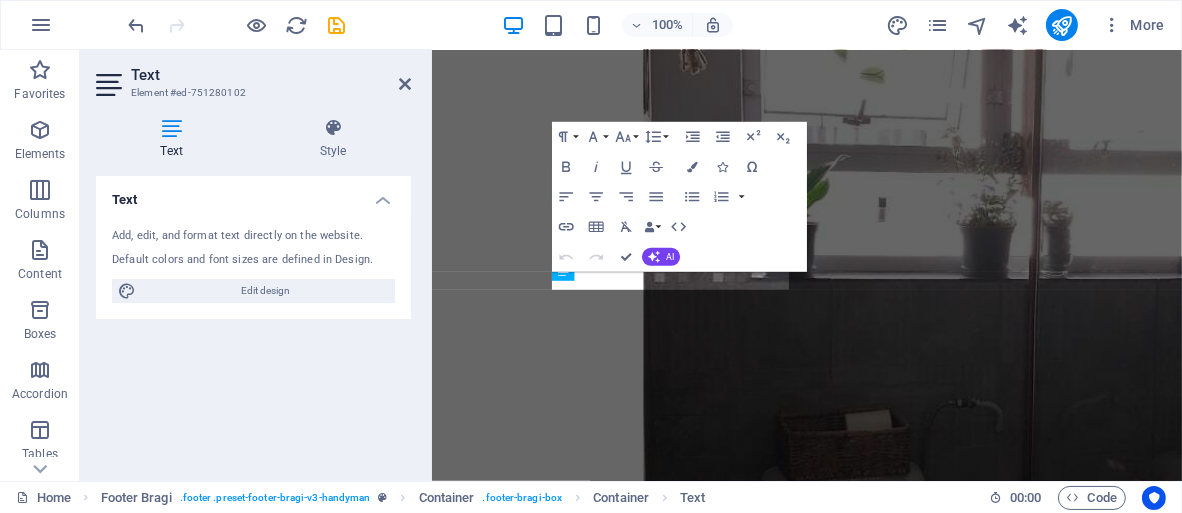 scroll, scrollTop: 9906, scrollLeft: 0, axis: vertical 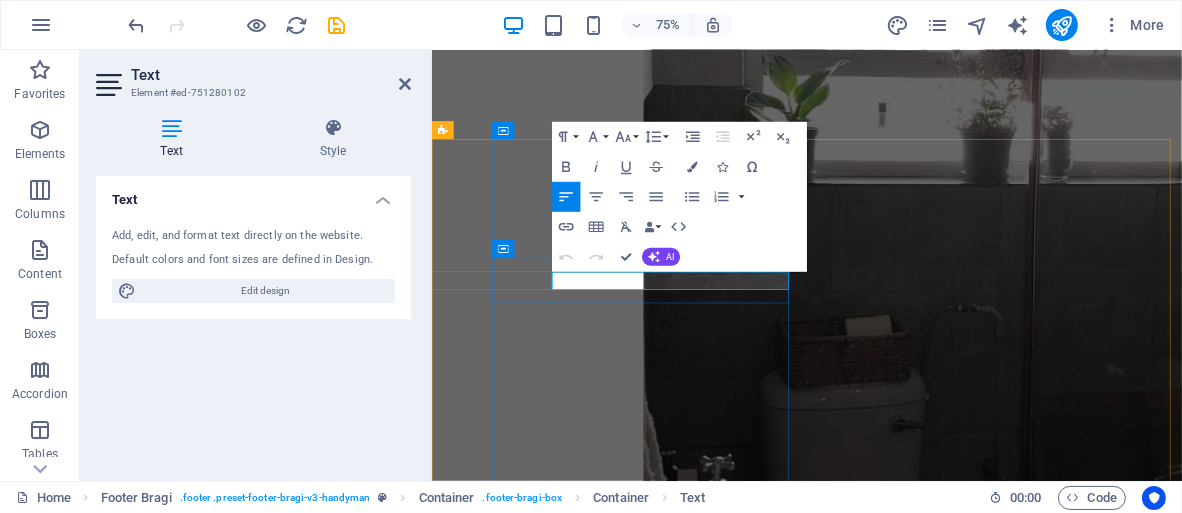 click on "Jacht Street, Sun Valley" at bounding box center [614, 10630] 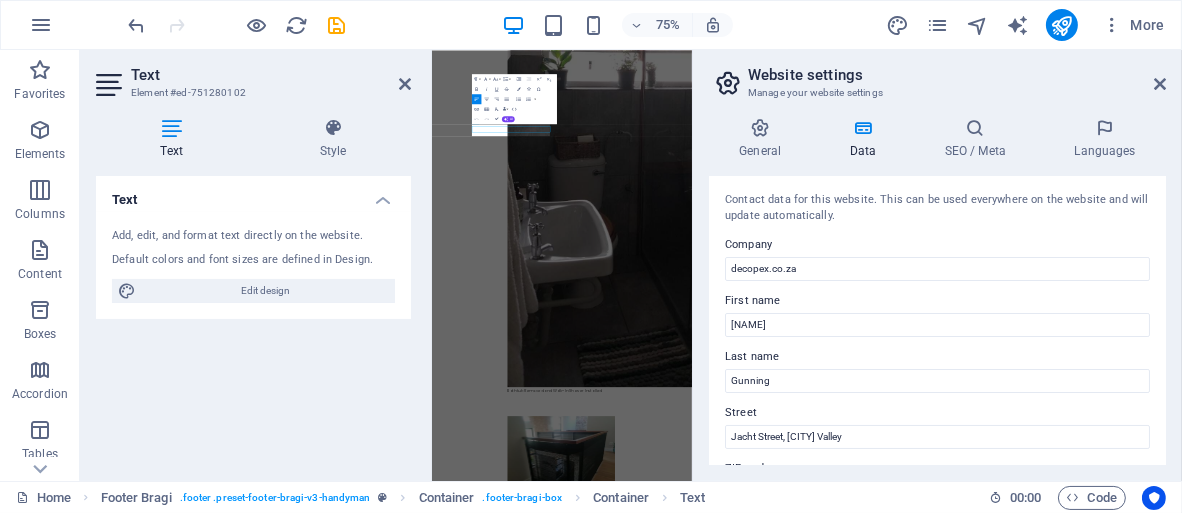 scroll, scrollTop: 9909, scrollLeft: 0, axis: vertical 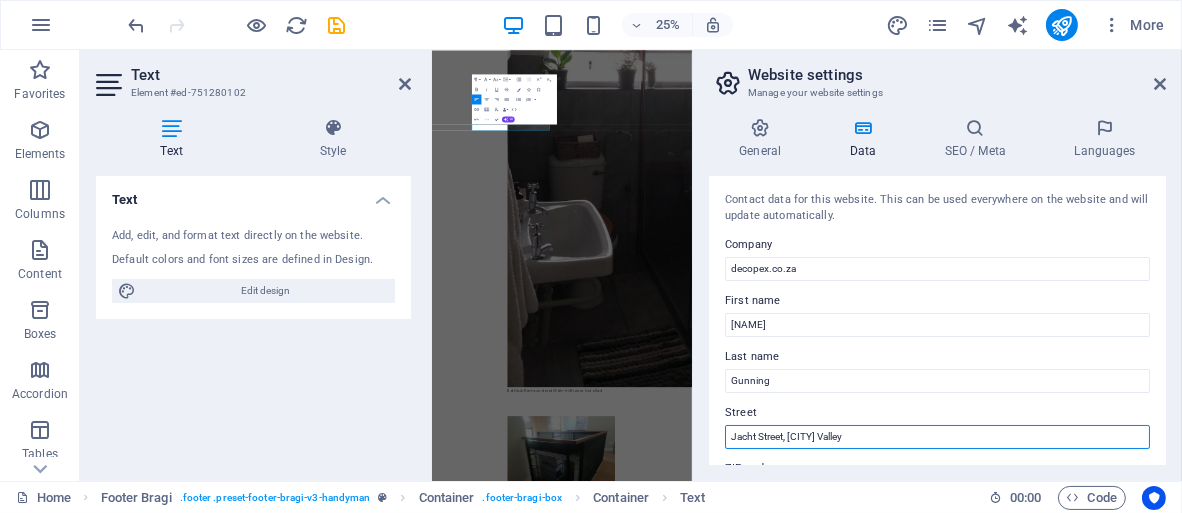 click on "Jacht Street, Sun Valley" at bounding box center (937, 437) 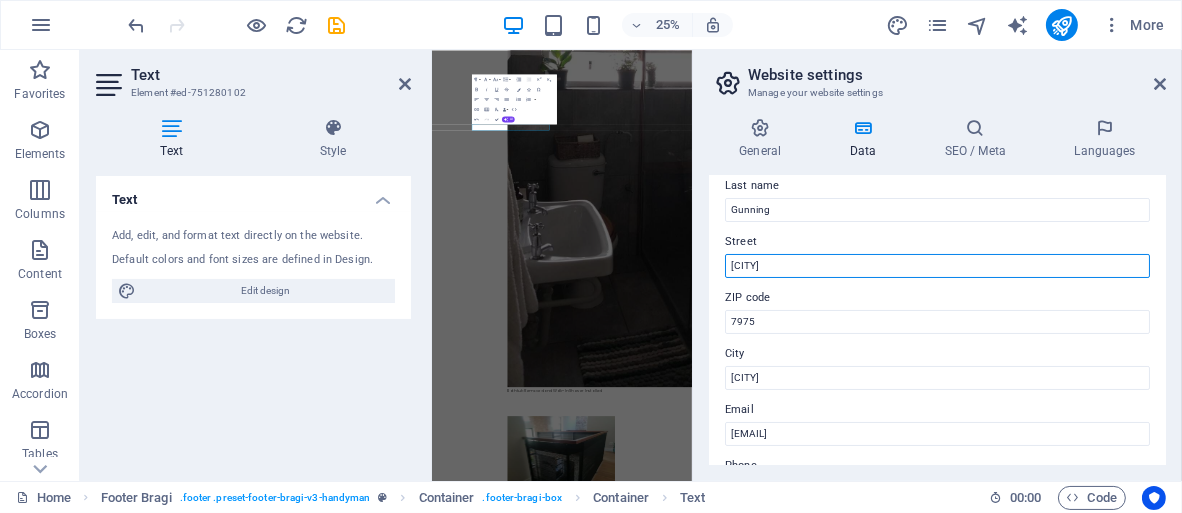 scroll, scrollTop: 0, scrollLeft: 0, axis: both 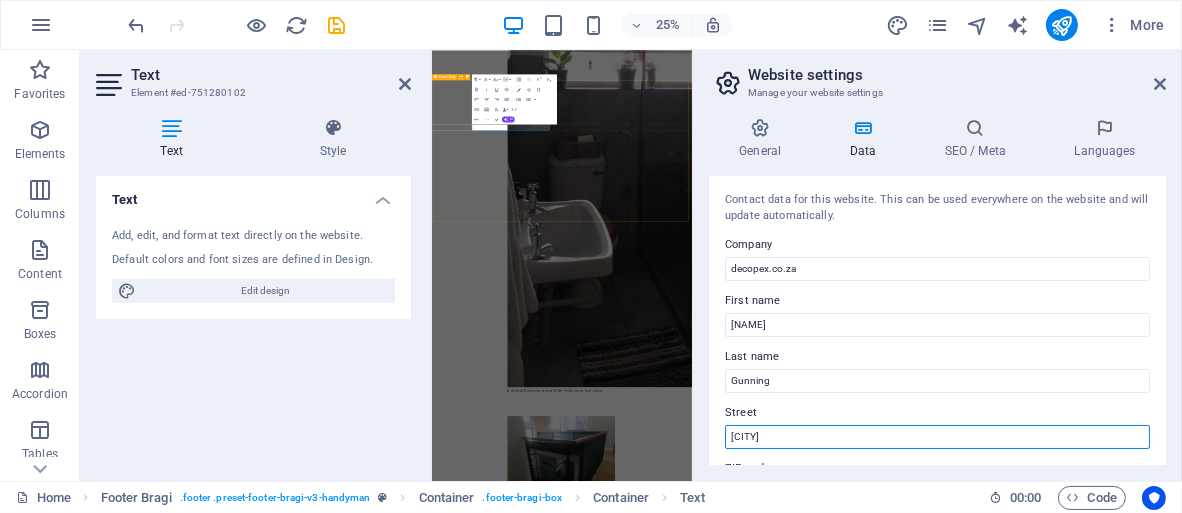 type on "[CITY]" 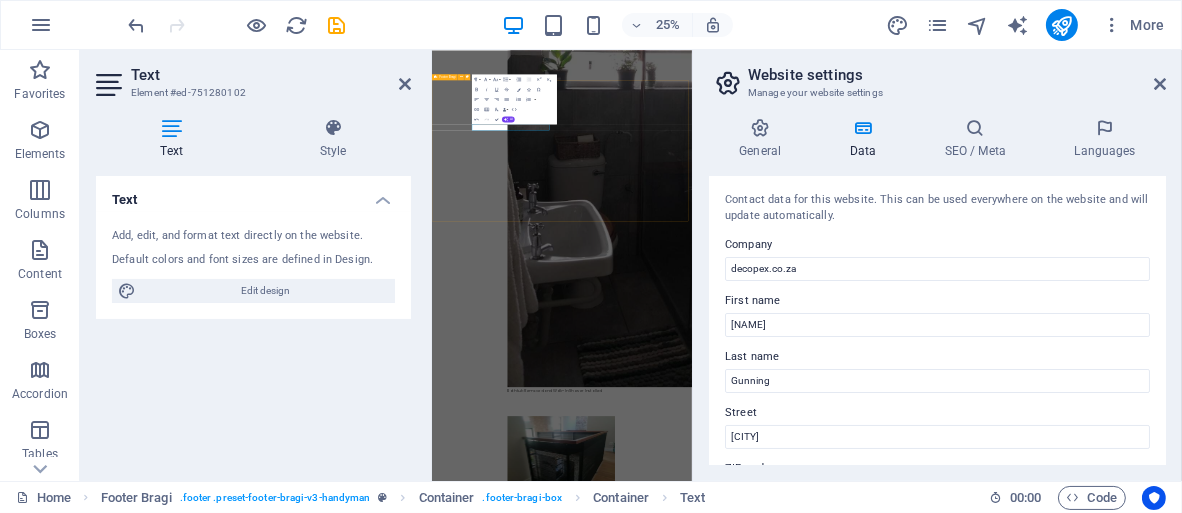 click on "Sun Valley ,  Fish Hoek ,  7975 +27 609622443 roger@decopex.co.za" at bounding box center [951, 10980] 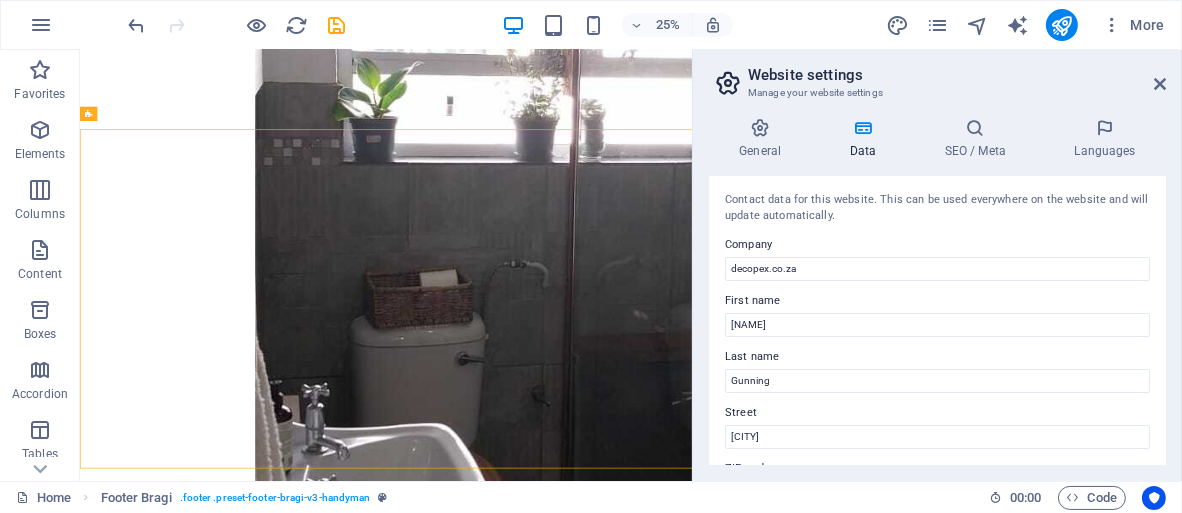 scroll, scrollTop: 9896, scrollLeft: 0, axis: vertical 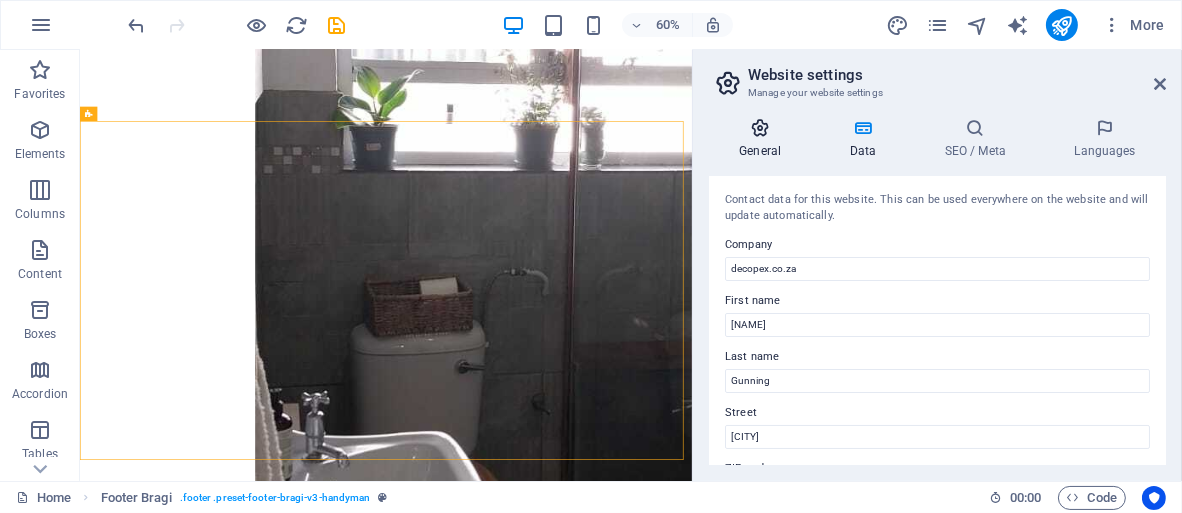 click at bounding box center [760, 128] 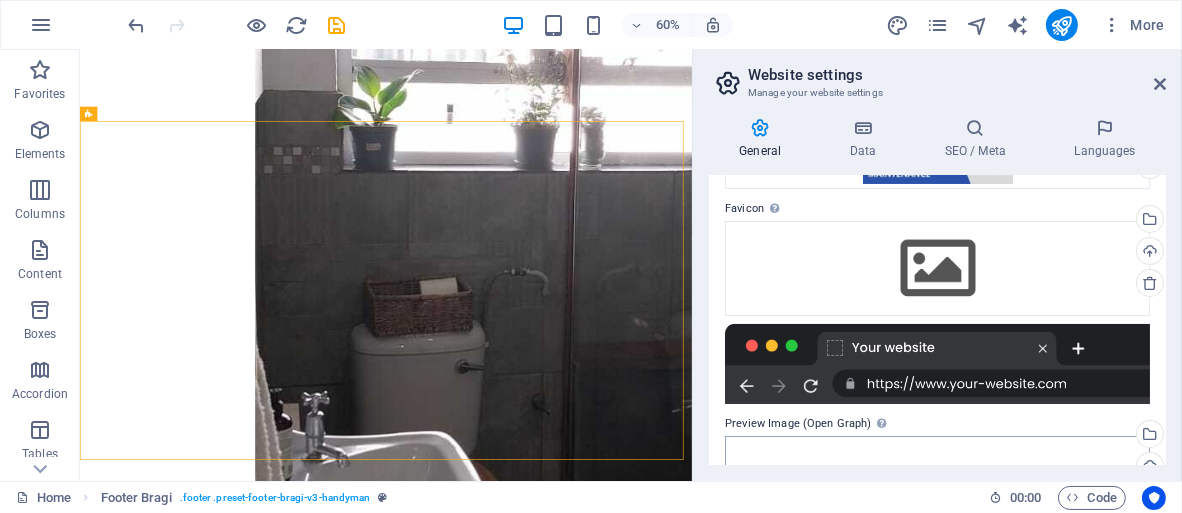 scroll, scrollTop: 0, scrollLeft: 0, axis: both 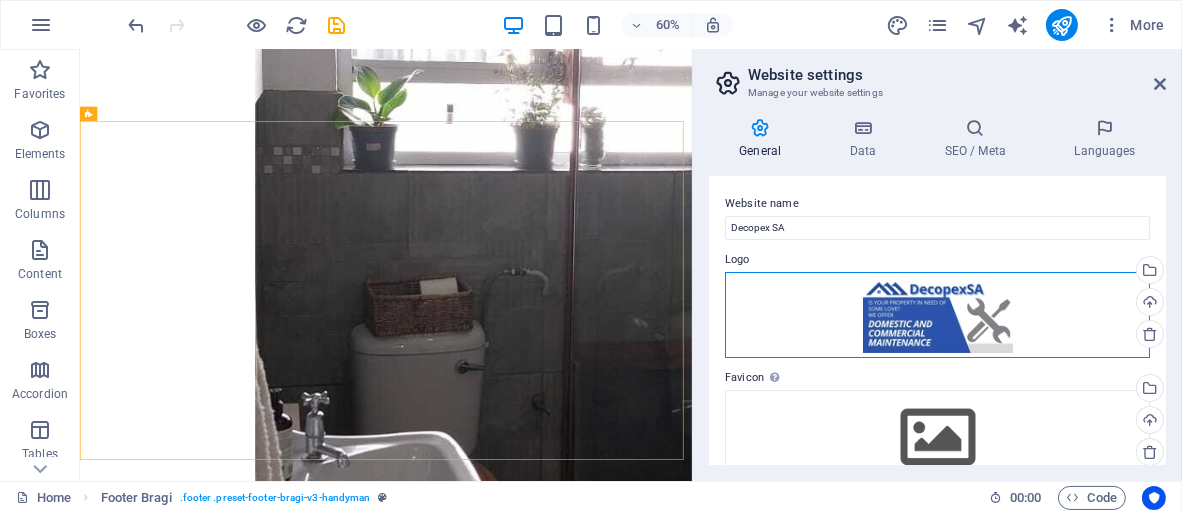 click on "Drag files here, click to choose files or select files from Files or our free stock photos & videos" at bounding box center (937, 315) 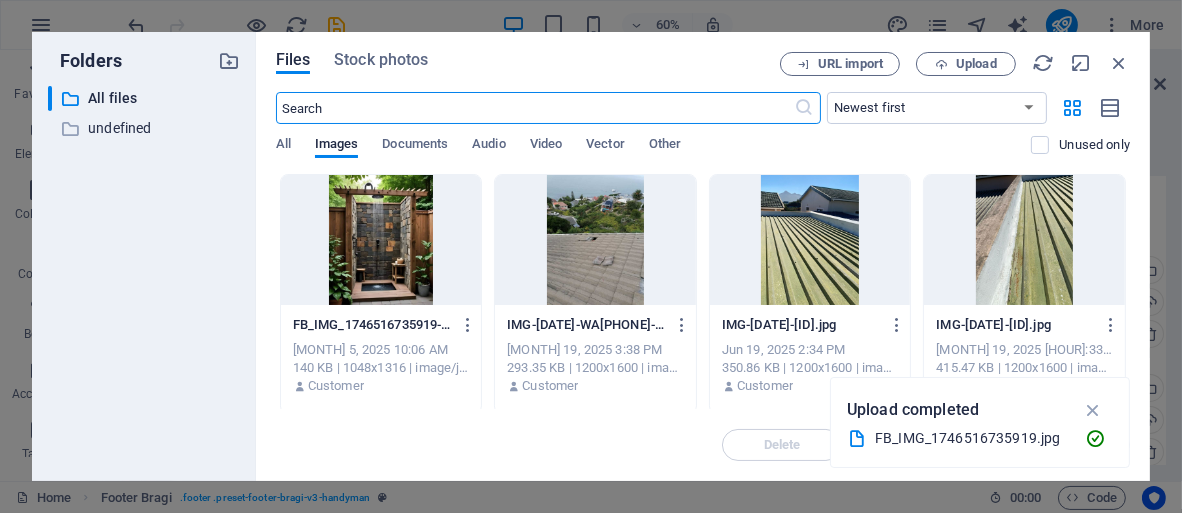 scroll, scrollTop: 8190, scrollLeft: 0, axis: vertical 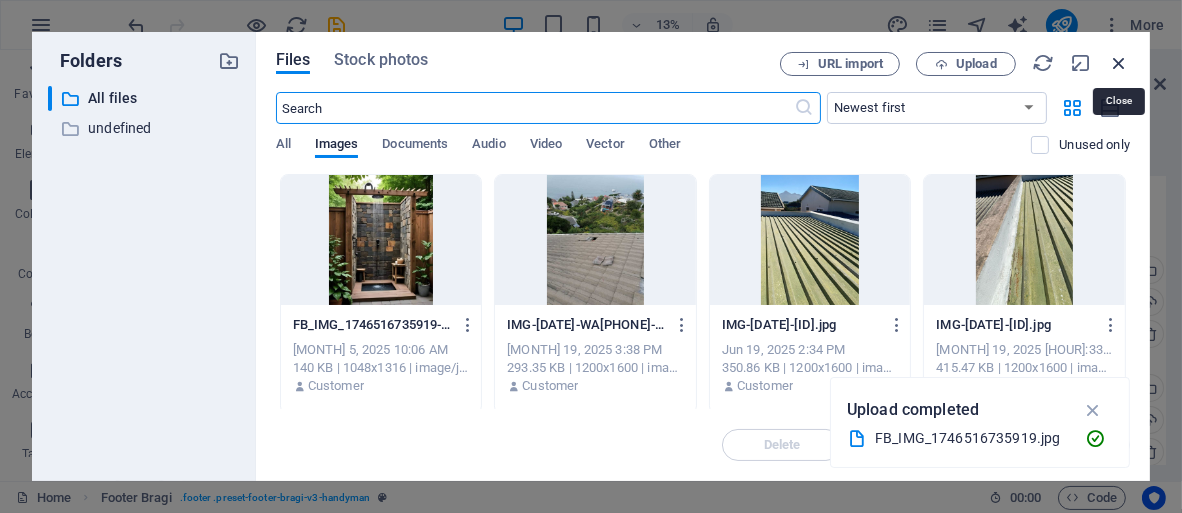 click at bounding box center [1119, 63] 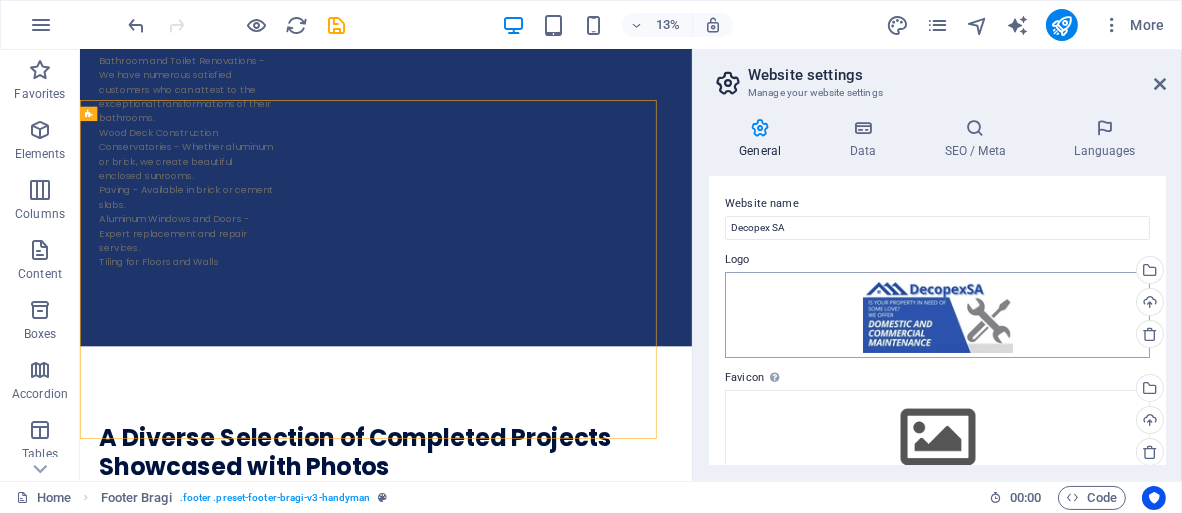 scroll, scrollTop: 9896, scrollLeft: 0, axis: vertical 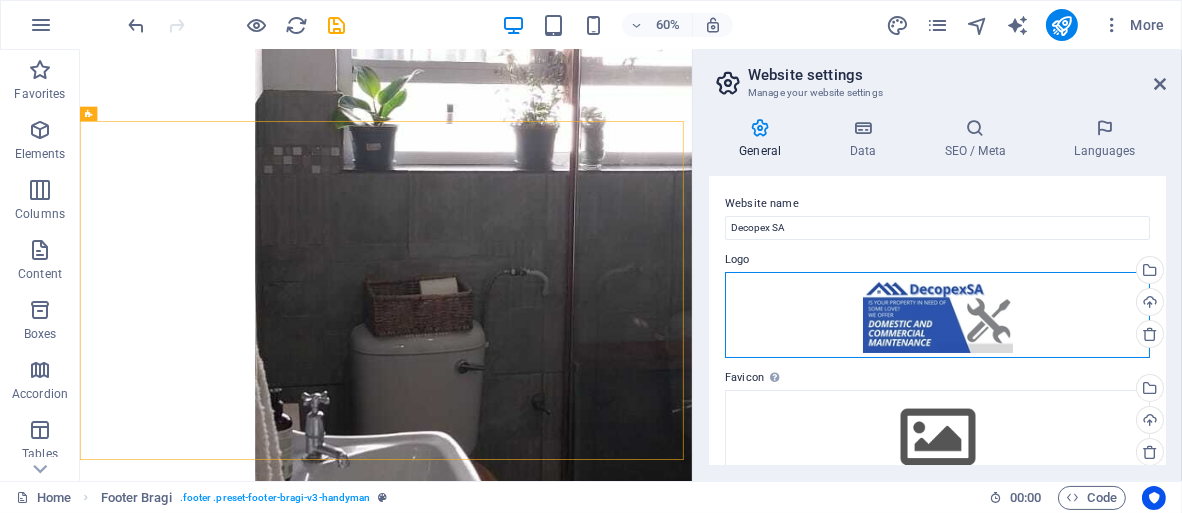 drag, startPoint x: 936, startPoint y: 324, endPoint x: 1081, endPoint y: 305, distance: 146.23953 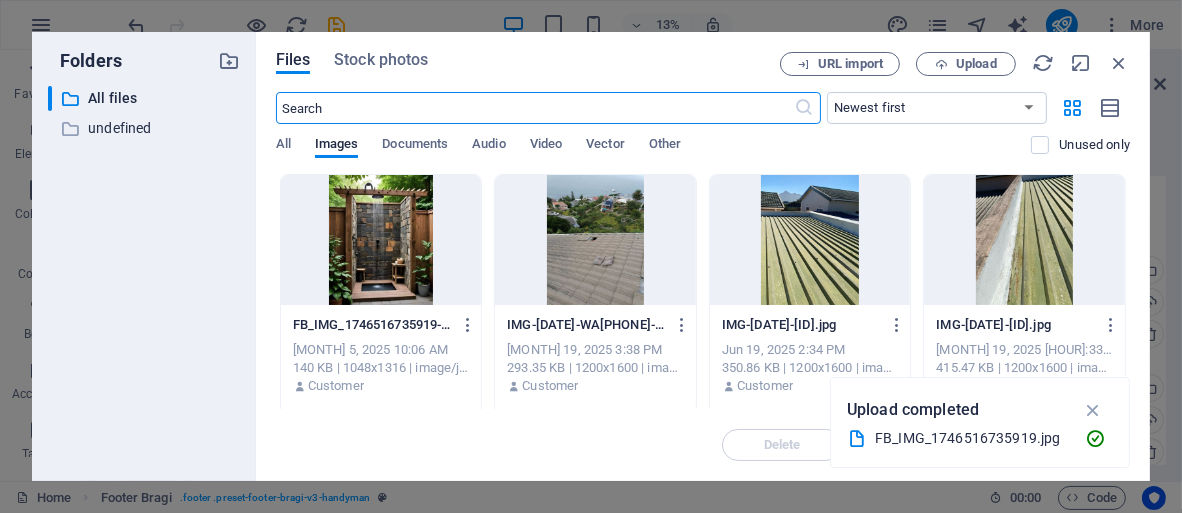 scroll, scrollTop: 8190, scrollLeft: 0, axis: vertical 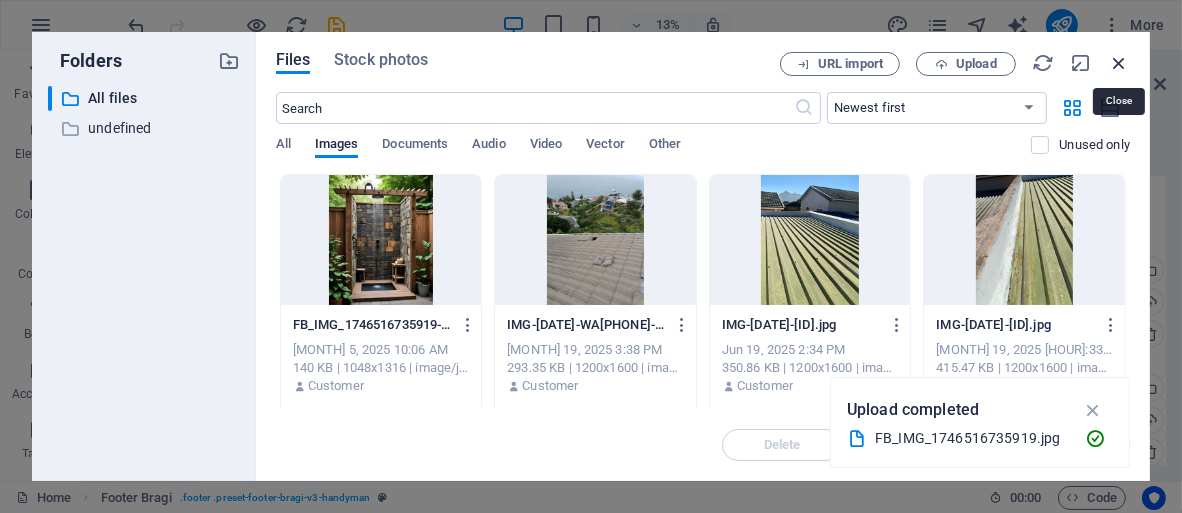 click at bounding box center (1119, 63) 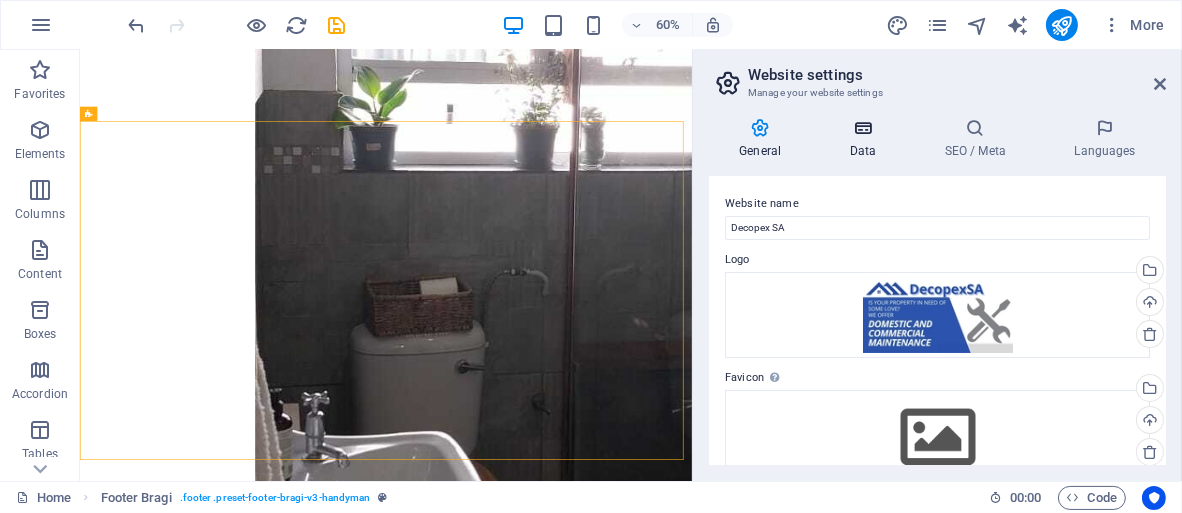click on "Data" at bounding box center (866, 139) 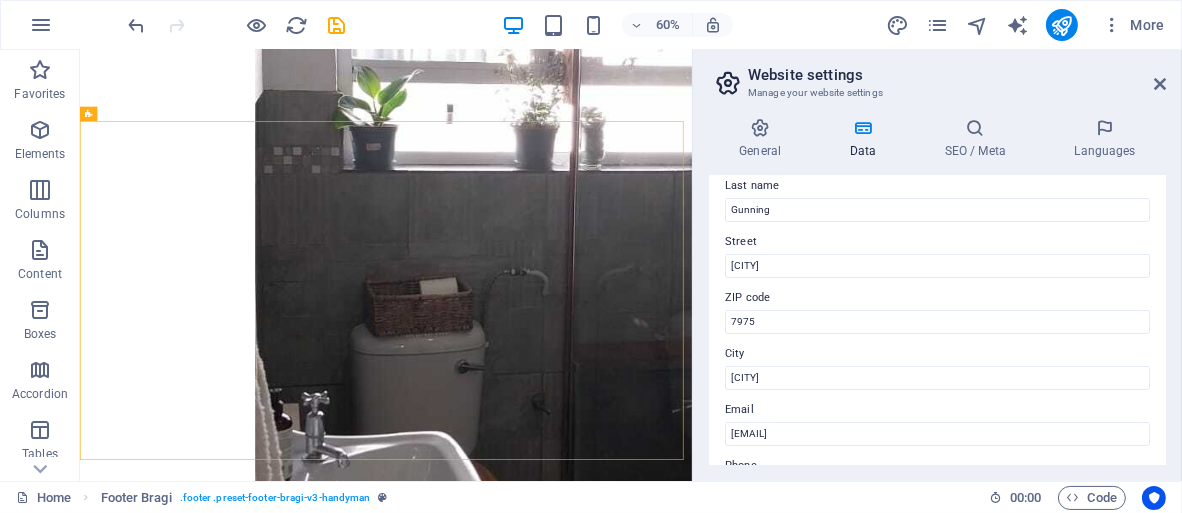 scroll, scrollTop: 0, scrollLeft: 0, axis: both 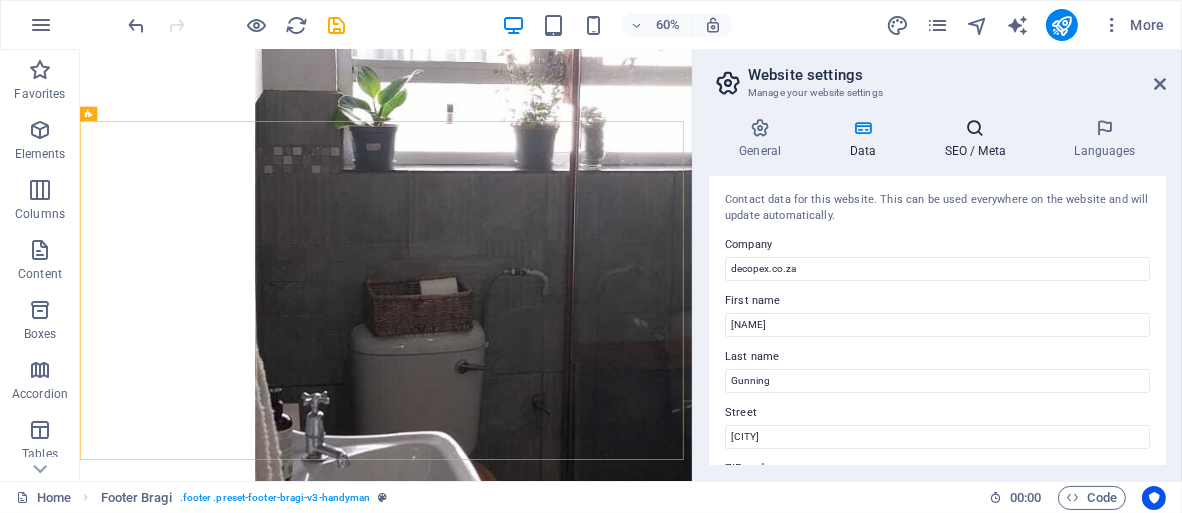 click at bounding box center [975, 128] 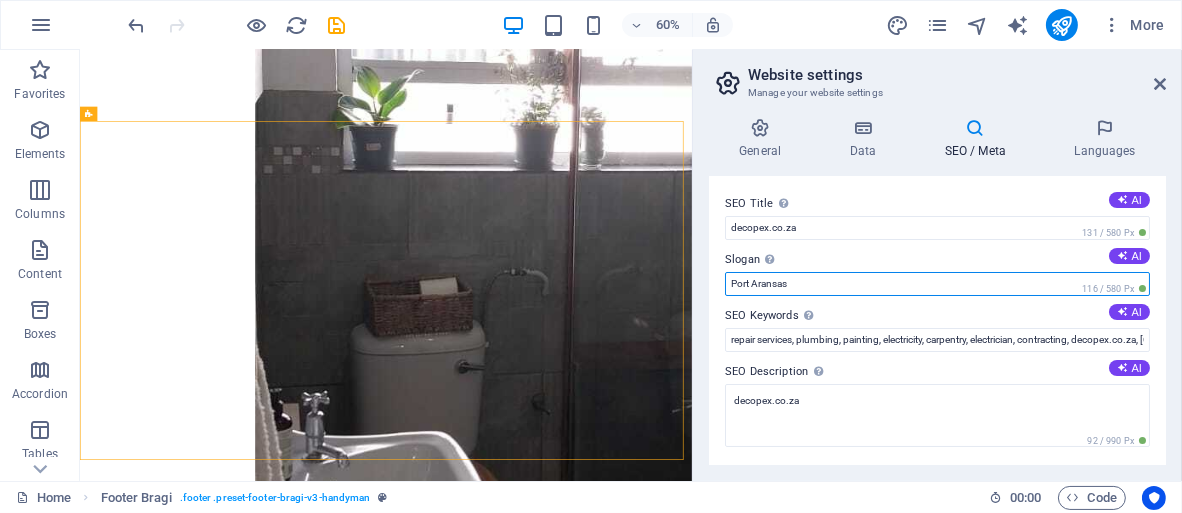 drag, startPoint x: 791, startPoint y: 283, endPoint x: 731, endPoint y: 291, distance: 60.530983 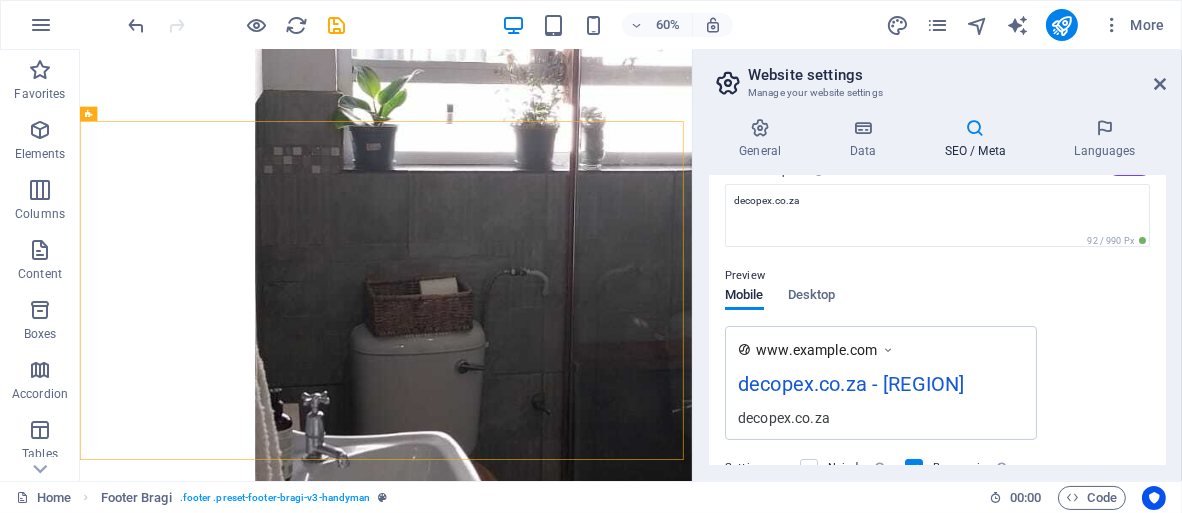 scroll, scrollTop: 100, scrollLeft: 0, axis: vertical 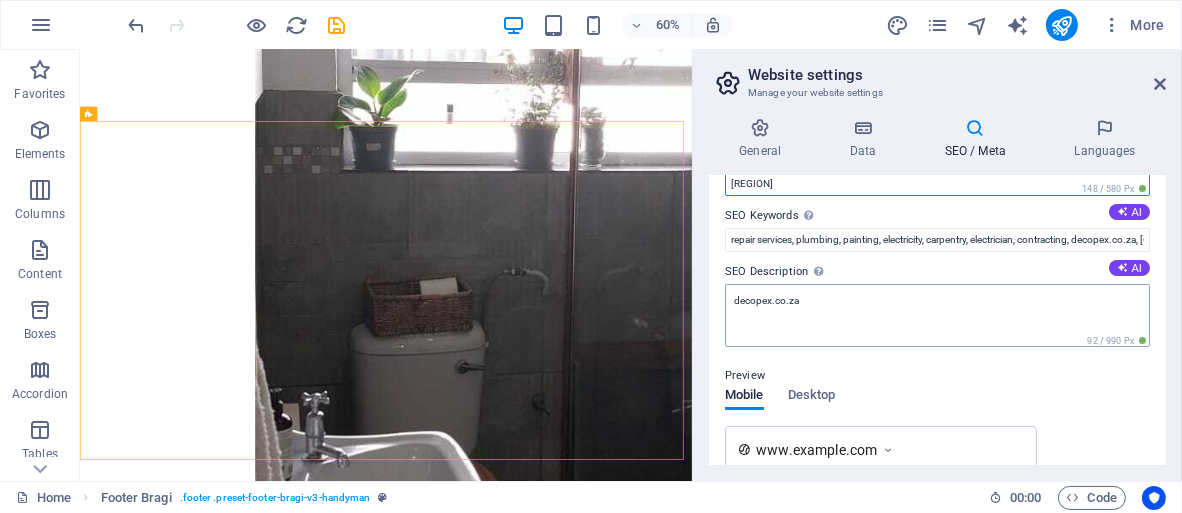 type on "South Peninsula" 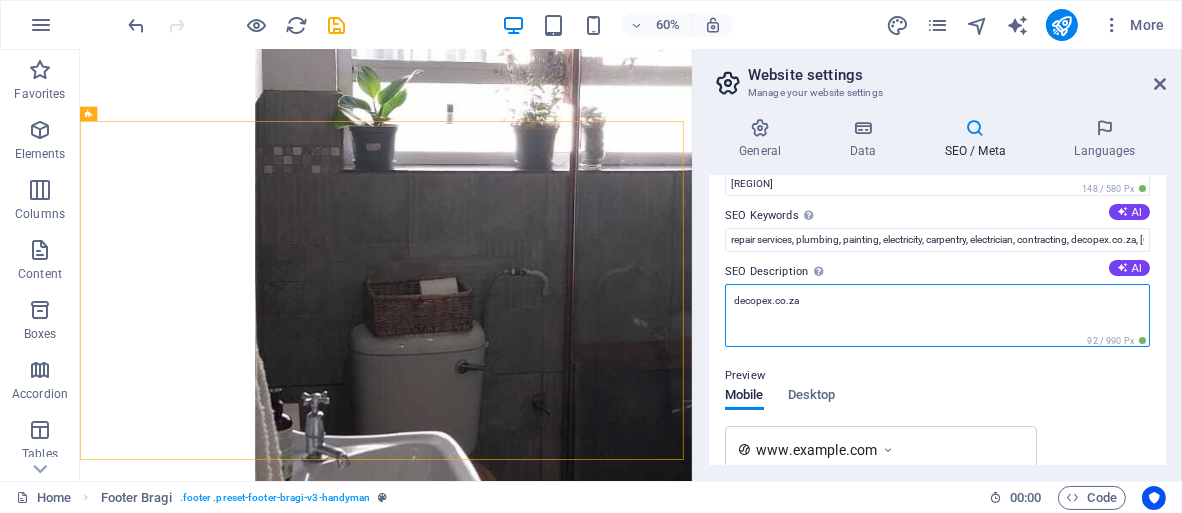 click on "decopex.co.za" at bounding box center [937, 315] 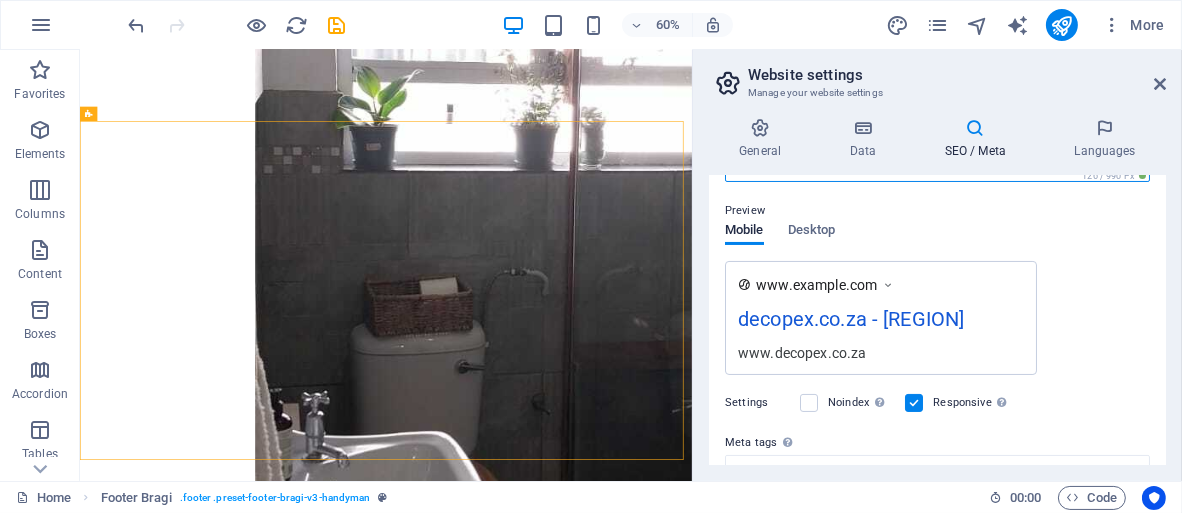 scroll, scrollTop: 300, scrollLeft: 0, axis: vertical 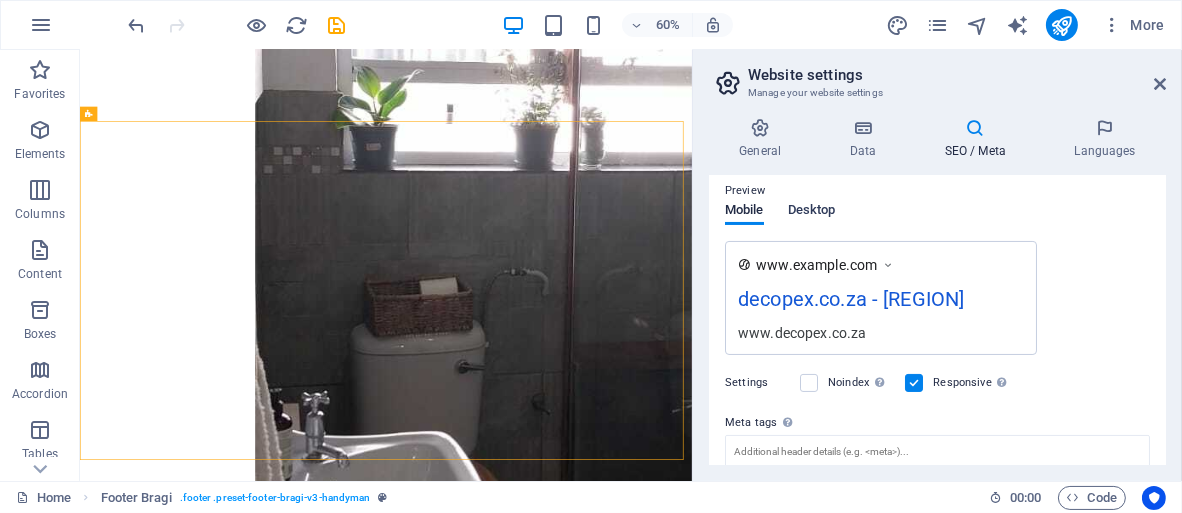 click on "Desktop" at bounding box center [812, 212] 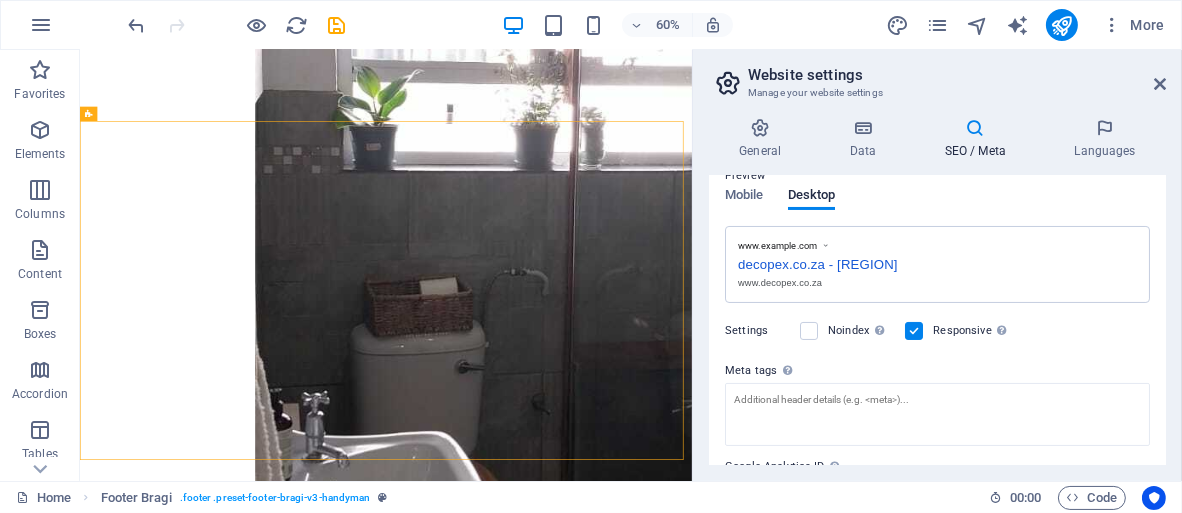 scroll, scrollTop: 285, scrollLeft: 0, axis: vertical 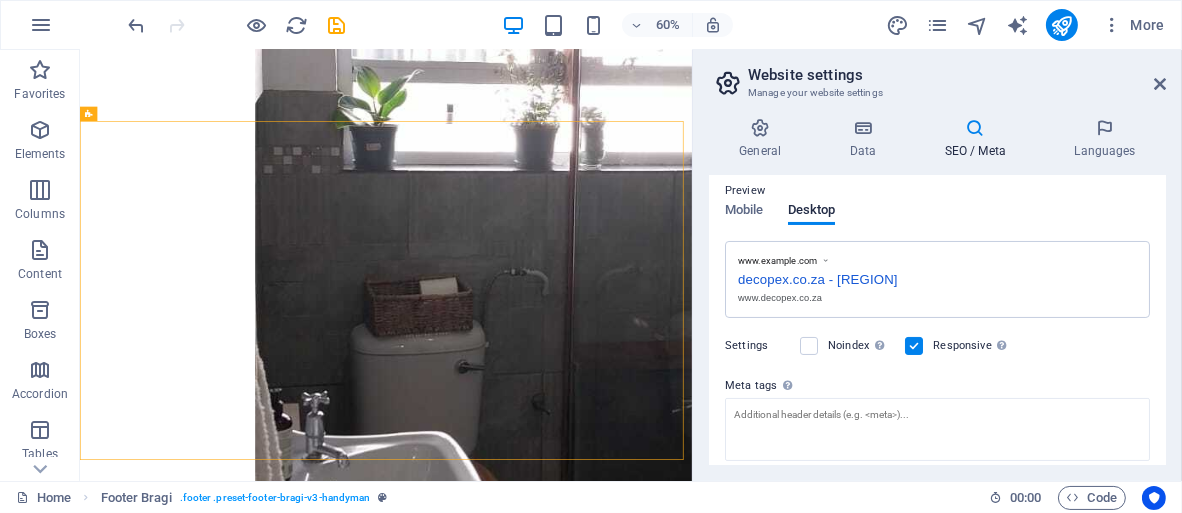 click on "decopex.co.za - South Peninsula" at bounding box center [937, 277] 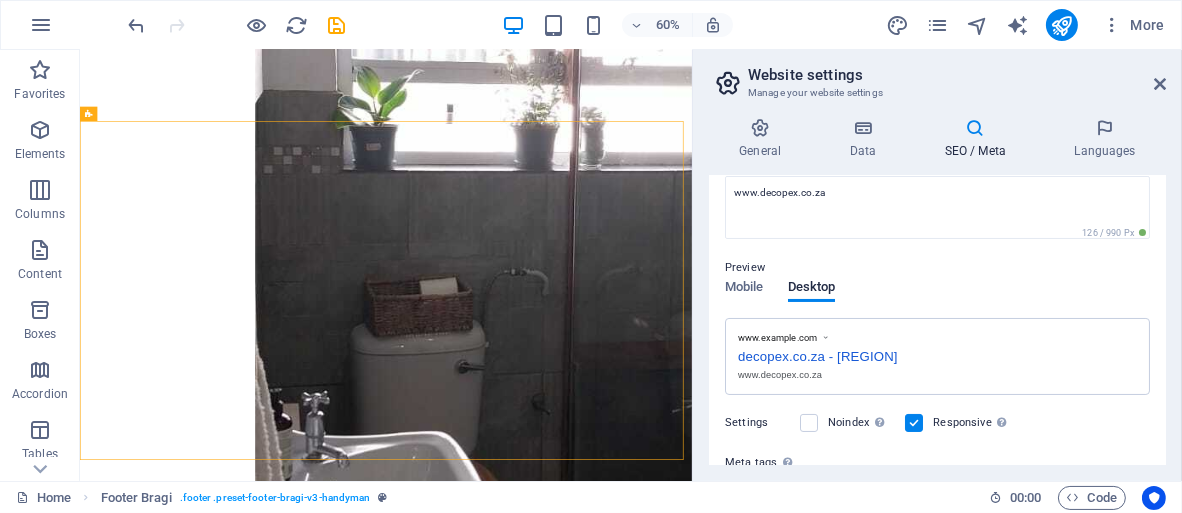 scroll, scrollTop: 108, scrollLeft: 0, axis: vertical 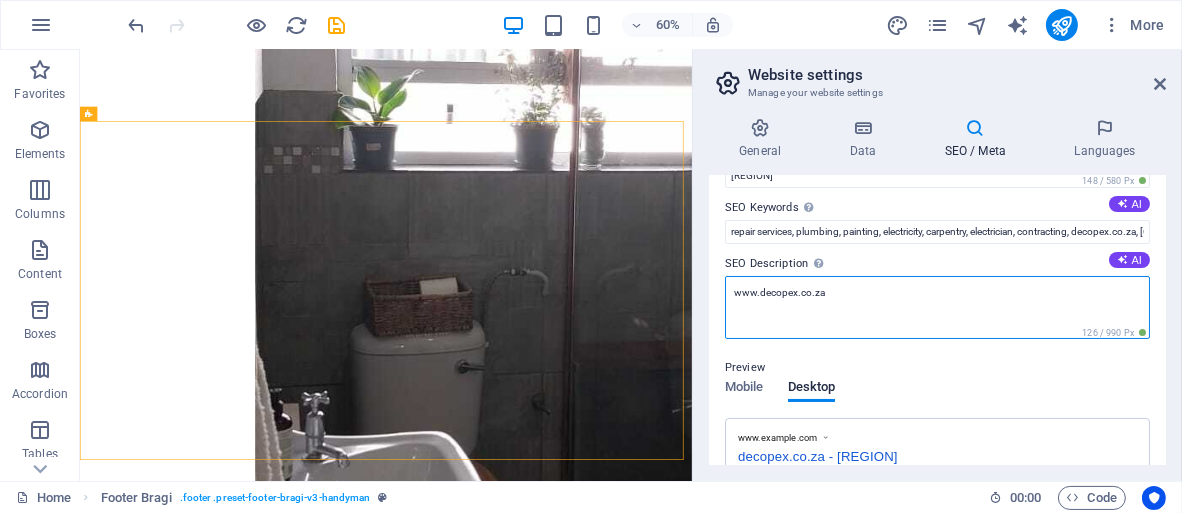 click on "www.decopex.co.za" at bounding box center (937, 307) 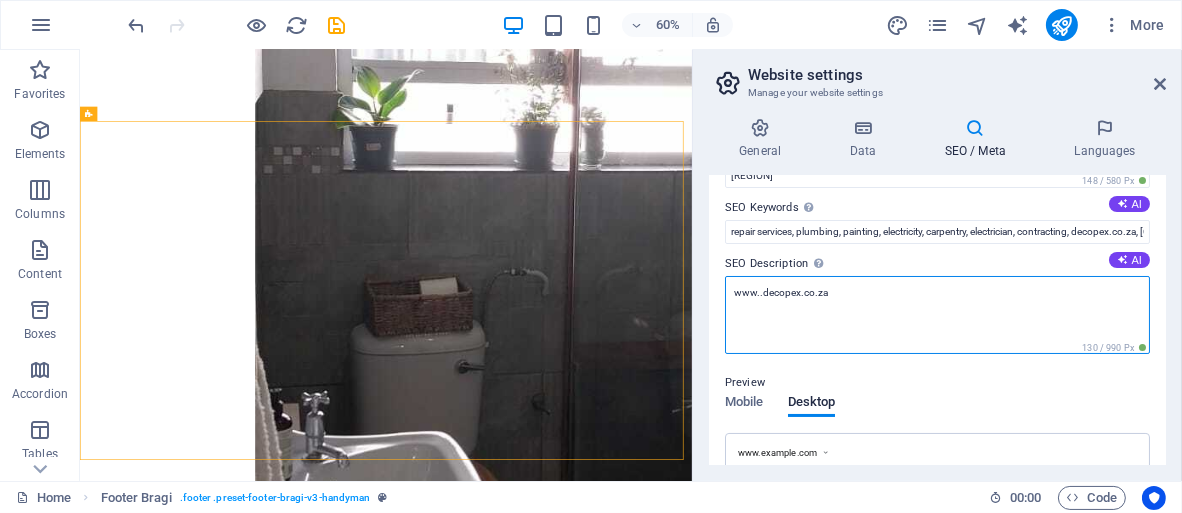 type on "www.decopex.co.za" 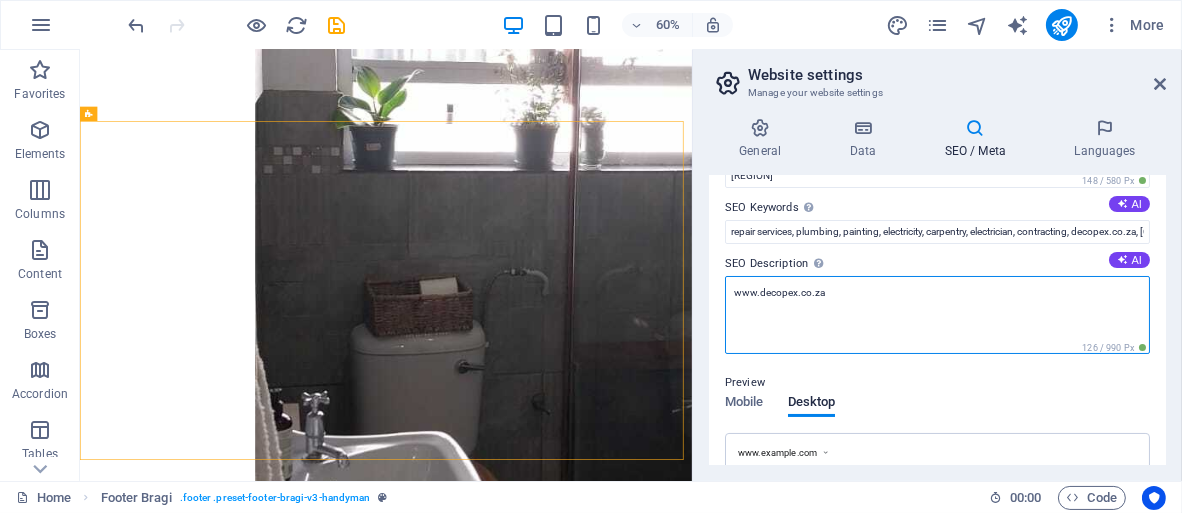 click on "www.decopex.co.za" at bounding box center (937, 315) 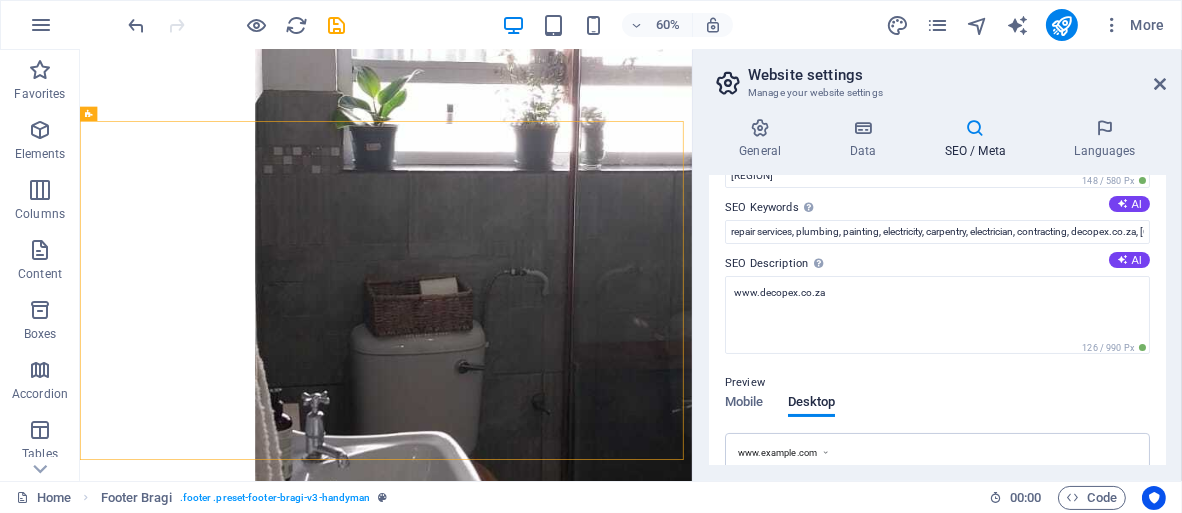 click on "Preview Mobile Desktop www.example.com decopex.co.za - South Peninsula www..decopex.co.za" at bounding box center (937, 433) 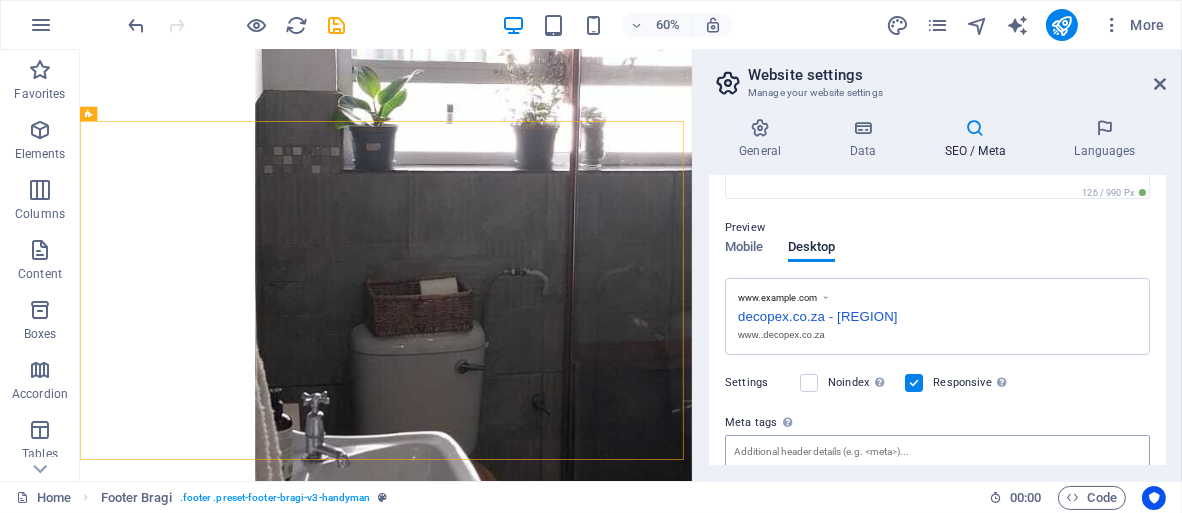 scroll, scrollTop: 308, scrollLeft: 0, axis: vertical 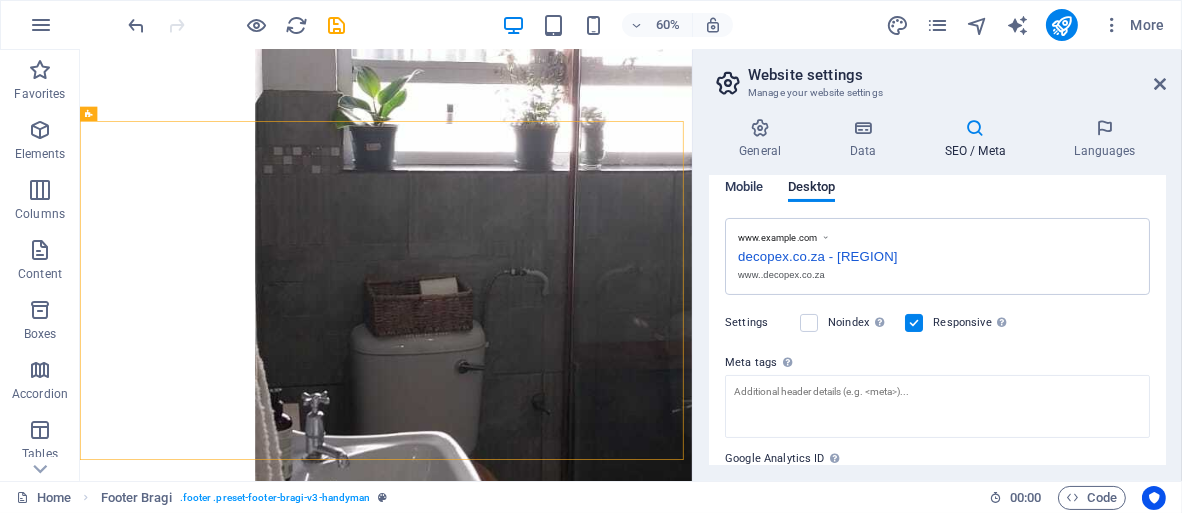 click on "Mobile" at bounding box center (744, 189) 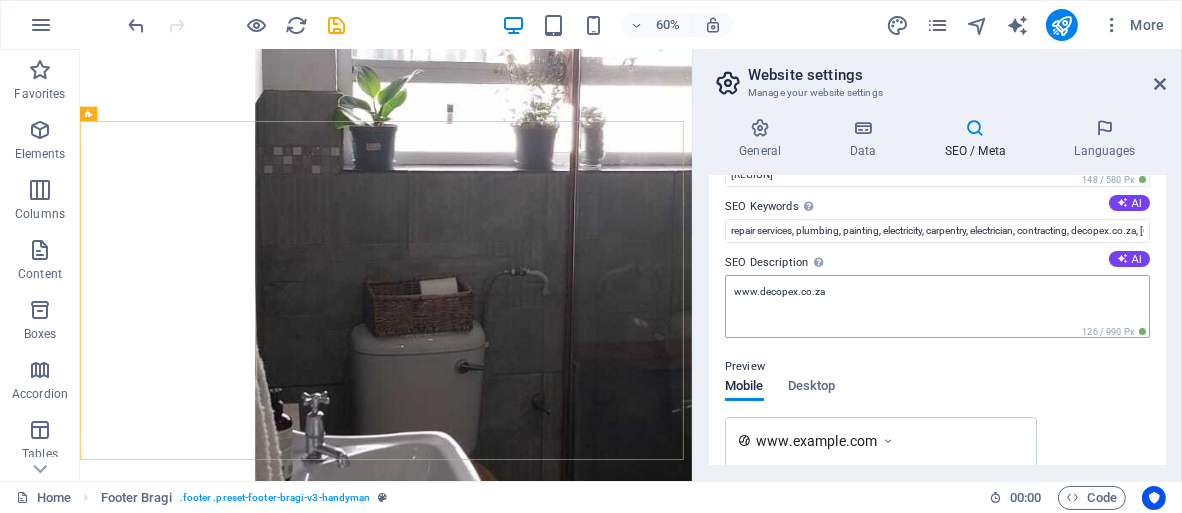 scroll, scrollTop: 108, scrollLeft: 0, axis: vertical 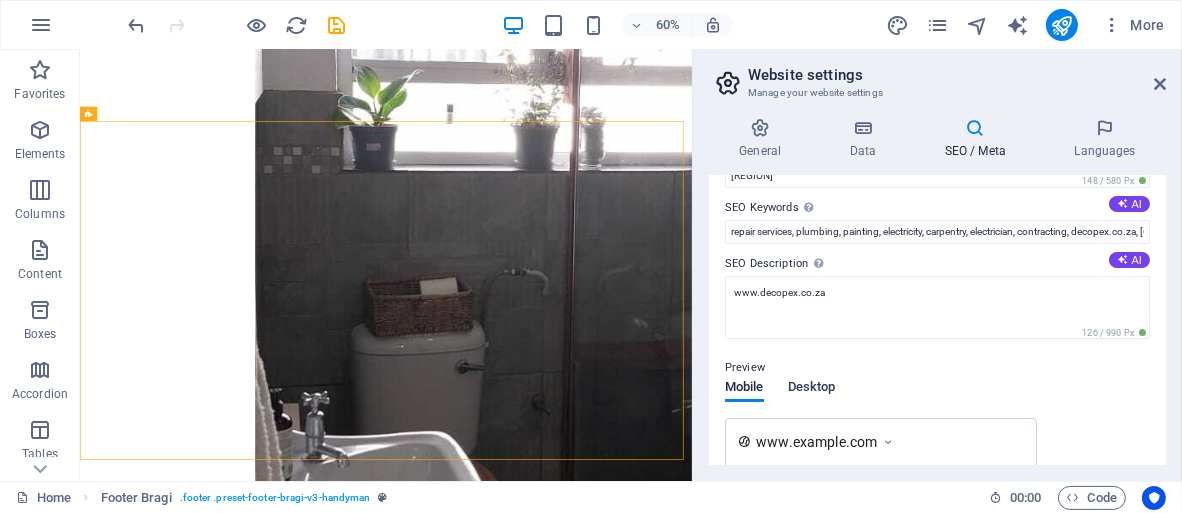 click on "Desktop" at bounding box center (812, 389) 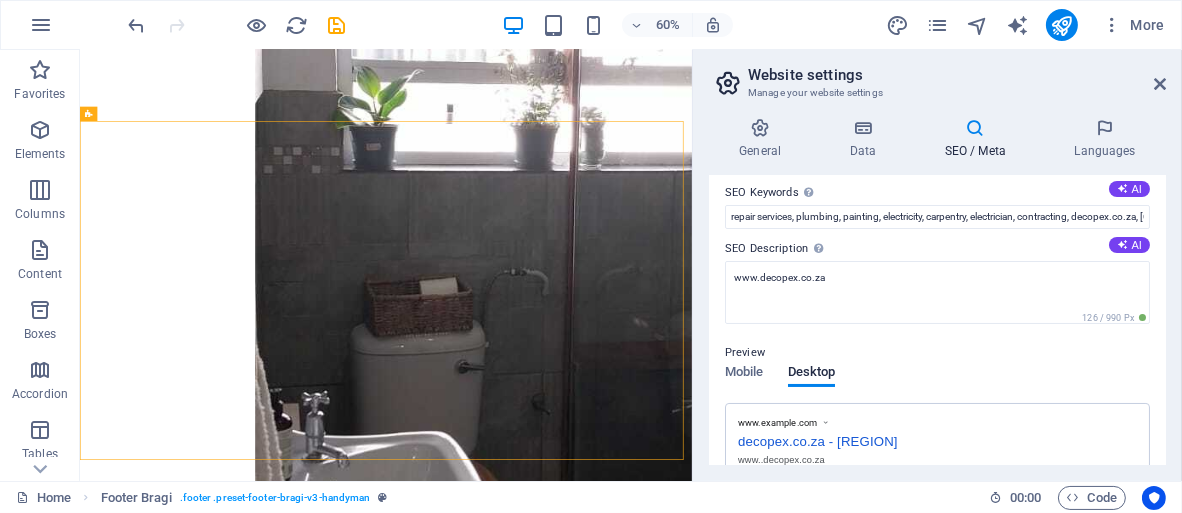 scroll, scrollTop: 108, scrollLeft: 0, axis: vertical 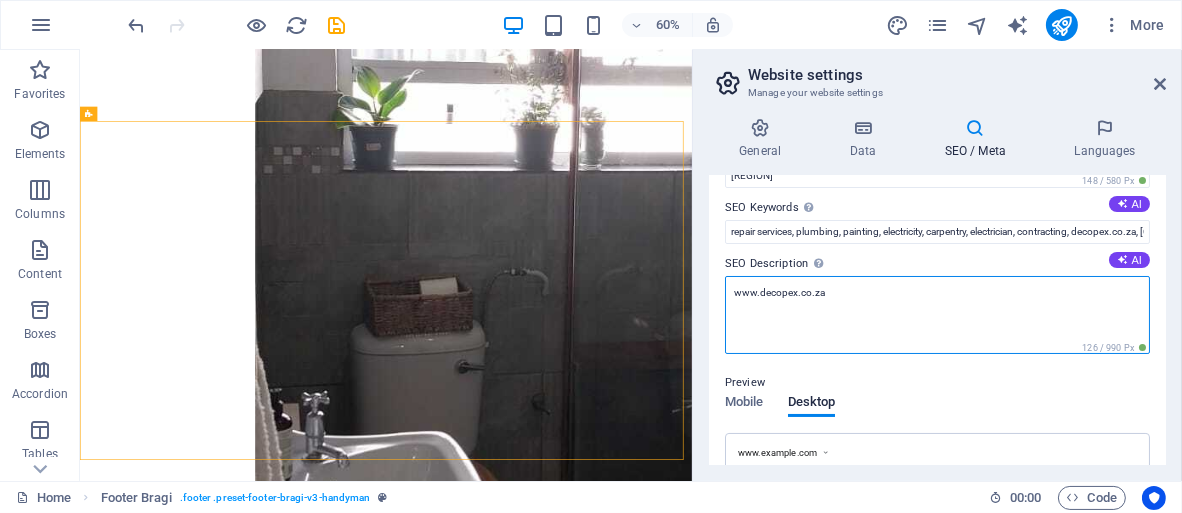 drag, startPoint x: 827, startPoint y: 293, endPoint x: 724, endPoint y: 293, distance: 103 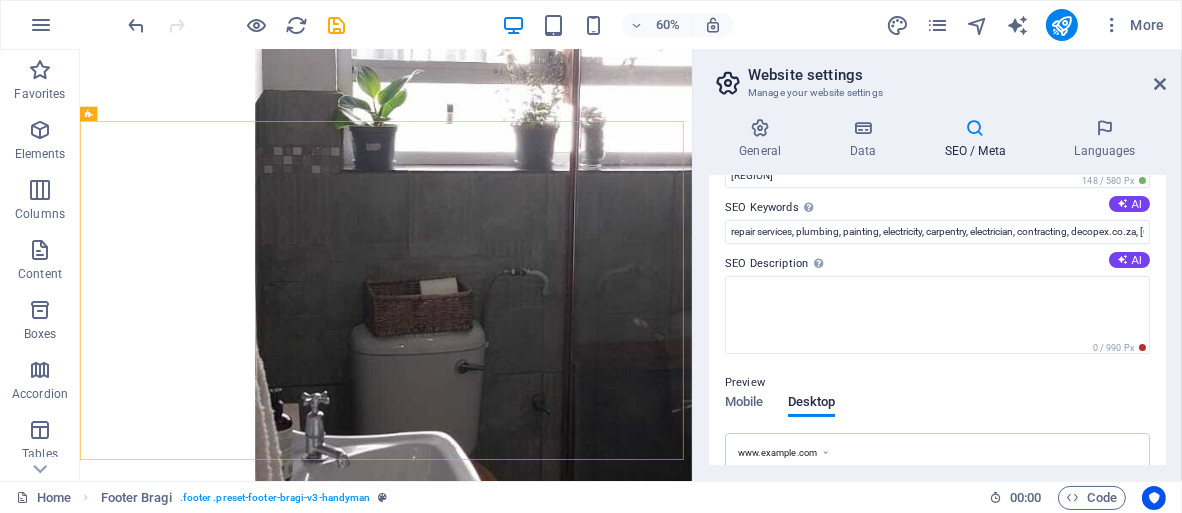 click on "Preview Mobile Desktop www.example.com decopex.co.za - South Peninsula decopex.co.za" at bounding box center [937, 433] 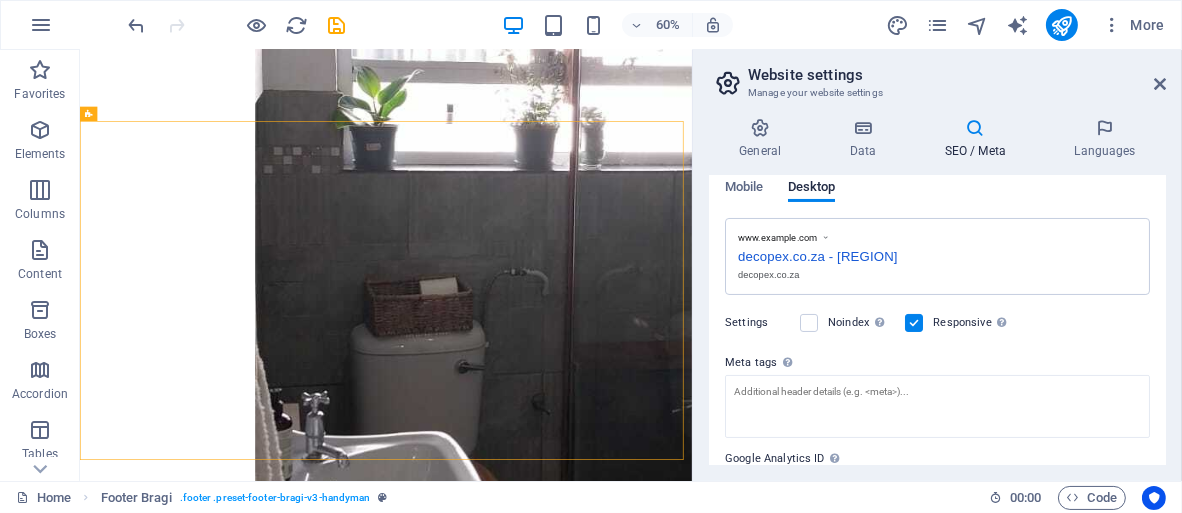 scroll, scrollTop: 108, scrollLeft: 0, axis: vertical 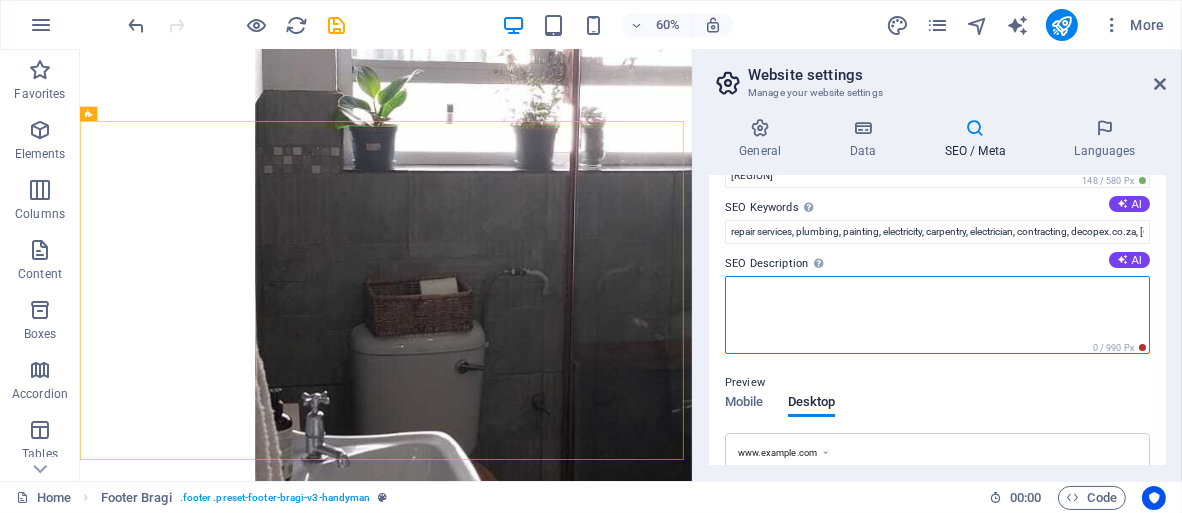 click on "SEO Description Describe the contents of your website - this is crucial for search engines and SEO! AI" at bounding box center (937, 315) 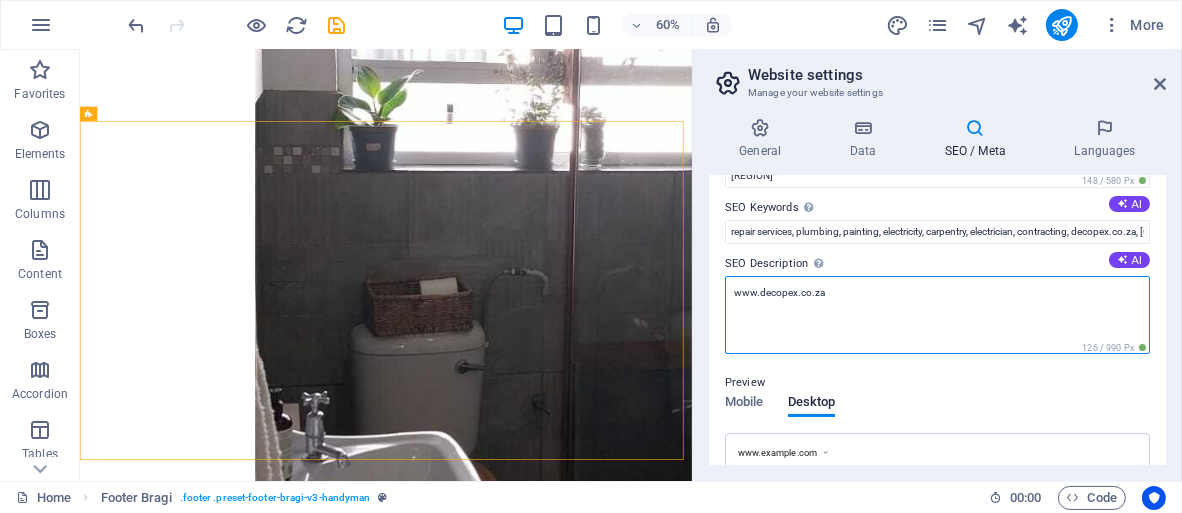 type on "www.decopex.co.za" 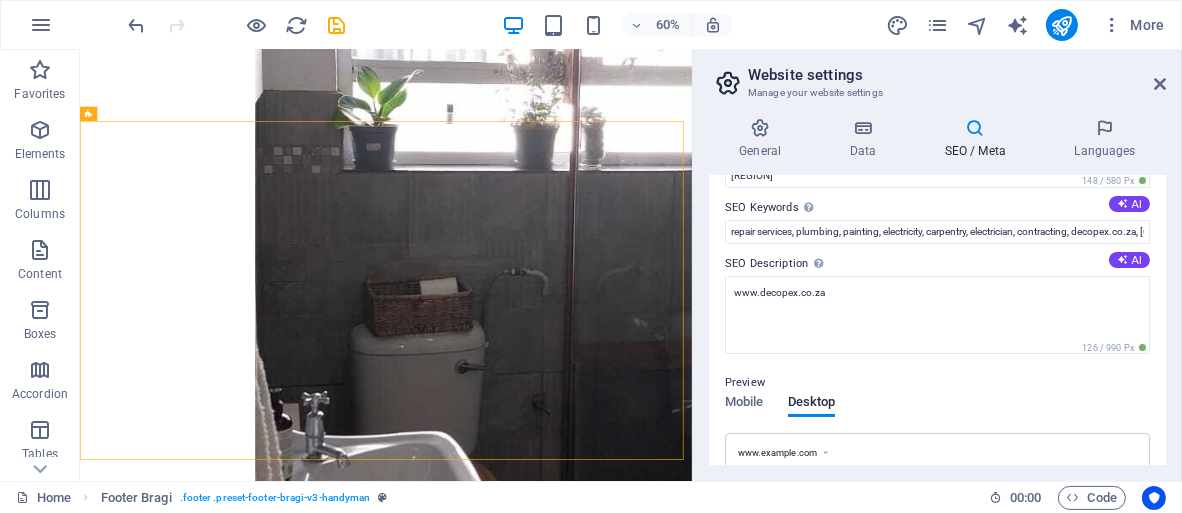 click on "Preview Mobile Desktop www.example.com decopex.co.za - South Peninsula www.decopex.co.za" at bounding box center [937, 433] 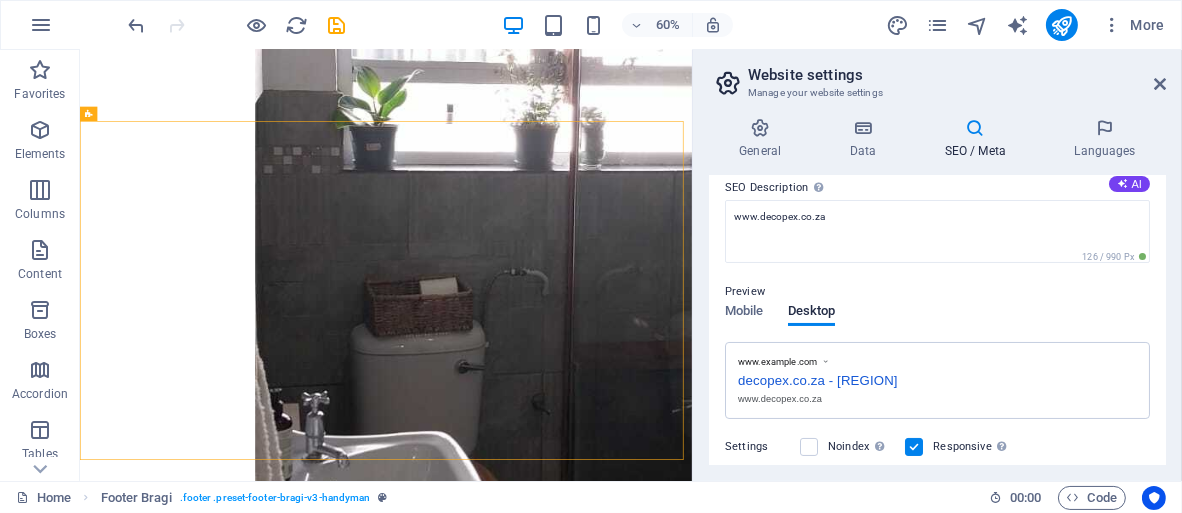 scroll, scrollTop: 208, scrollLeft: 0, axis: vertical 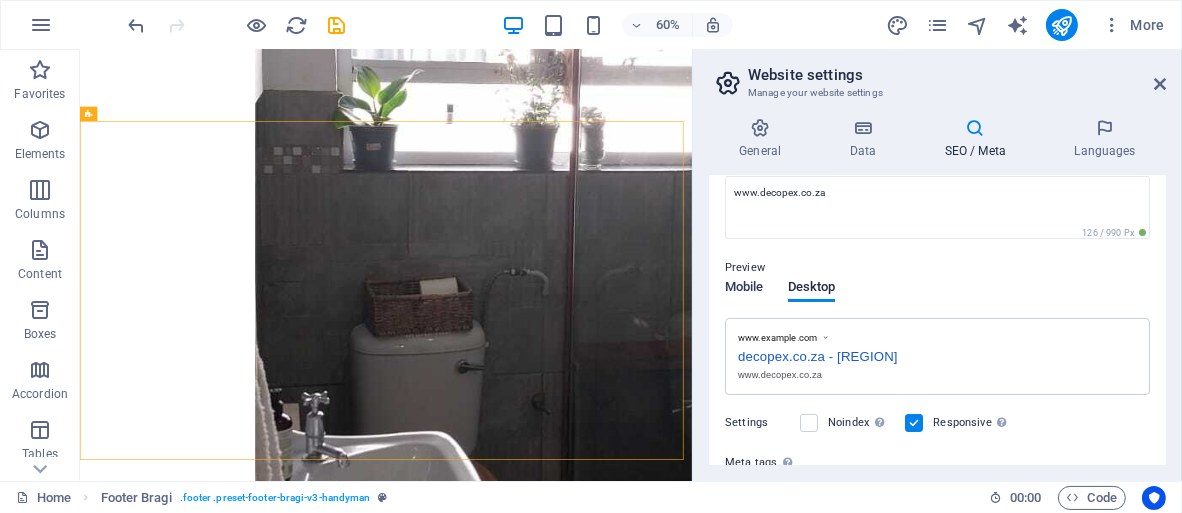 click on "Mobile" at bounding box center (744, 289) 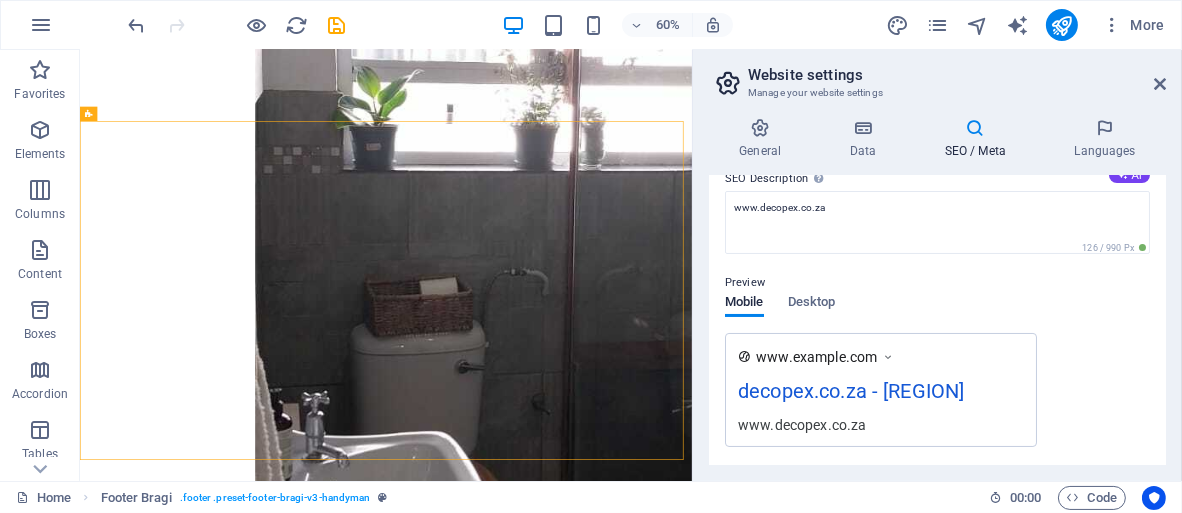 scroll, scrollTop: 172, scrollLeft: 0, axis: vertical 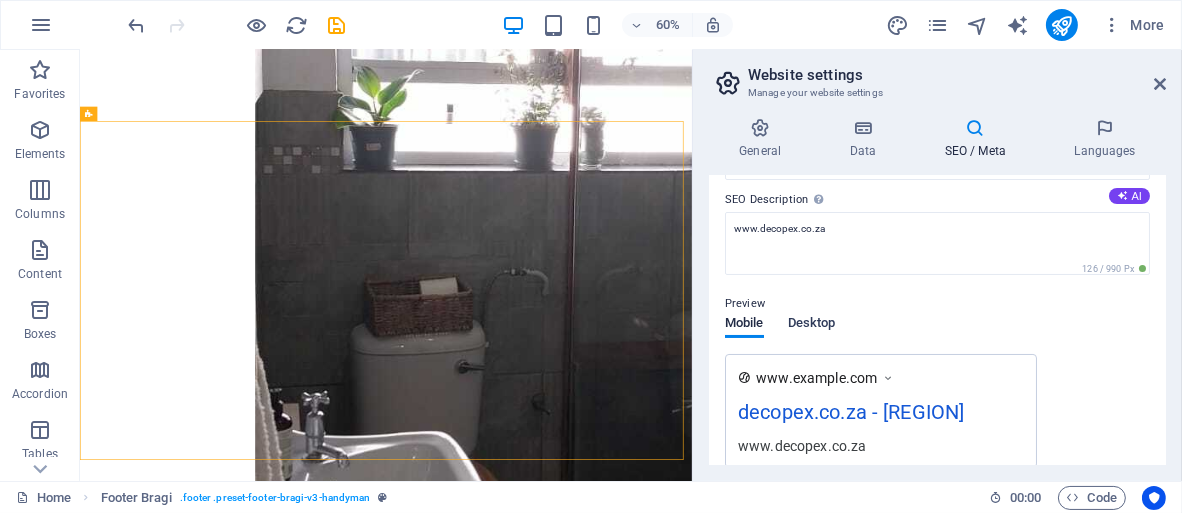 click on "Desktop" at bounding box center (812, 325) 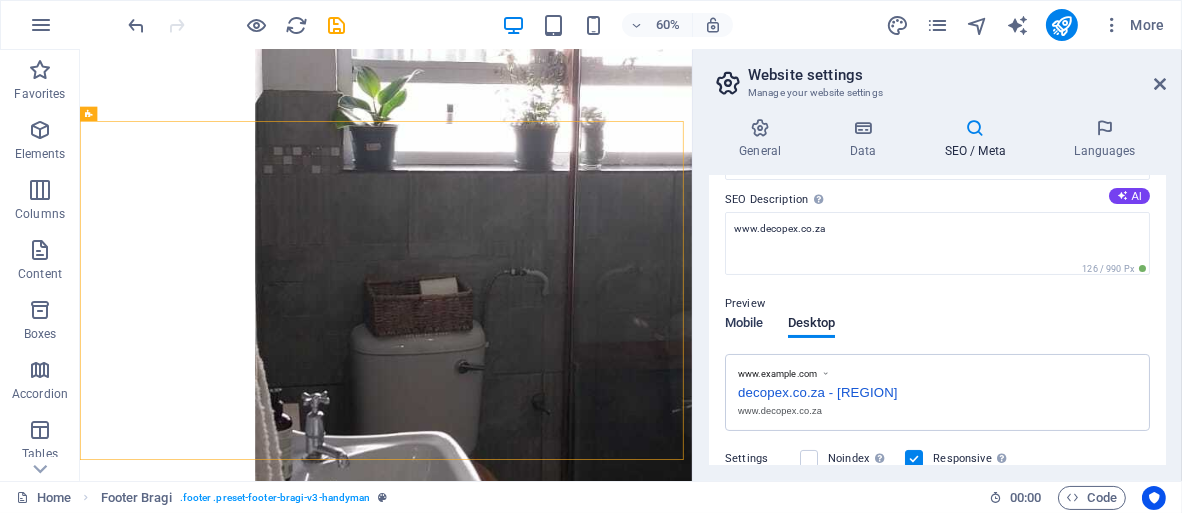 click on "Mobile" at bounding box center (744, 325) 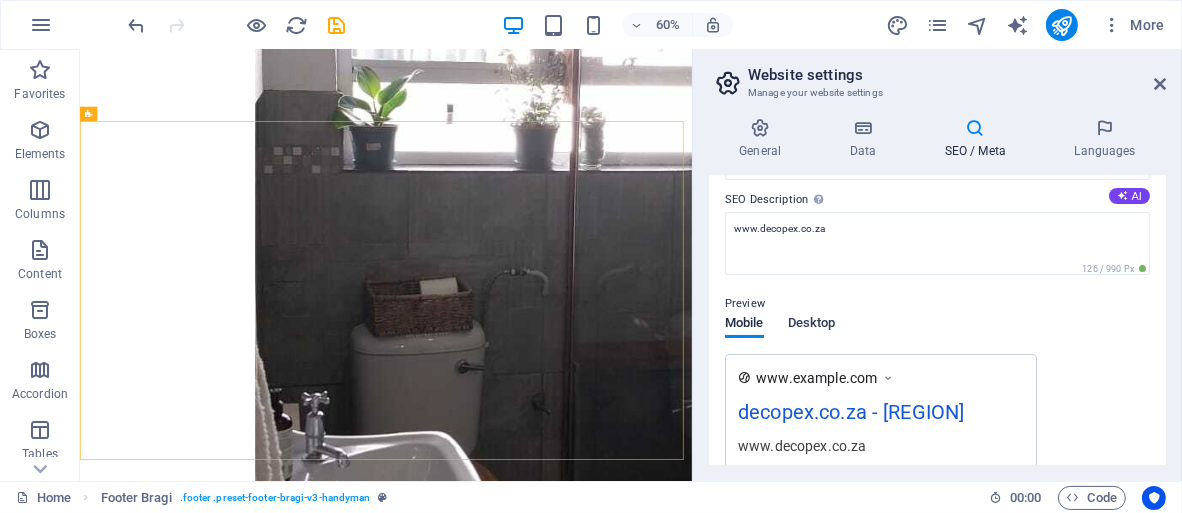 click on "Desktop" at bounding box center [812, 325] 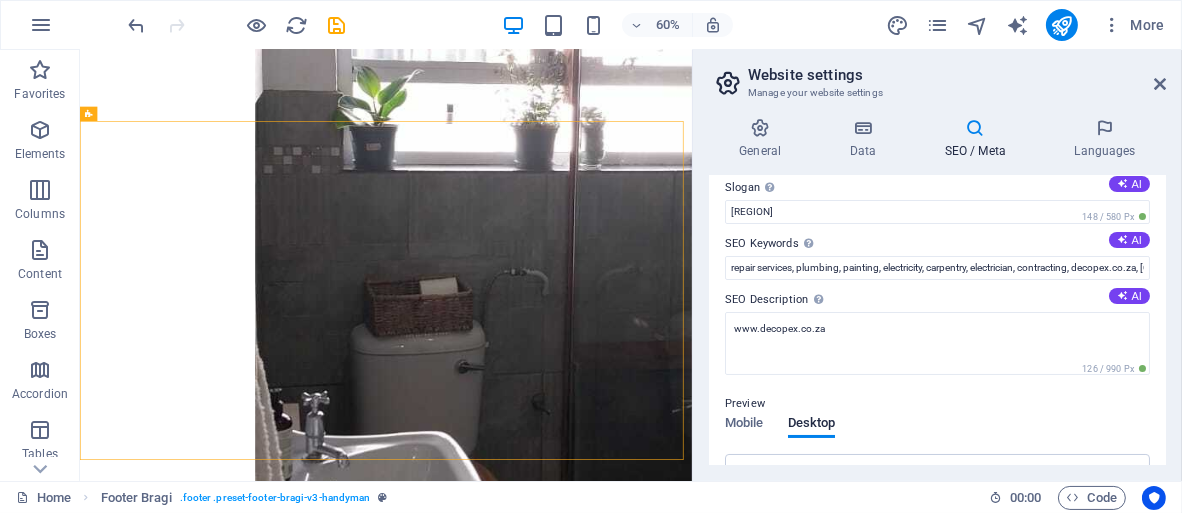 scroll, scrollTop: 0, scrollLeft: 0, axis: both 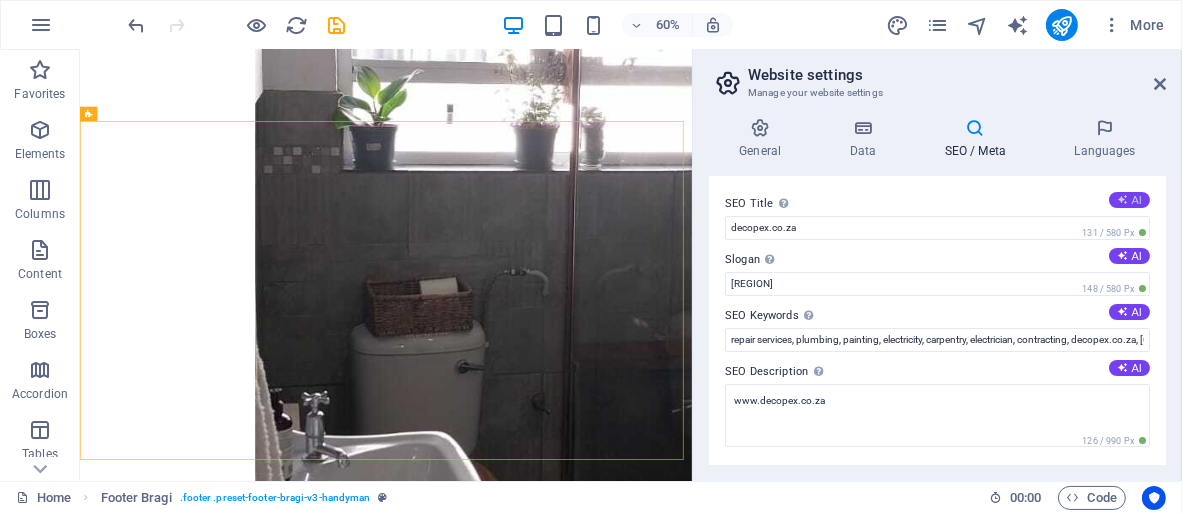 click on "AI" at bounding box center [1129, 200] 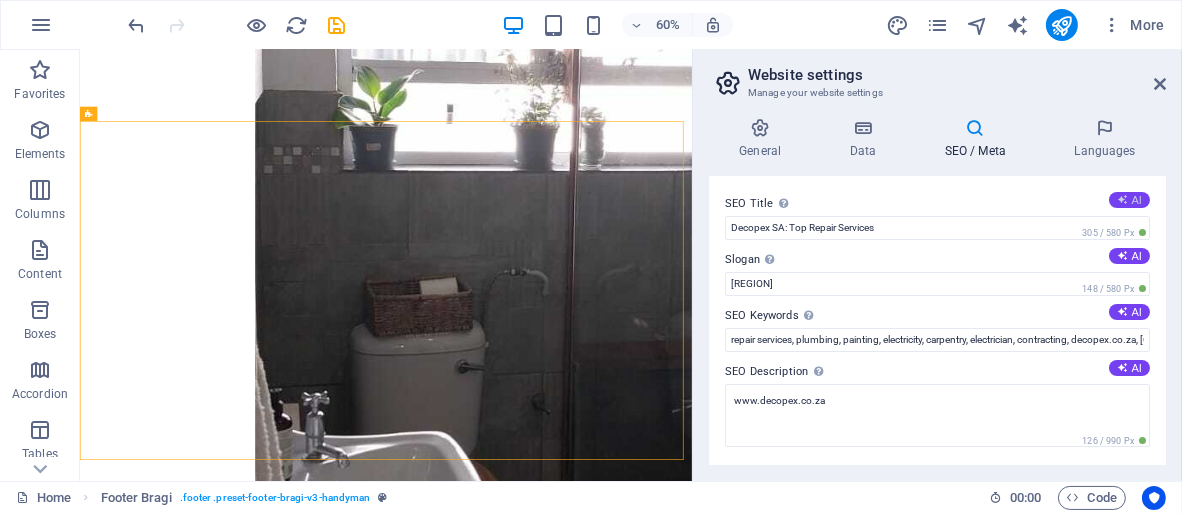 click on "AI" at bounding box center (1129, 200) 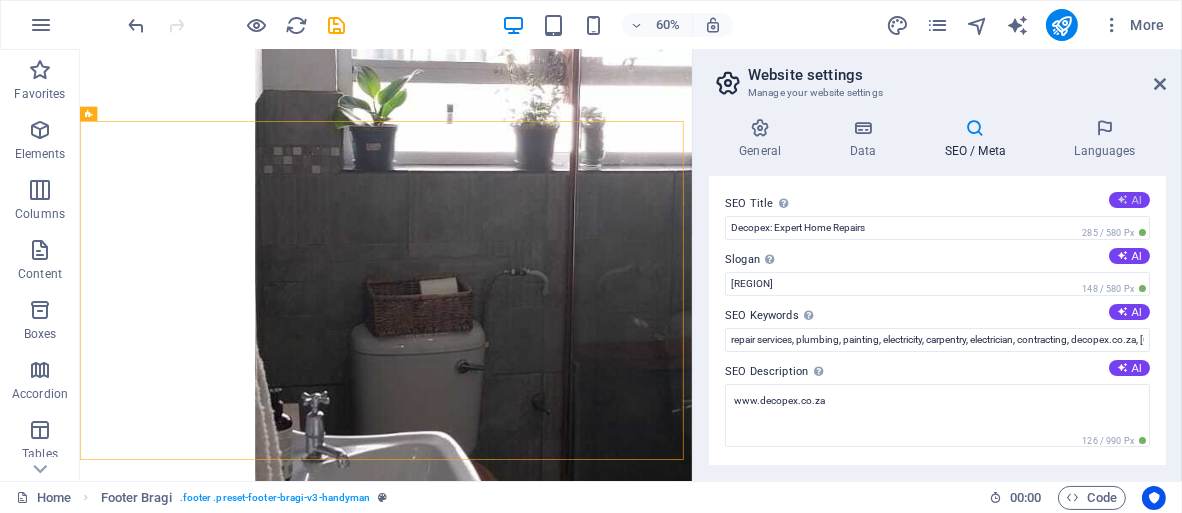 click on "AI" at bounding box center [1129, 200] 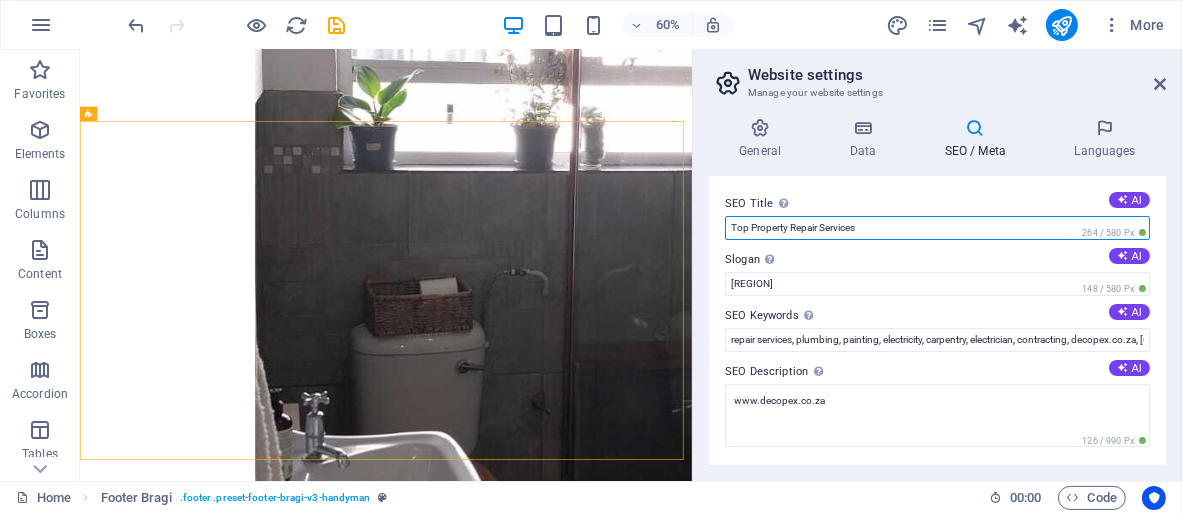 drag, startPoint x: 750, startPoint y: 227, endPoint x: 726, endPoint y: 227, distance: 24 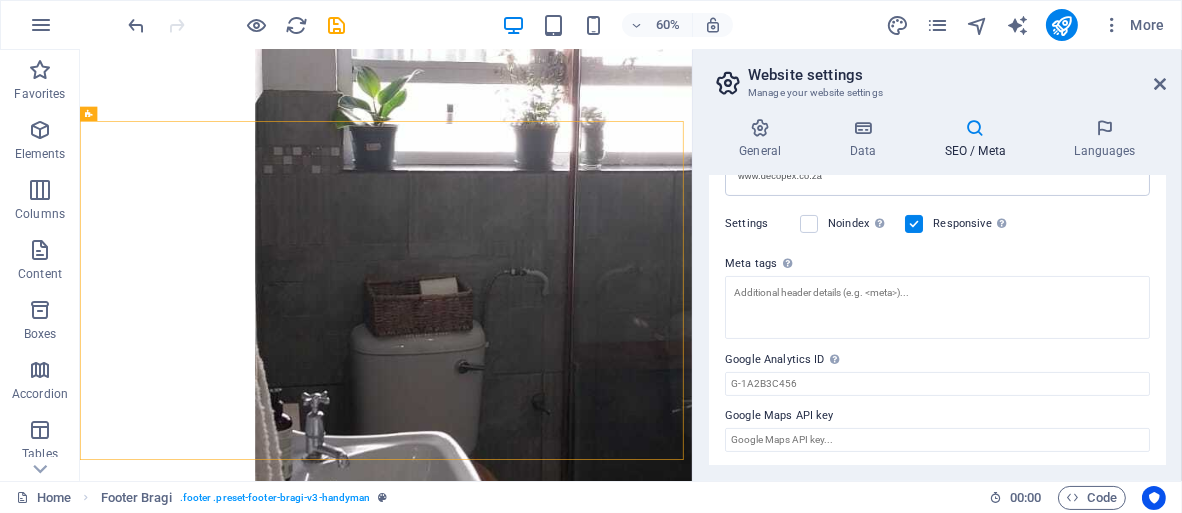 scroll, scrollTop: 0, scrollLeft: 0, axis: both 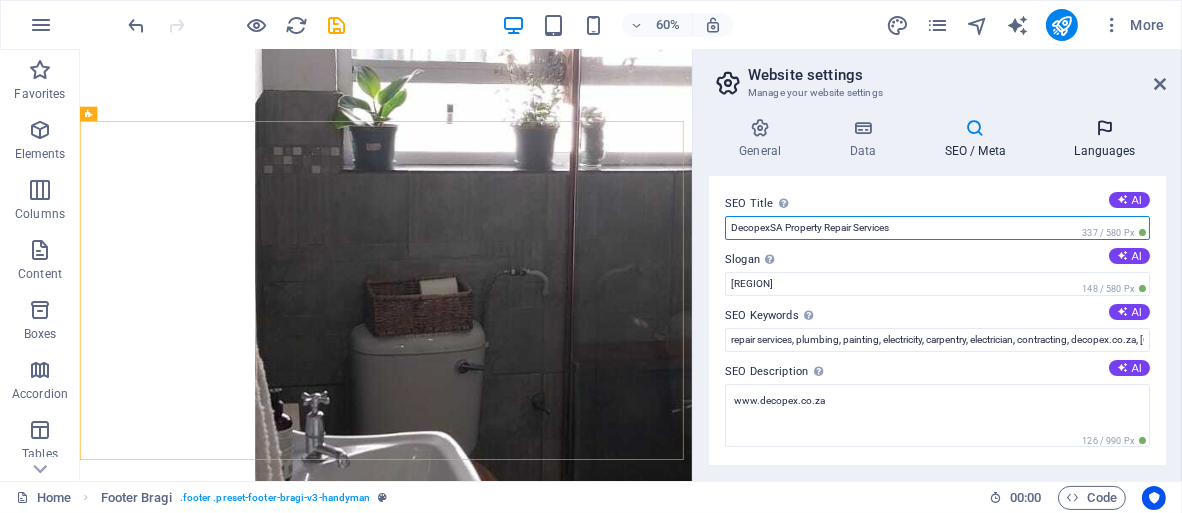 type on "DecopexSA Property Repair Services" 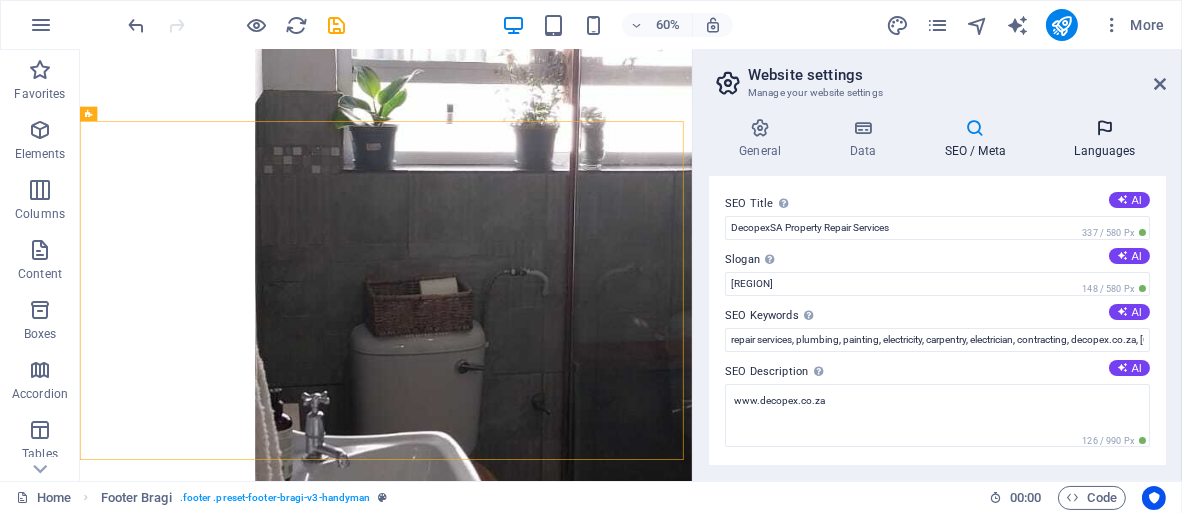click on "Languages" at bounding box center [1105, 139] 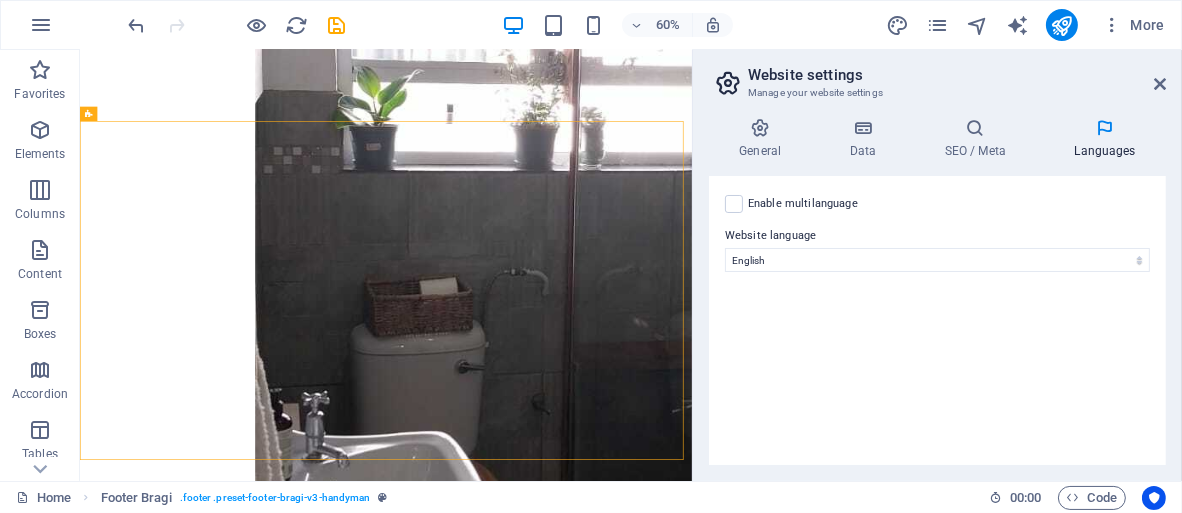 drag, startPoint x: 983, startPoint y: 132, endPoint x: 964, endPoint y: 197, distance: 67.72001 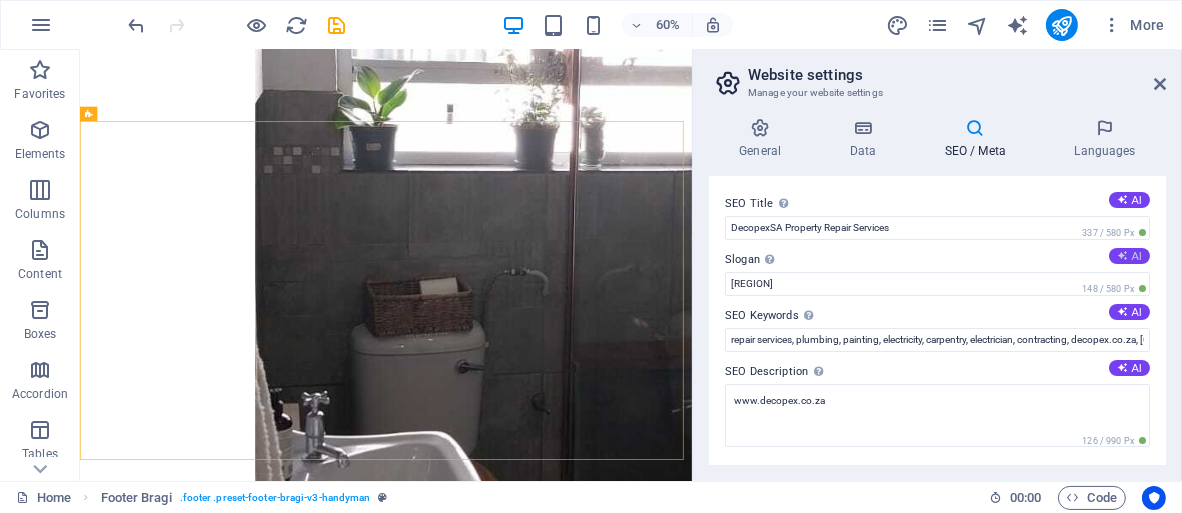click on "AI" at bounding box center [1129, 256] 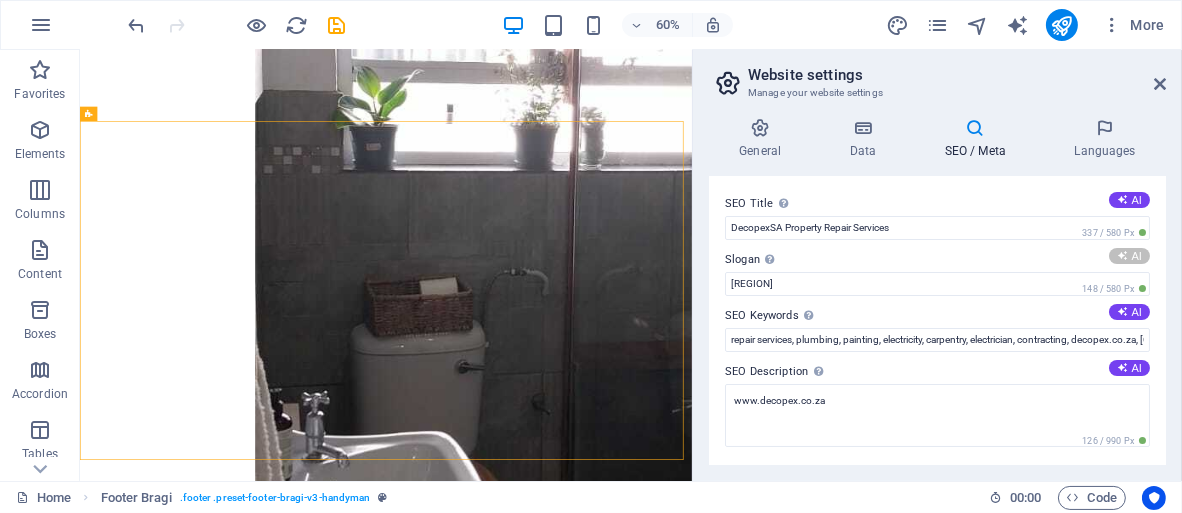 type on "Expert Property Care for Peace of Mind" 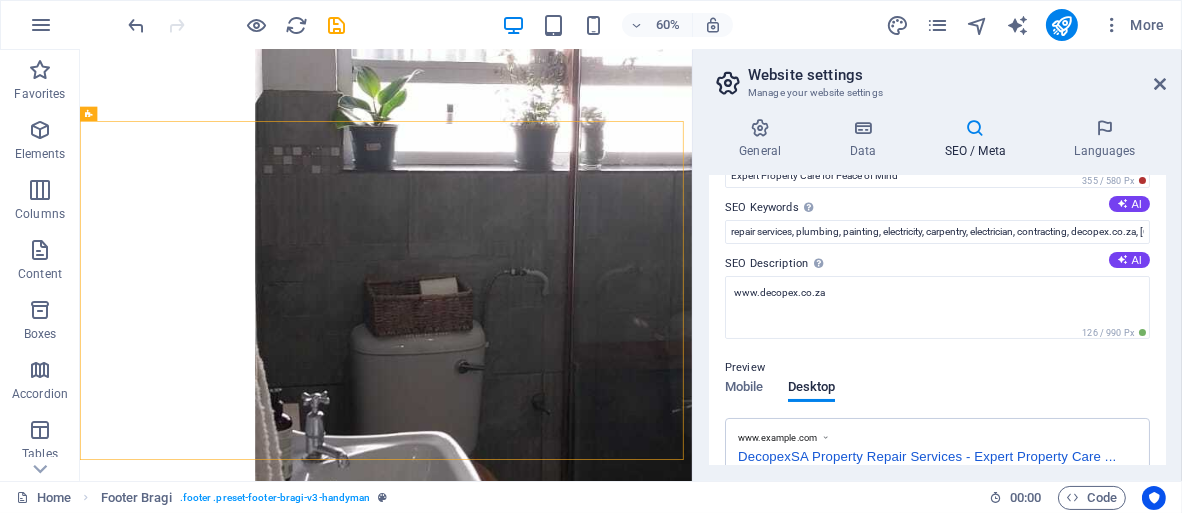 scroll, scrollTop: 8, scrollLeft: 0, axis: vertical 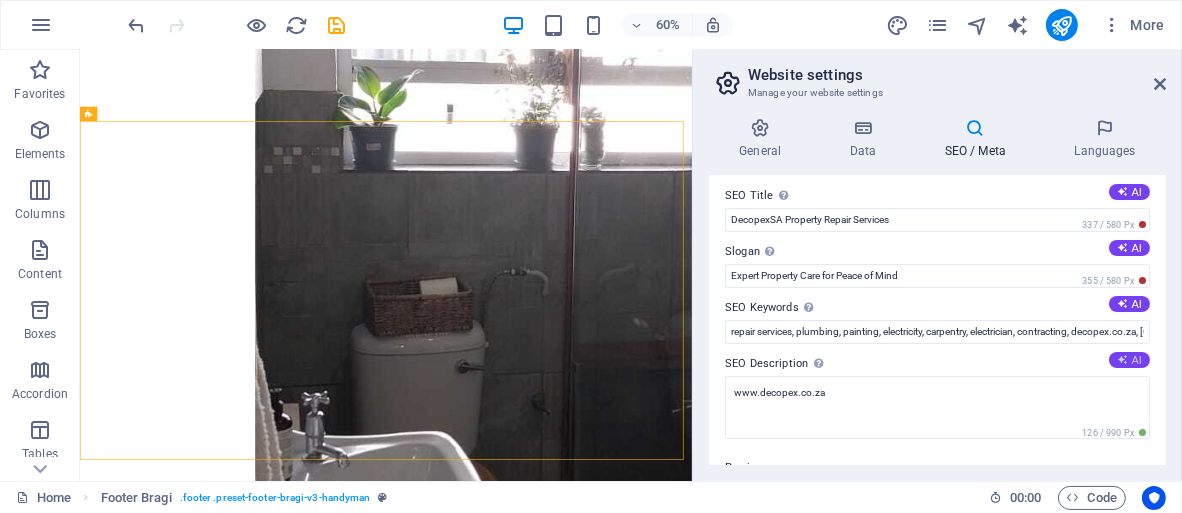 click on "AI" at bounding box center [1129, 360] 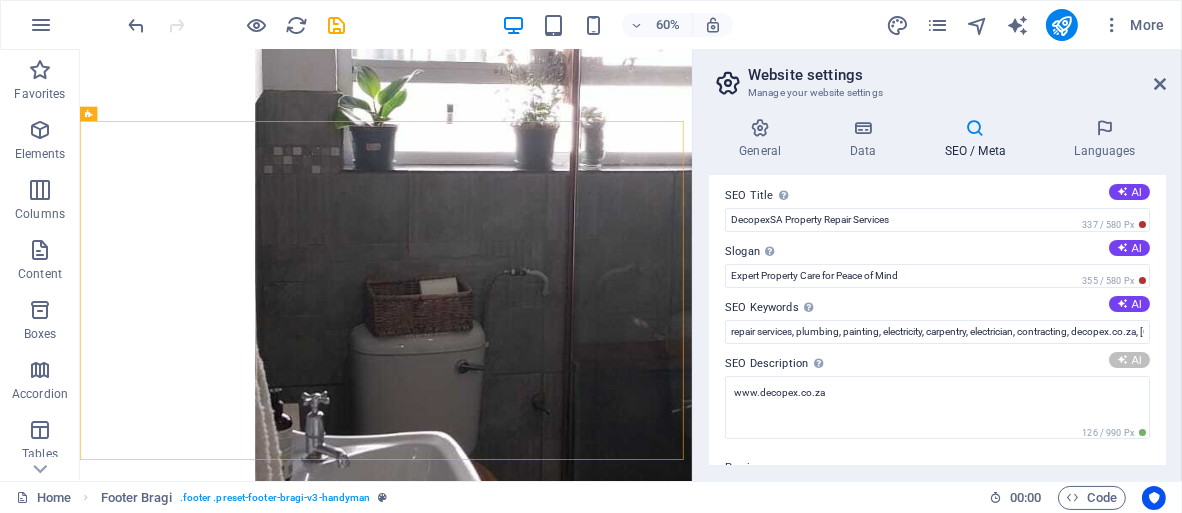 type on "Decopex SA offers expert property maintenance services in the Southern Peninsula, ensuring your home is well cared for." 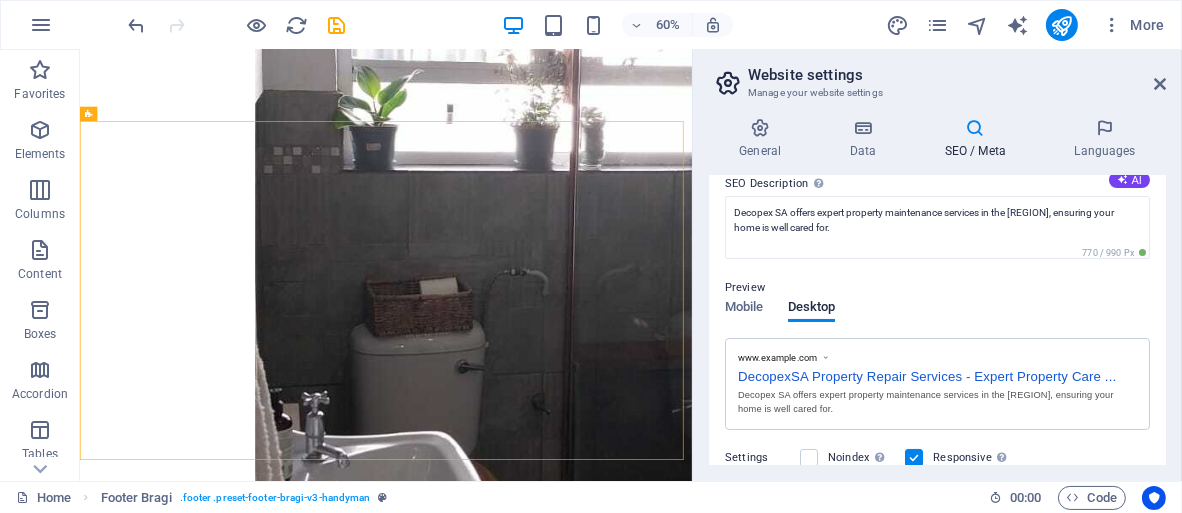 scroll, scrollTop: 208, scrollLeft: 0, axis: vertical 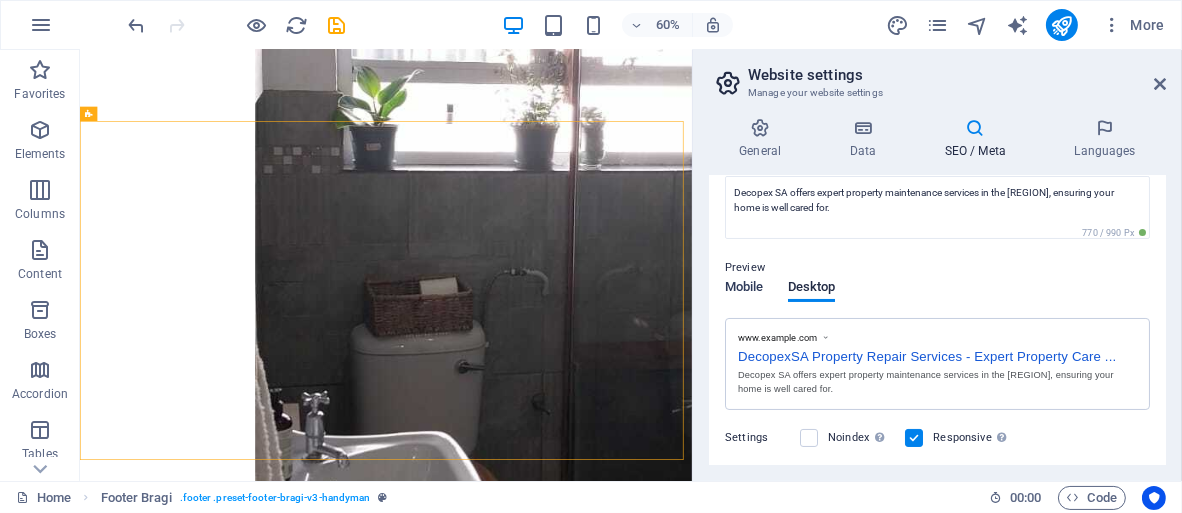 click on "Mobile" at bounding box center [744, 289] 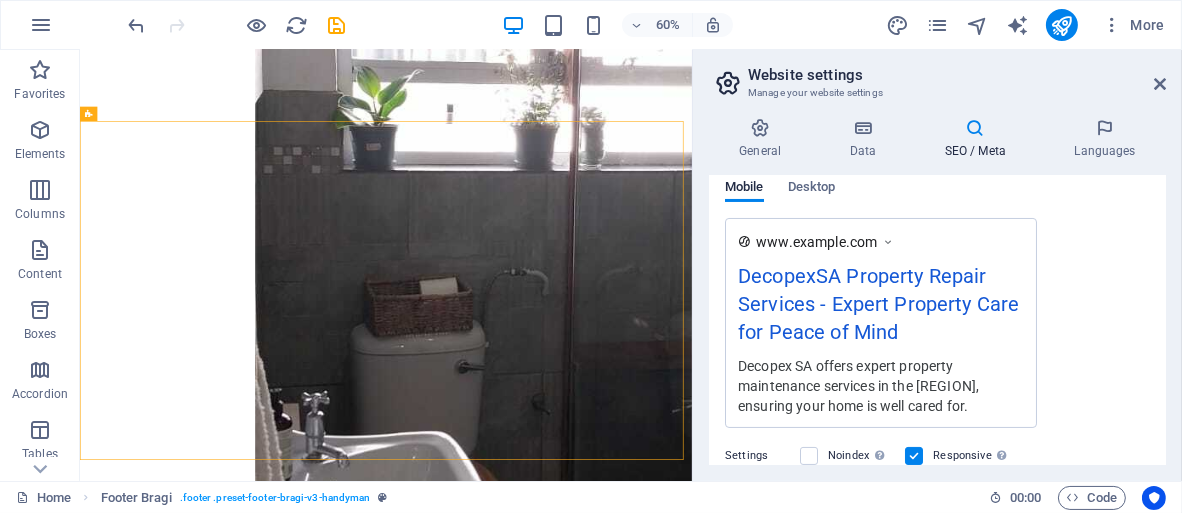 scroll, scrollTop: 208, scrollLeft: 0, axis: vertical 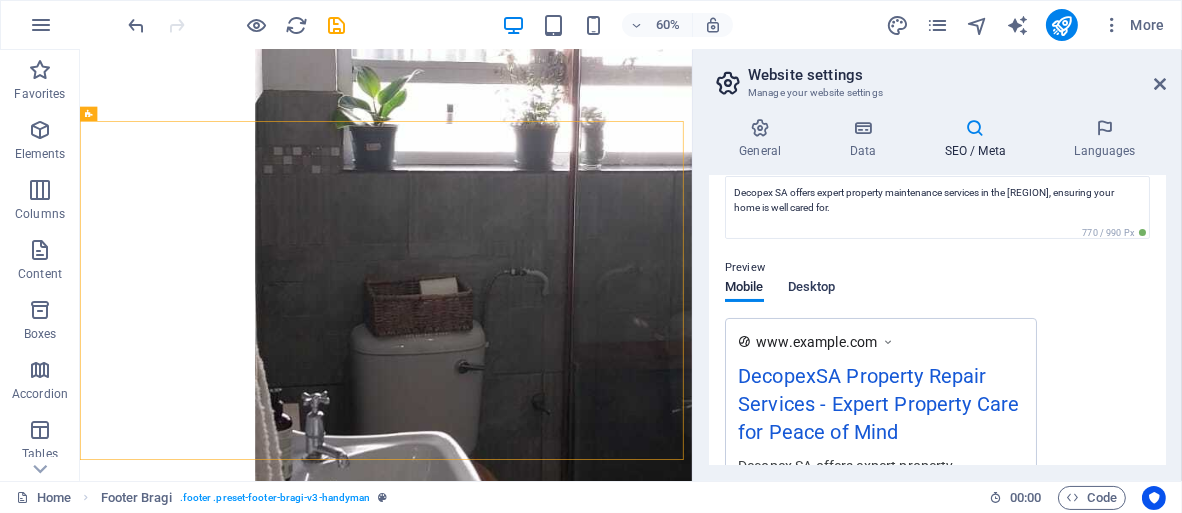 click on "Desktop" at bounding box center (812, 289) 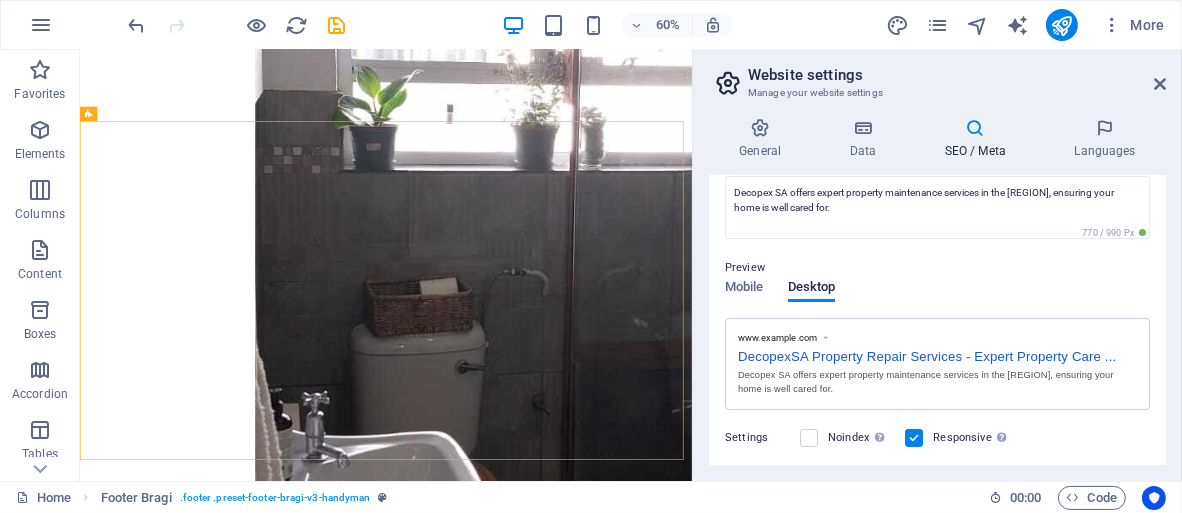 scroll, scrollTop: 0, scrollLeft: 0, axis: both 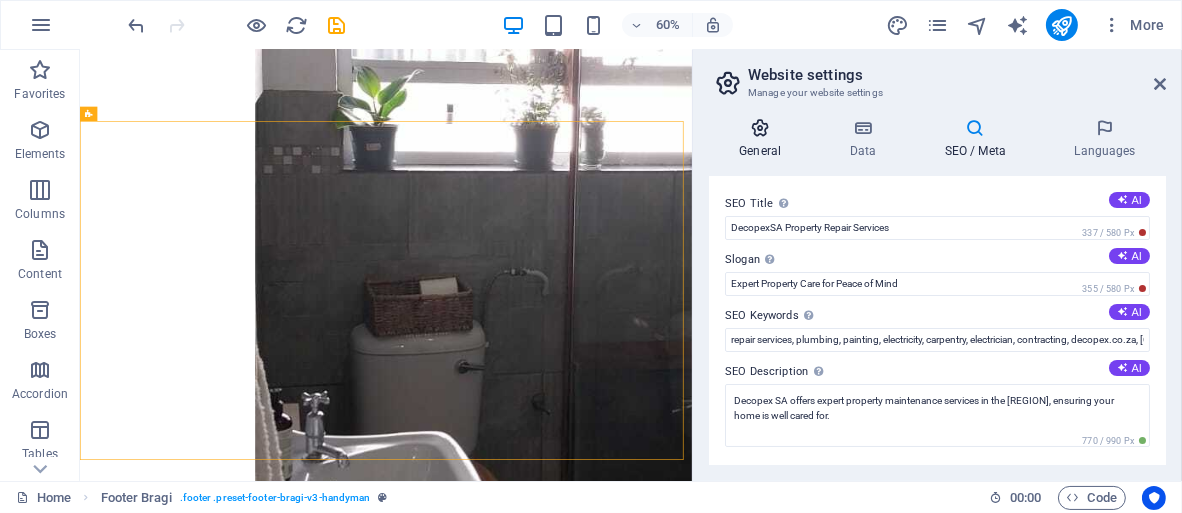 click on "General" at bounding box center [764, 139] 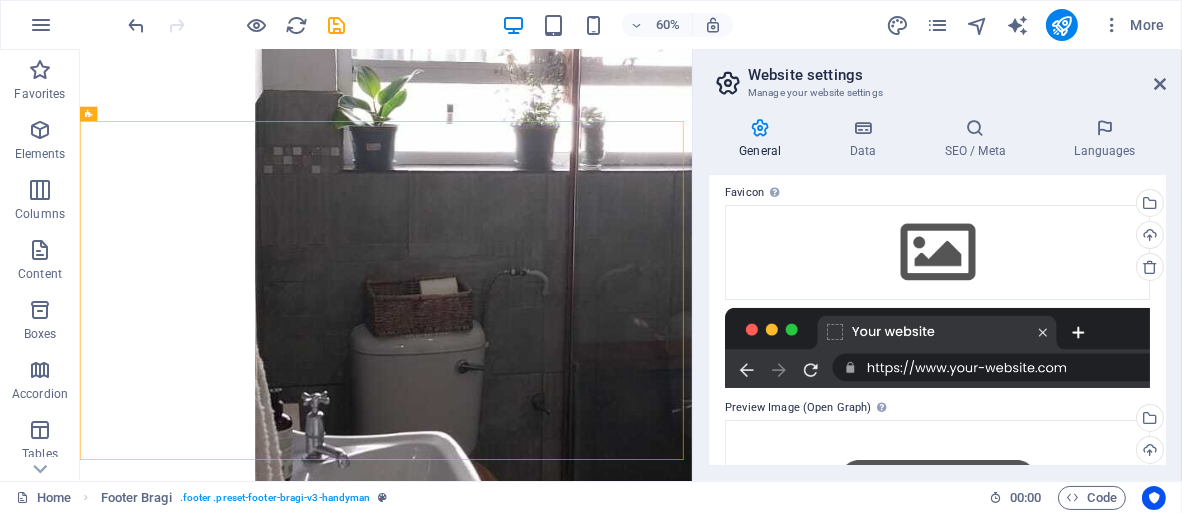 scroll, scrollTop: 0, scrollLeft: 0, axis: both 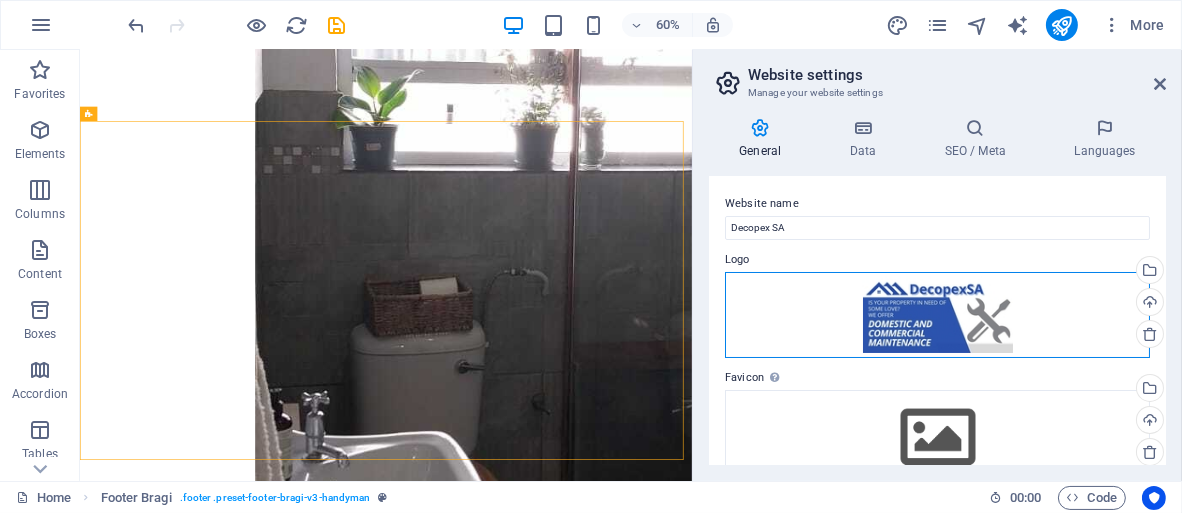 click on "Drag files here, click to choose files or select files from Files or our free stock photos & videos" at bounding box center [937, 315] 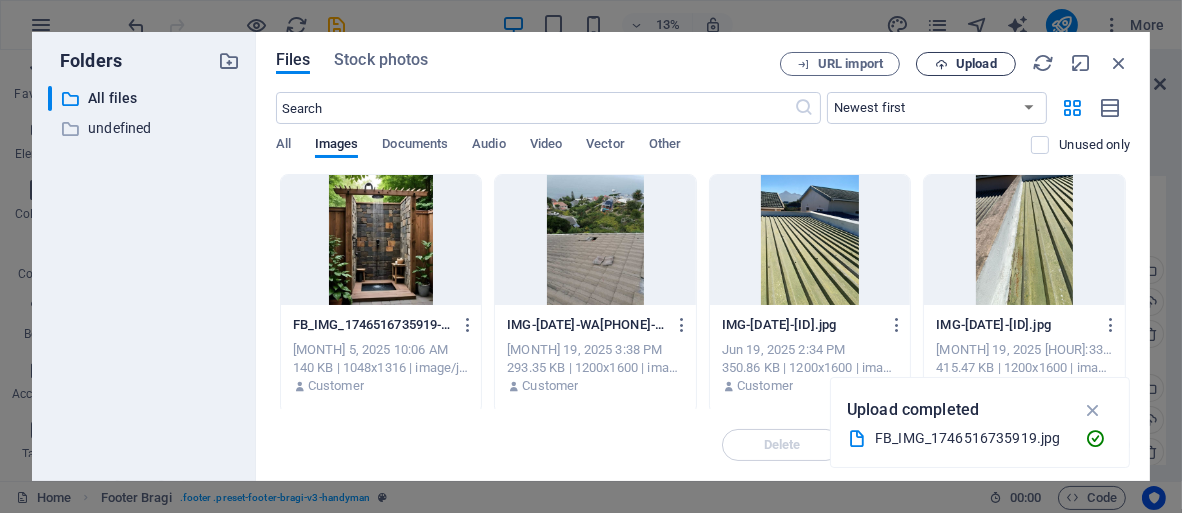 click on "Upload" at bounding box center [976, 64] 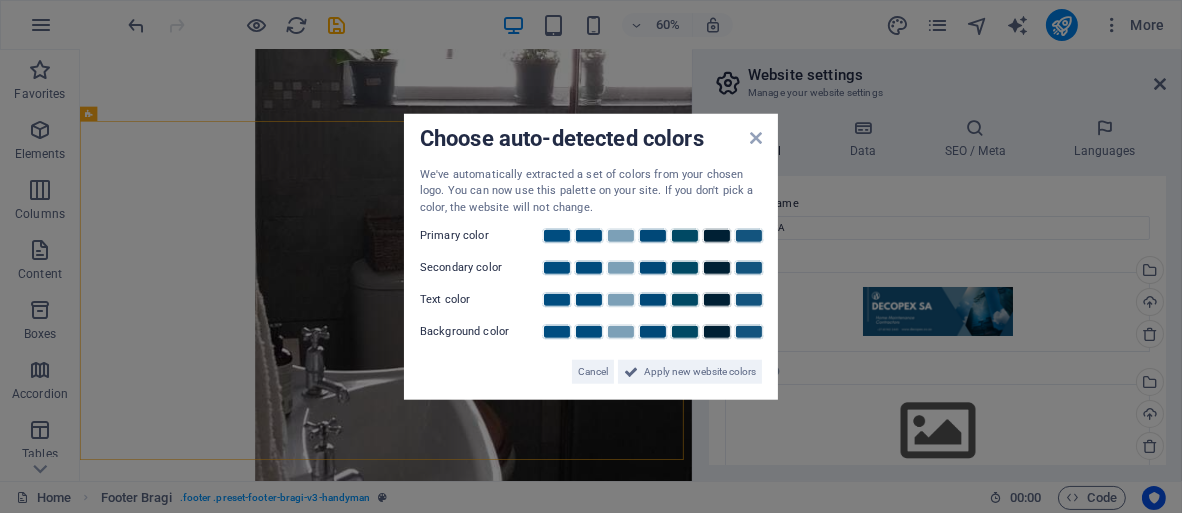 scroll, scrollTop: 9787, scrollLeft: 0, axis: vertical 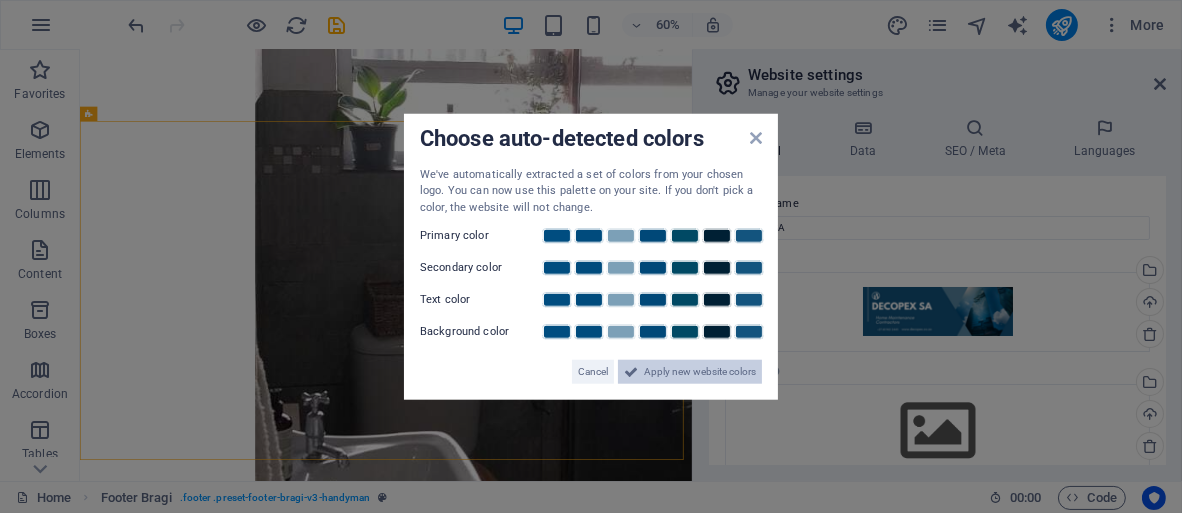 click on "Apply new website colors" at bounding box center (700, 372) 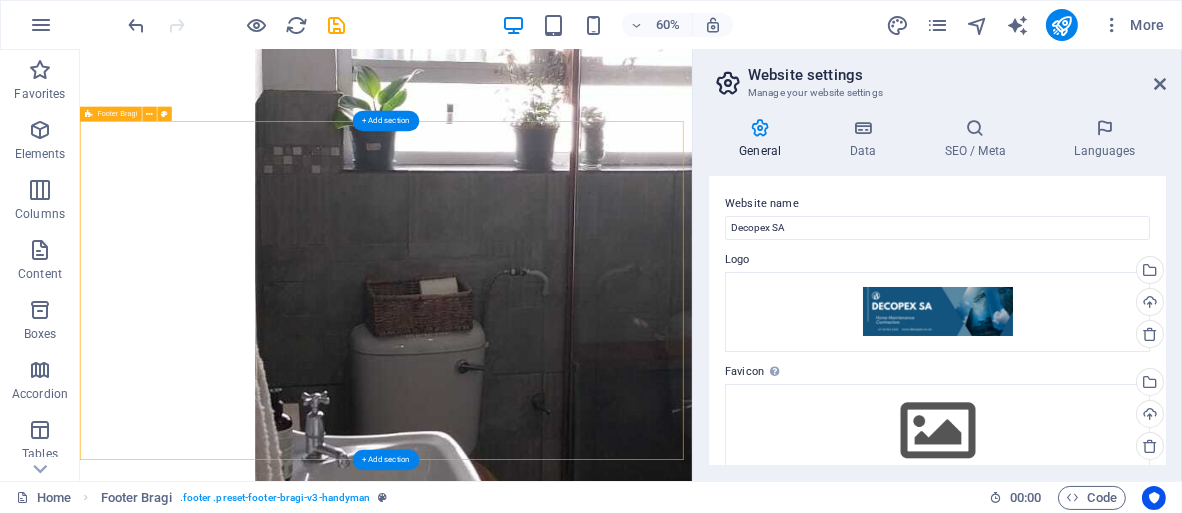 scroll, scrollTop: 9792, scrollLeft: 0, axis: vertical 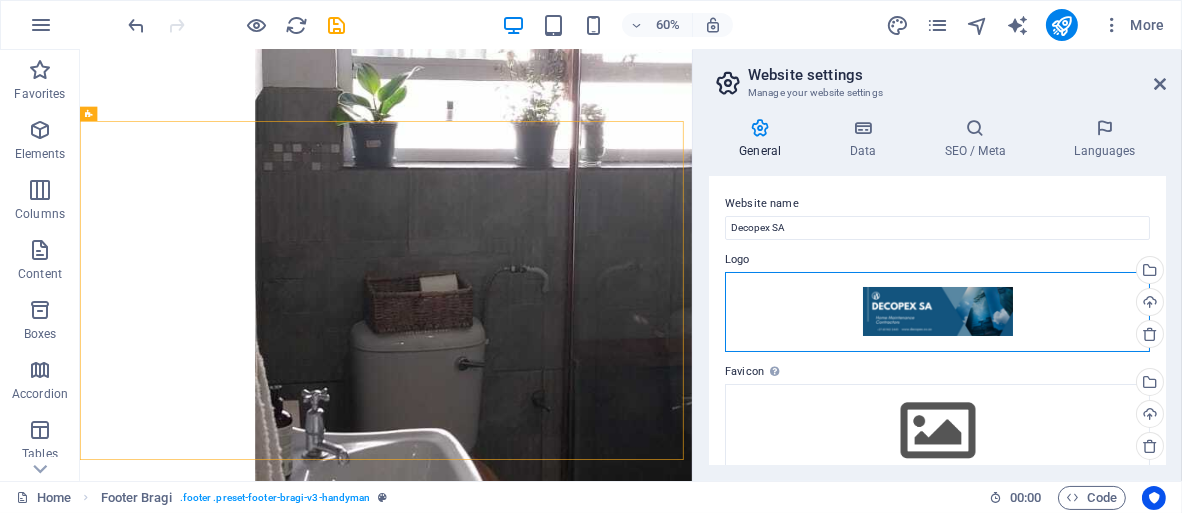 click on "Drag files here, click to choose files or select files from Files or our free stock photos & videos" at bounding box center [937, 312] 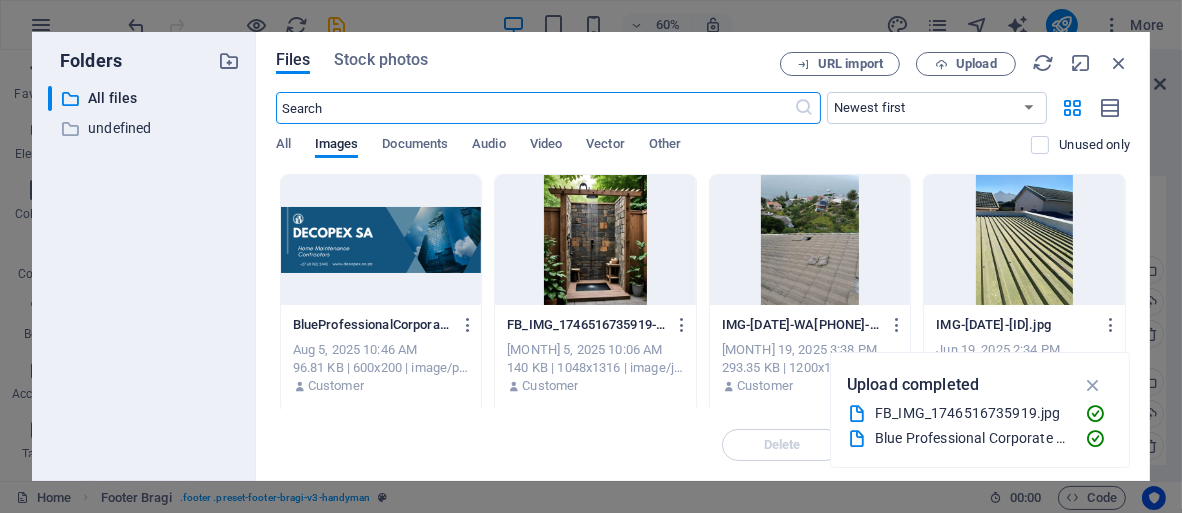 scroll, scrollTop: 8060, scrollLeft: 0, axis: vertical 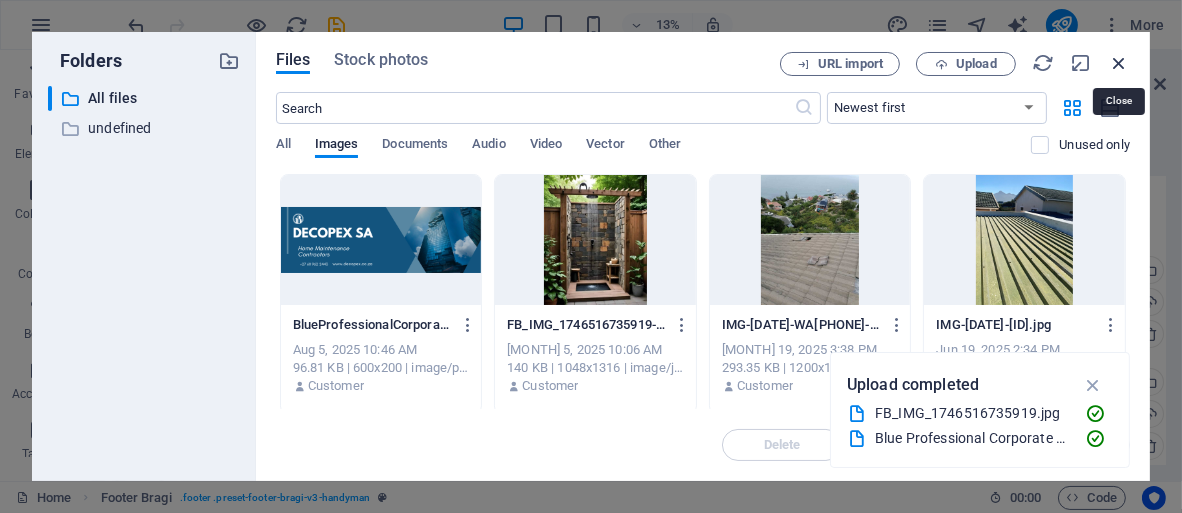 drag, startPoint x: 1117, startPoint y: 63, endPoint x: 918, endPoint y: 442, distance: 428.06775 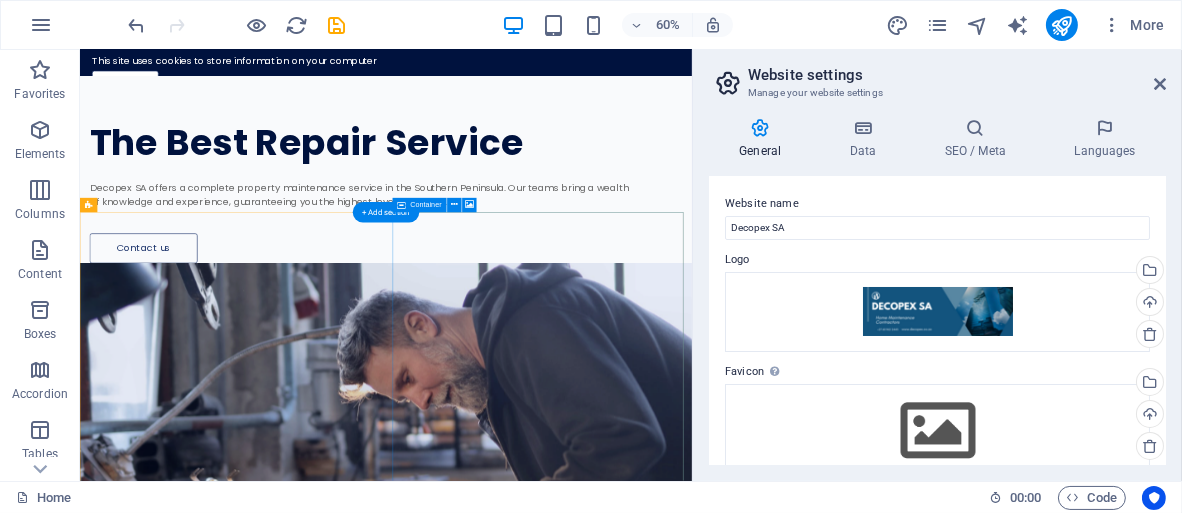 scroll, scrollTop: 0, scrollLeft: 0, axis: both 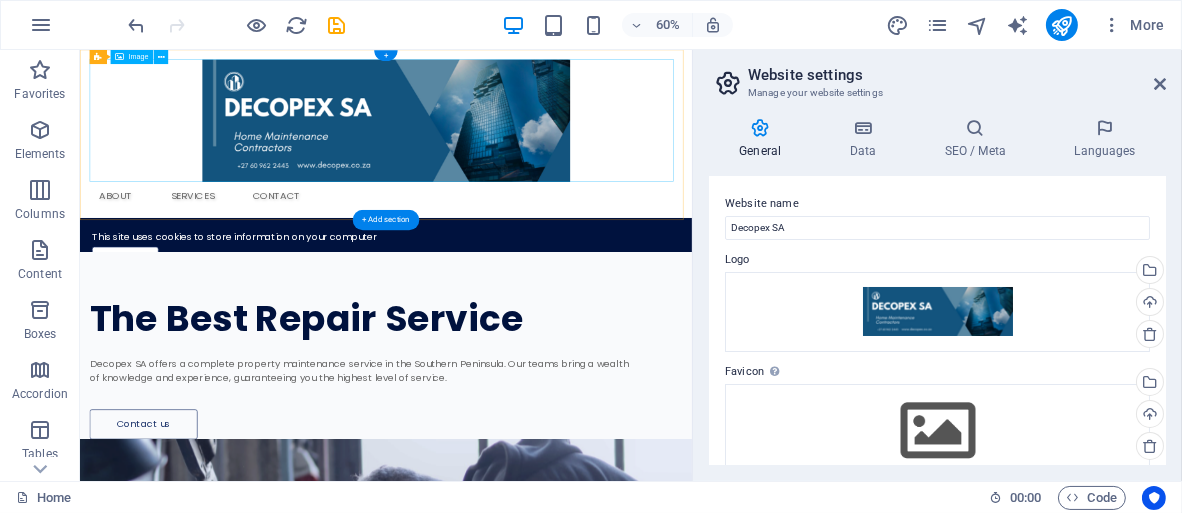 click at bounding box center [589, 168] 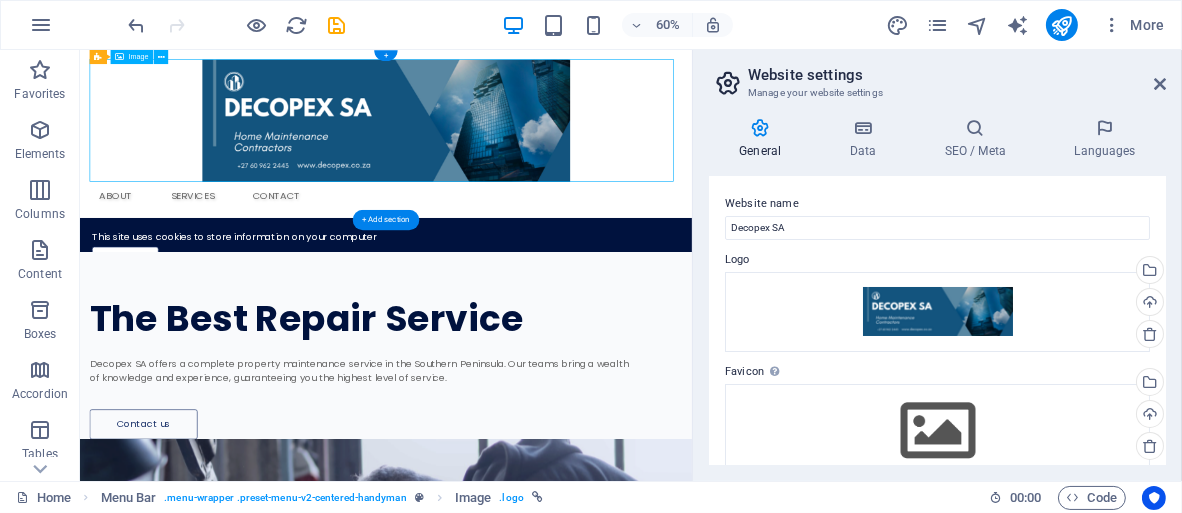 click at bounding box center [589, 168] 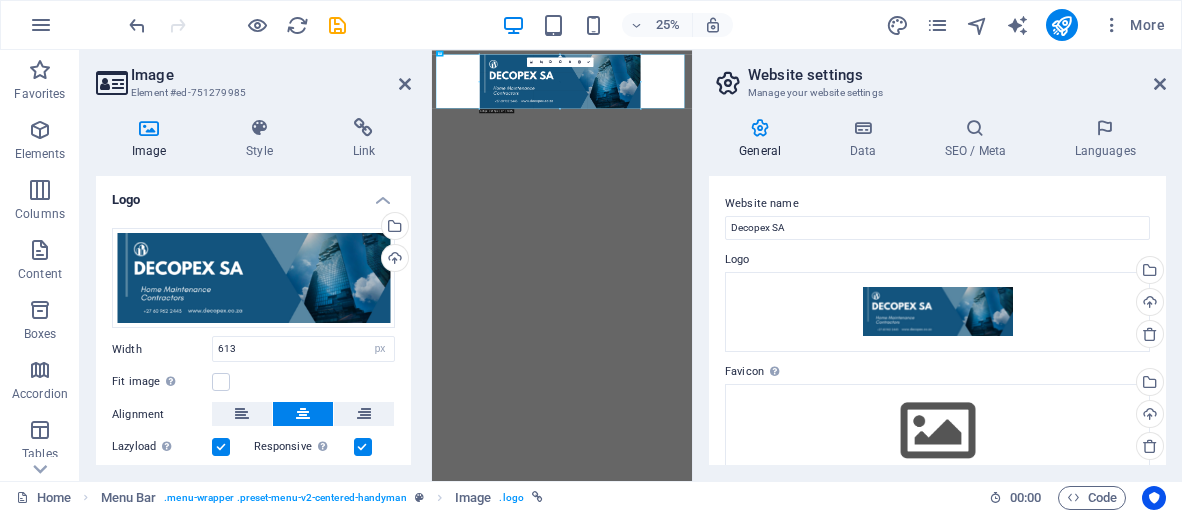 select on "px" 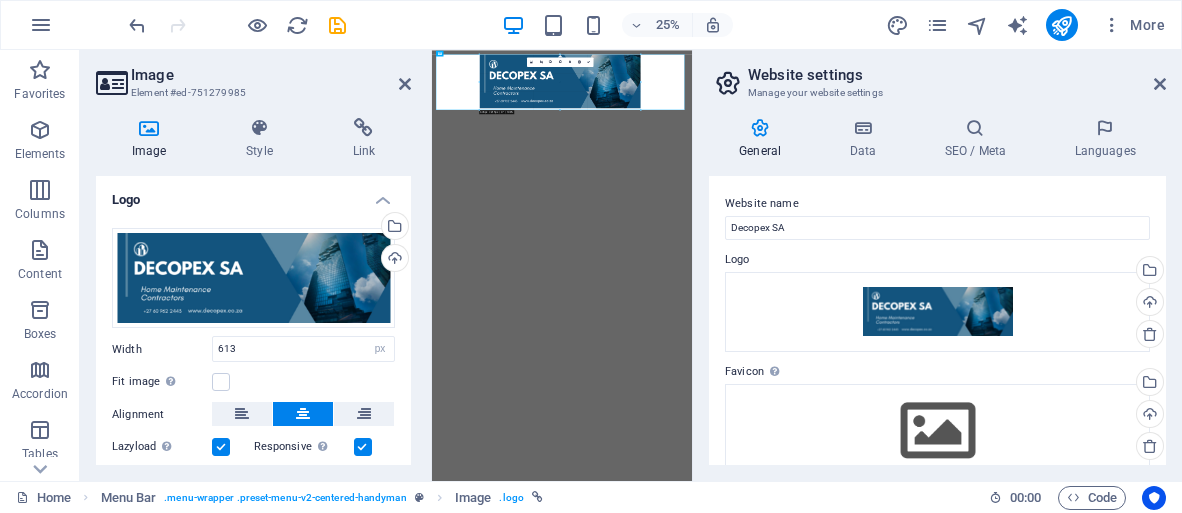 scroll, scrollTop: 0, scrollLeft: 0, axis: both 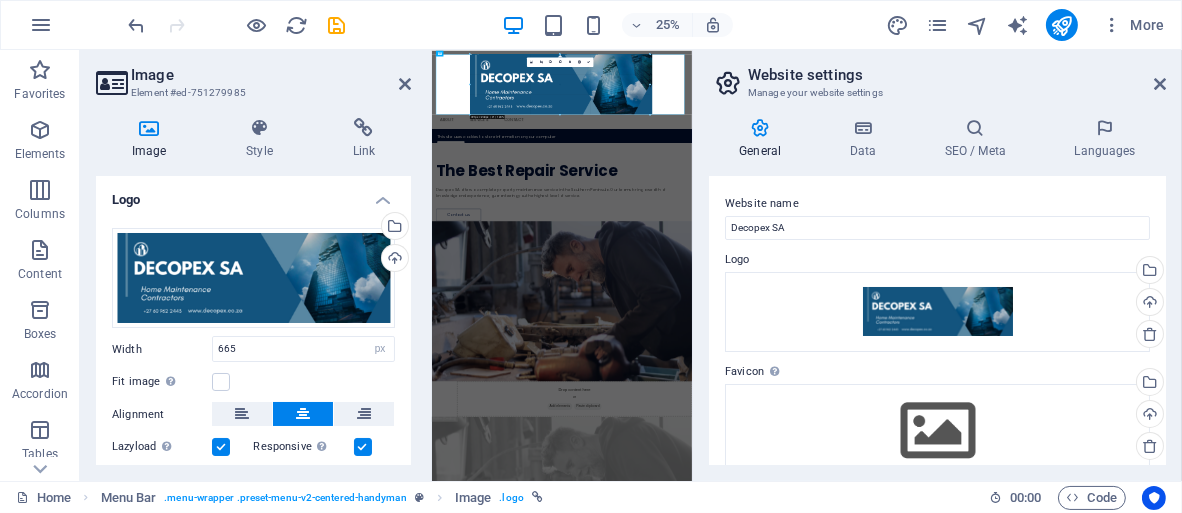 drag, startPoint x: 642, startPoint y: 82, endPoint x: 738, endPoint y: 632, distance: 558.3153 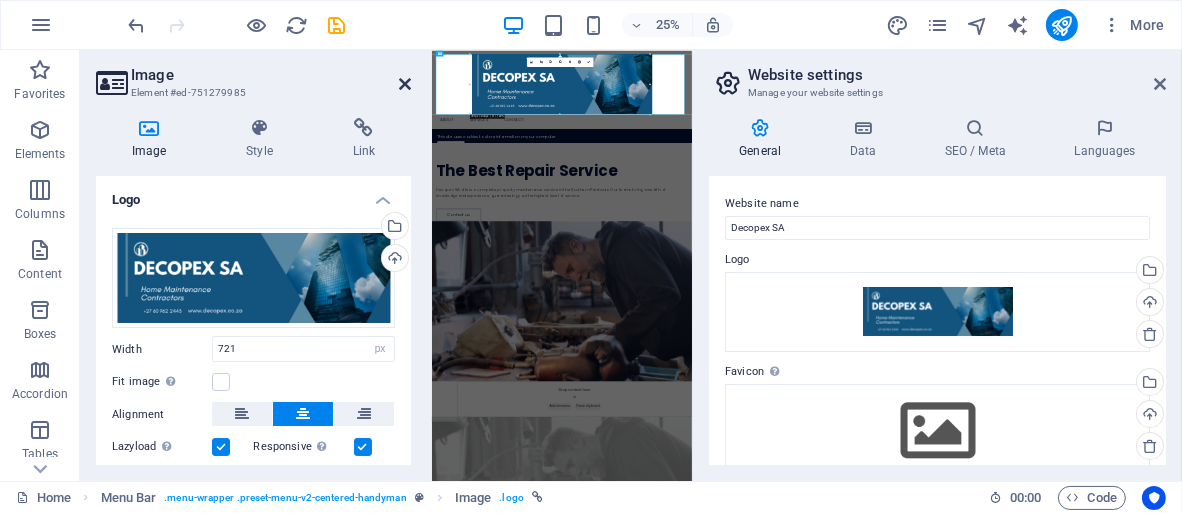 click at bounding box center (405, 84) 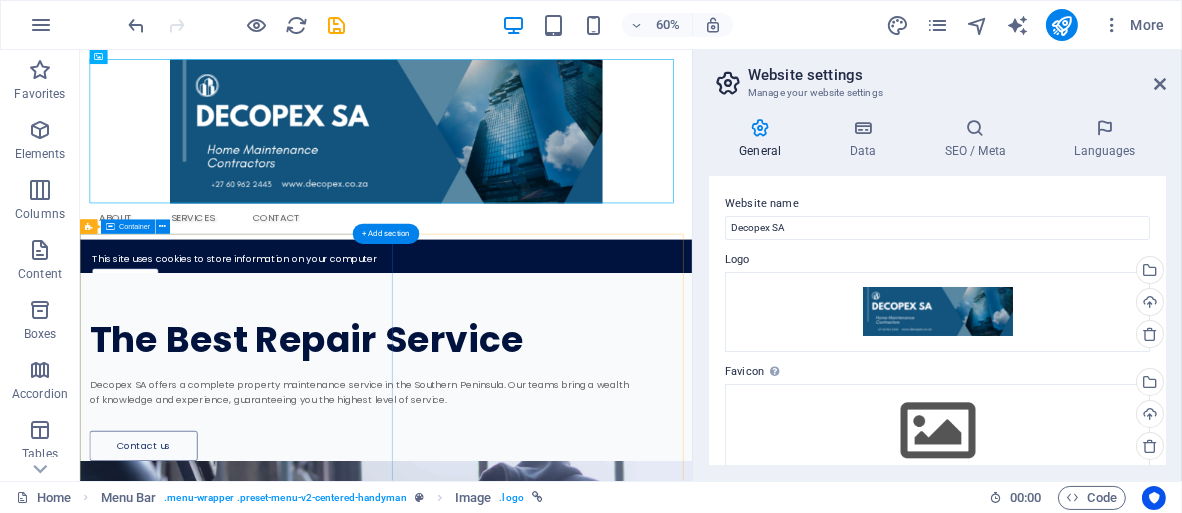 drag, startPoint x: 531, startPoint y: 472, endPoint x: 547, endPoint y: 487, distance: 21.931713 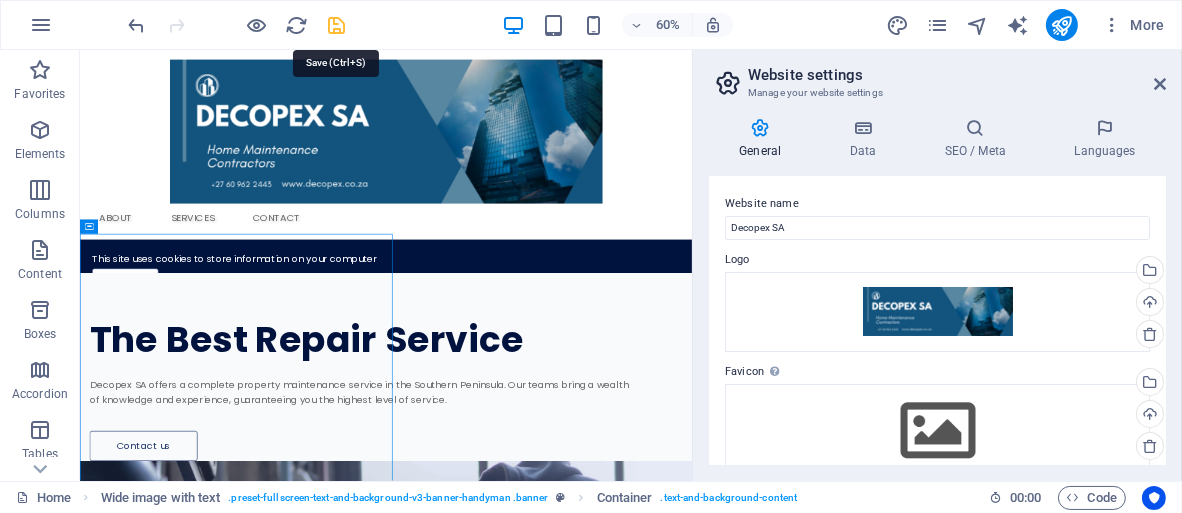 click at bounding box center [337, 25] 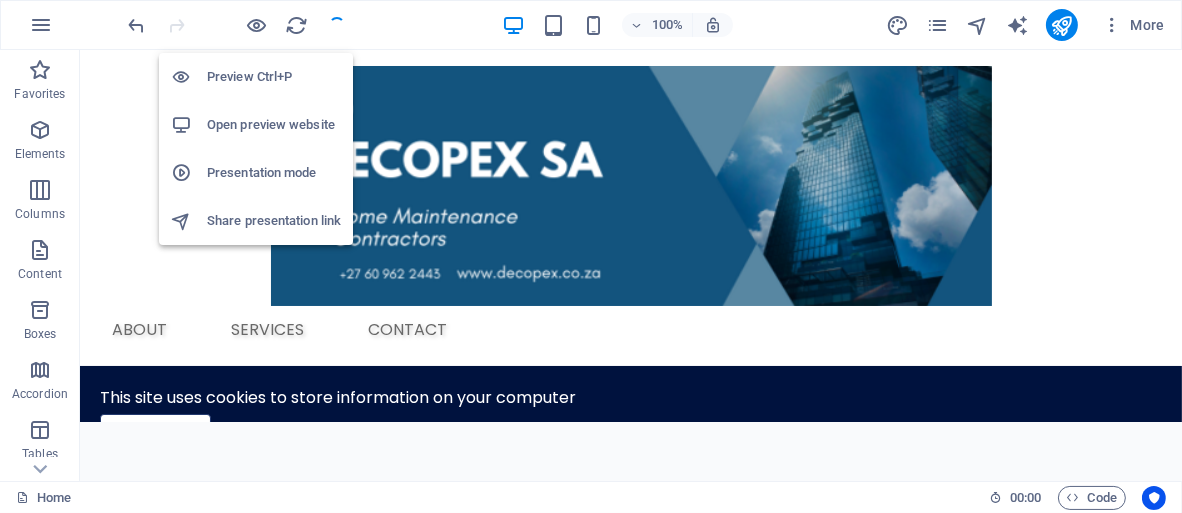 click on "Preview Ctrl+P" at bounding box center (274, 77) 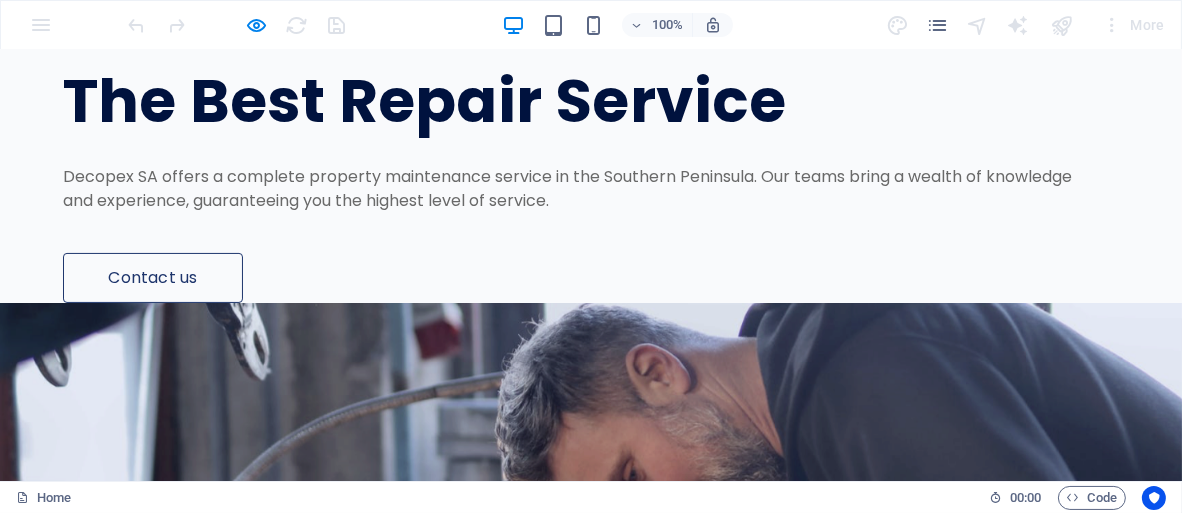 scroll, scrollTop: 0, scrollLeft: 0, axis: both 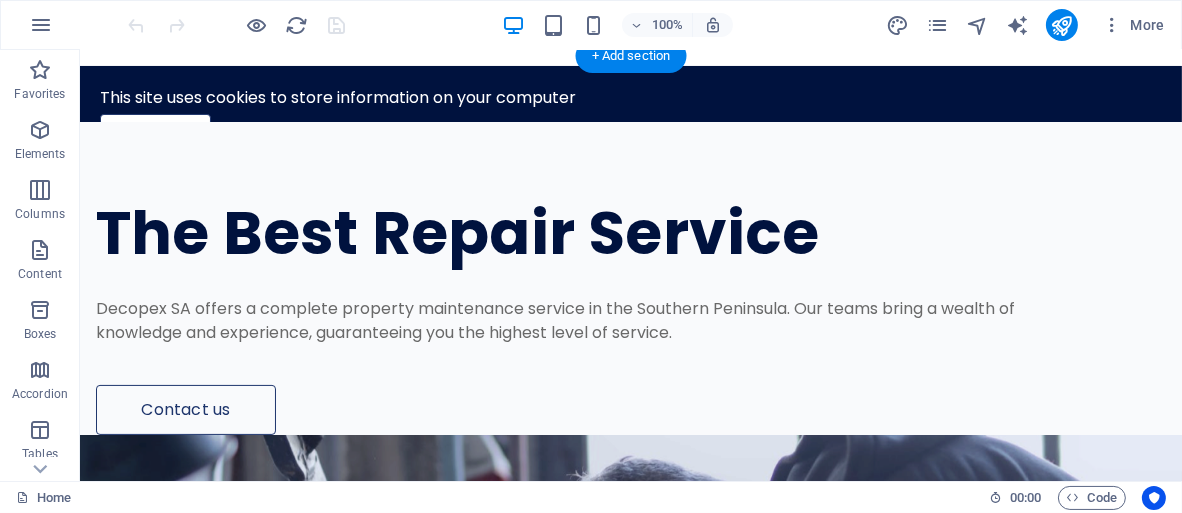 click at bounding box center (630, 755) 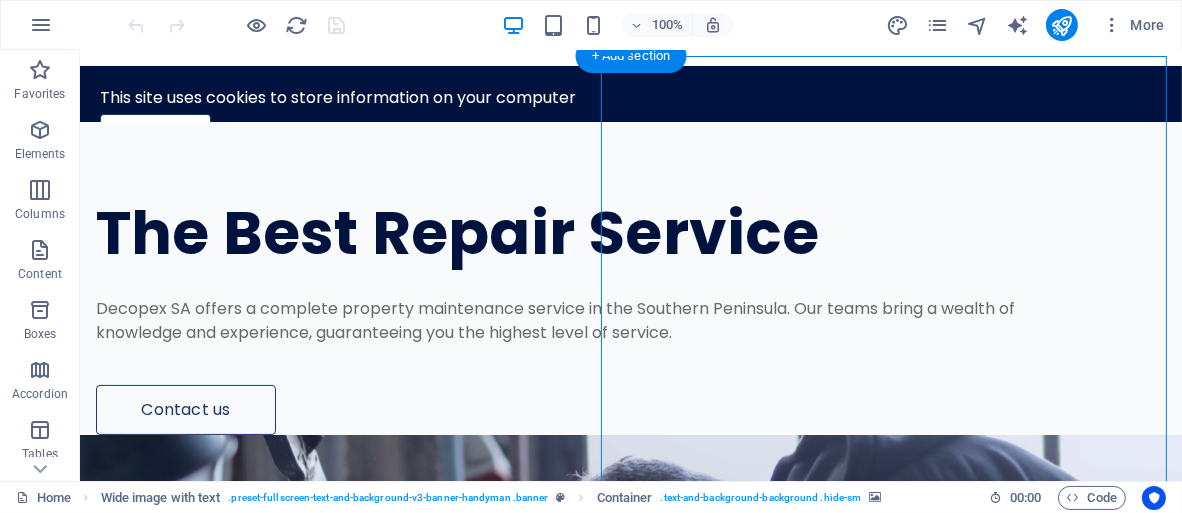 click at bounding box center (630, 755) 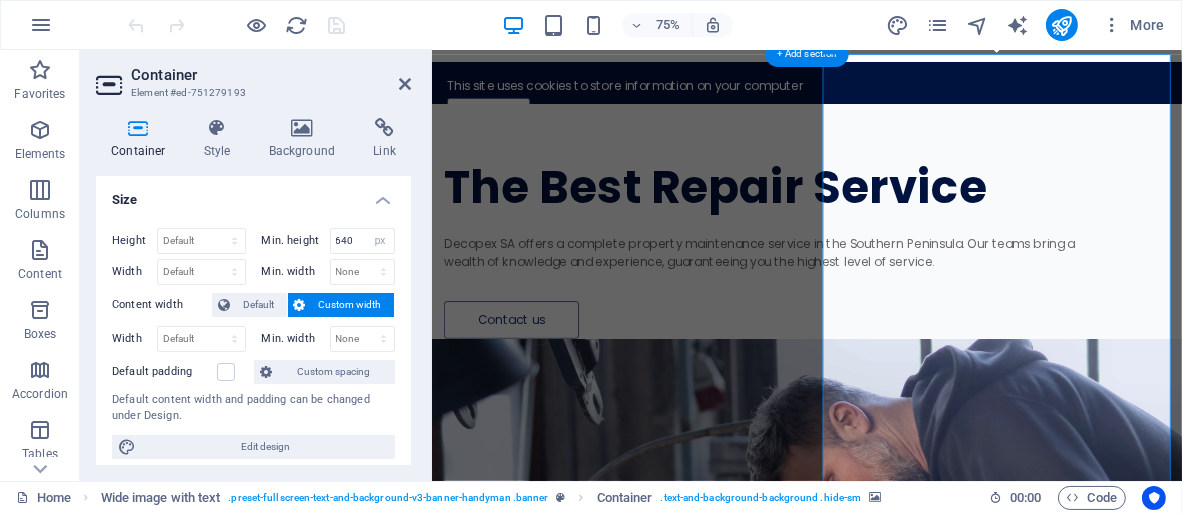 drag, startPoint x: 1261, startPoint y: 409, endPoint x: 1157, endPoint y: 407, distance: 104.019226 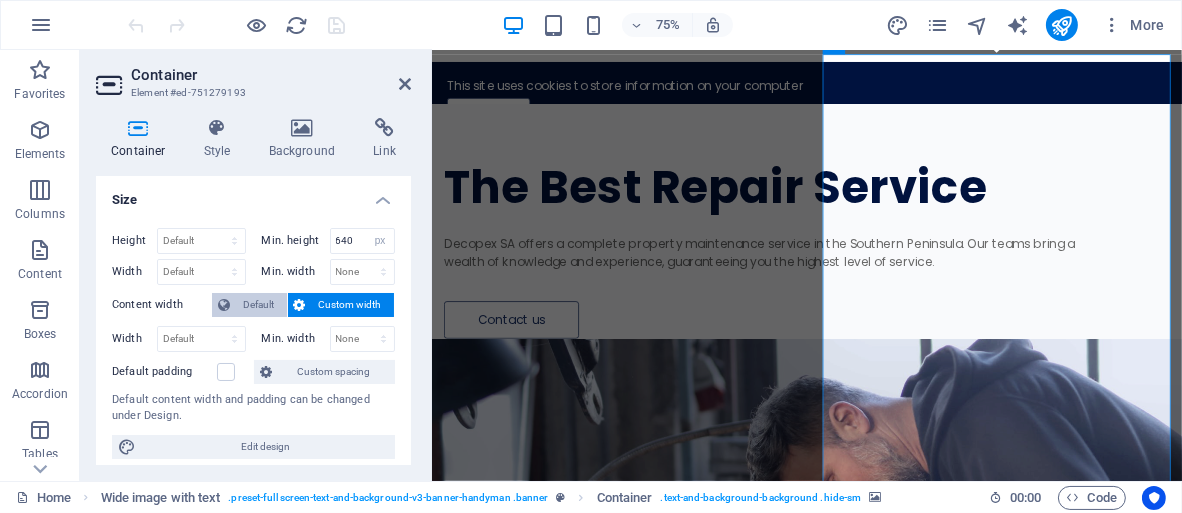 click on "Default" at bounding box center [258, 305] 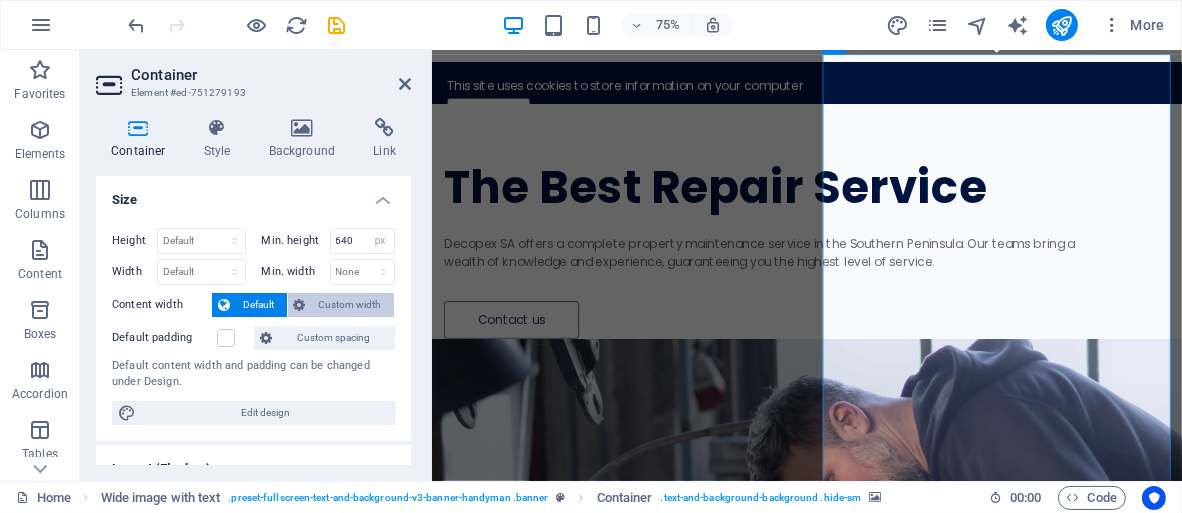 click on "Custom width" at bounding box center [350, 305] 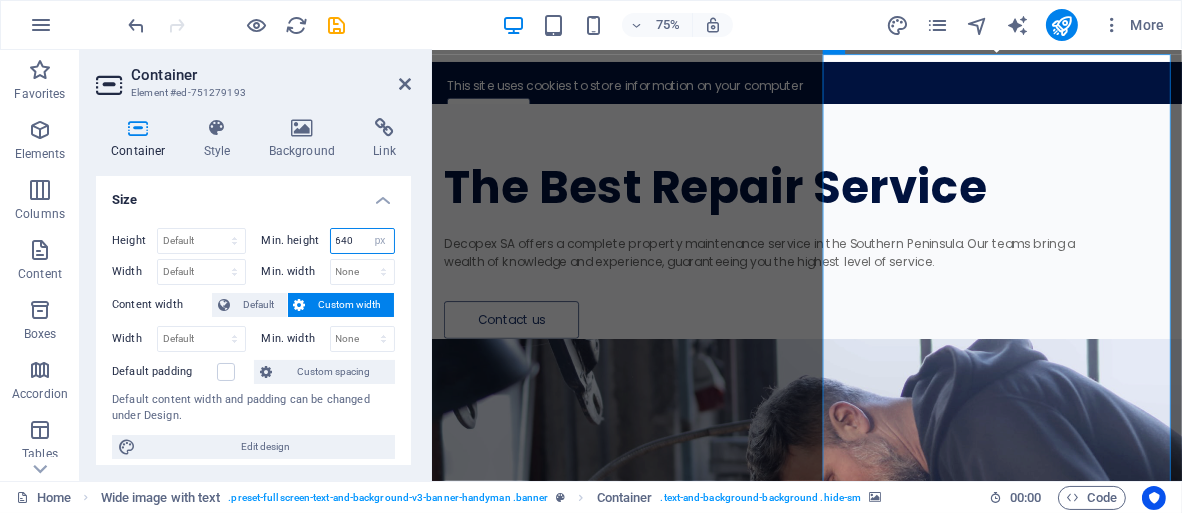 drag, startPoint x: 355, startPoint y: 240, endPoint x: 331, endPoint y: 241, distance: 24.020824 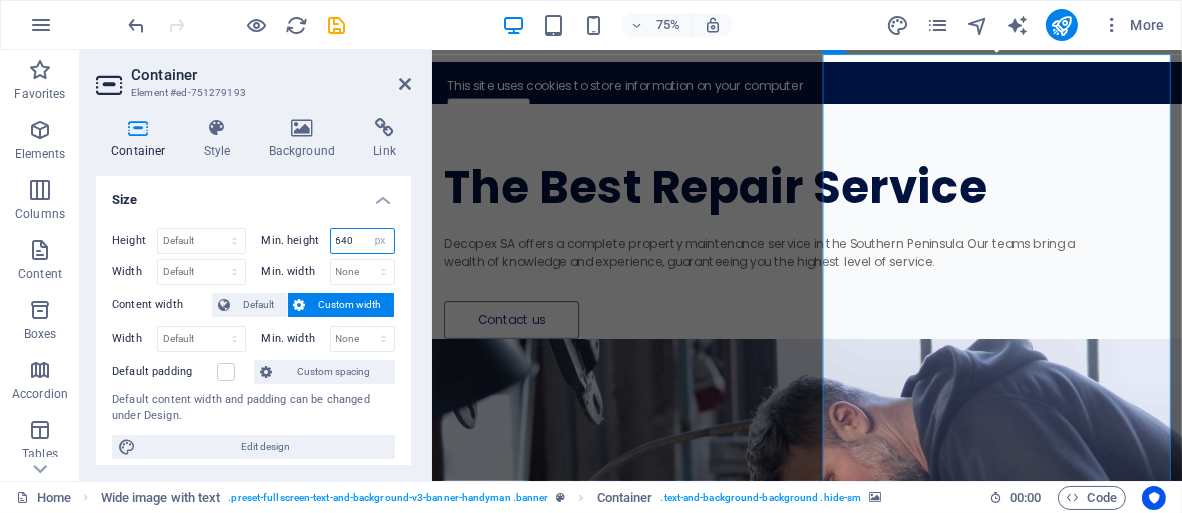 click on "640" at bounding box center (363, 241) 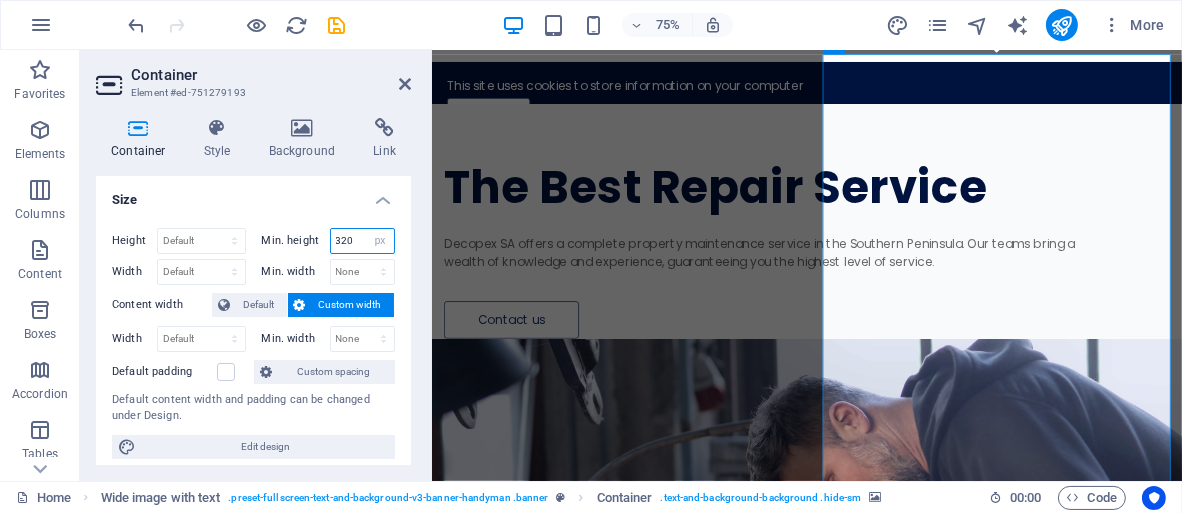 type on "320" 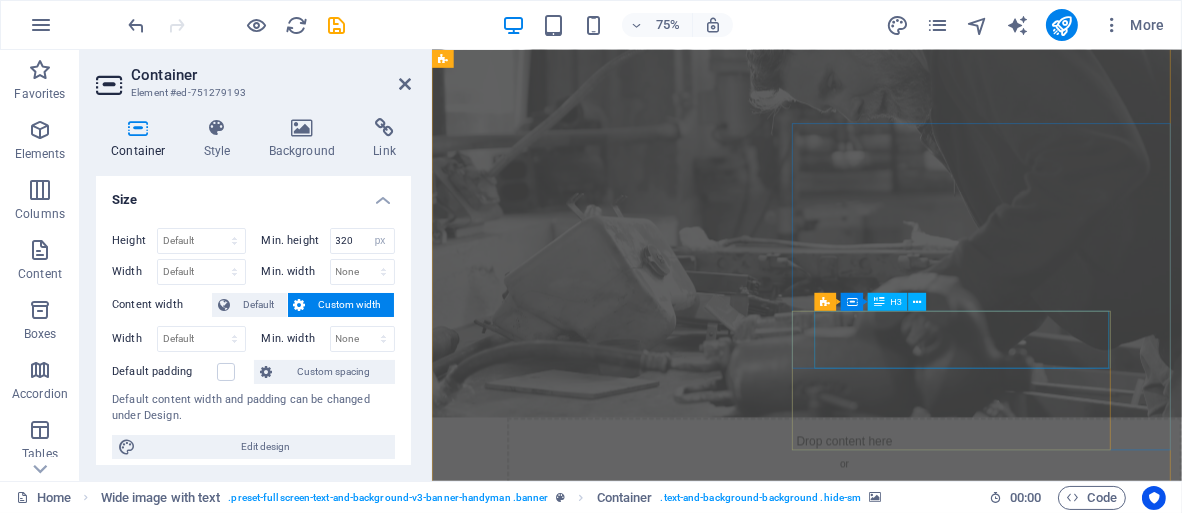scroll, scrollTop: 1500, scrollLeft: 0, axis: vertical 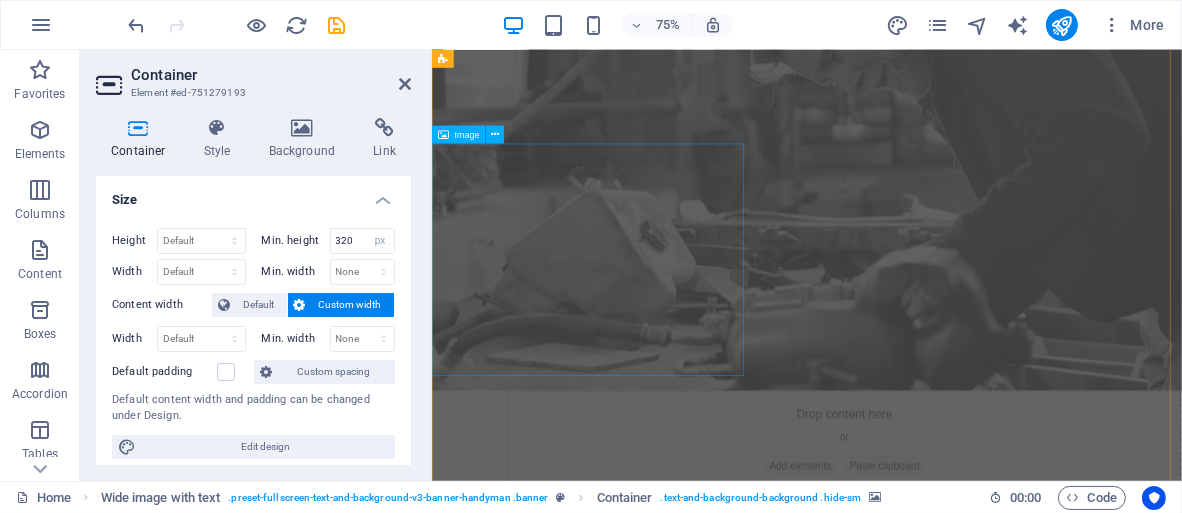 click at bounding box center (931, 1147) 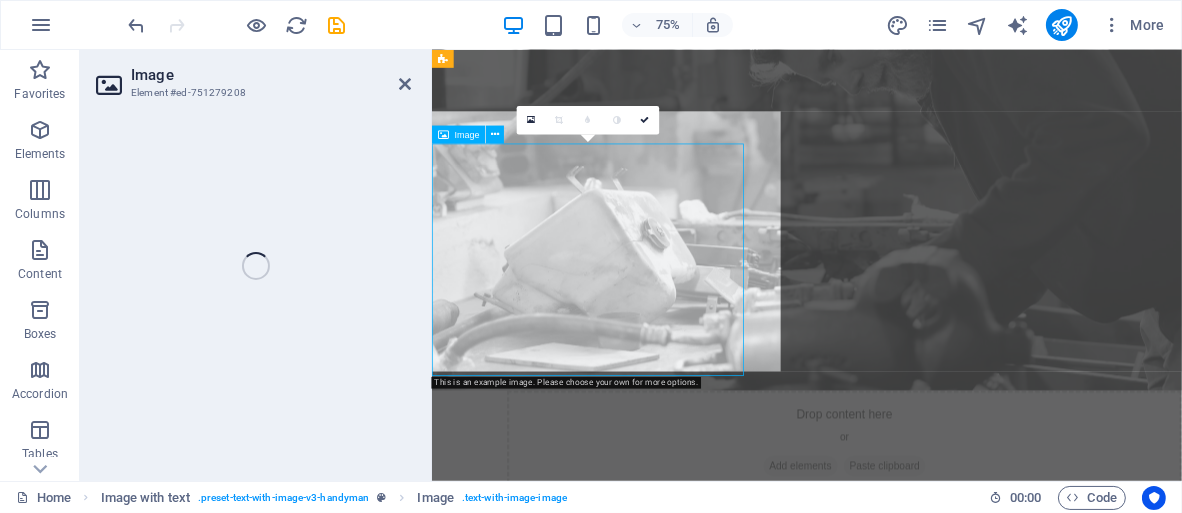 select on "%" 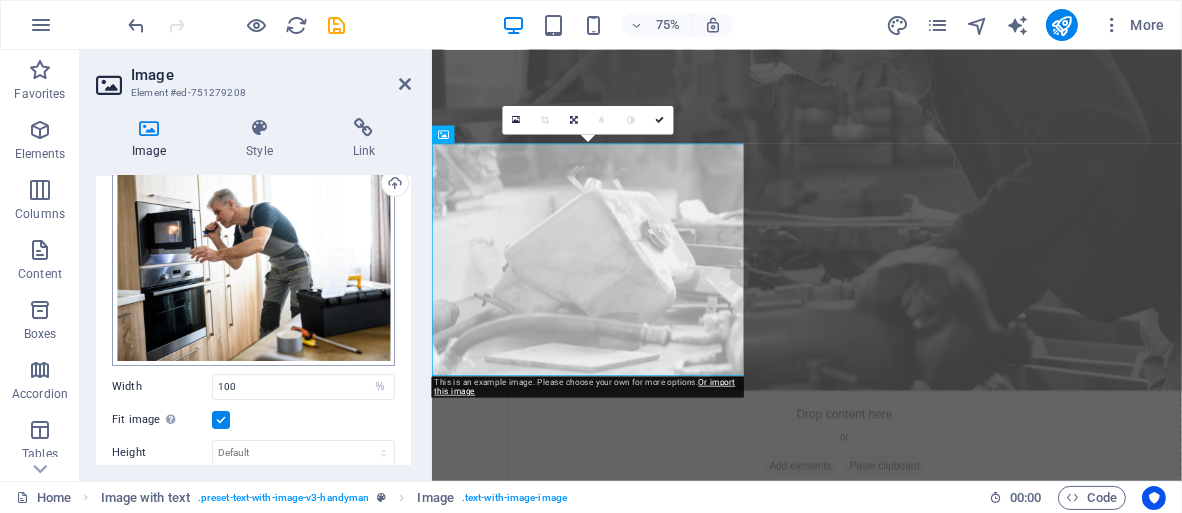 scroll, scrollTop: 0, scrollLeft: 0, axis: both 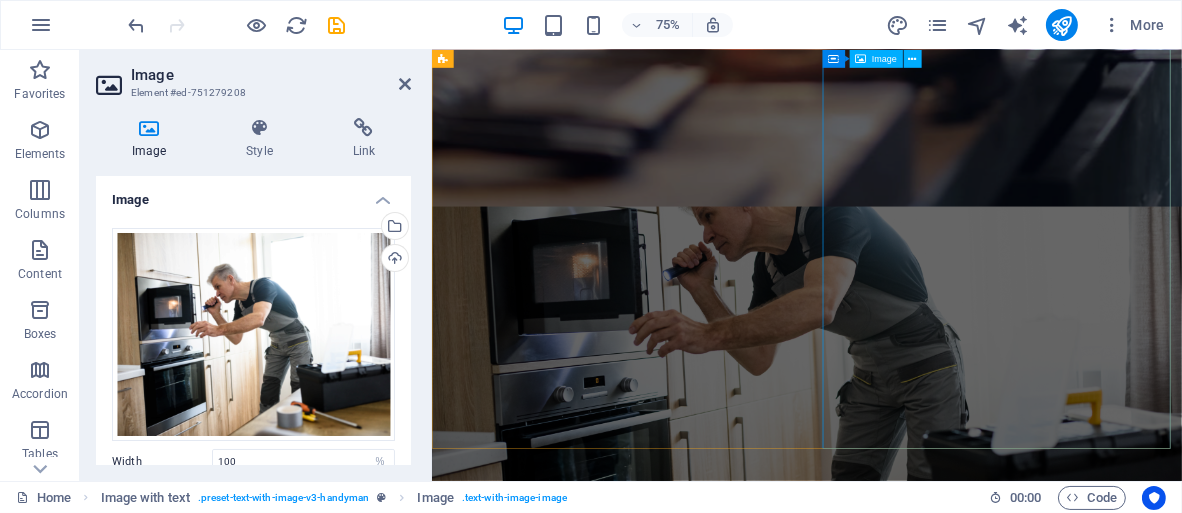 click at bounding box center (931, 1837) 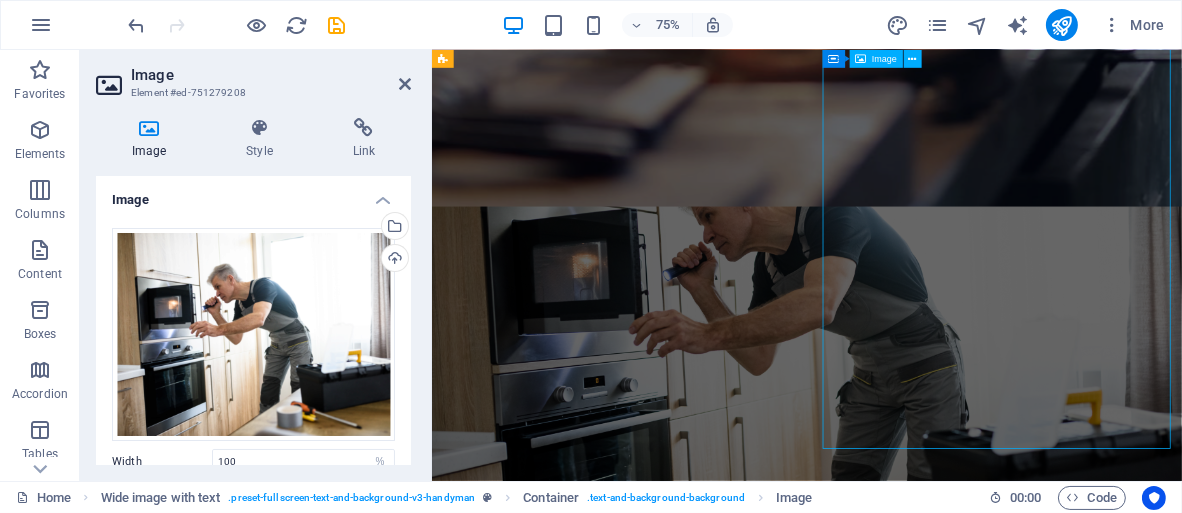click at bounding box center (931, 1837) 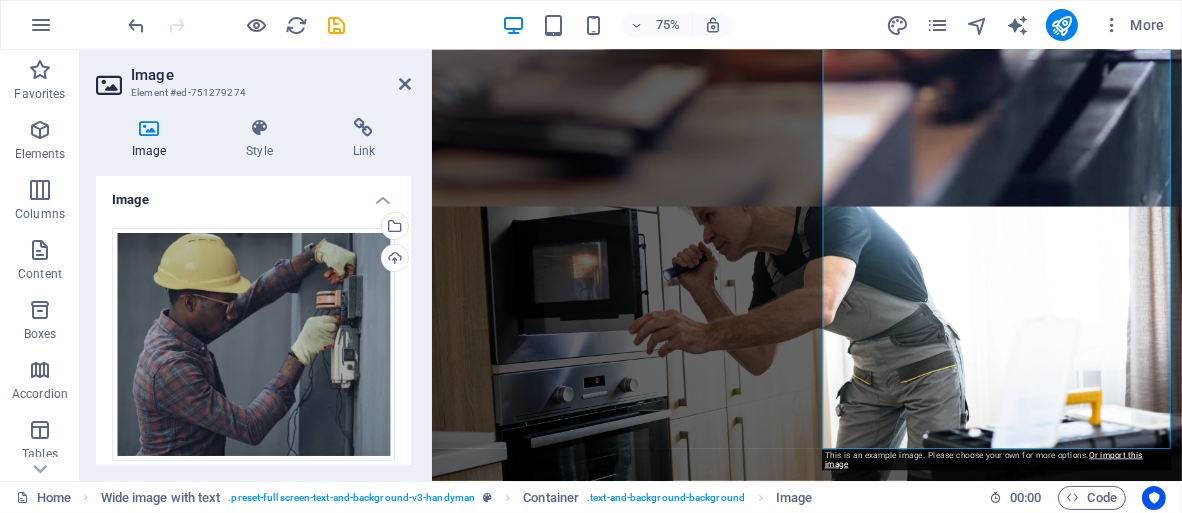 drag, startPoint x: 238, startPoint y: 392, endPoint x: 213, endPoint y: 393, distance: 25.019993 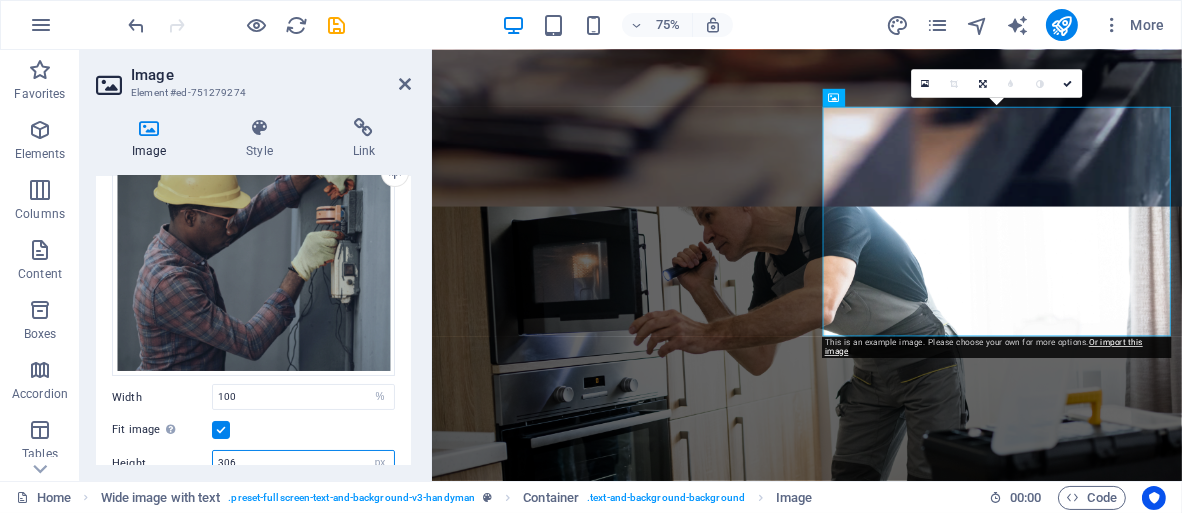scroll, scrollTop: 2050, scrollLeft: 0, axis: vertical 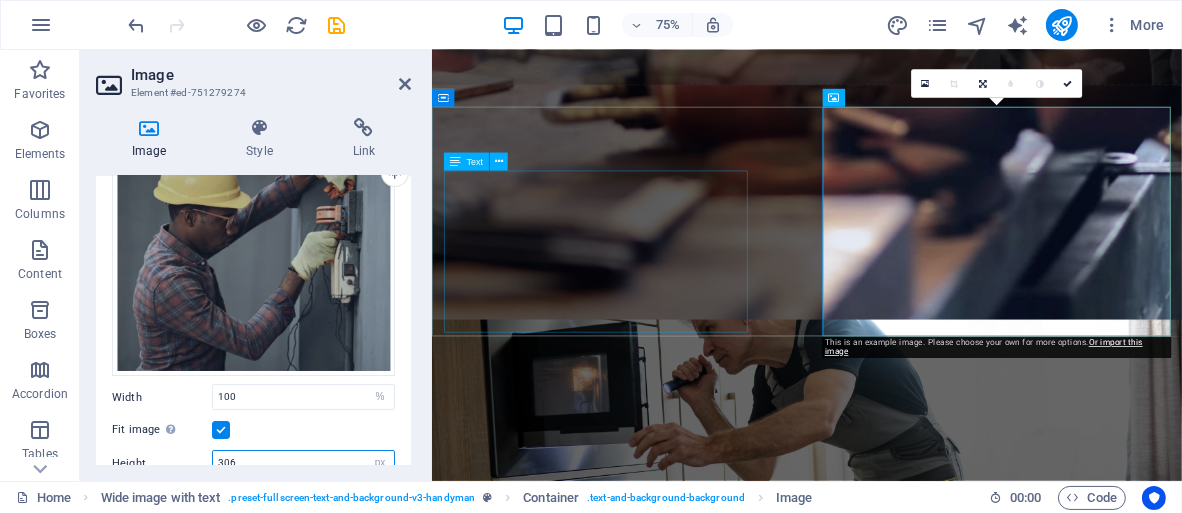 type on "306" 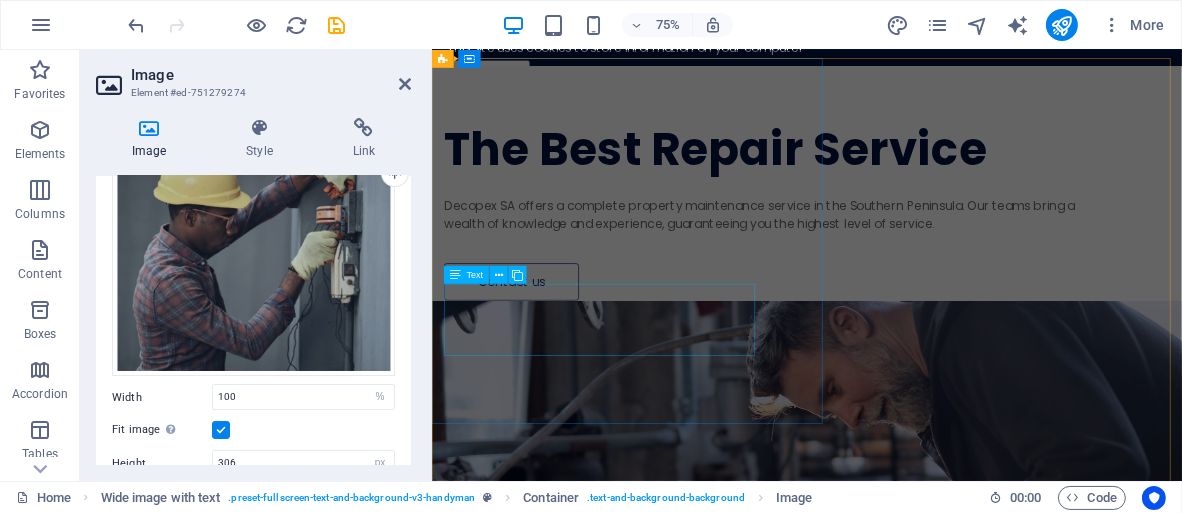 scroll, scrollTop: 250, scrollLeft: 0, axis: vertical 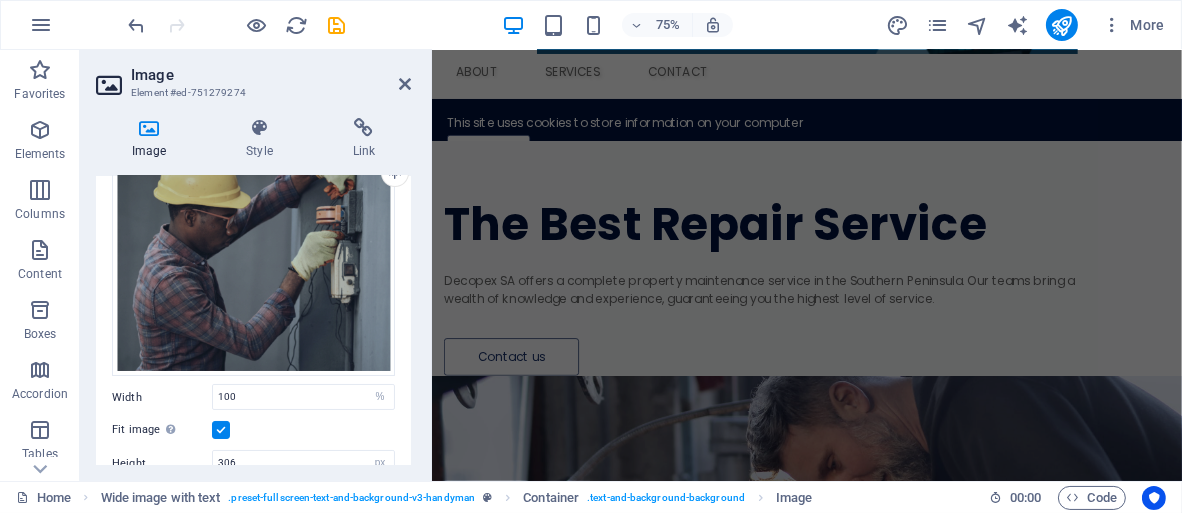 click at bounding box center (931, 728) 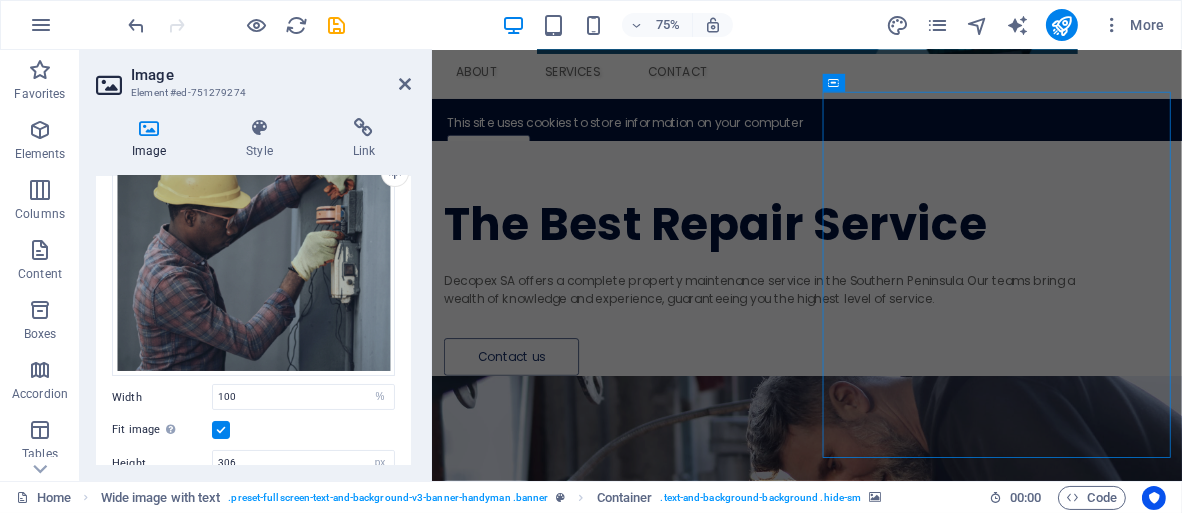 click at bounding box center [931, 728] 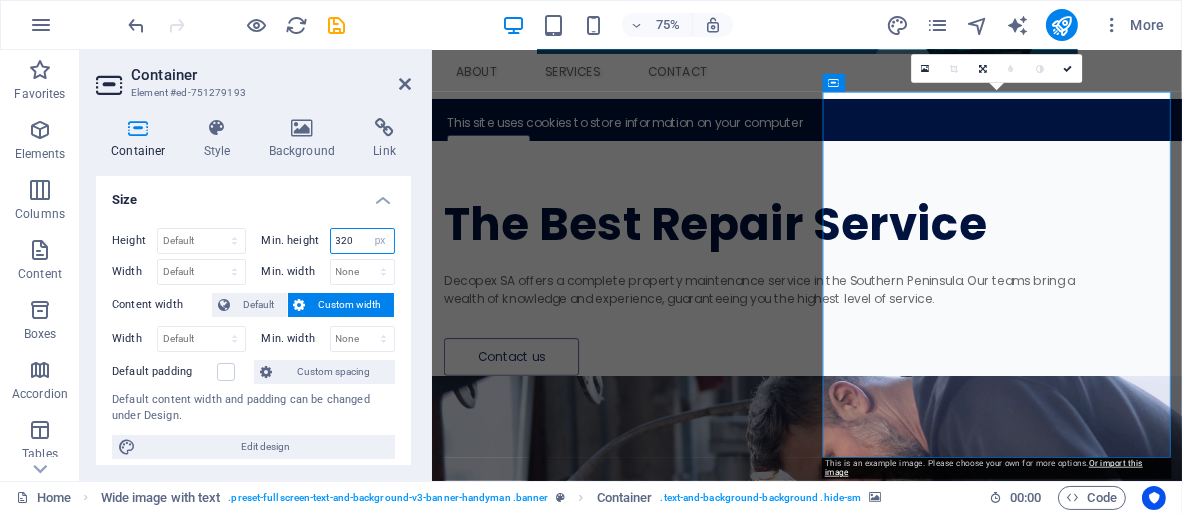 drag, startPoint x: 353, startPoint y: 240, endPoint x: 329, endPoint y: 243, distance: 24.186773 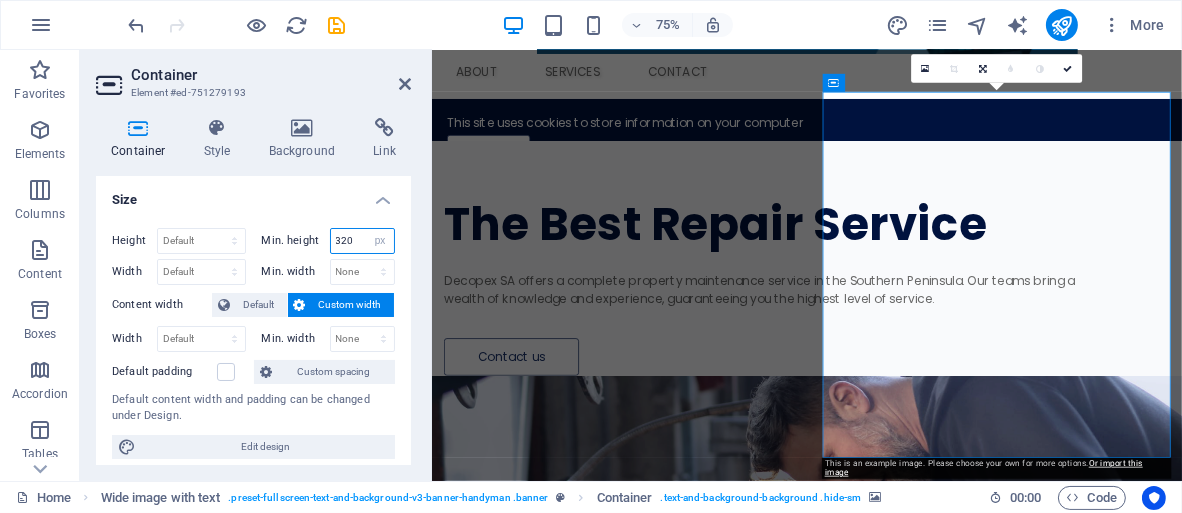 click on "320" at bounding box center [363, 241] 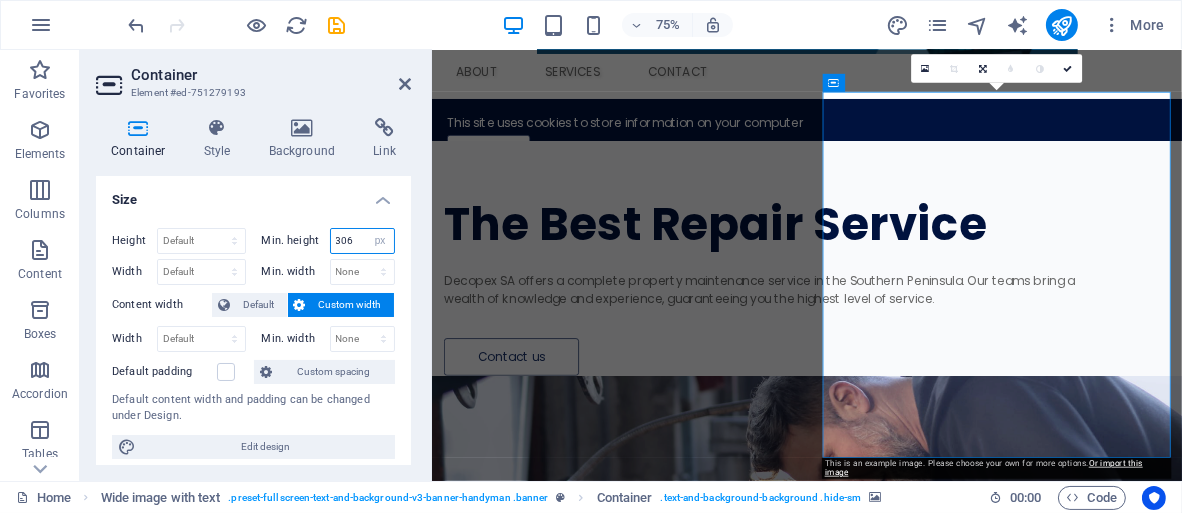 type on "306" 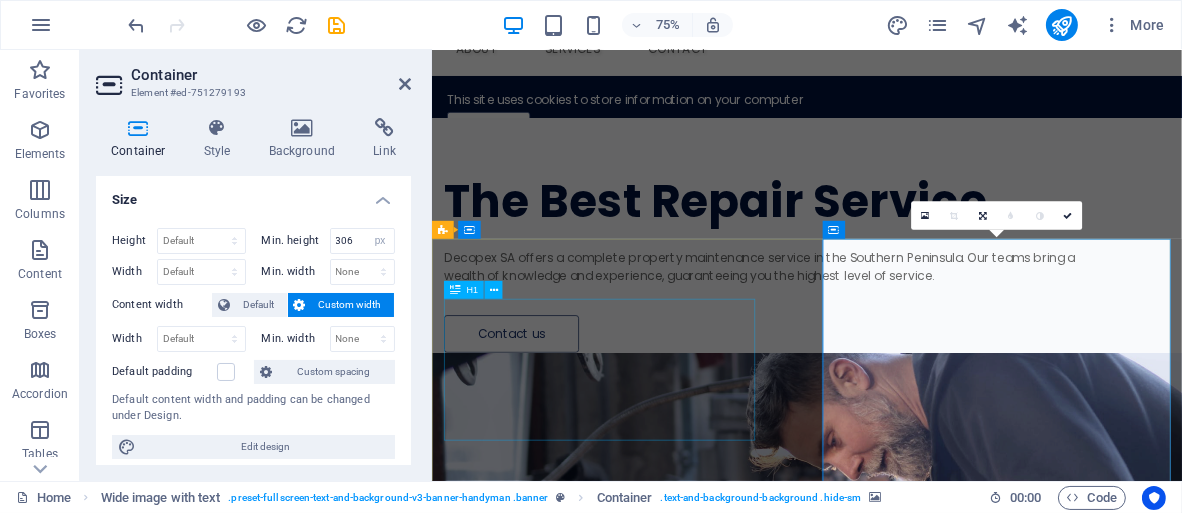 scroll, scrollTop: 300, scrollLeft: 0, axis: vertical 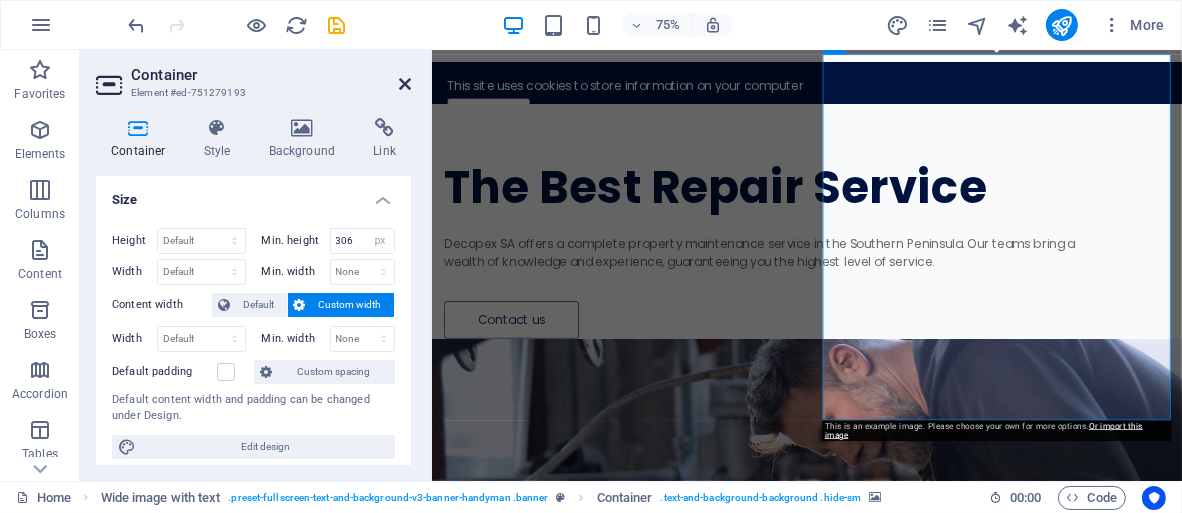 drag, startPoint x: 404, startPoint y: 82, endPoint x: 454, endPoint y: 230, distance: 156.2178 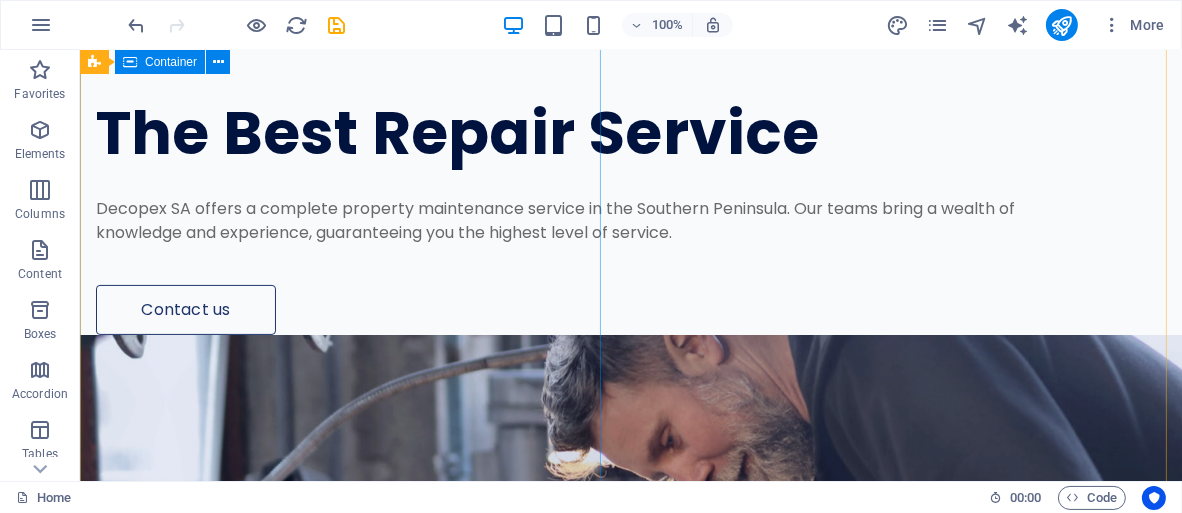 scroll, scrollTop: 0, scrollLeft: 0, axis: both 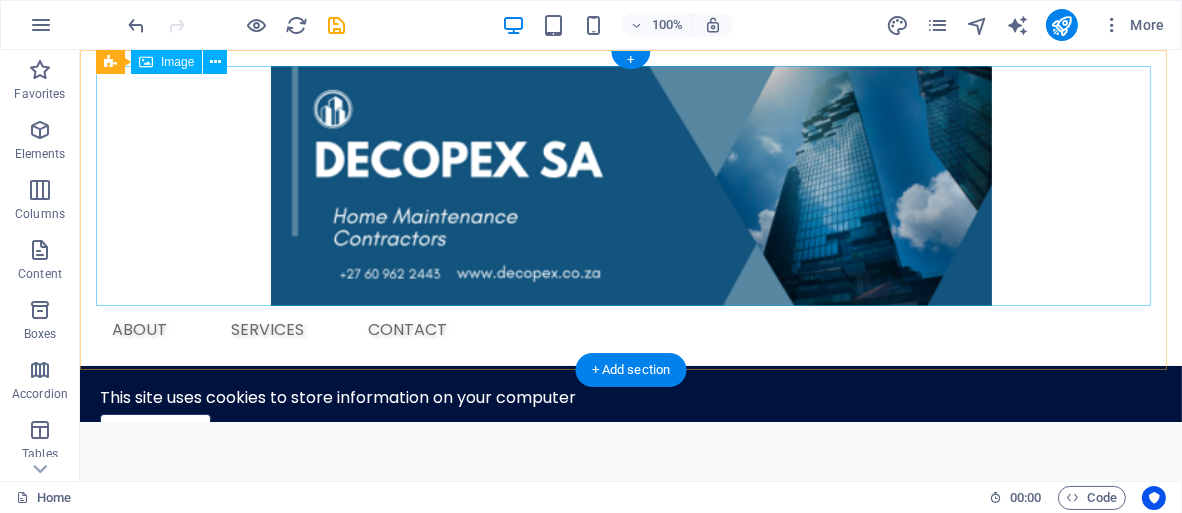click at bounding box center (630, 186) 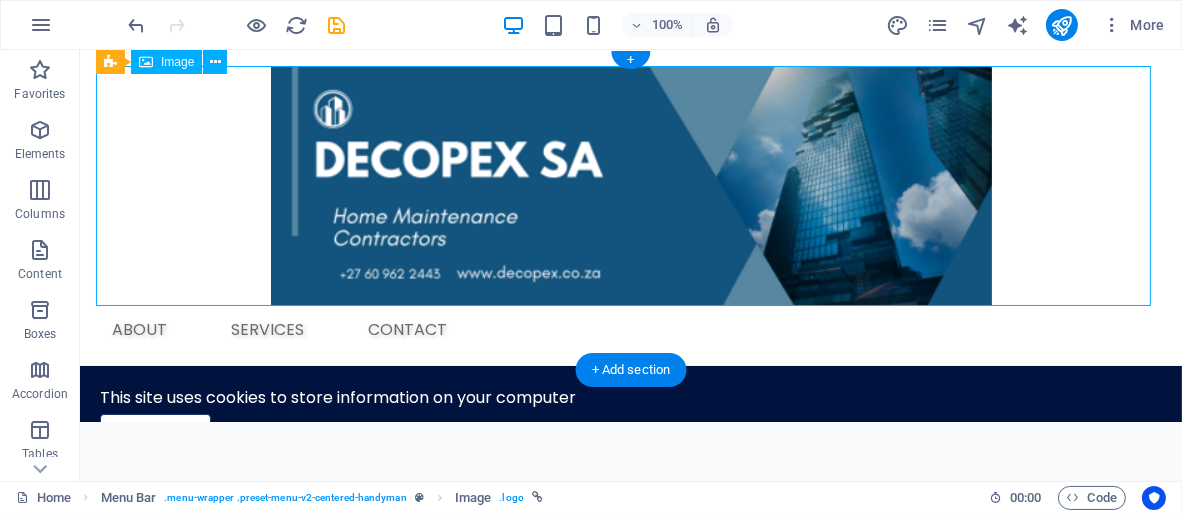 click at bounding box center (630, 186) 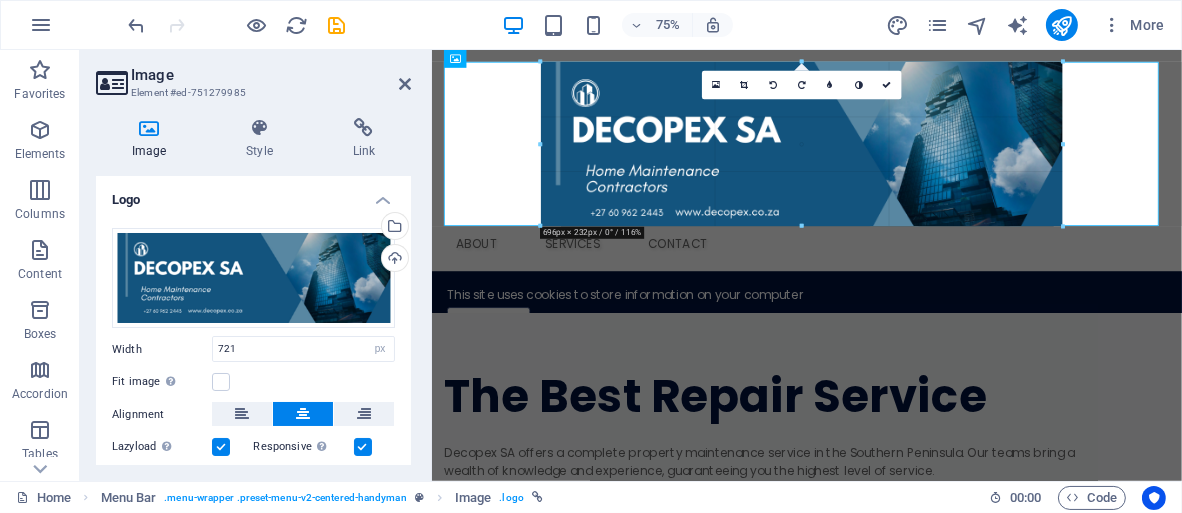 drag, startPoint x: 1070, startPoint y: 151, endPoint x: 678, endPoint y: 306, distance: 421.53174 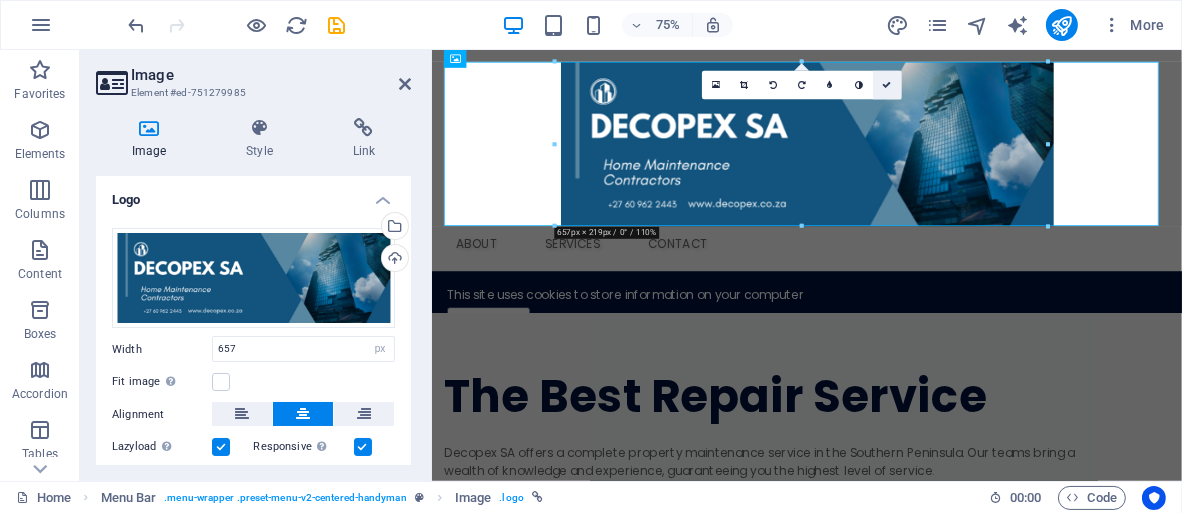click at bounding box center [886, 85] 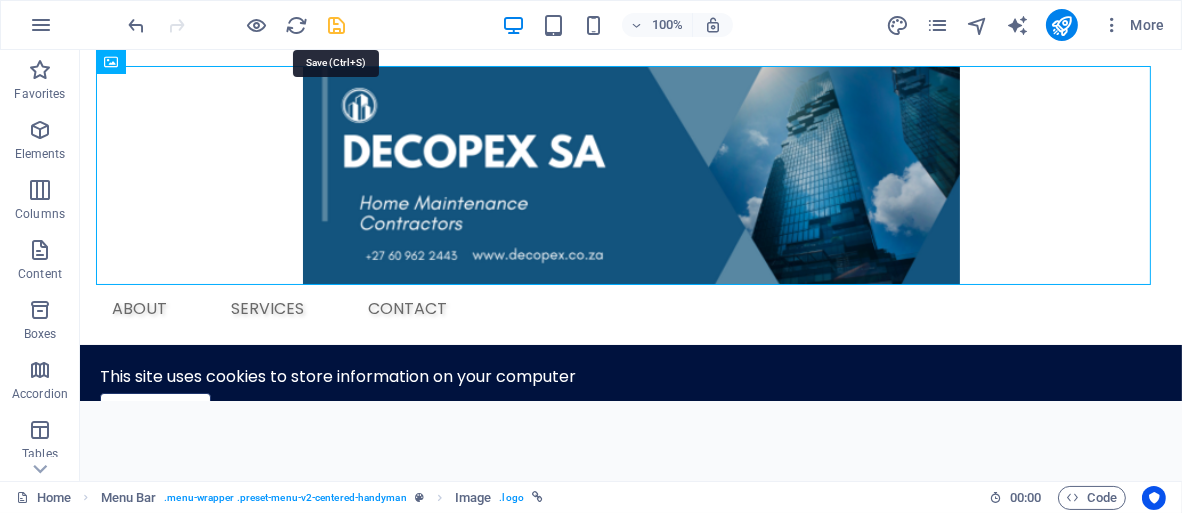 drag, startPoint x: 339, startPoint y: 21, endPoint x: 370, endPoint y: 308, distance: 288.66937 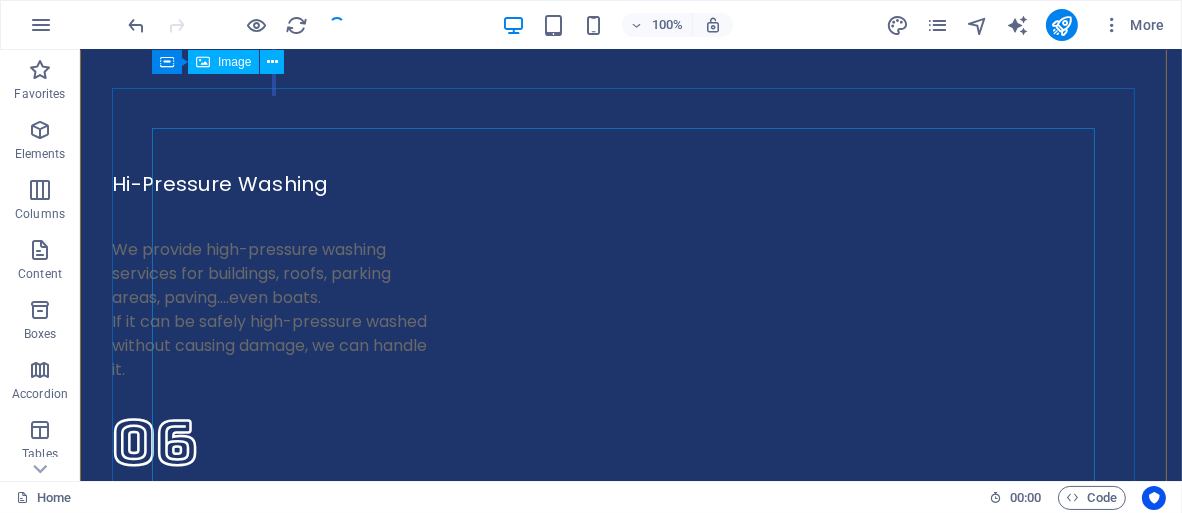 scroll, scrollTop: 6800, scrollLeft: 0, axis: vertical 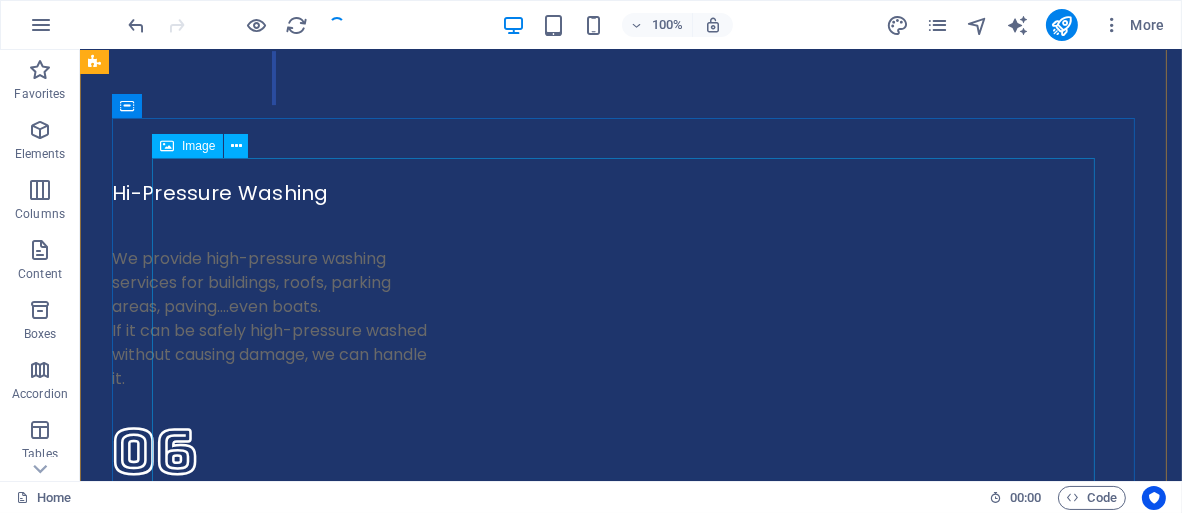 click at bounding box center (630, 9236) 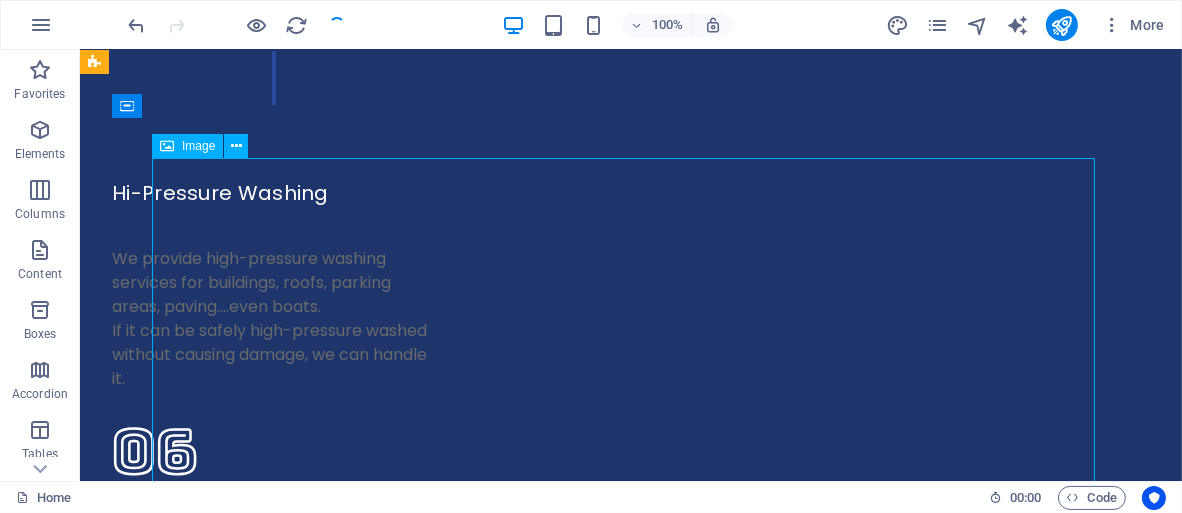 click at bounding box center (630, 9236) 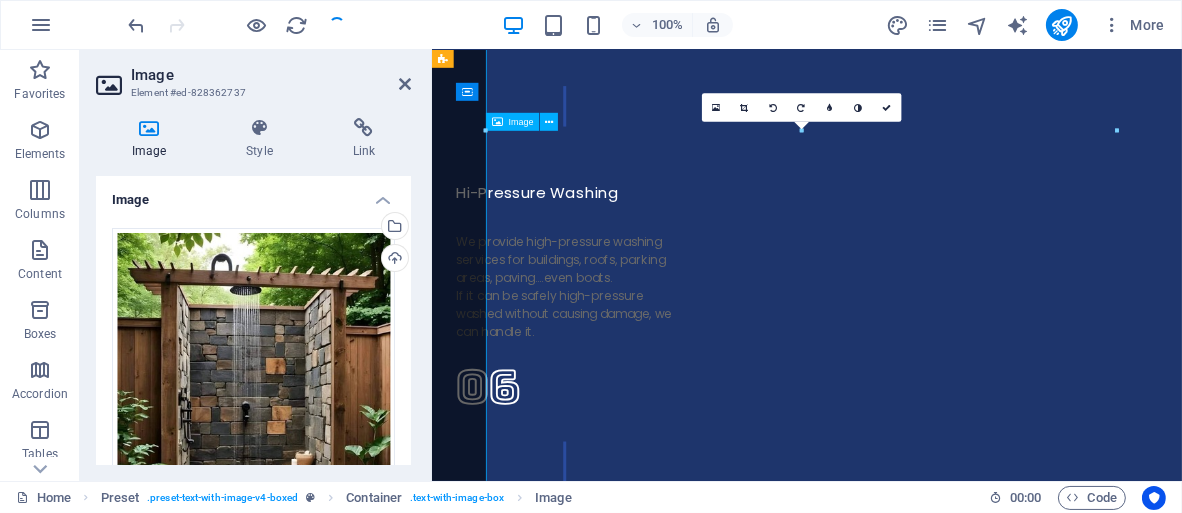 scroll, scrollTop: 6969, scrollLeft: 0, axis: vertical 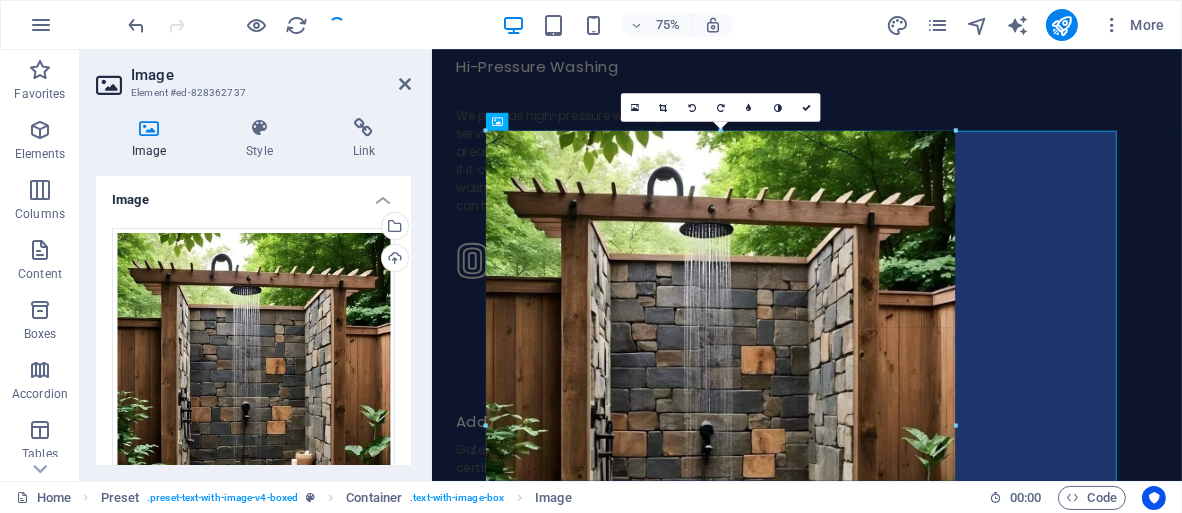 drag, startPoint x: 1118, startPoint y: 130, endPoint x: 649, endPoint y: 361, distance: 522.80206 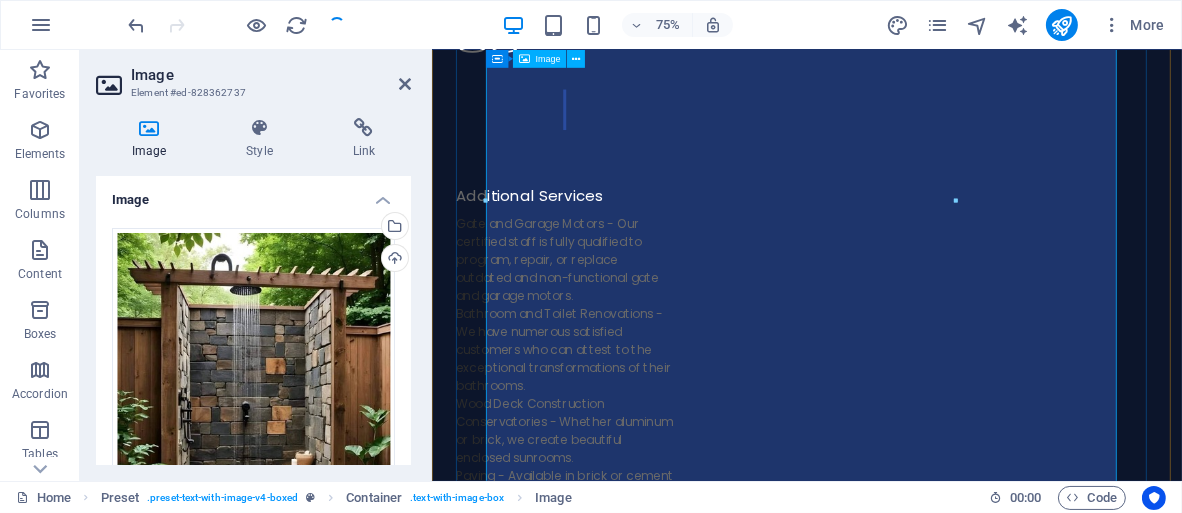 scroll, scrollTop: 7369, scrollLeft: 0, axis: vertical 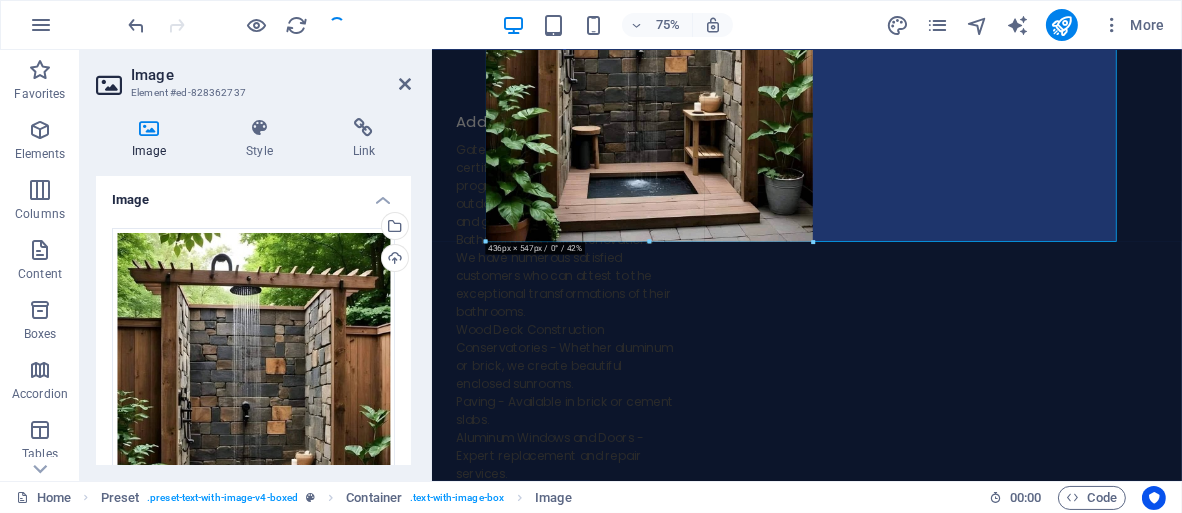 drag, startPoint x: 908, startPoint y: 341, endPoint x: 429, endPoint y: 179, distance: 505.65305 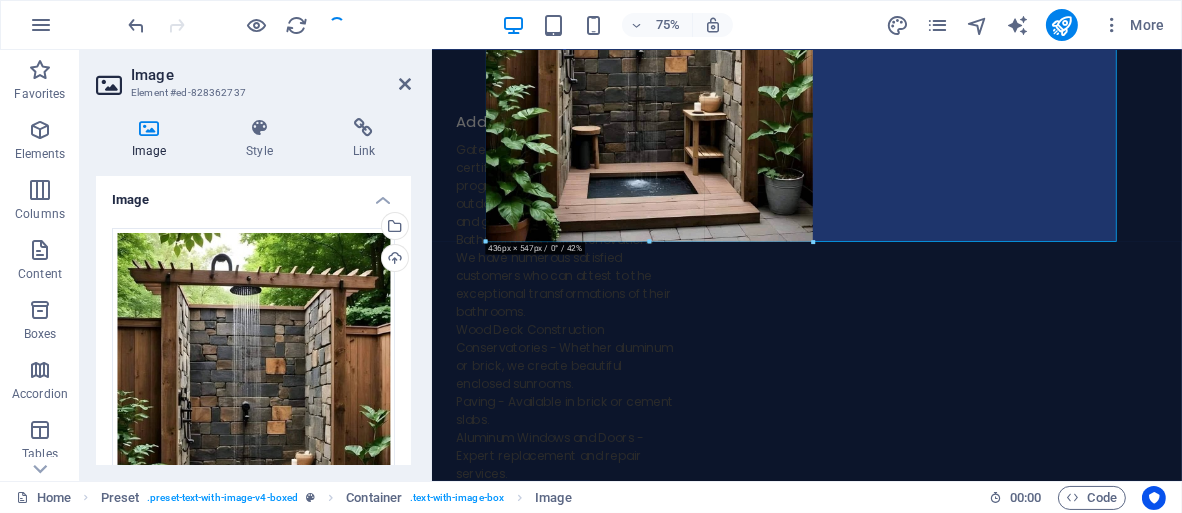 type on "436" 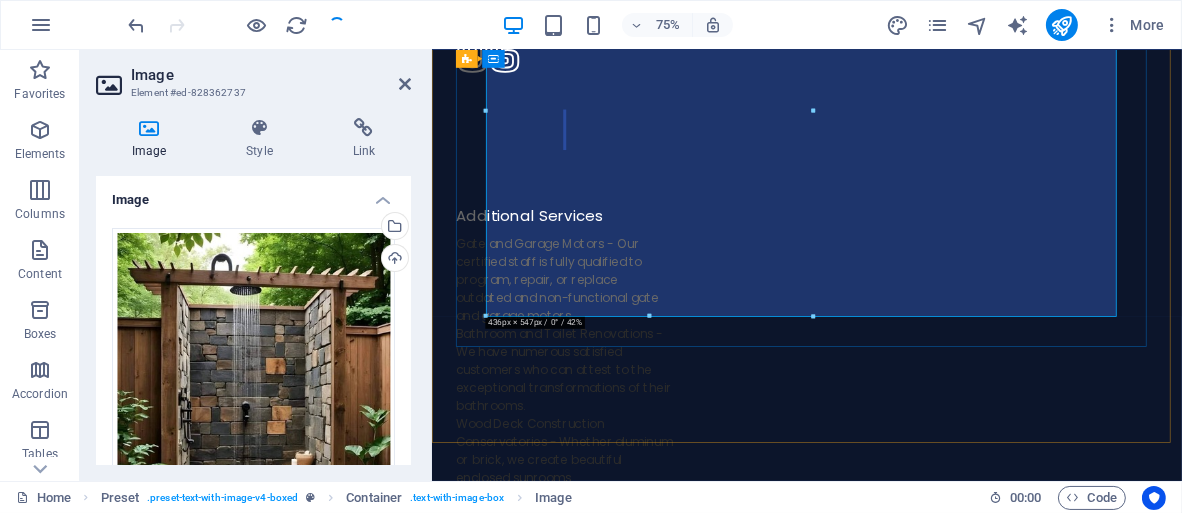 scroll, scrollTop: 7270, scrollLeft: 0, axis: vertical 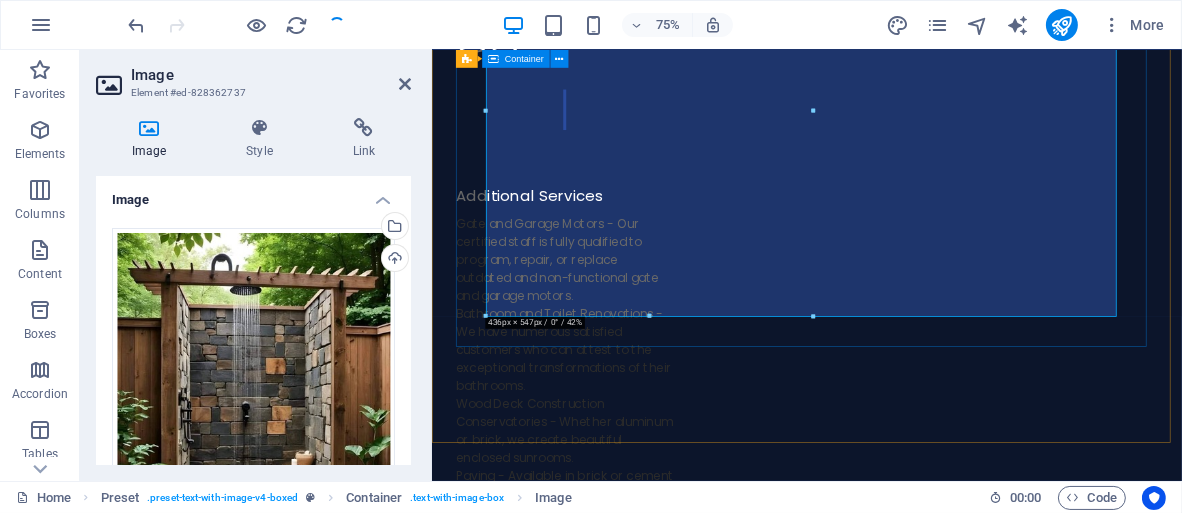 click at bounding box center (931, 8082) 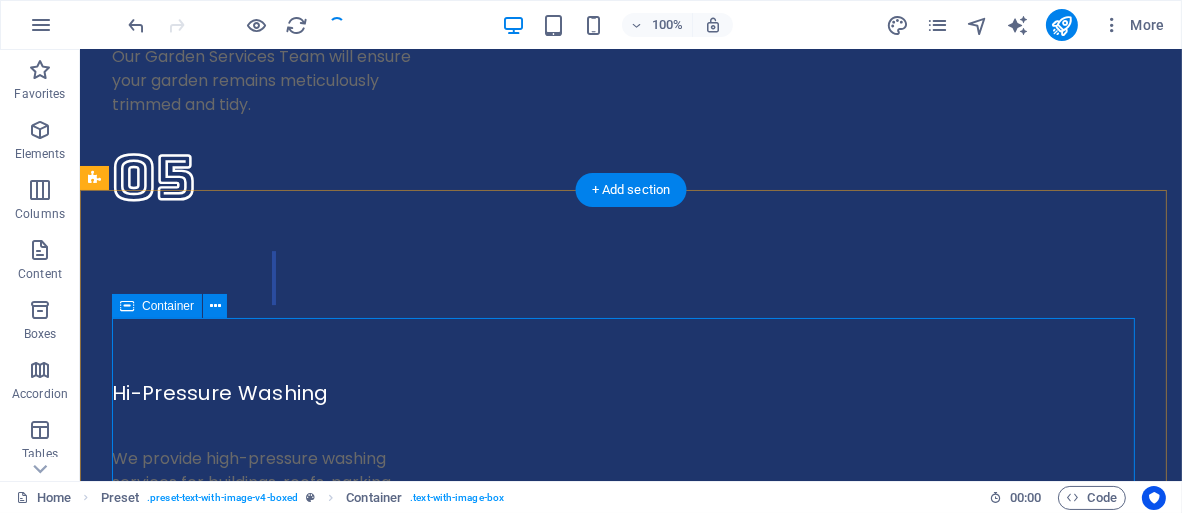 scroll, scrollTop: 6900, scrollLeft: 0, axis: vertical 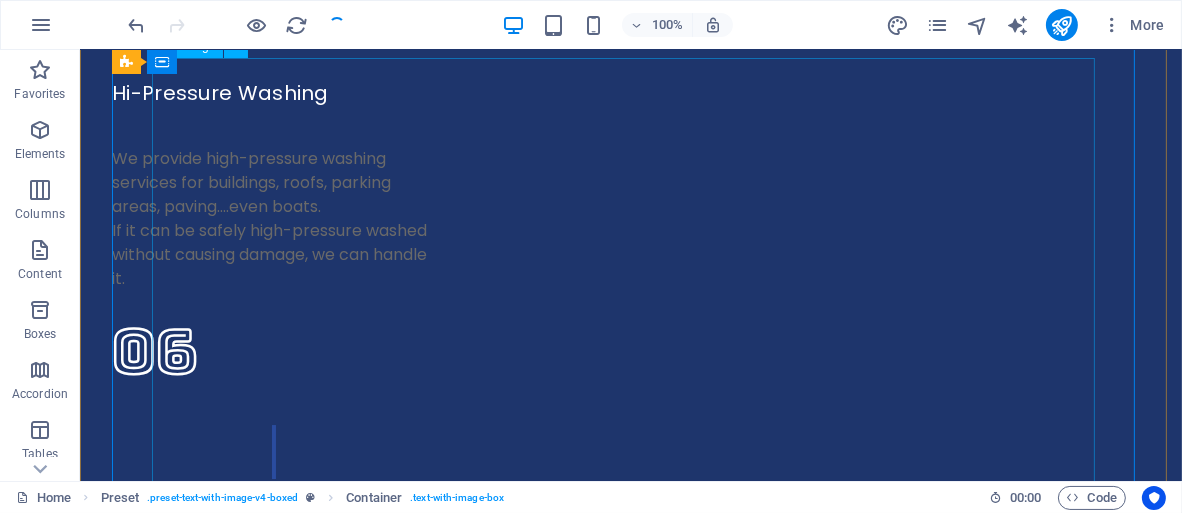 click at bounding box center [630, 8831] 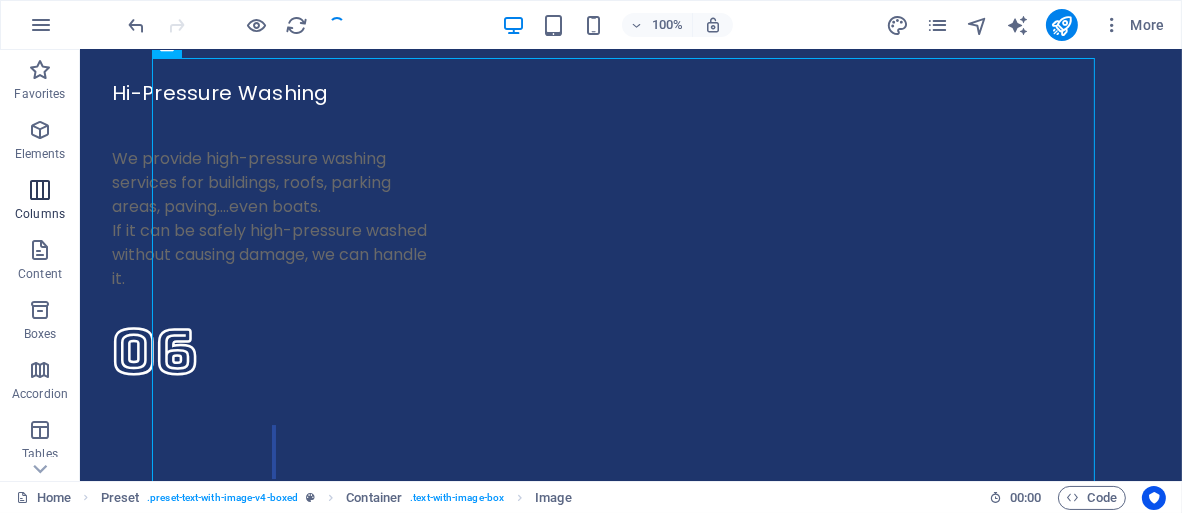 click at bounding box center (40, 190) 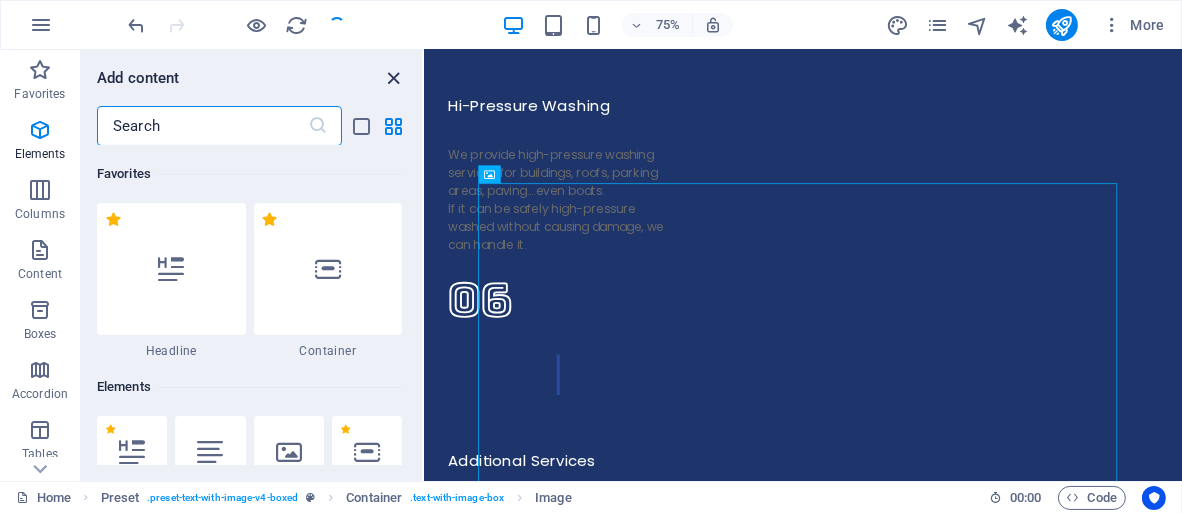 scroll, scrollTop: 990, scrollLeft: 0, axis: vertical 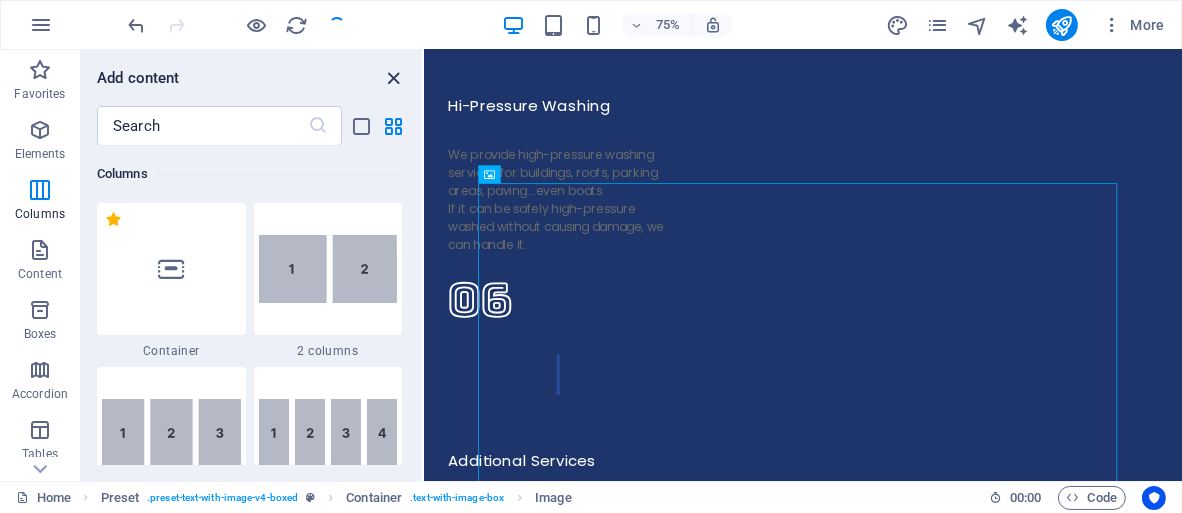 drag, startPoint x: 396, startPoint y: 79, endPoint x: 950, endPoint y: 243, distance: 577.76465 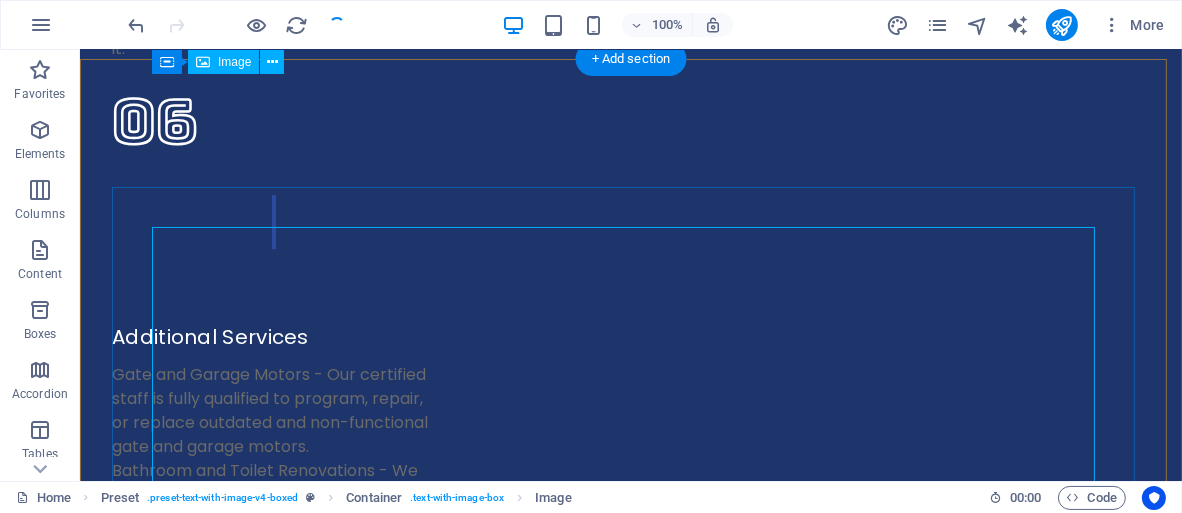 scroll, scrollTop: 6730, scrollLeft: 0, axis: vertical 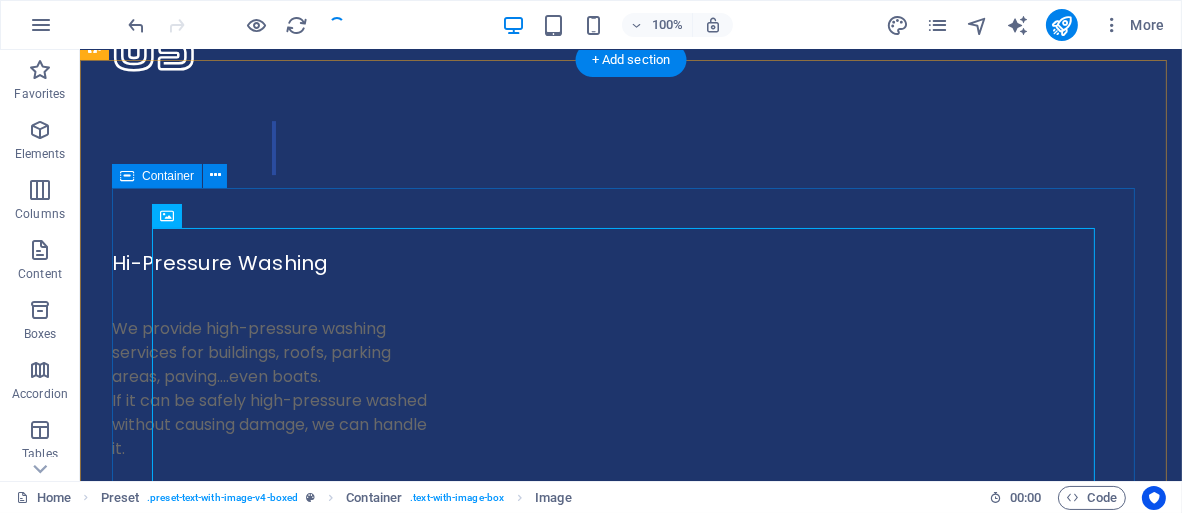 click at bounding box center [630, 9001] 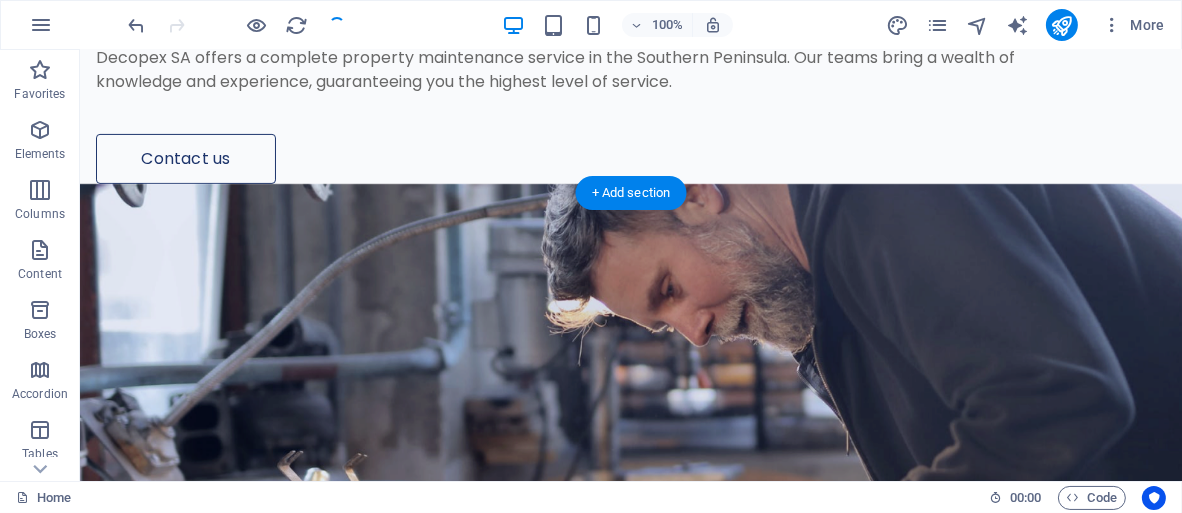 scroll, scrollTop: 0, scrollLeft: 0, axis: both 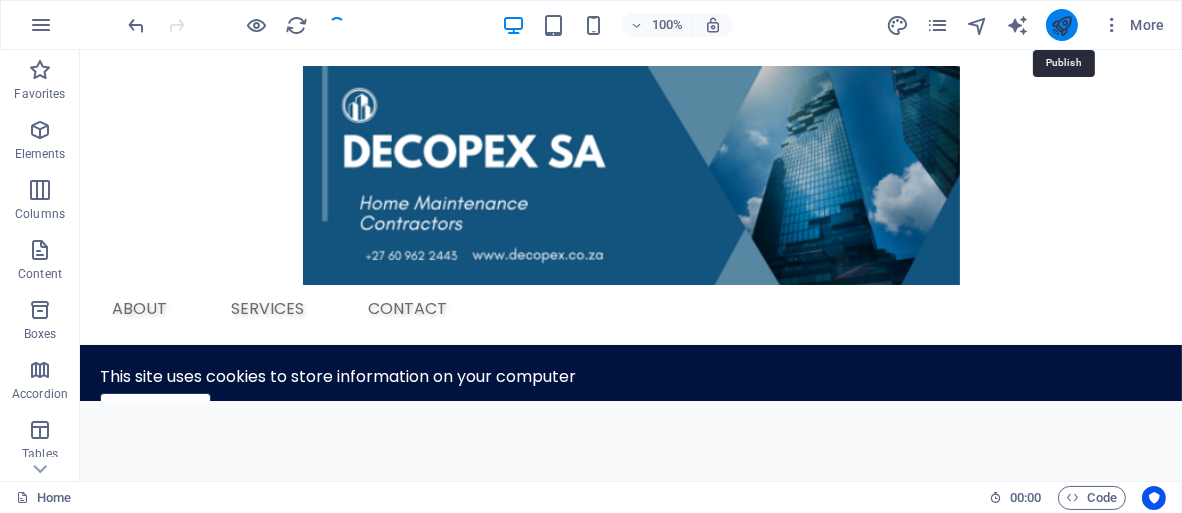 click at bounding box center [1061, 25] 